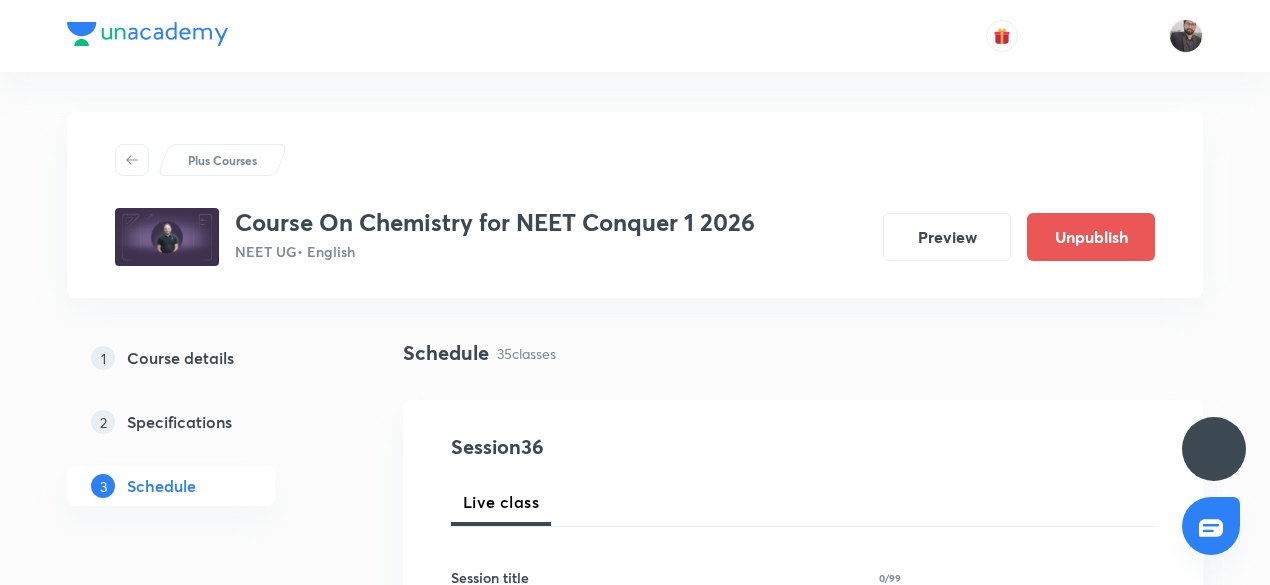scroll, scrollTop: 1152, scrollLeft: 0, axis: vertical 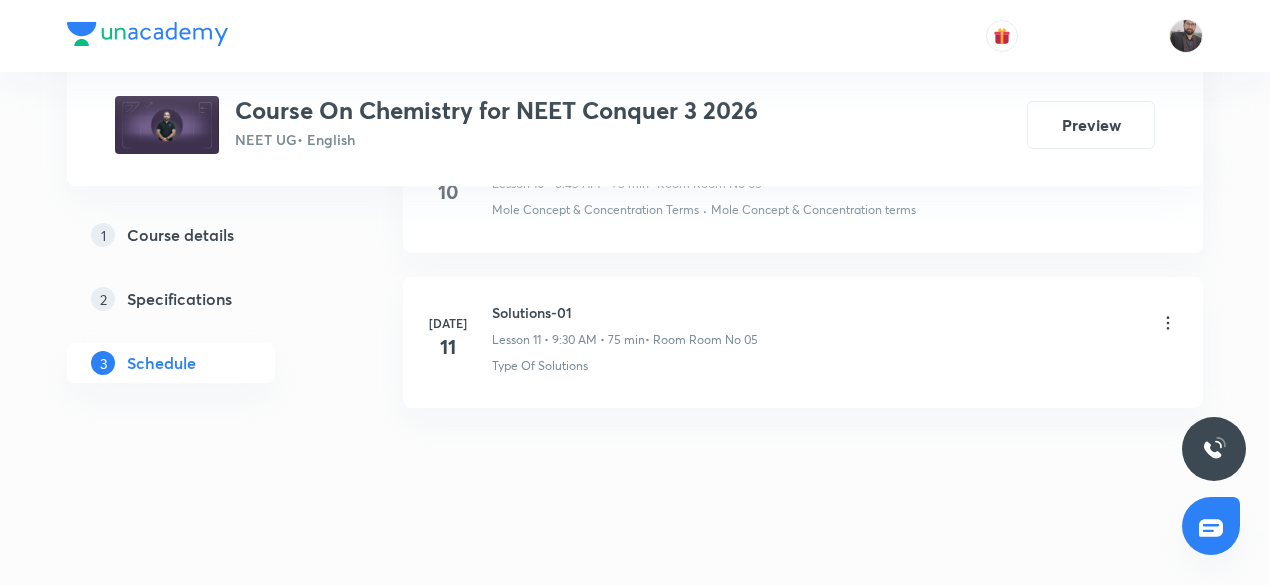 click on "Solutions-01" at bounding box center [625, 312] 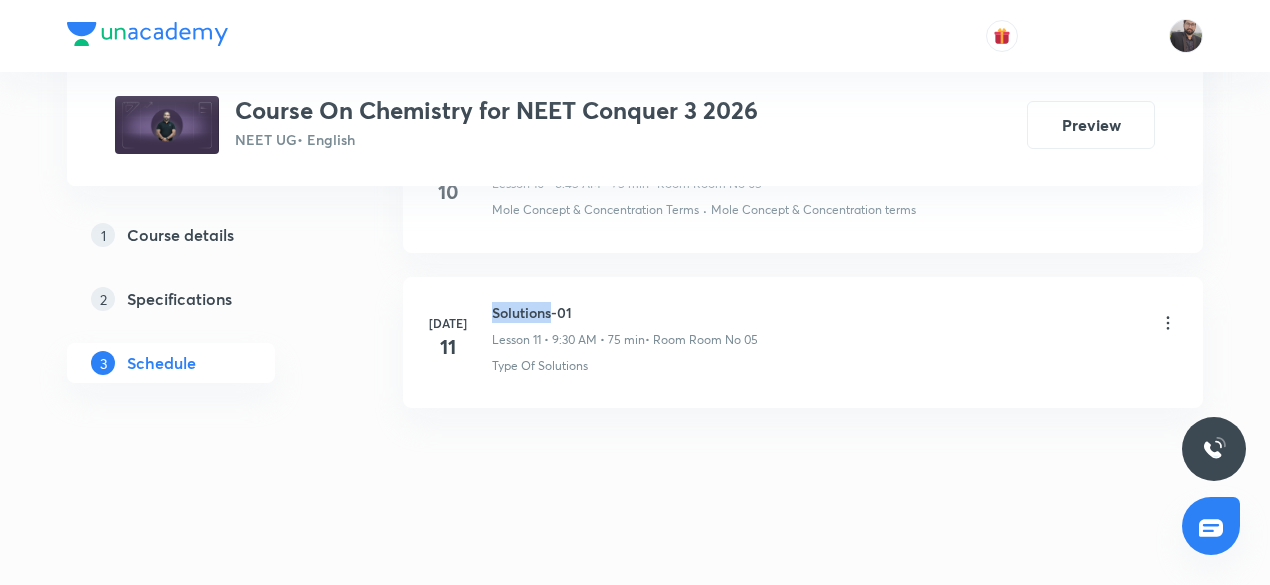 click on "Solutions-01" at bounding box center (625, 312) 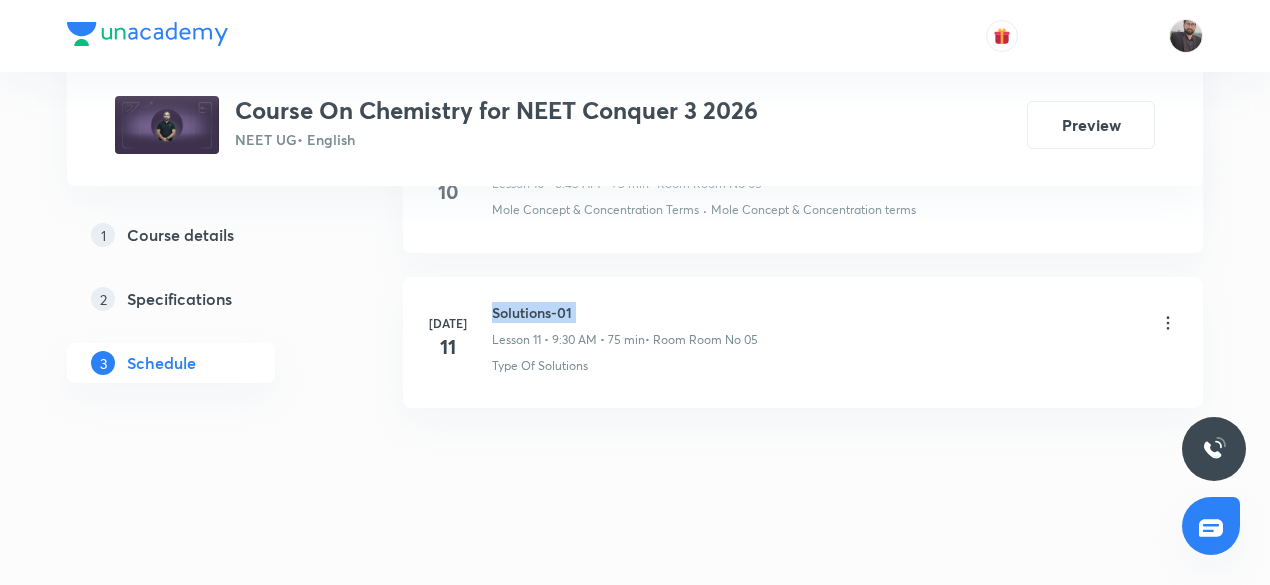 click on "Solutions-01" at bounding box center (625, 312) 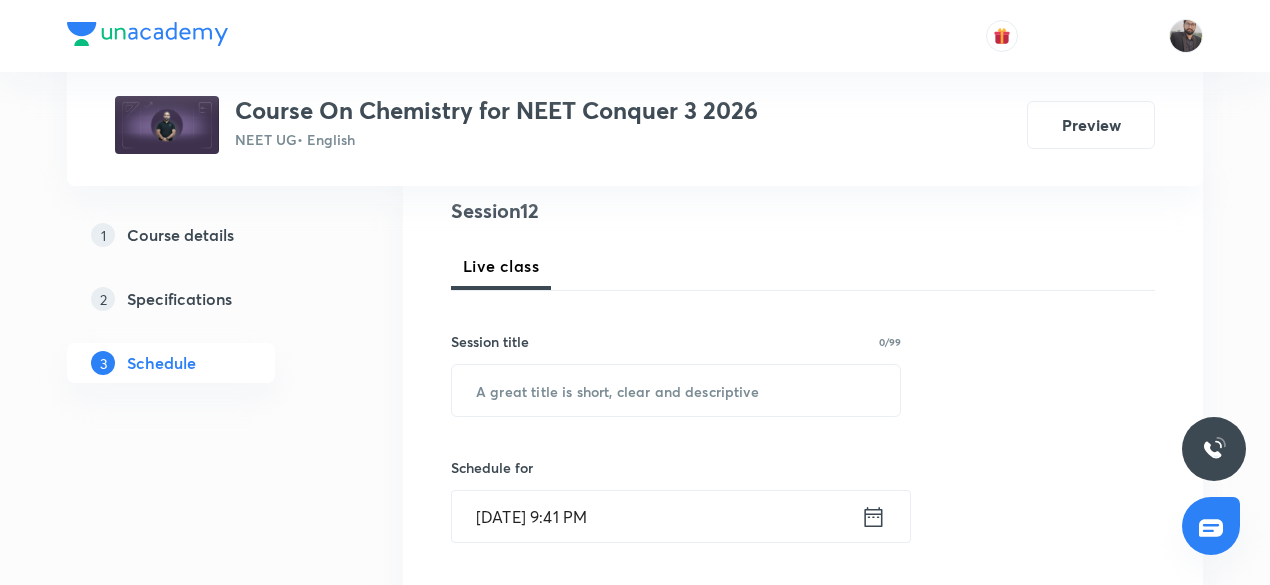 scroll, scrollTop: 242, scrollLeft: 0, axis: vertical 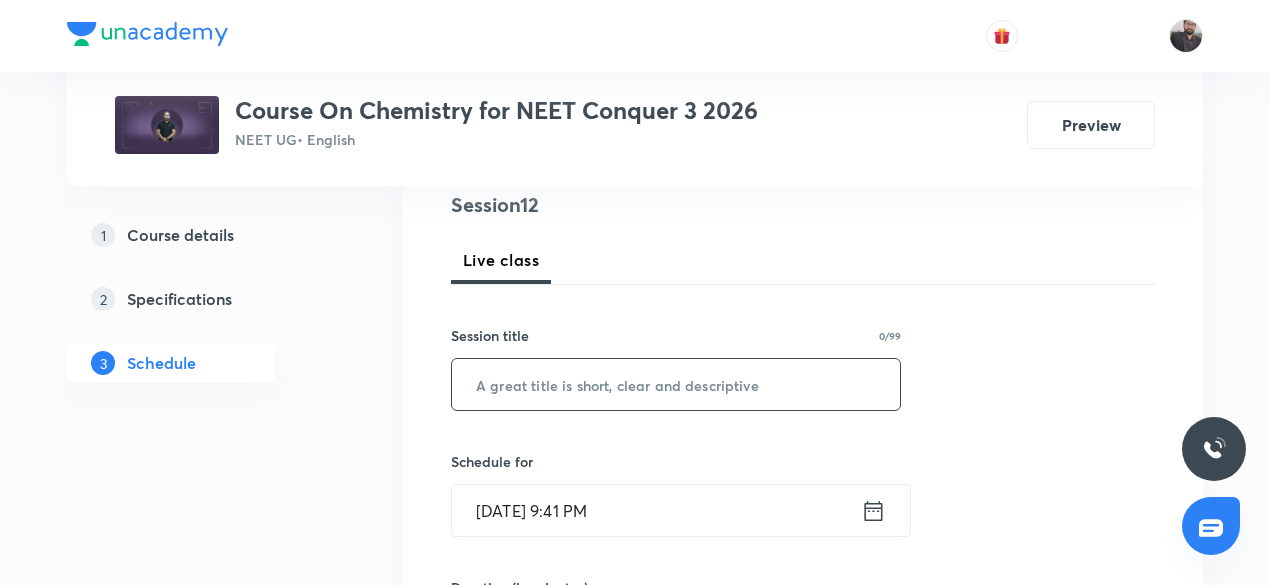 click at bounding box center (676, 384) 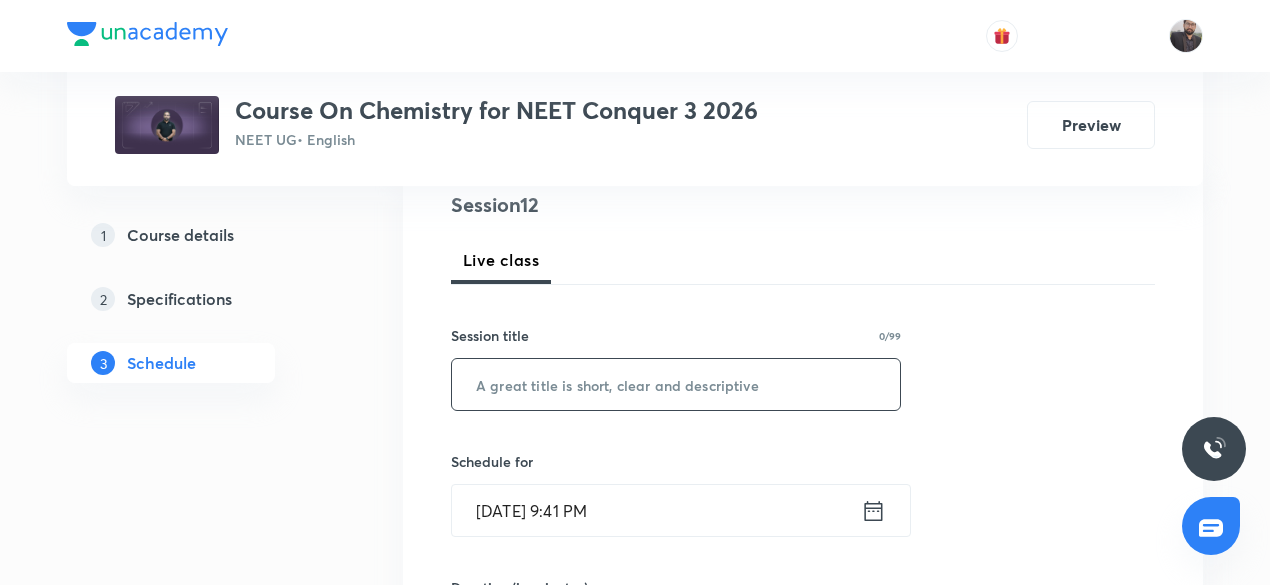 paste on "Solutions-01" 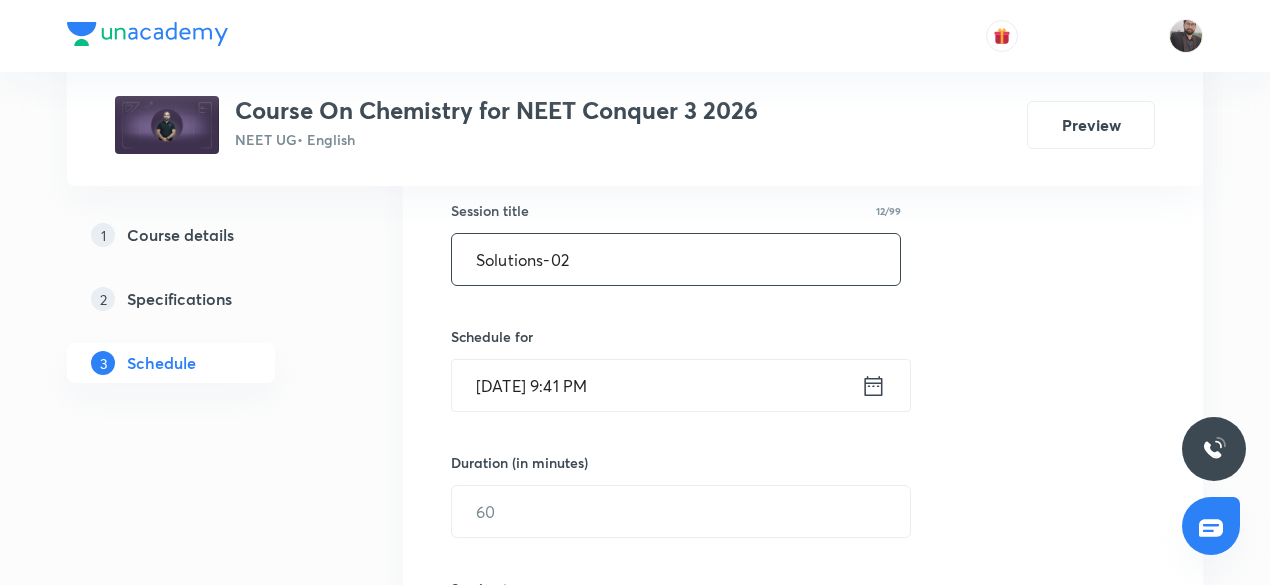 scroll, scrollTop: 372, scrollLeft: 0, axis: vertical 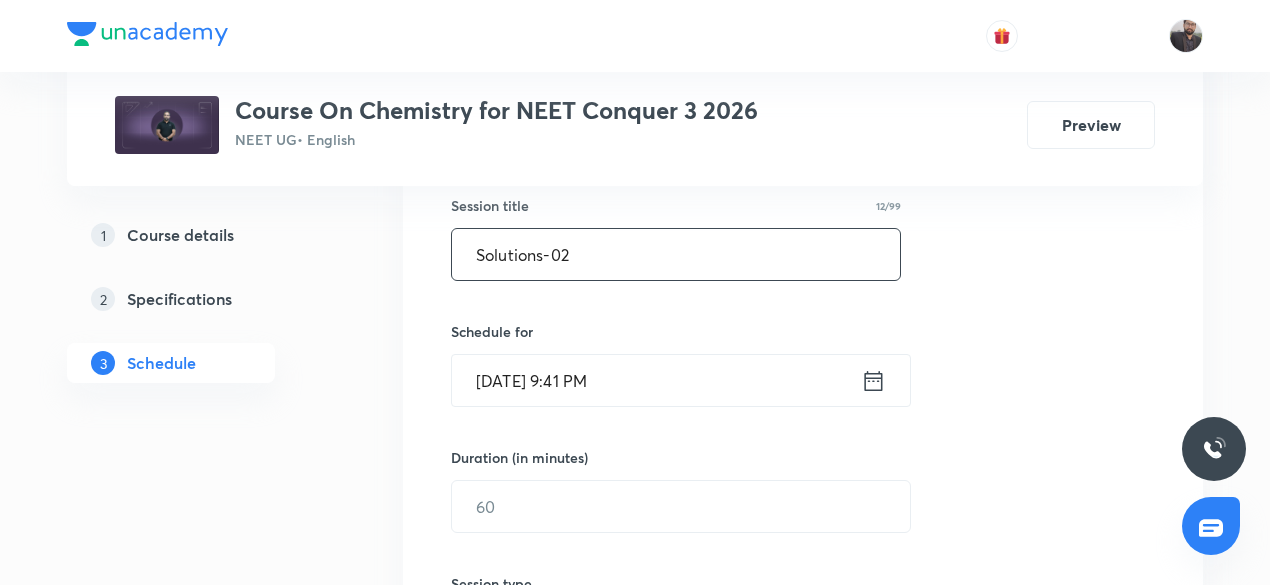 type on "Solutions-02" 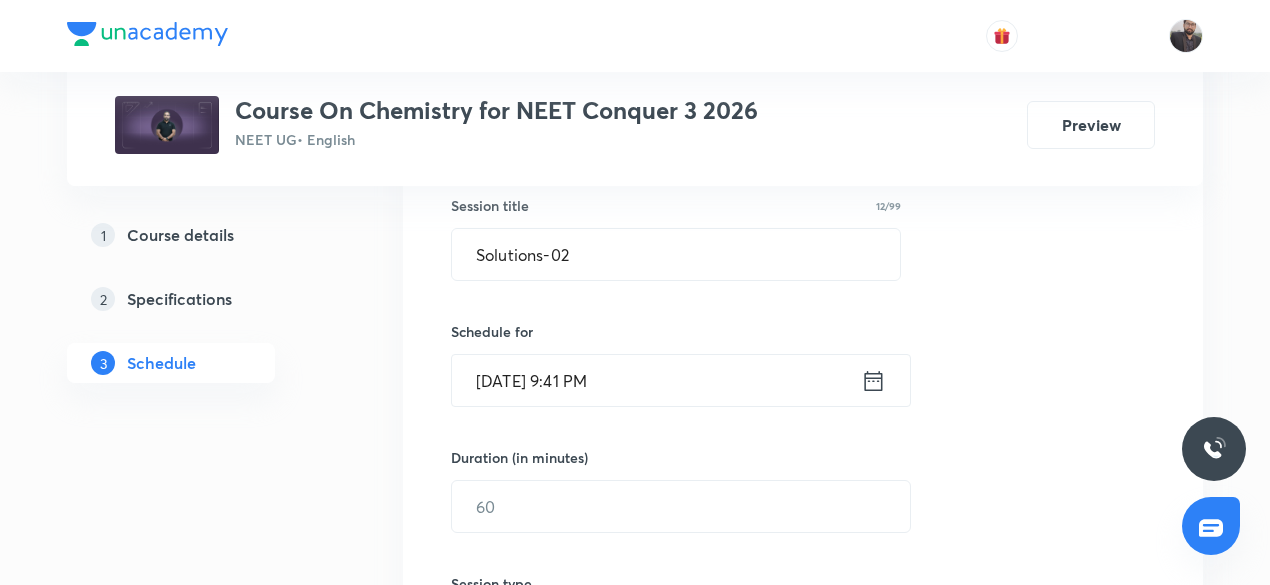 click on "Jul 11, 2025, 9:41 PM" at bounding box center (656, 380) 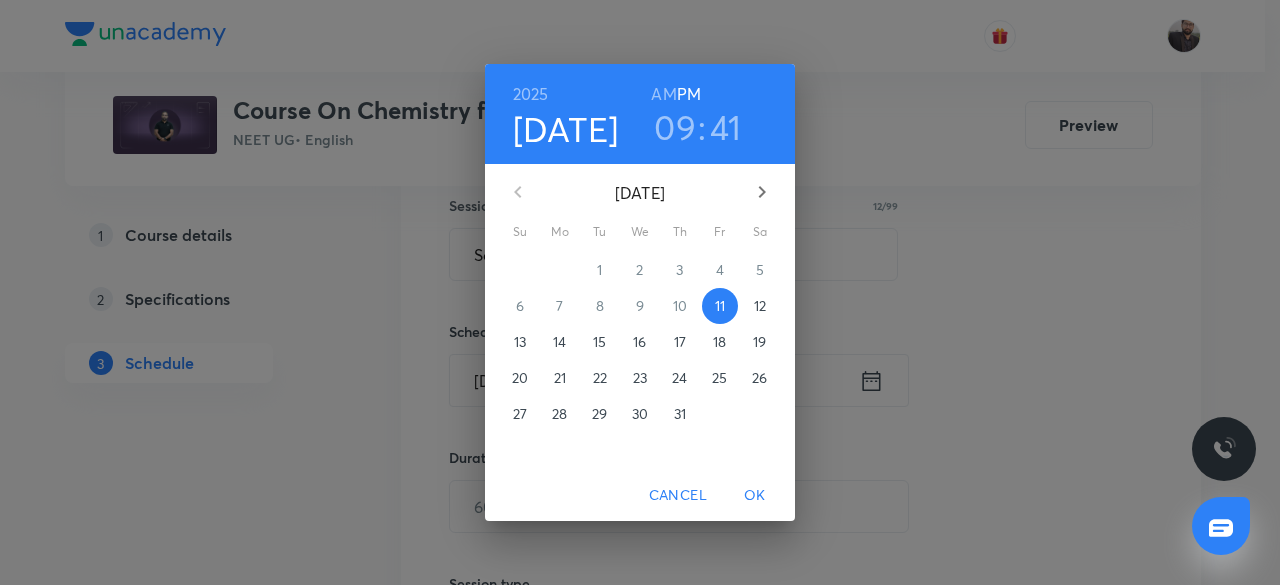 click on "12" at bounding box center [760, 306] 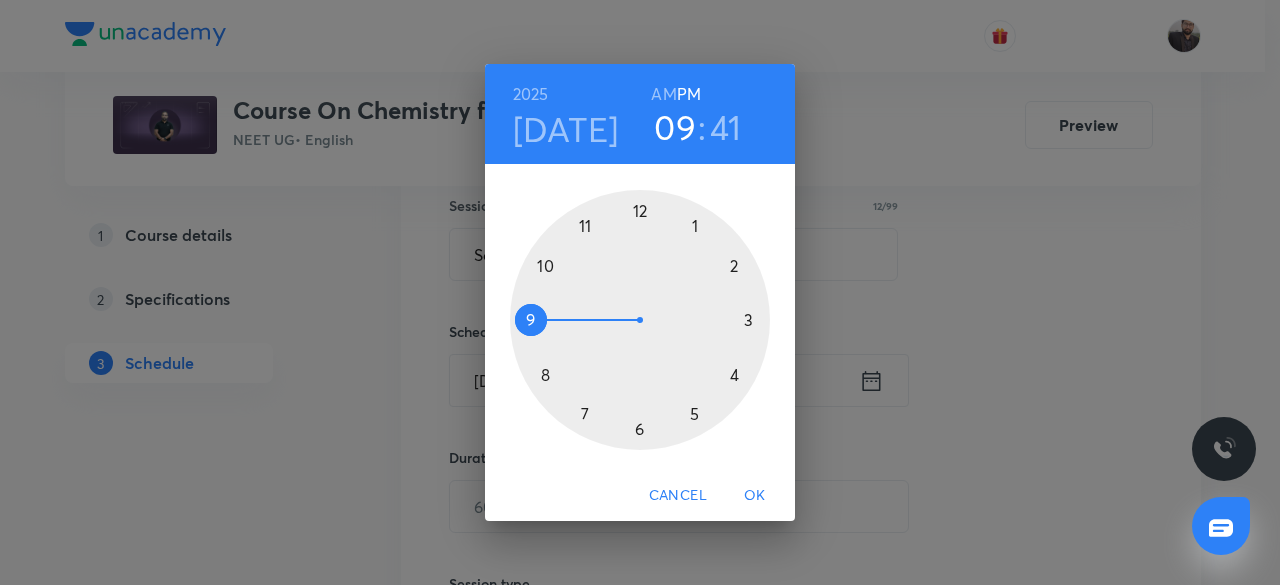 click on "AM" at bounding box center [663, 94] 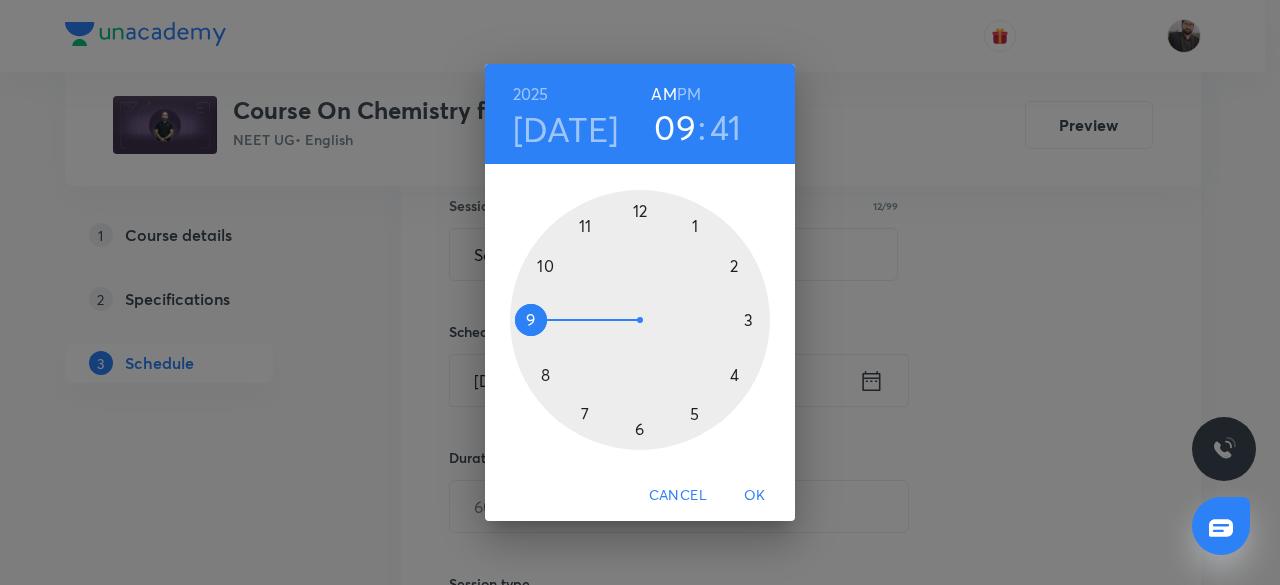 click at bounding box center (640, 320) 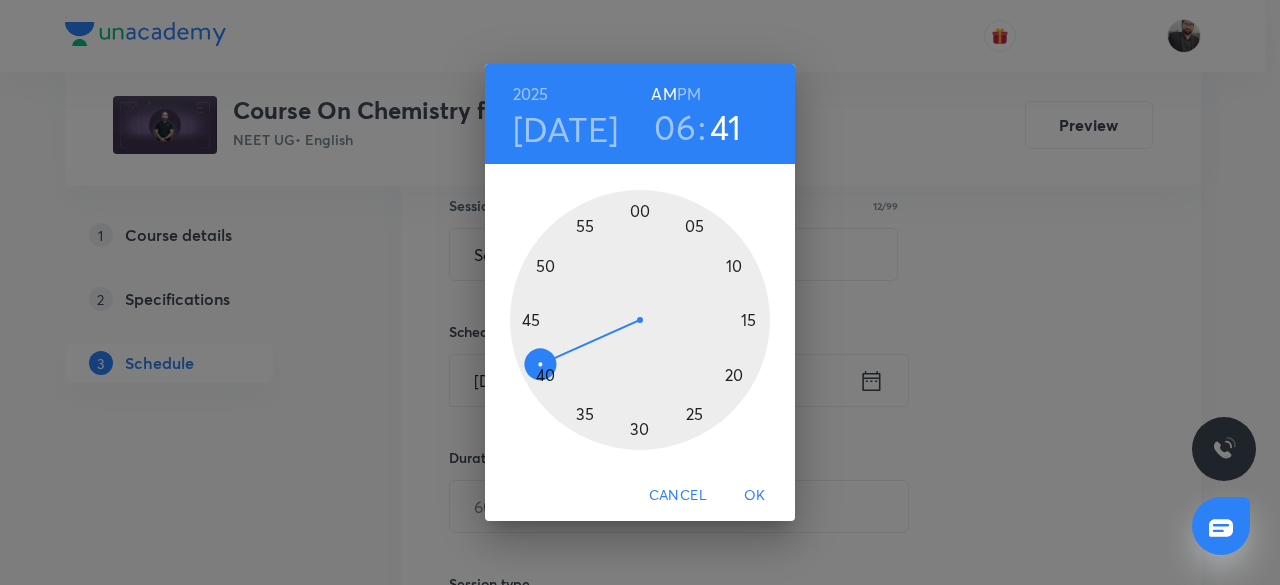 click at bounding box center [640, 320] 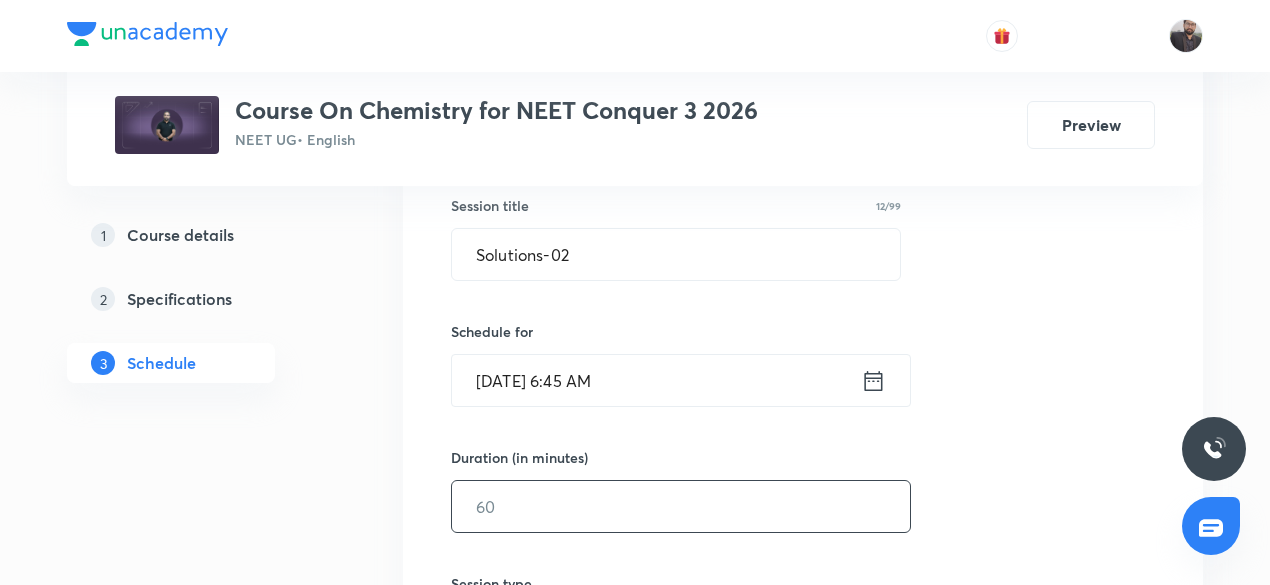 click at bounding box center [681, 506] 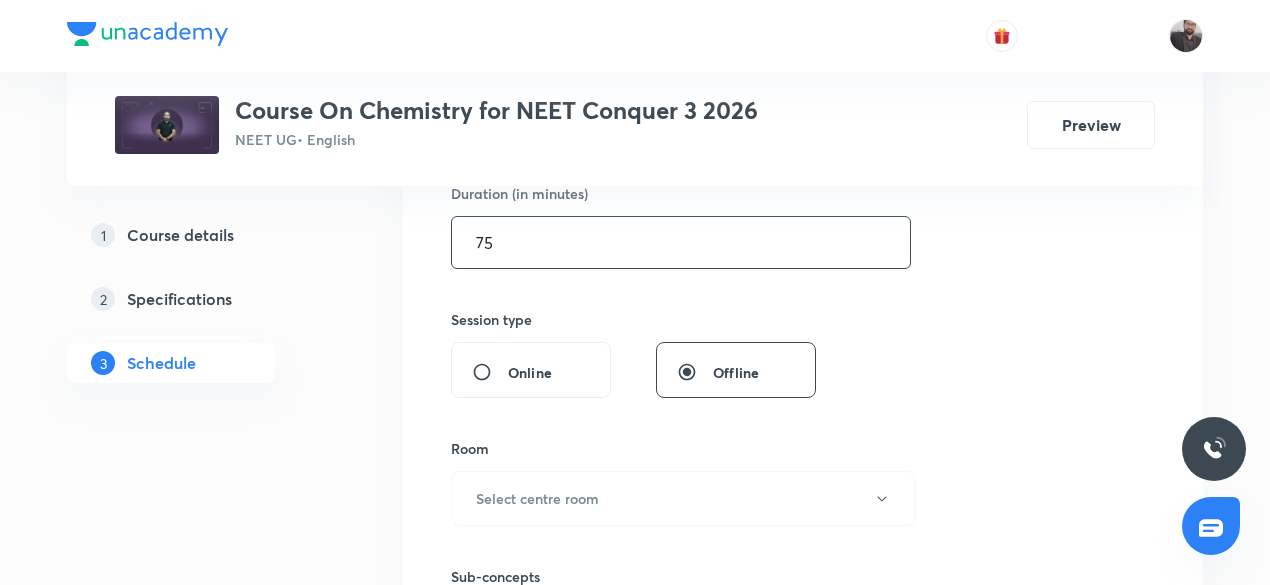 scroll, scrollTop: 639, scrollLeft: 0, axis: vertical 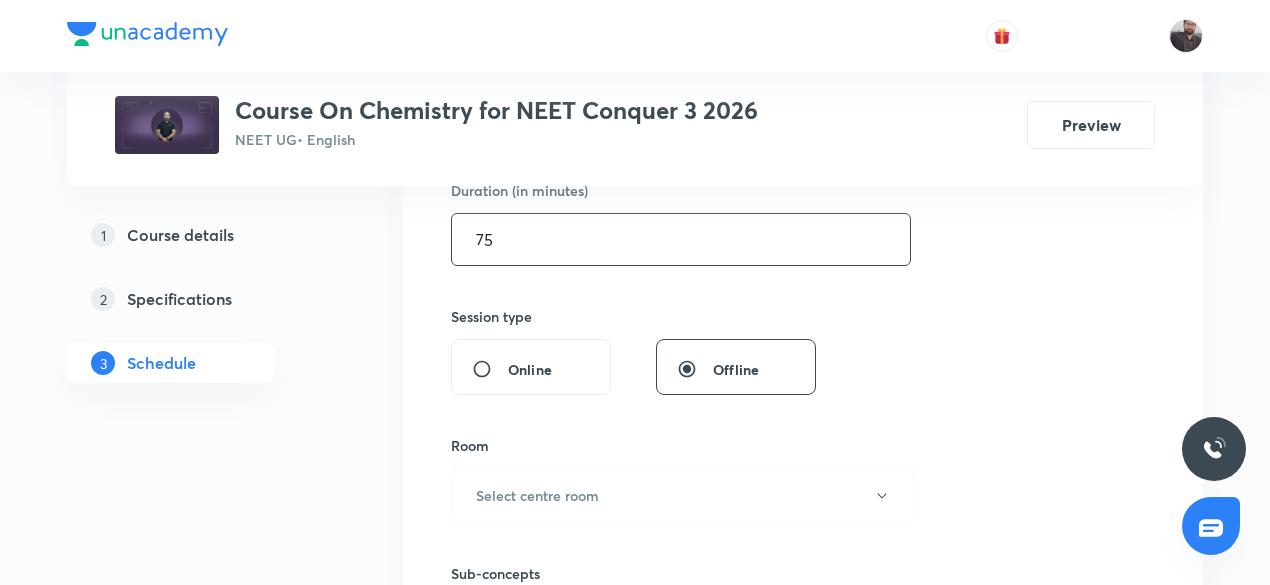 type on "75" 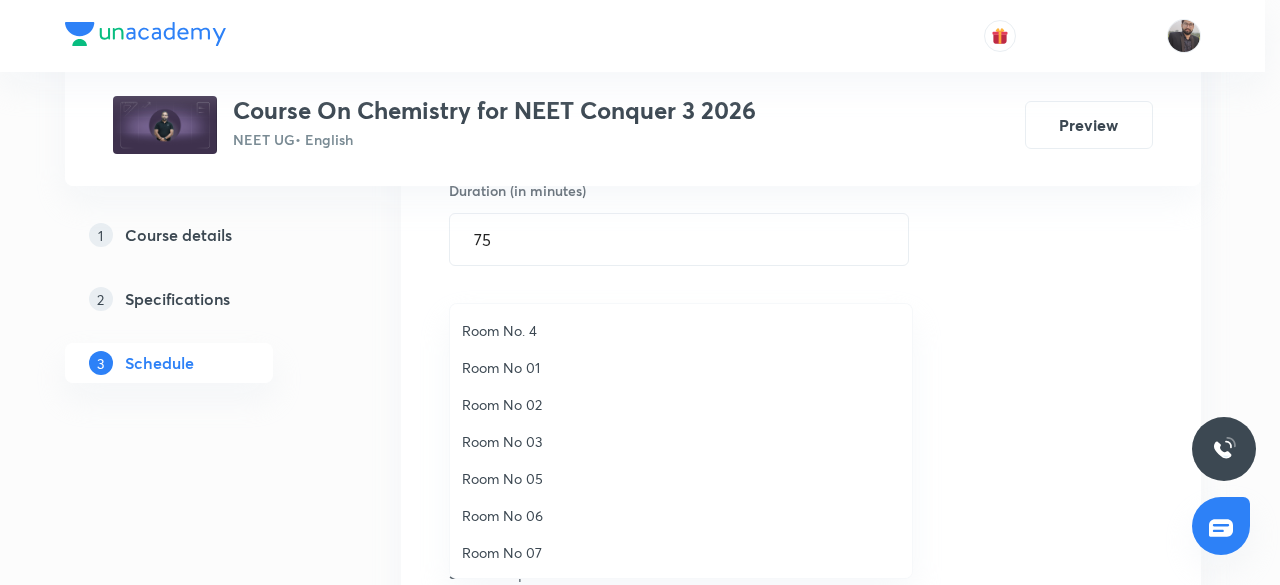 click on "Room No 05" at bounding box center (681, 478) 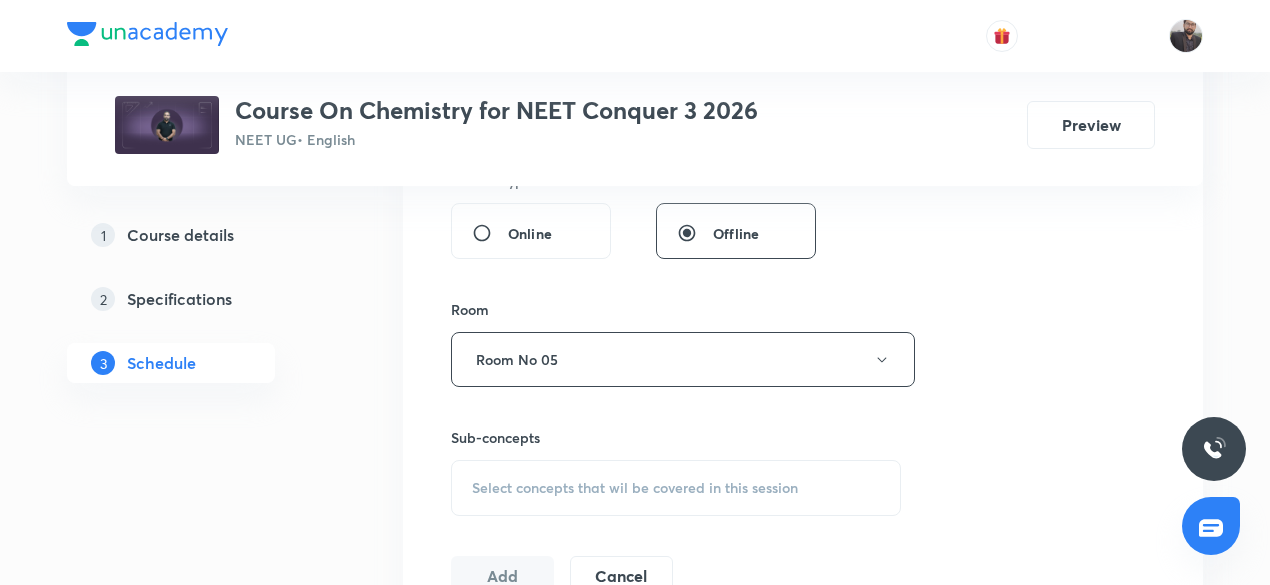 scroll, scrollTop: 777, scrollLeft: 0, axis: vertical 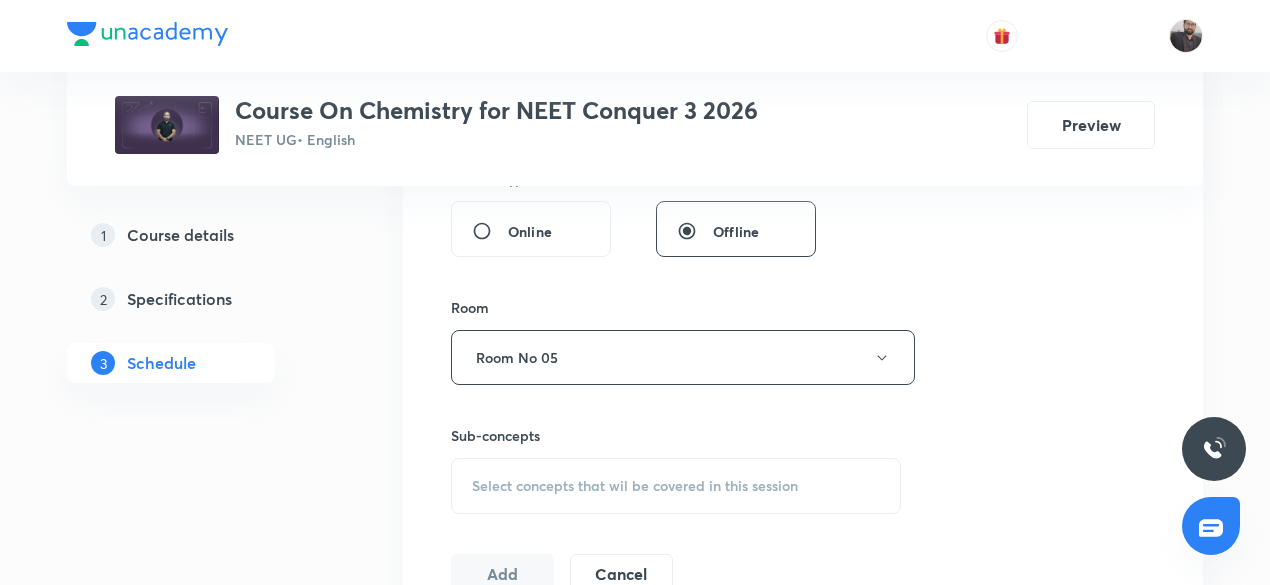 click on "Select concepts that wil be covered in this session" at bounding box center (635, 486) 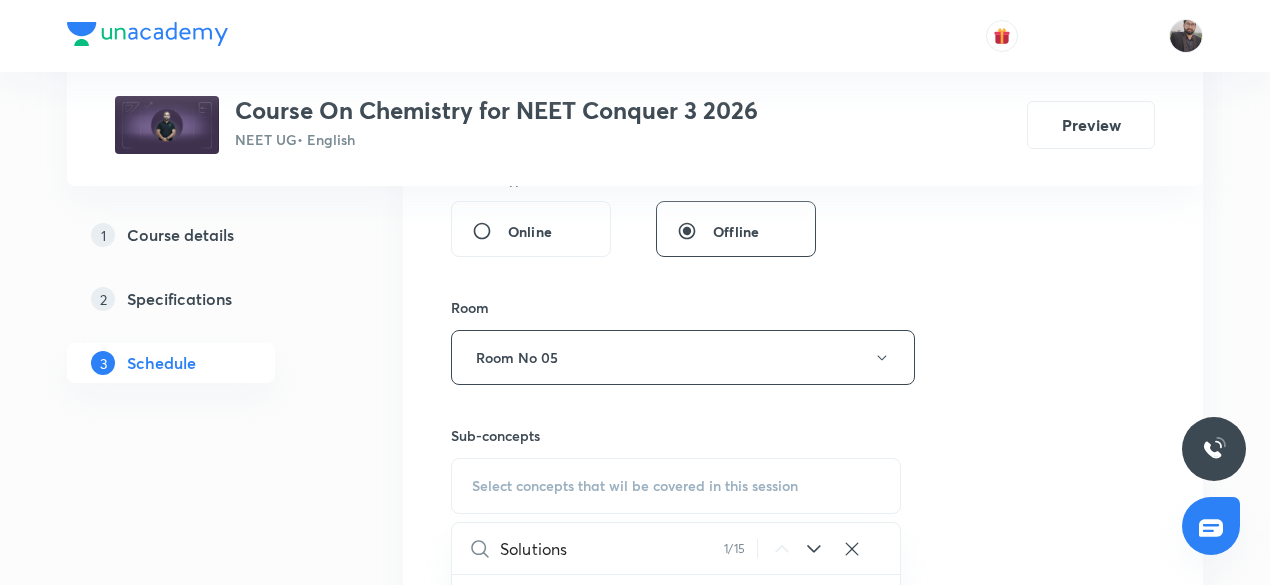 scroll, scrollTop: 5935, scrollLeft: 0, axis: vertical 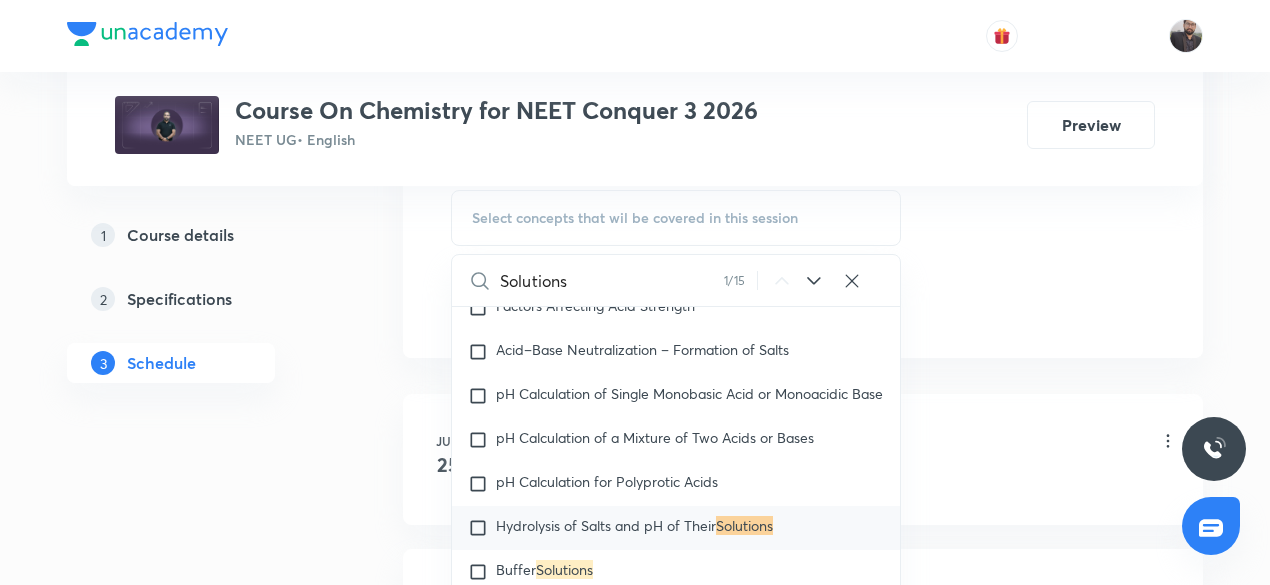 type on "Solutions" 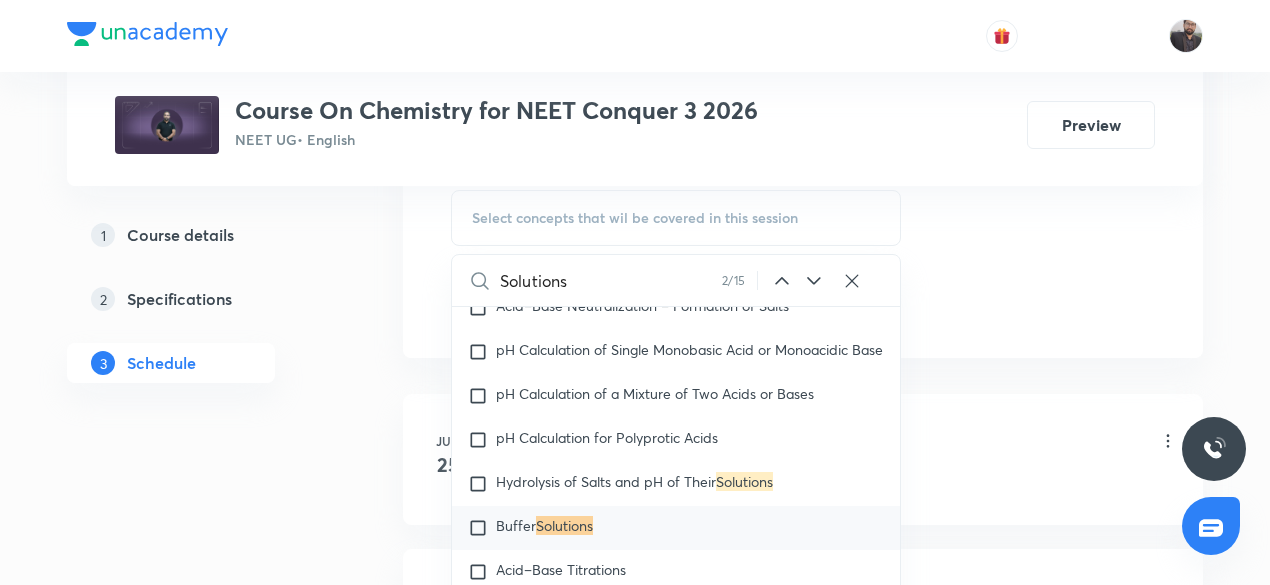 click 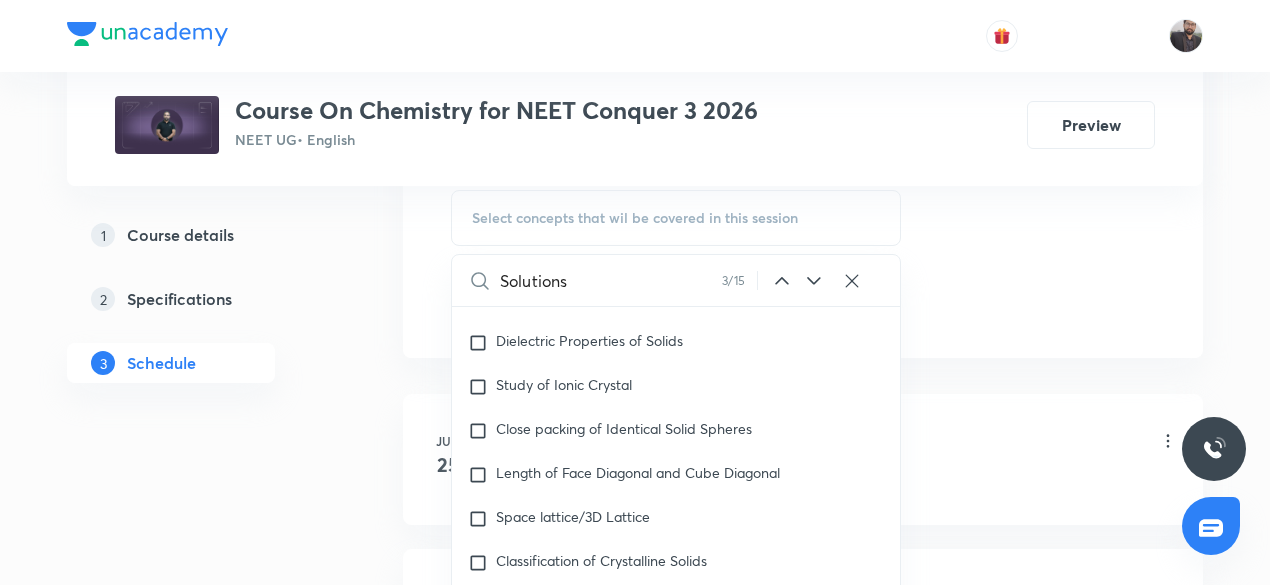 scroll, scrollTop: 10512, scrollLeft: 0, axis: vertical 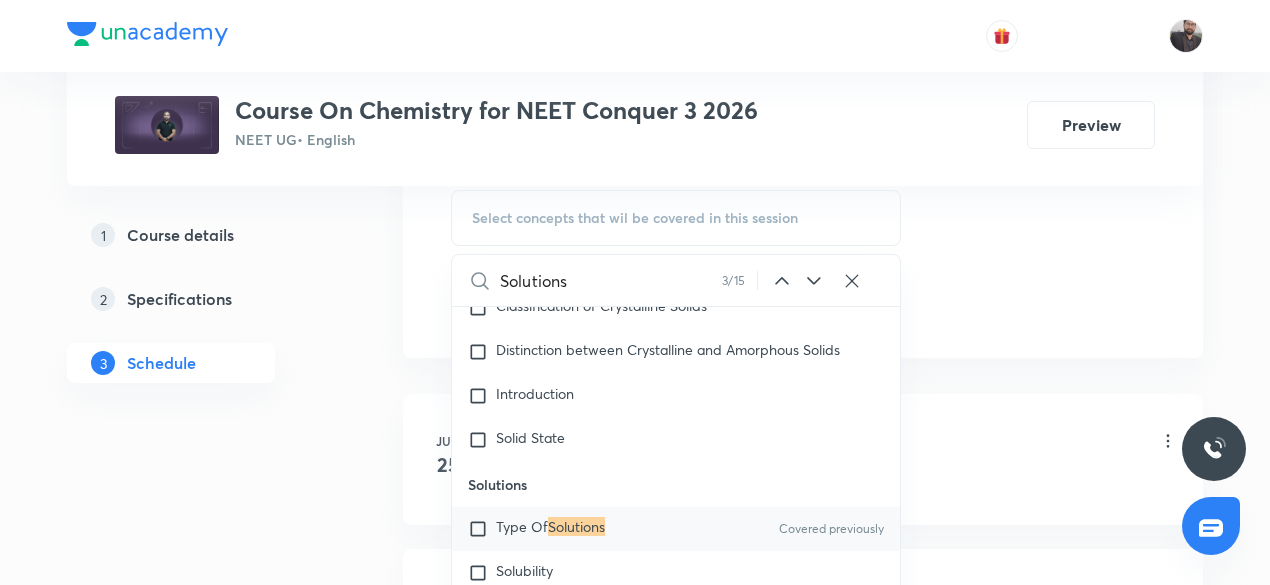click at bounding box center (482, 529) 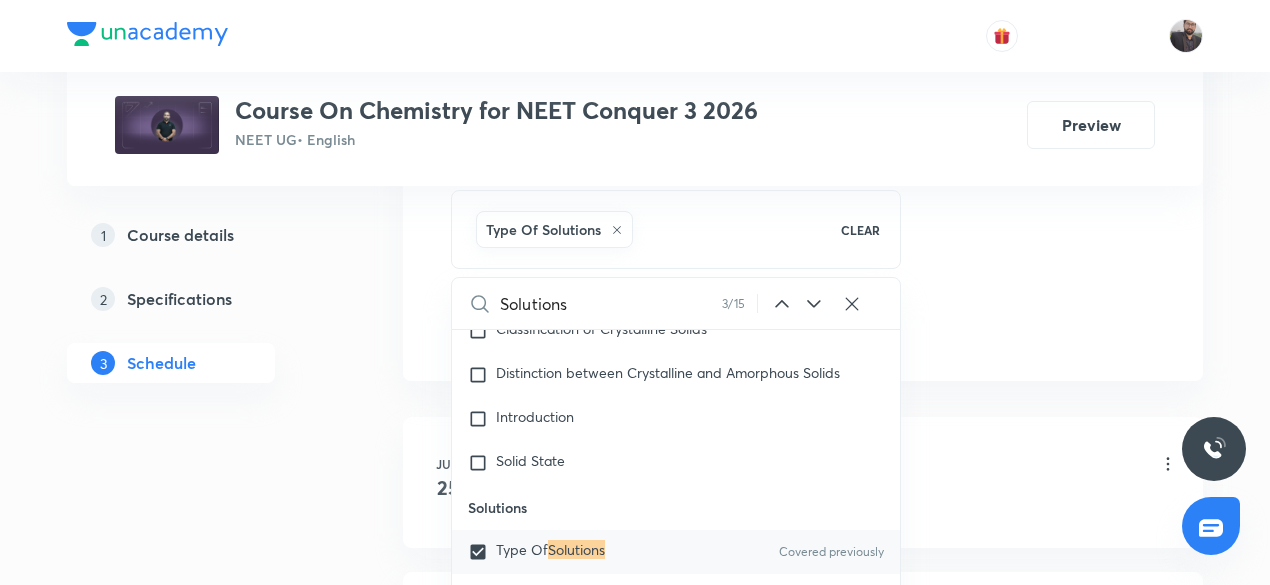click on "Session  12 Live class Session title 12/99 Solutions-02 ​ Schedule for Jul 12, 2025, 6:45 AM ​ Duration (in minutes) 75 ​   Session type Online Offline Room Room No 05 Sub-concepts Type Of Solutions CLEAR Solutions 3 / 15 ​ General Topics & Mole Concept Basic Concepts Covered previously Mole – Basic Introduction Covered previously Percentage Composition Stoichiometry Principle of Atom Conservation (POAC) Relation between Stoichiometric Quantities Application of Mole Concept: Gravimetric Analysis Electronic Configuration Of Atoms (Hund's rule)  Quantum Numbers (Magnetic Quantum no.) Quantum Numbers(Pauli's Exclusion law) Mean Molar Mass or Molecular Mass Variation of Conductivity with Concentration Mechanism of Corrosion Atomic Structure Discovery Of Electron Some Prerequisites of Physics Discovery Of Protons And Neutrons Atomic Models Representation Of Atom With Electrons And Neutrons Nature of Waves Nature Of Electromagnetic Radiation Planck’S Quantum Theory Bohr’s Model For Hydrogen Atom Wave" at bounding box center (803, -132) 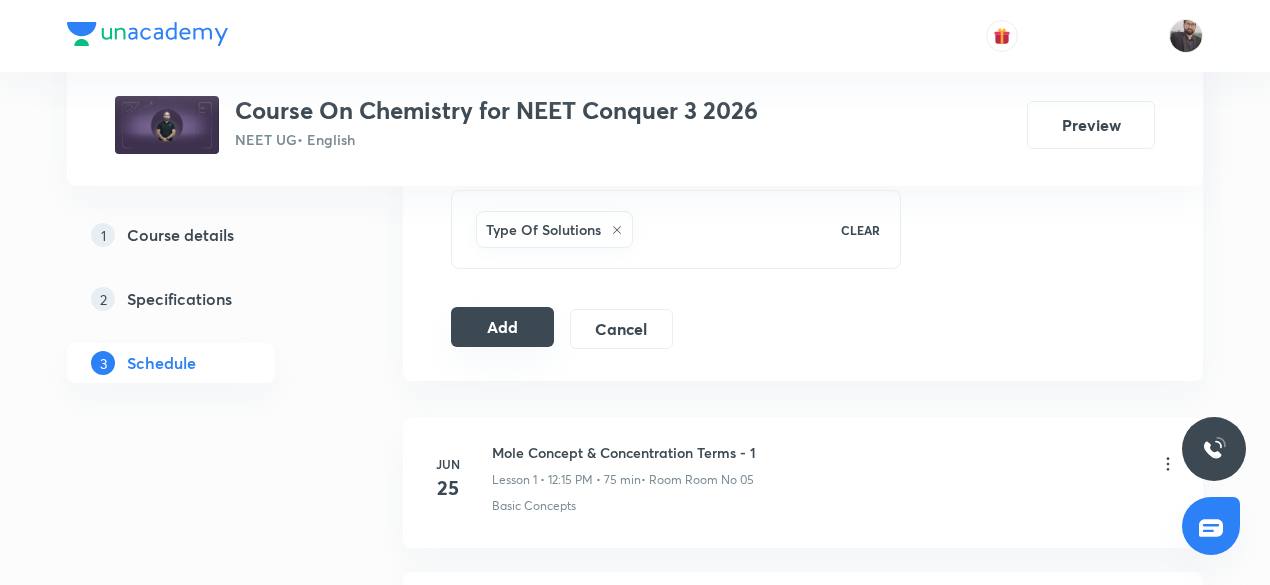 click on "Add" at bounding box center (502, 327) 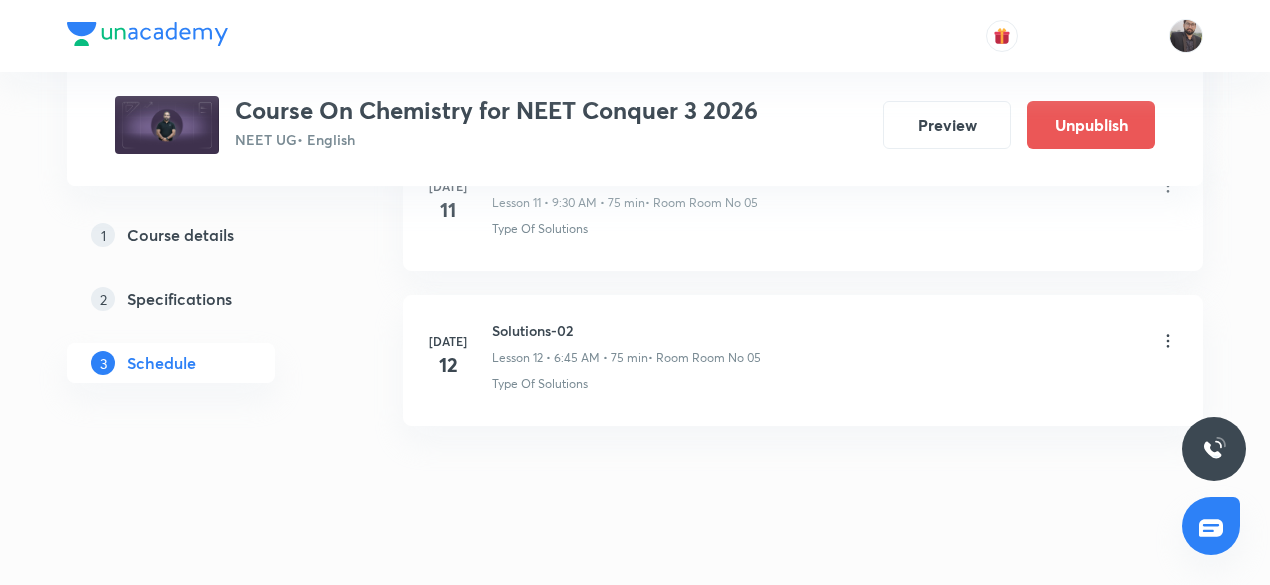 scroll, scrollTop: 1954, scrollLeft: 0, axis: vertical 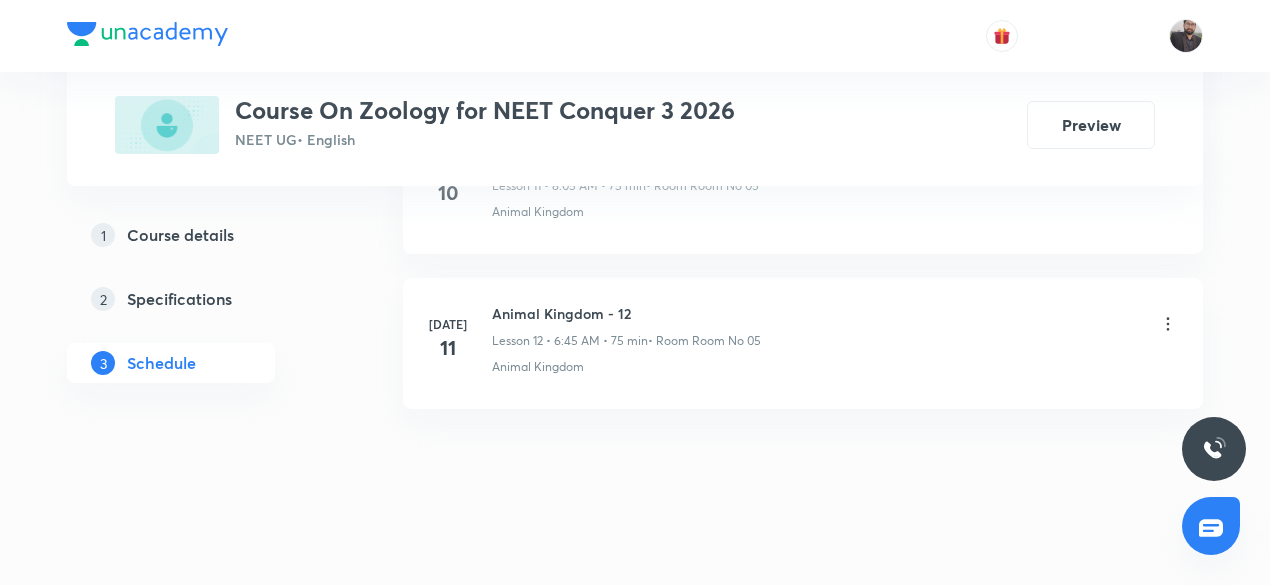 click on "Animal Kingdom - 12" at bounding box center [626, 313] 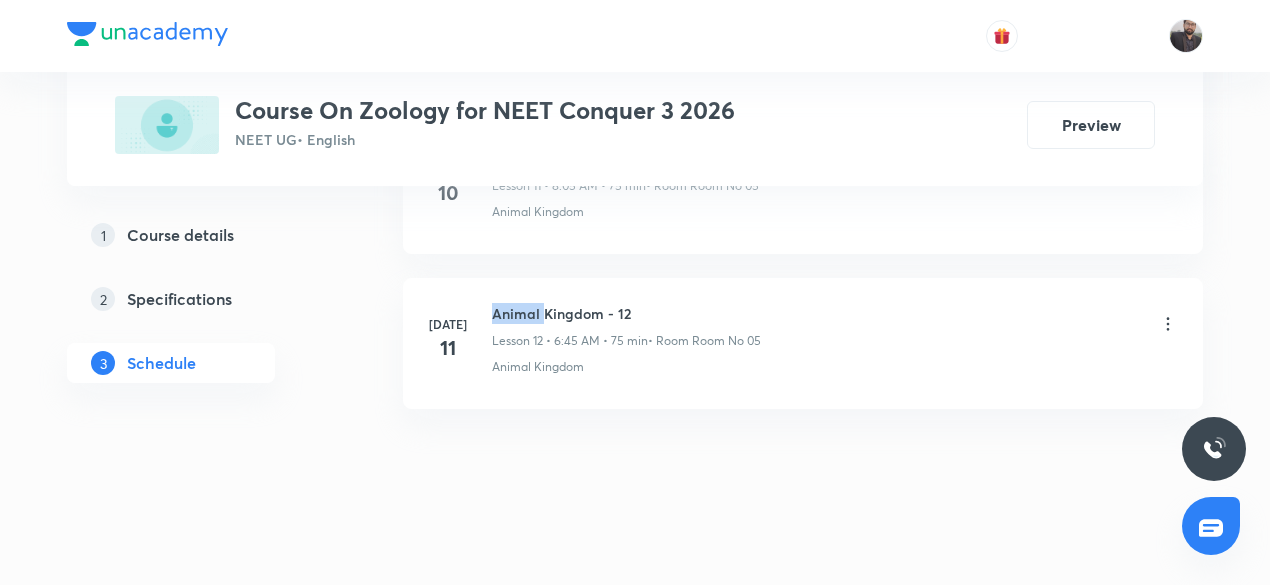 click on "Animal Kingdom - 12" at bounding box center [626, 313] 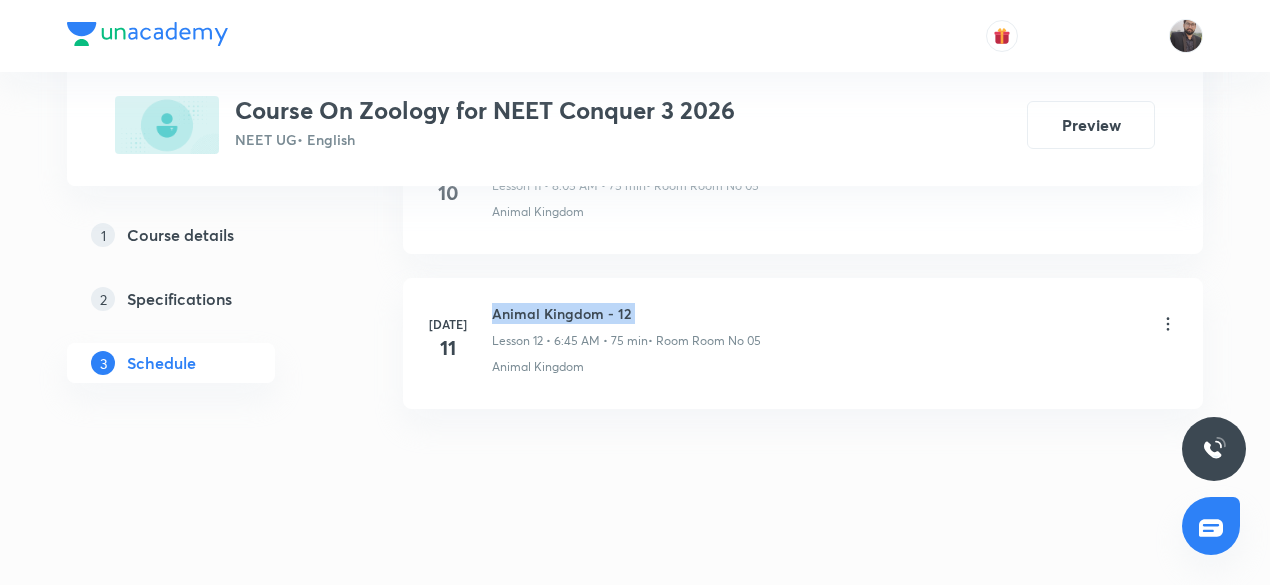 click on "Animal Kingdom - 12" at bounding box center (626, 313) 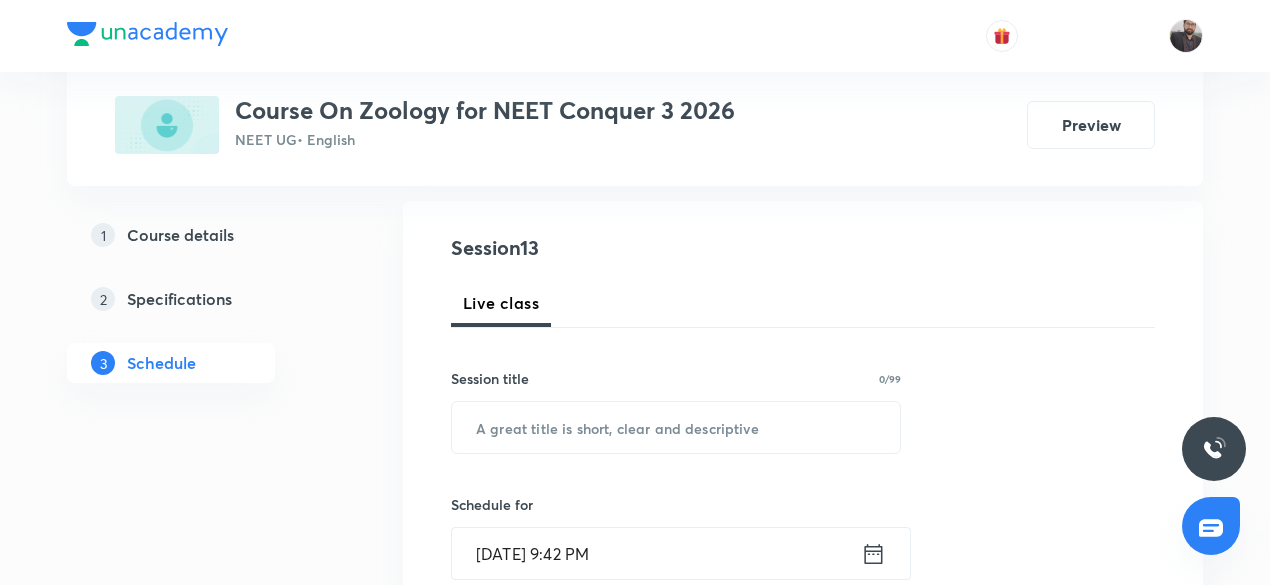 scroll, scrollTop: 200, scrollLeft: 0, axis: vertical 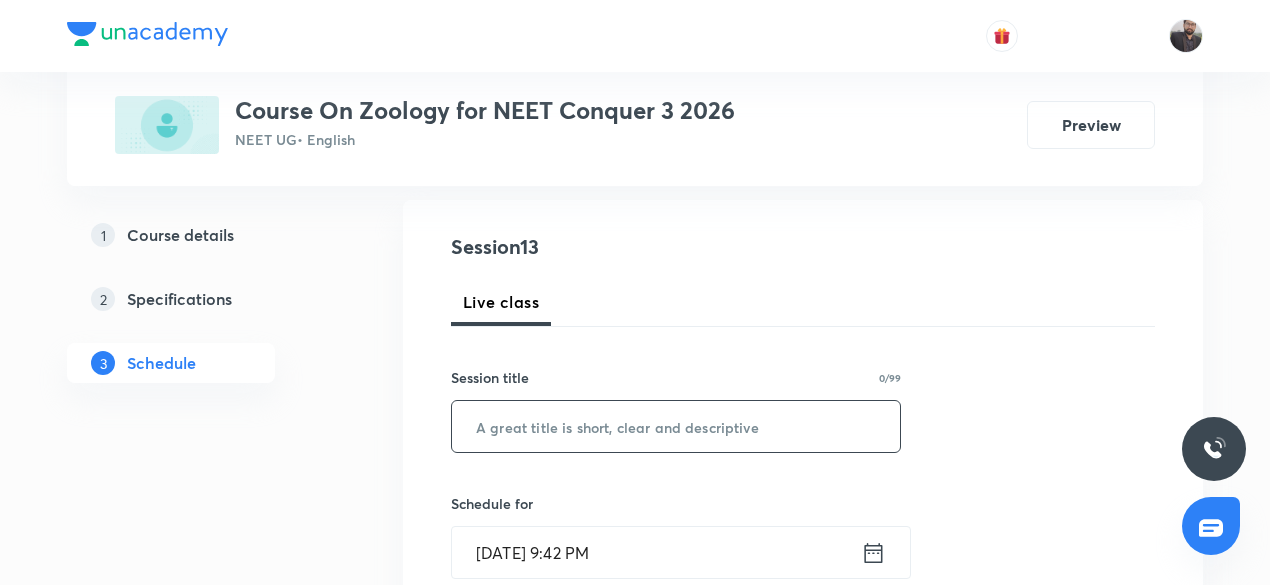 click at bounding box center (676, 426) 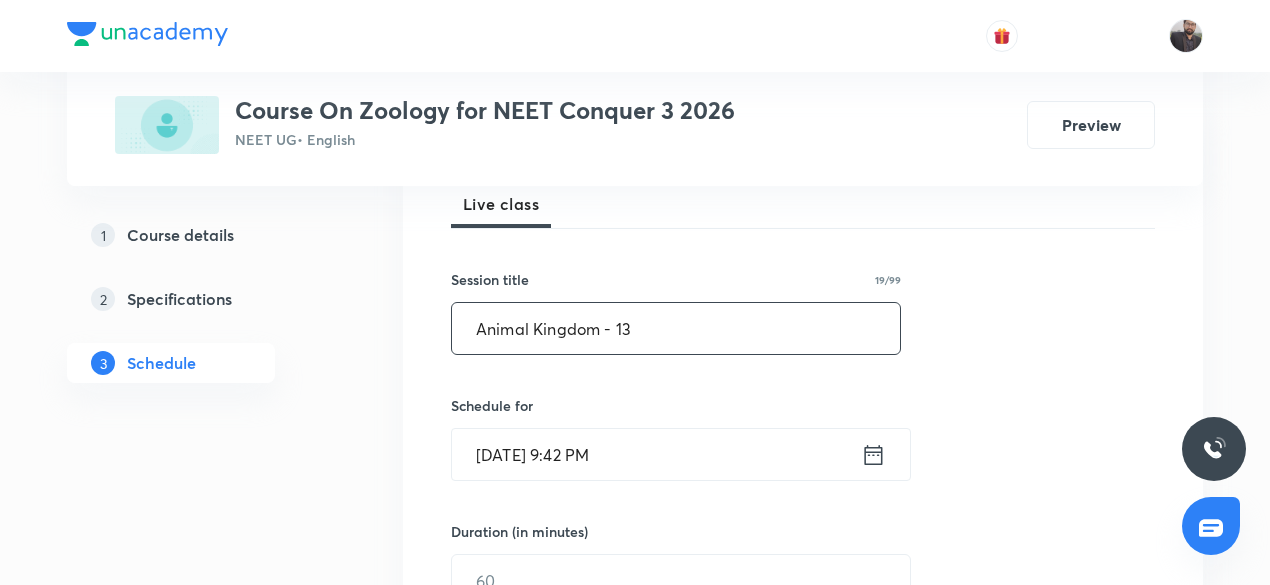 scroll, scrollTop: 303, scrollLeft: 0, axis: vertical 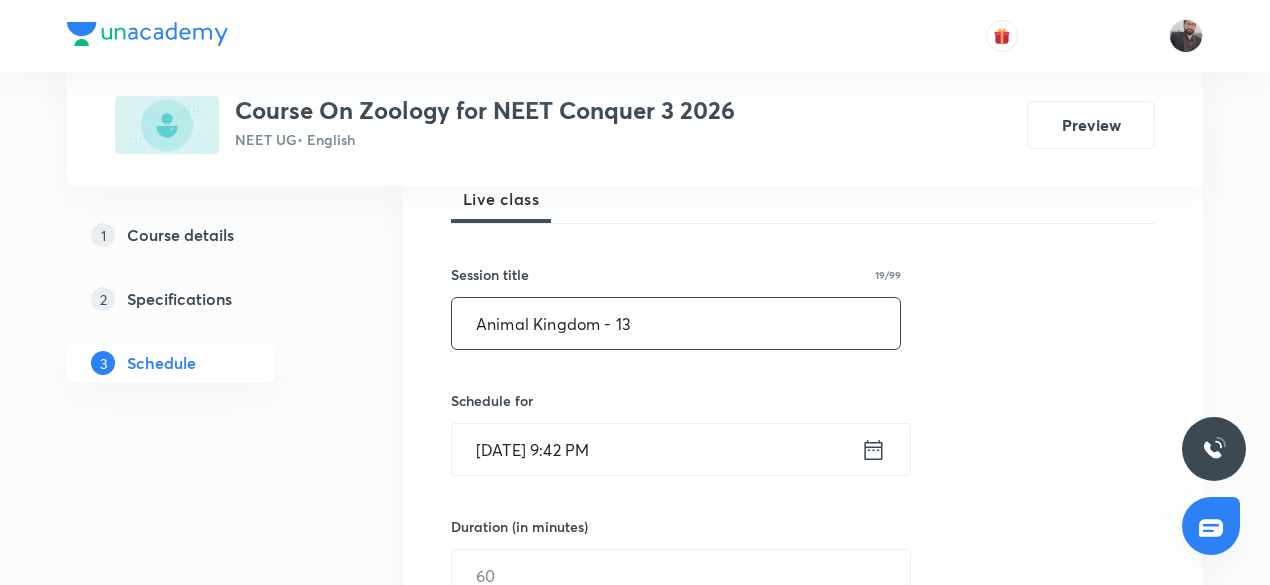 type on "Animal Kingdom - 13" 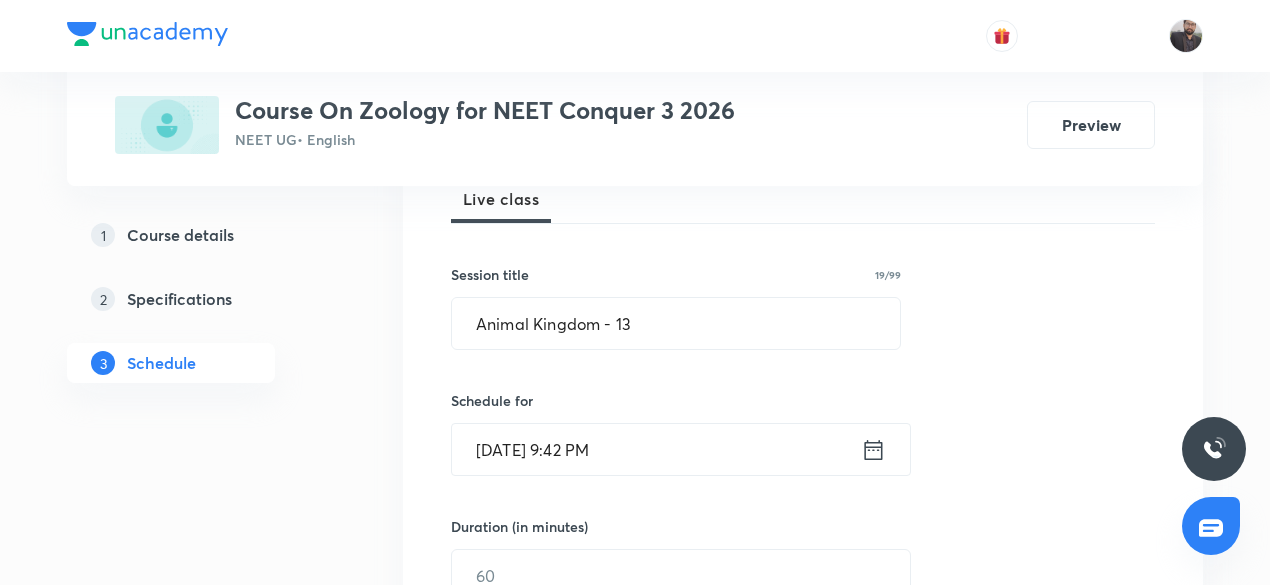 click on "Jul 11, 2025, 9:42 PM" at bounding box center [656, 449] 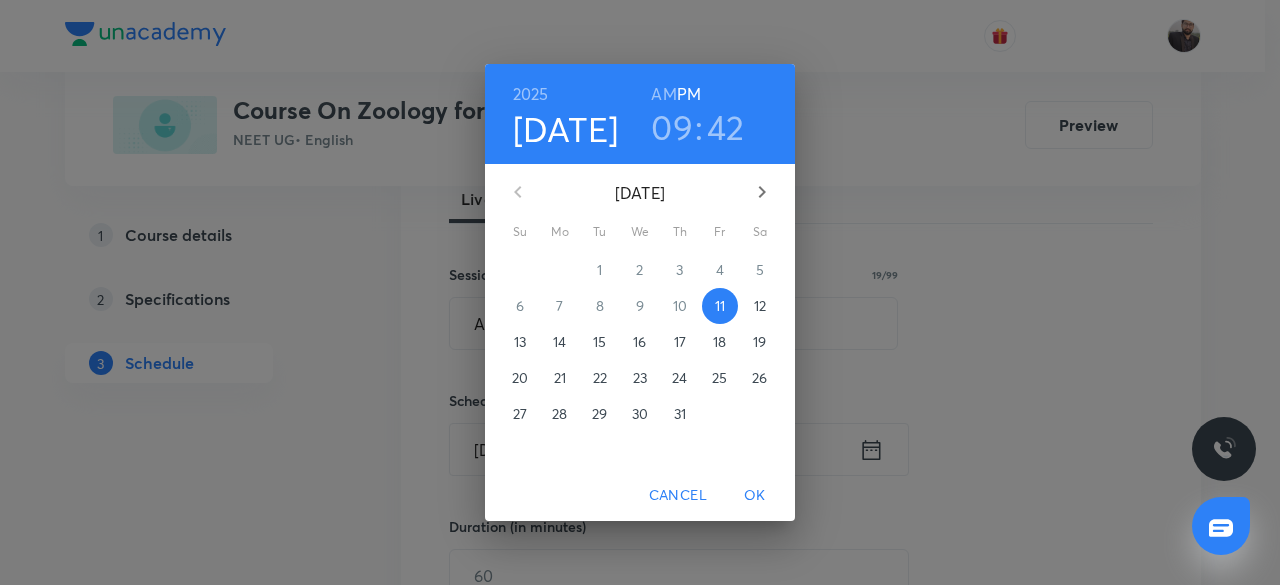 click on "12" at bounding box center [760, 306] 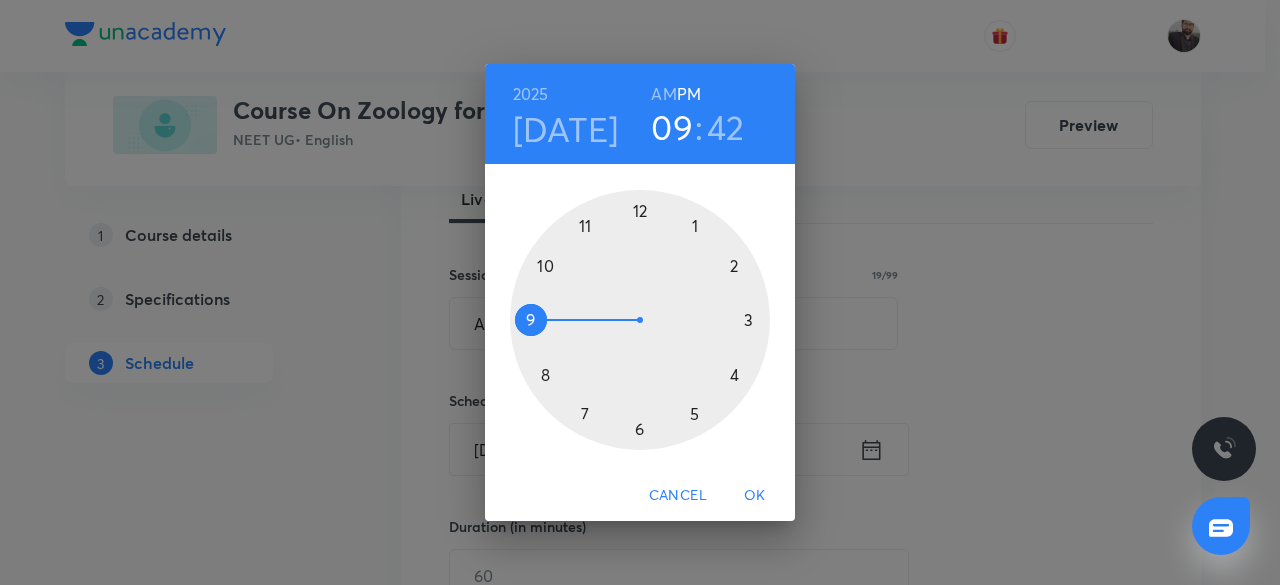 click on "AM" at bounding box center [663, 94] 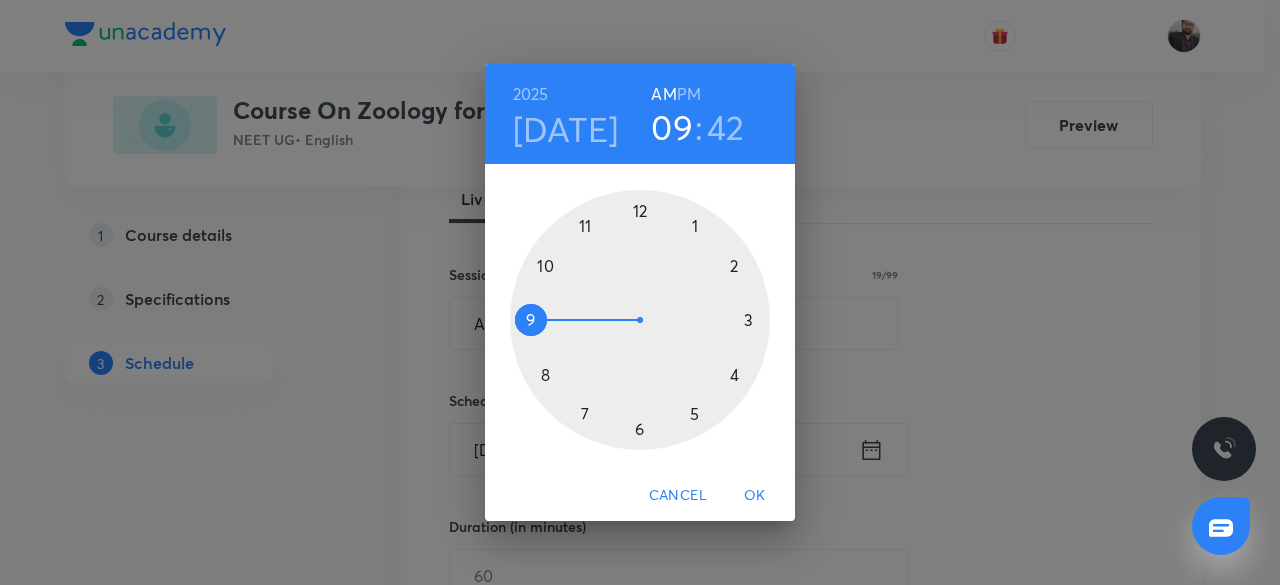 click at bounding box center [640, 320] 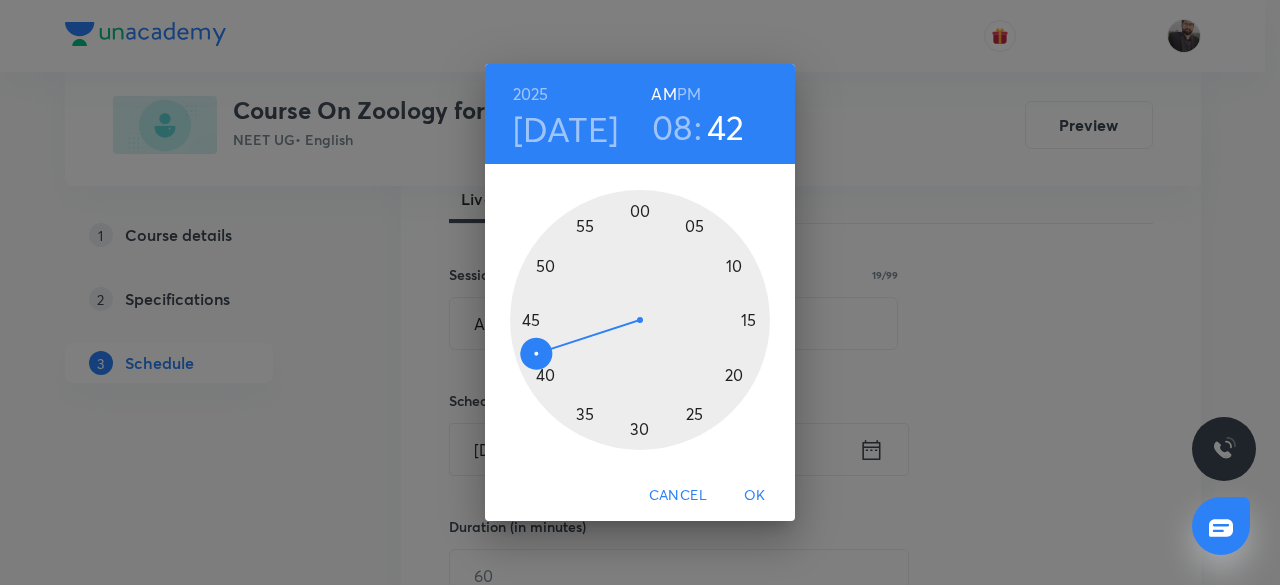 click at bounding box center (640, 320) 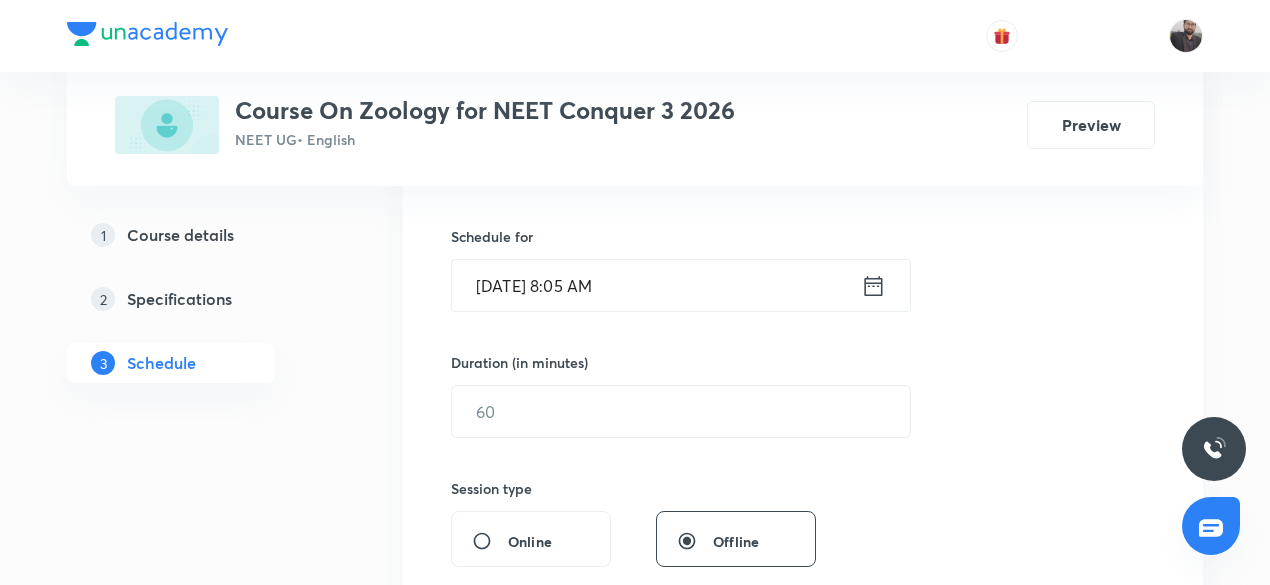 scroll, scrollTop: 468, scrollLeft: 0, axis: vertical 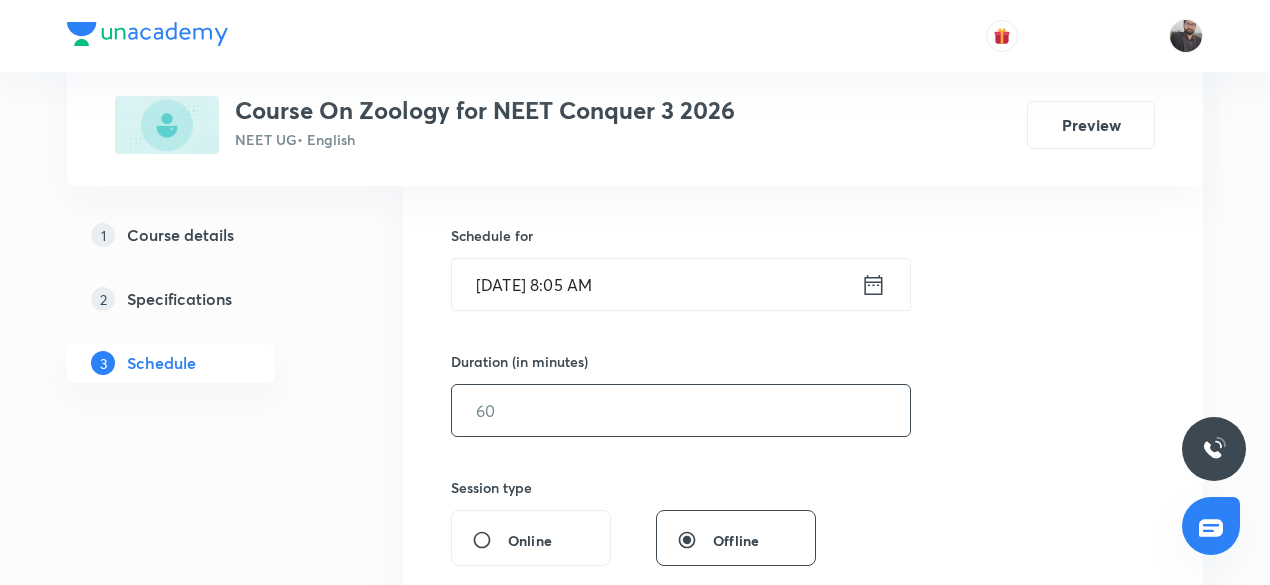 click at bounding box center [681, 410] 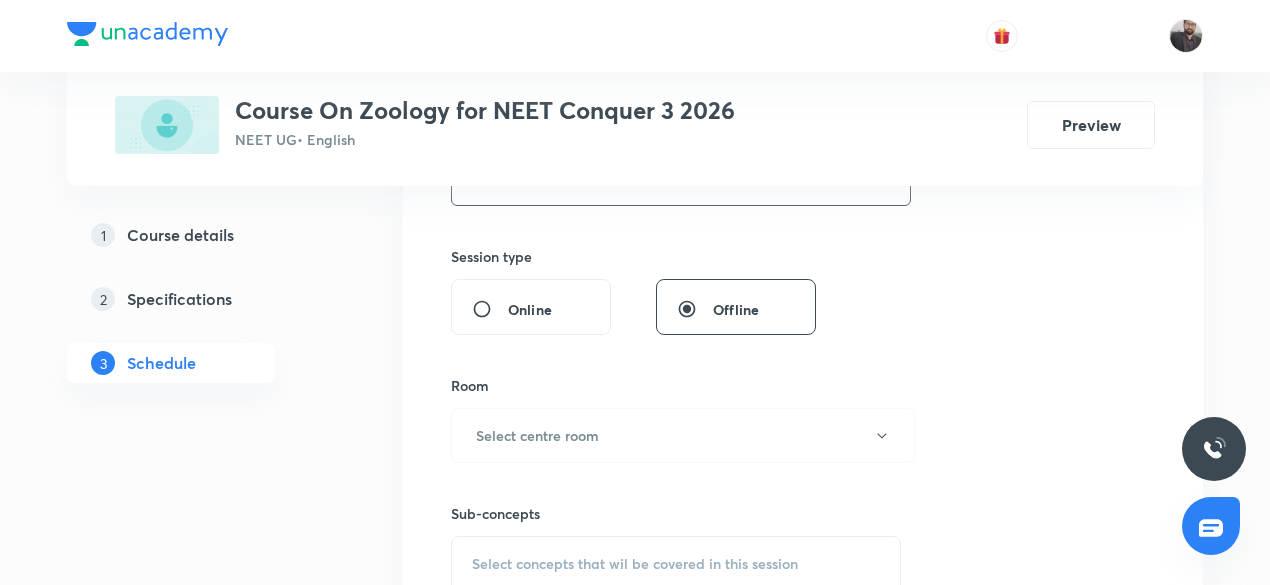 scroll, scrollTop: 714, scrollLeft: 0, axis: vertical 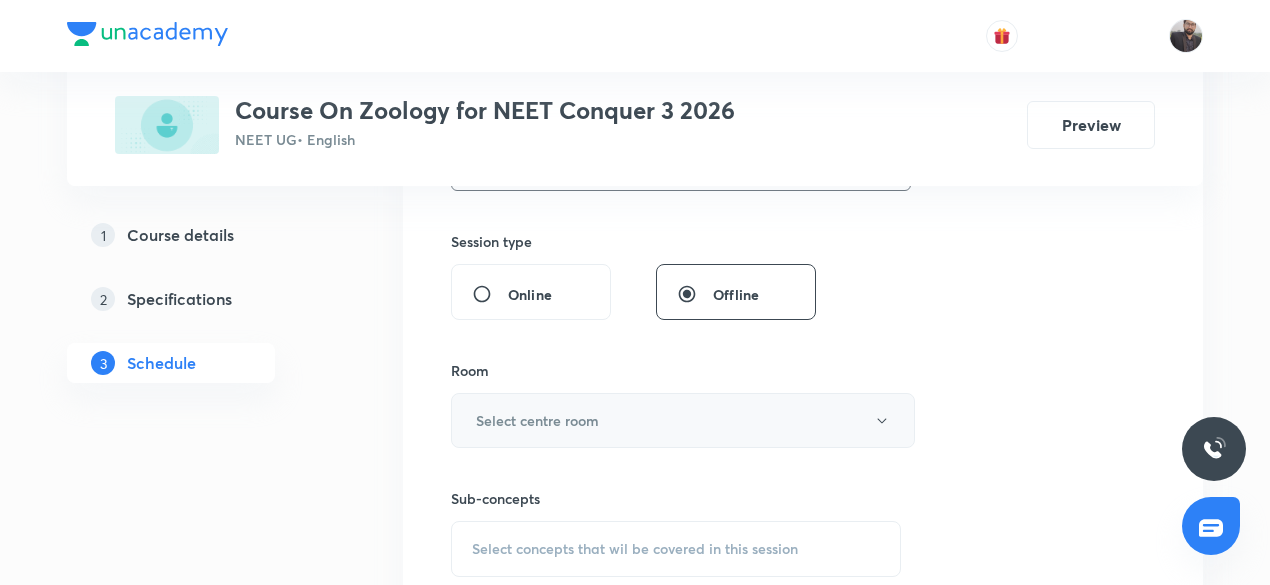 type on "75" 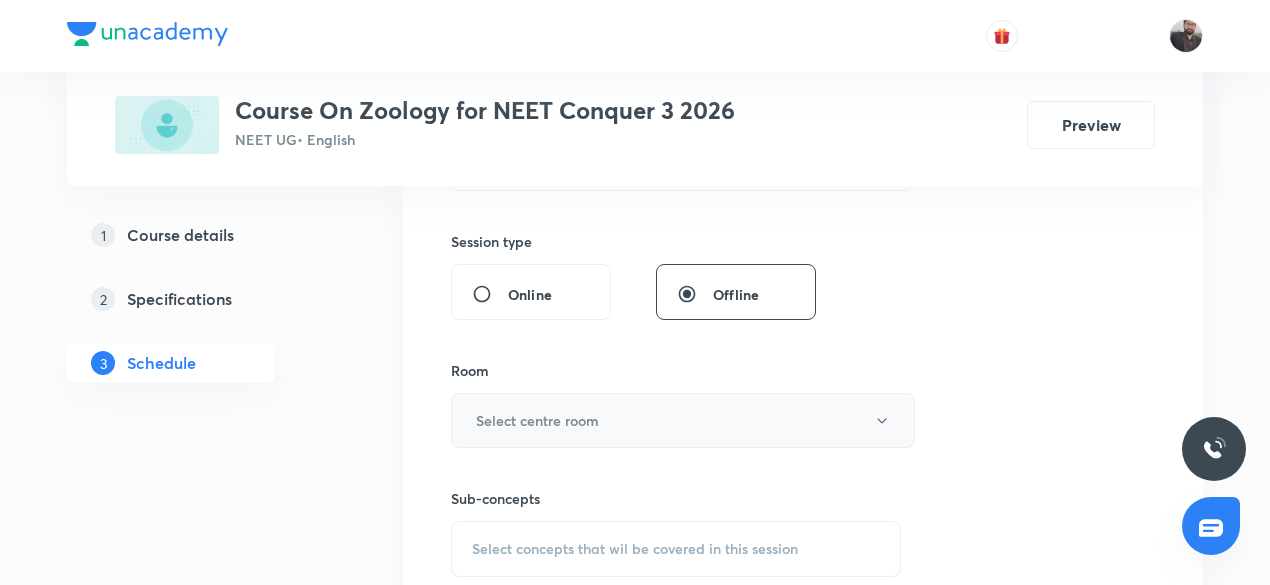 click on "Select centre room" at bounding box center (537, 420) 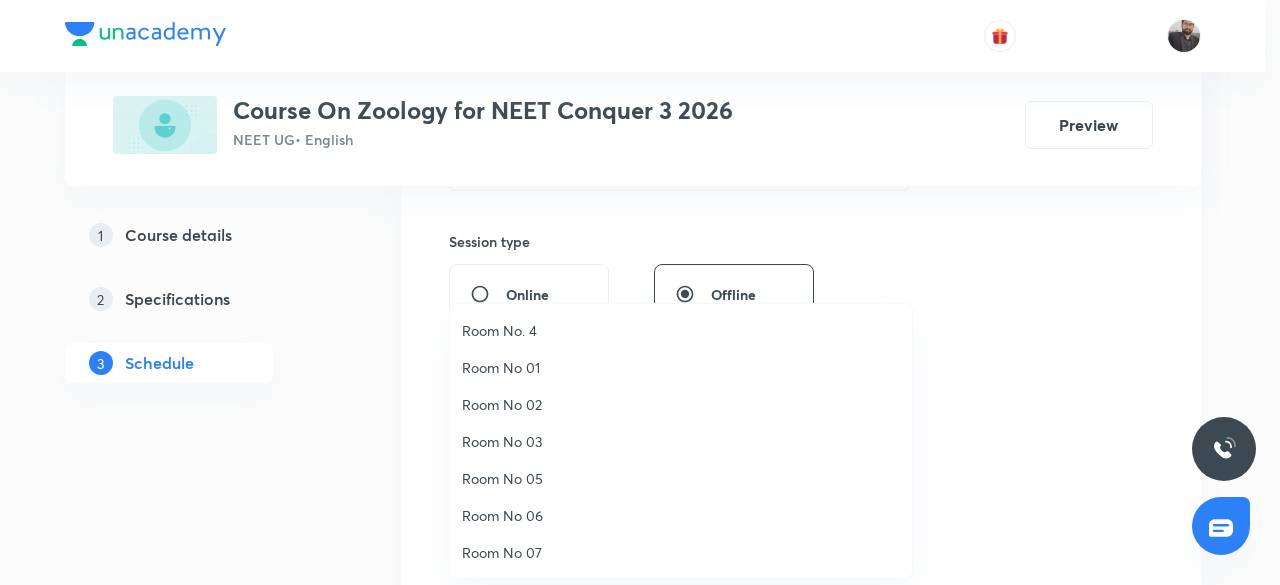click on "Room No 05" at bounding box center (681, 478) 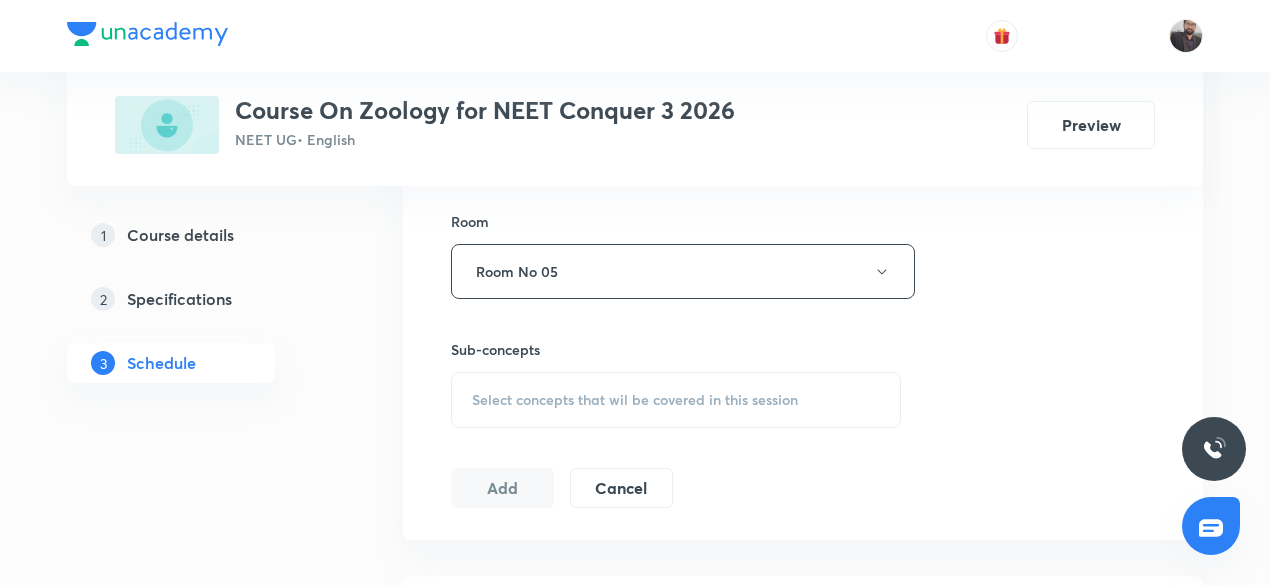 scroll, scrollTop: 865, scrollLeft: 0, axis: vertical 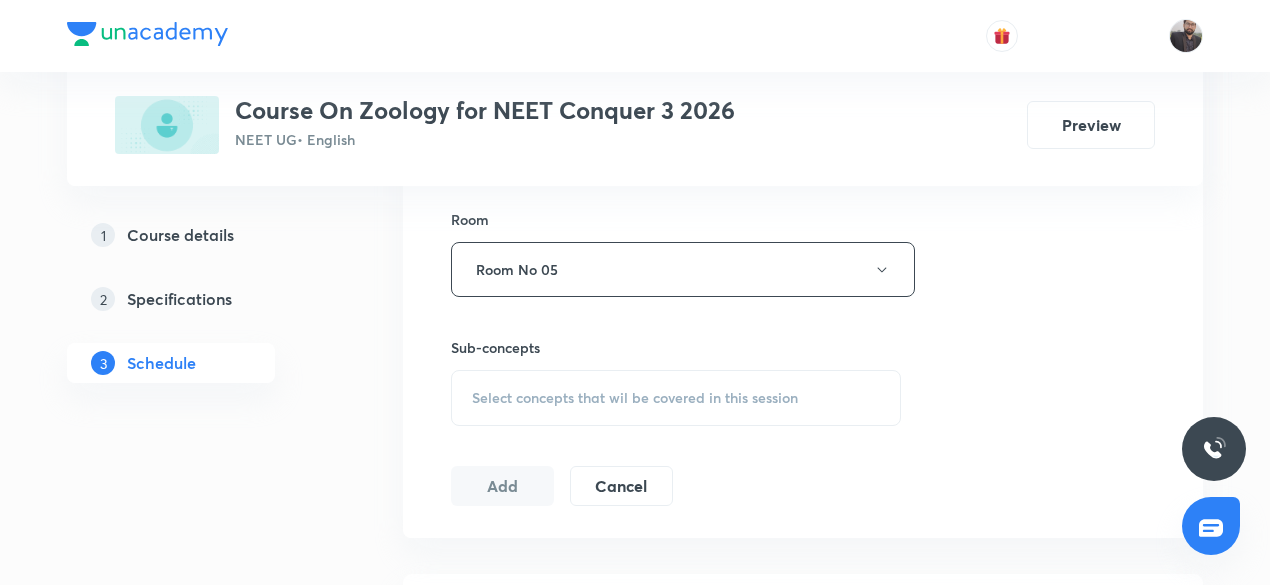 click on "Select concepts that wil be covered in this session" at bounding box center [676, 398] 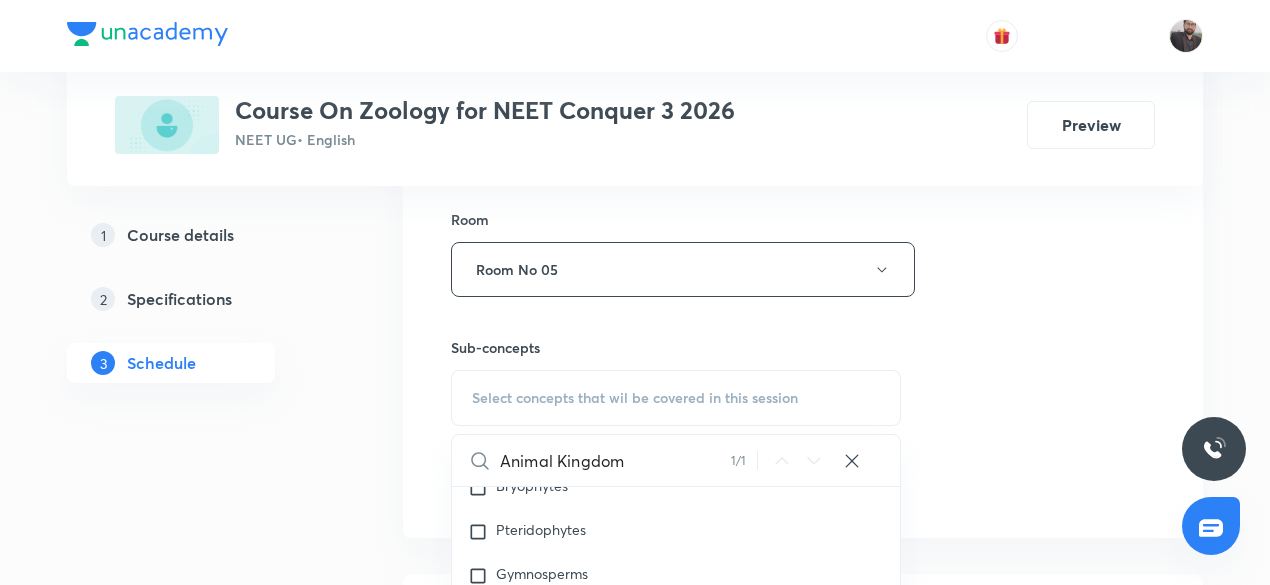 scroll, scrollTop: 1132, scrollLeft: 0, axis: vertical 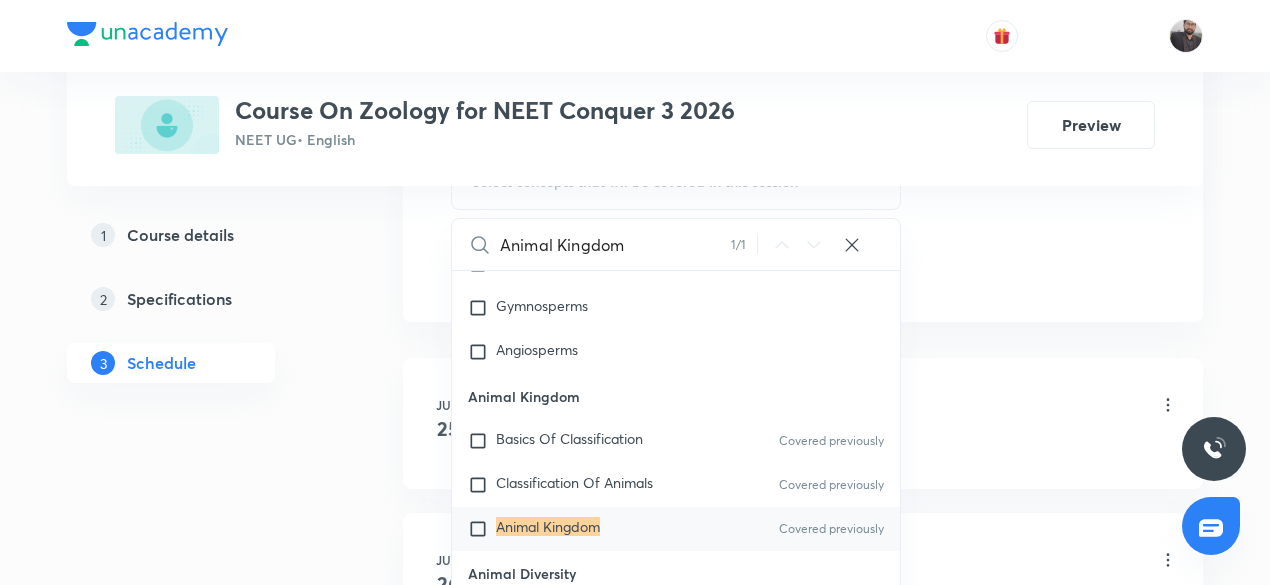 type on "Animal Kingdom" 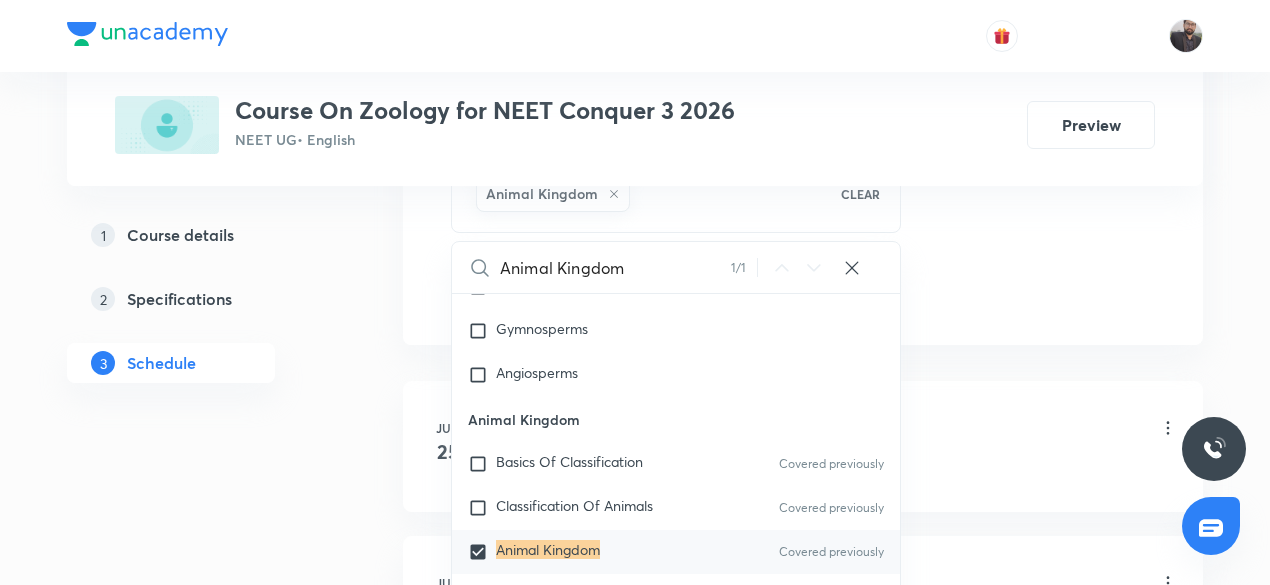 click on "Session  13 Live class Session title 19/99 Animal Kingdom - 13 ​ Schedule for Jul 12, 2025, 8:05 AM ​ Duration (in minutes) 75 ​   Session type Online Offline Room Room No 05 Sub-concepts Animal Kingdom CLEAR Animal Kingdom 1 / 1 ​ Living World What Is Living? Diversity In The Living World Systematics Types Of Taxonomy Fundamental Components Of Taxonomy Taxonomic Categories Taxonomical Aids The Three Domains Of Life Biological Nomenclature  Biological Classification System Of Classification Kingdom Monera Kingdom Protista Kingdom Fungi Kingdom Plantae Kingdom Animalia Linchens Mycorrhiza Virus Prions Viroids Plant Kingdom Algae Bryophytes Pteridophytes Gymnosperms Angiosperms Animal Kingdom Basics Of Classification Covered previously Classification Of Animals Covered previously Animal Kingdom Covered previously Animal Diversity Animal Diversity Morphology - Flowering Plants Plant Morphology Root Types Of Roots Stem Types Of Stem  Leaf Inflorescence Flower Fruit Seed Anatomy - Flowering Plants Frogs ER" at bounding box center [803, -168] 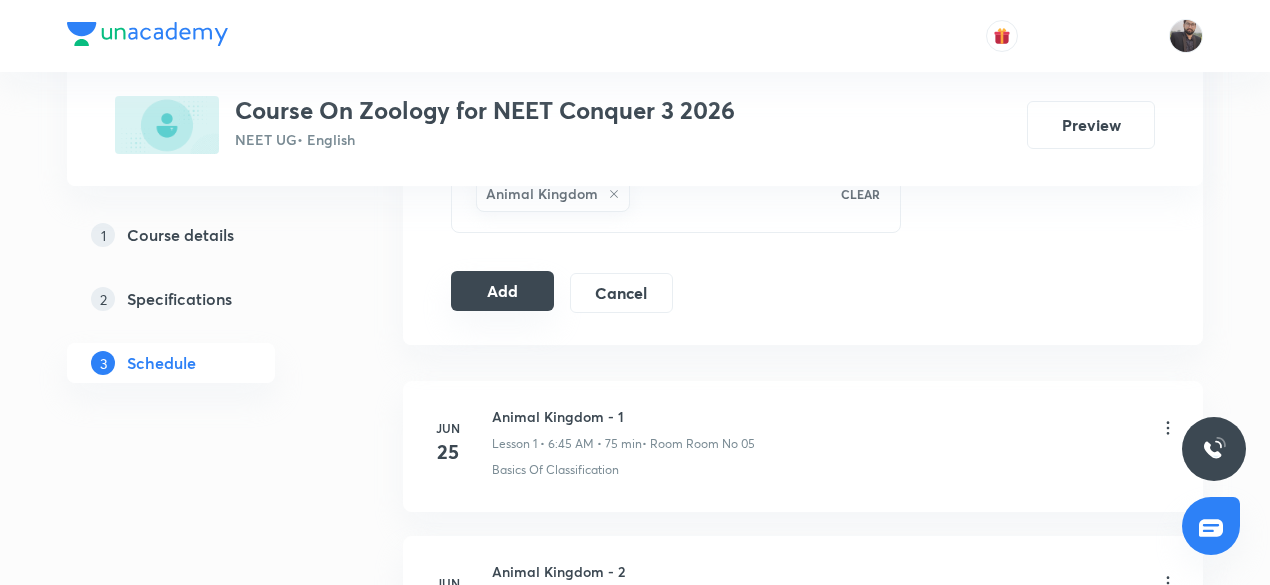 click on "Add" at bounding box center [502, 291] 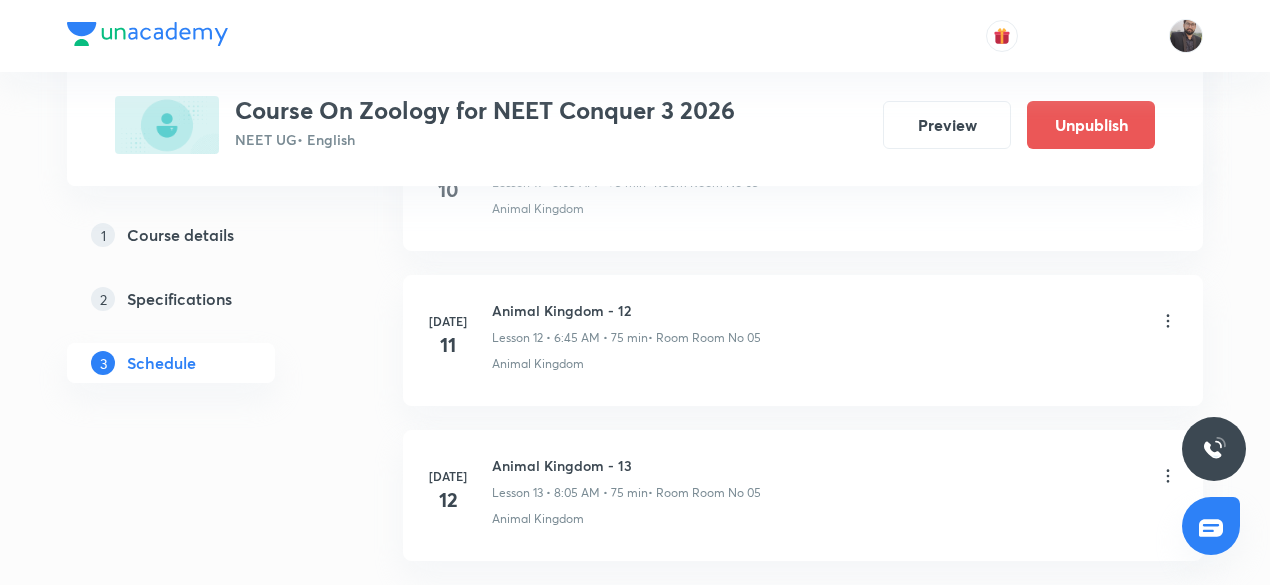 scroll, scrollTop: 2106, scrollLeft: 0, axis: vertical 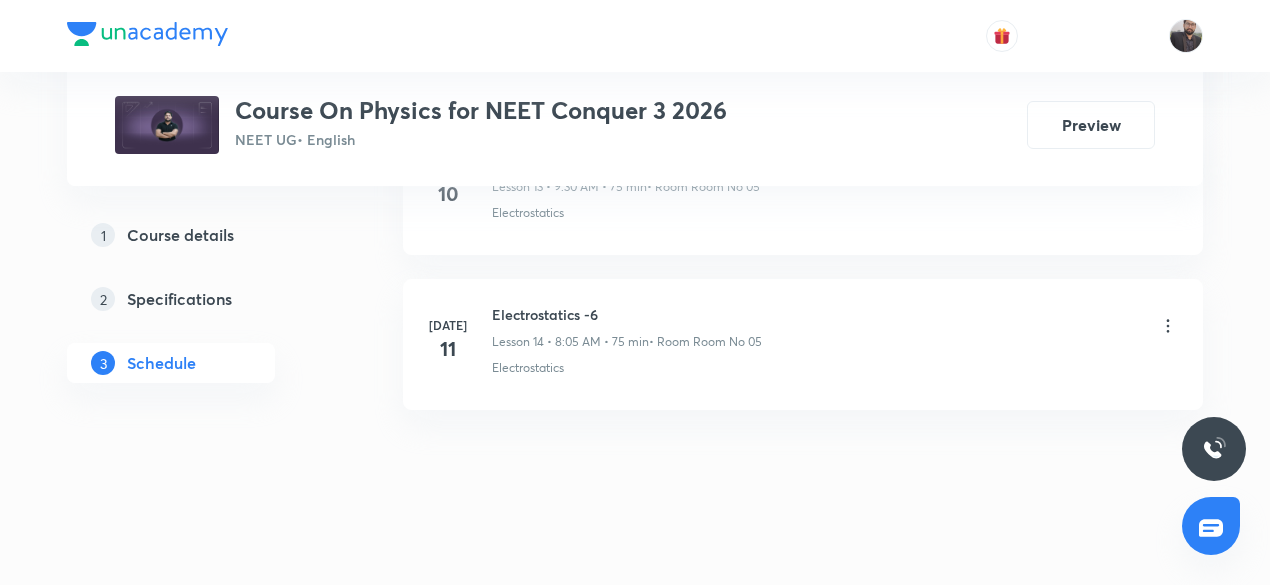 click on "Electrostatics -6" at bounding box center [627, 314] 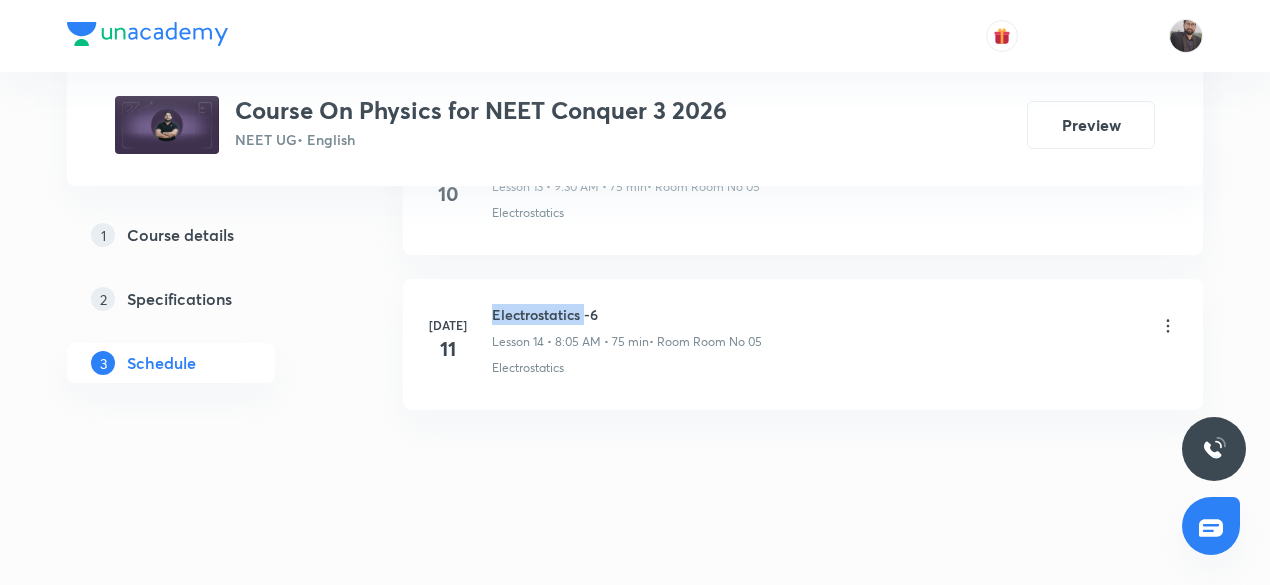 click on "Electrostatics -6" at bounding box center (627, 314) 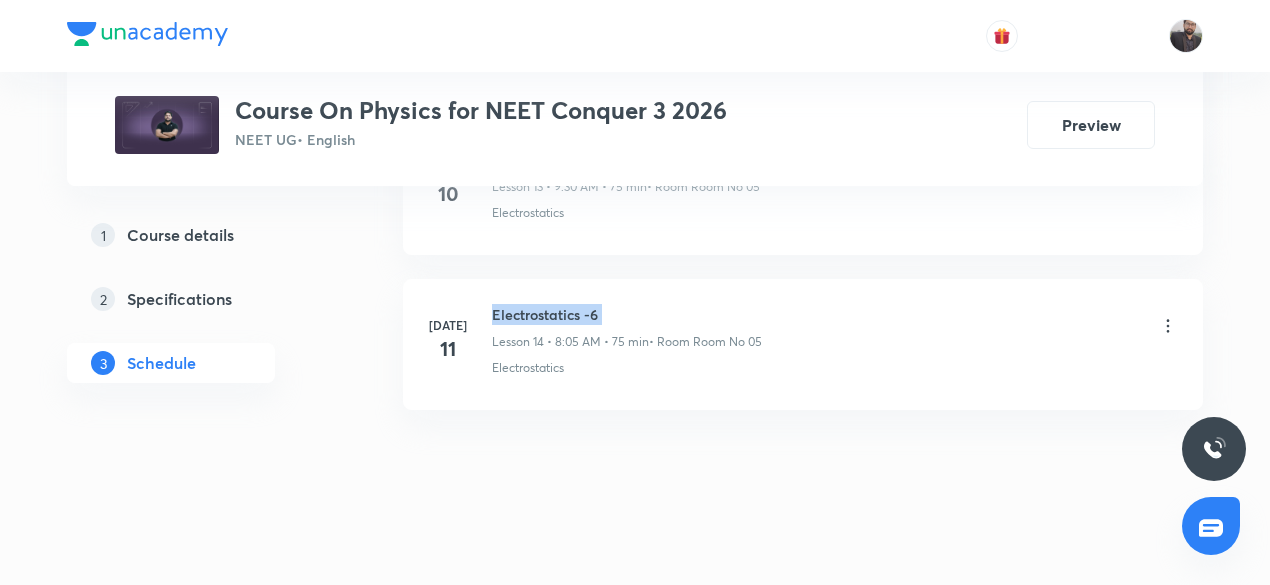 click on "Electrostatics -6" at bounding box center [627, 314] 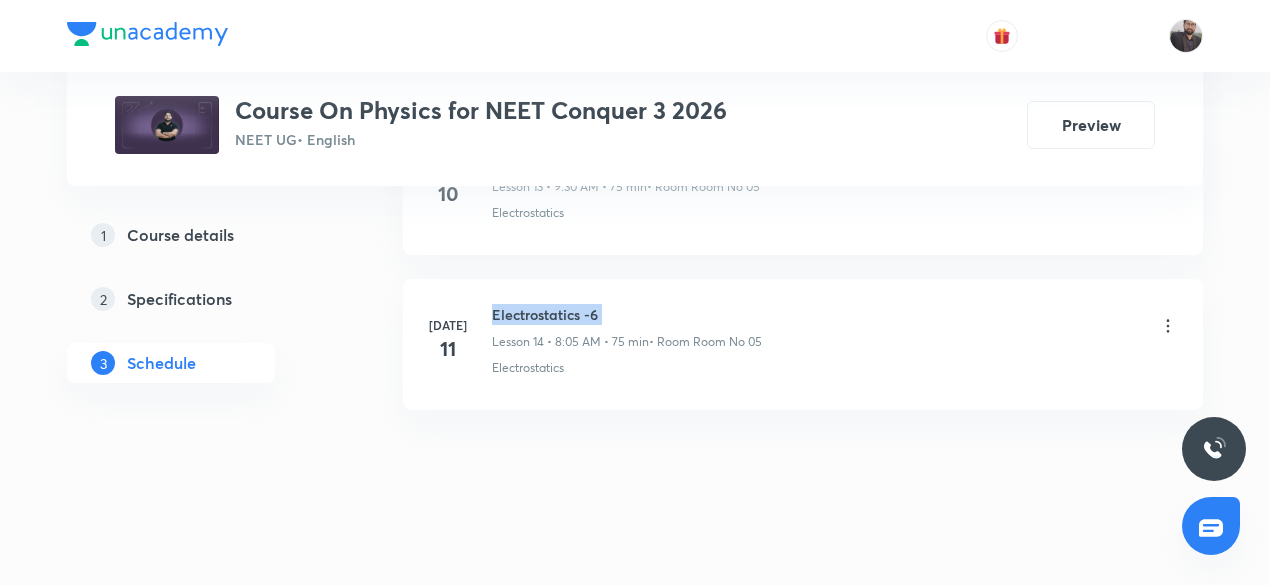 copy on "Electrostatics -6" 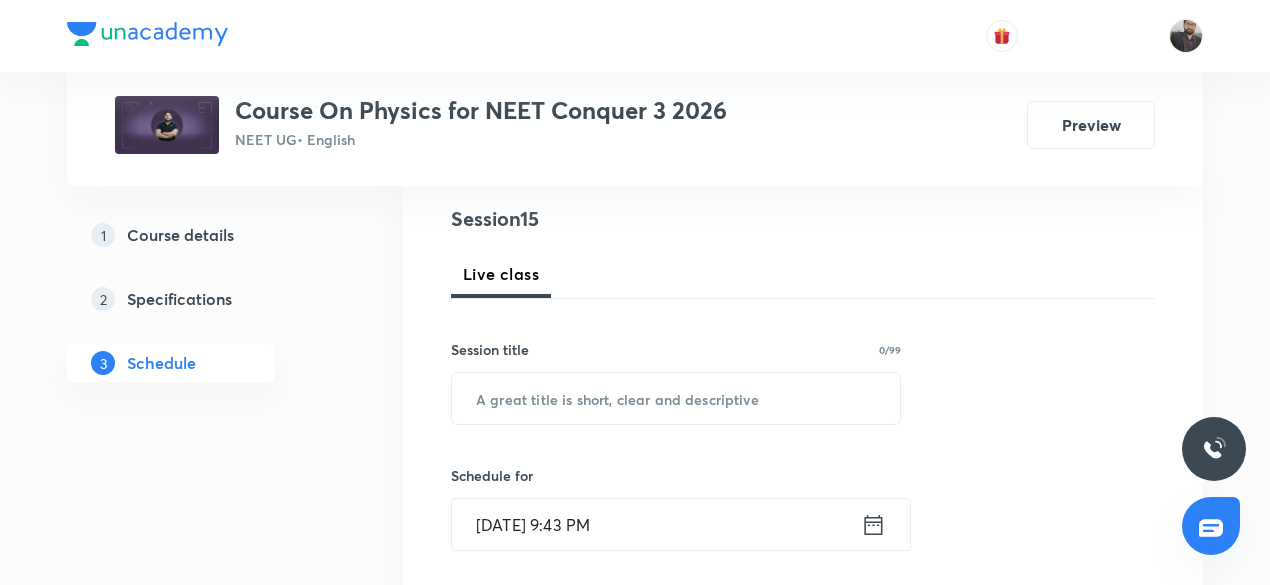 scroll, scrollTop: 235, scrollLeft: 0, axis: vertical 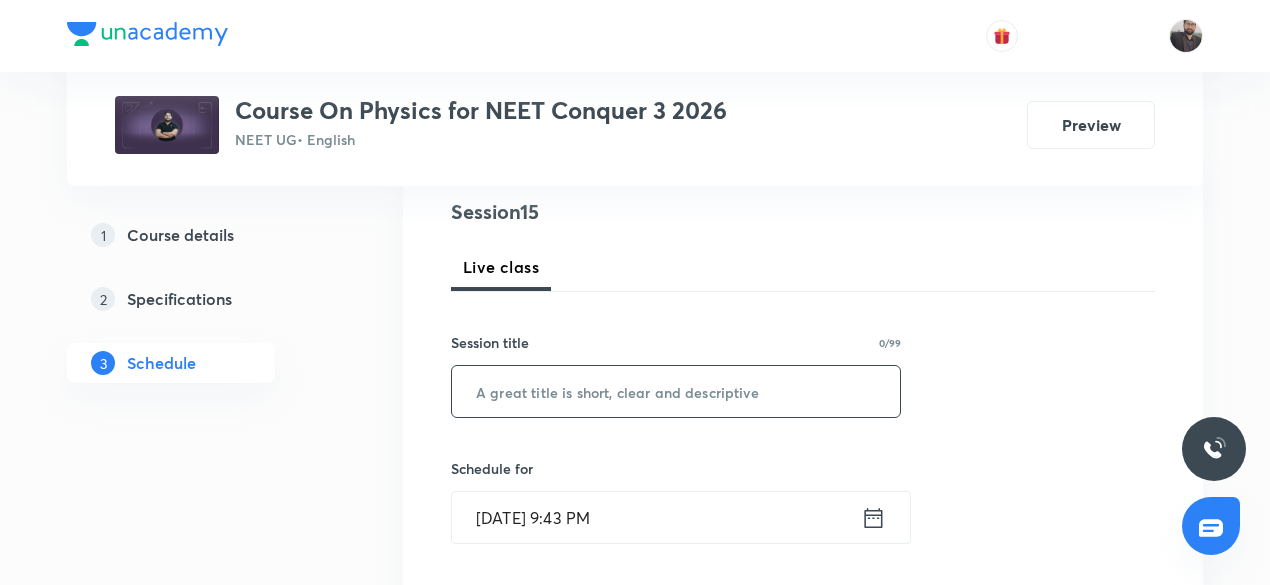 click at bounding box center [676, 391] 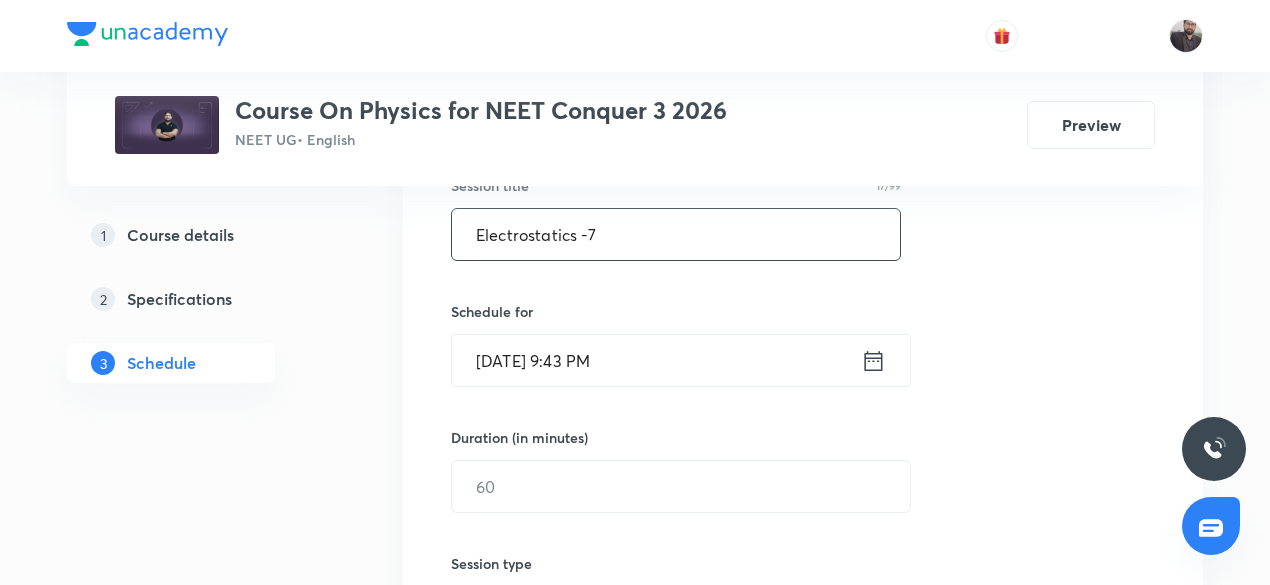 scroll, scrollTop: 394, scrollLeft: 0, axis: vertical 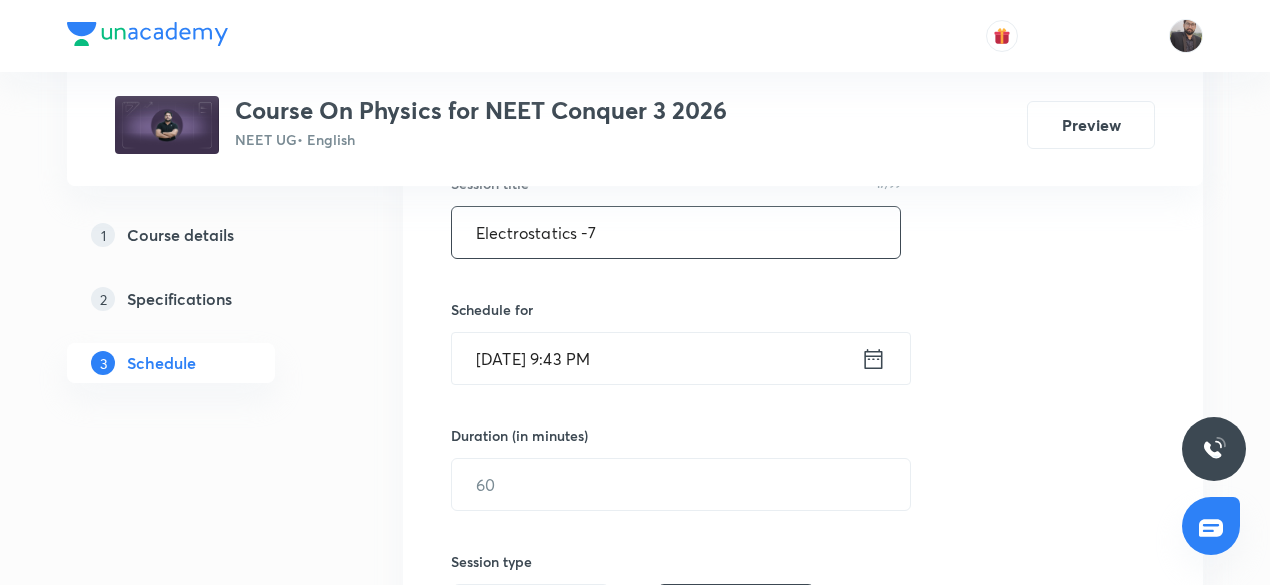 type on "Electrostatics -7" 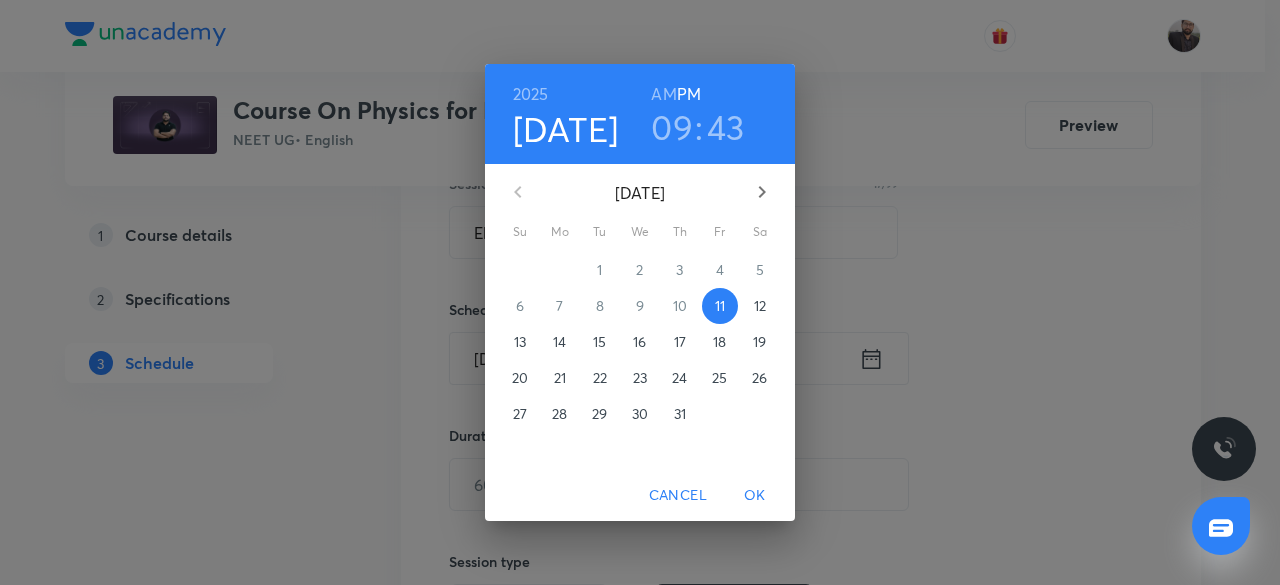 click on "12" at bounding box center (760, 306) 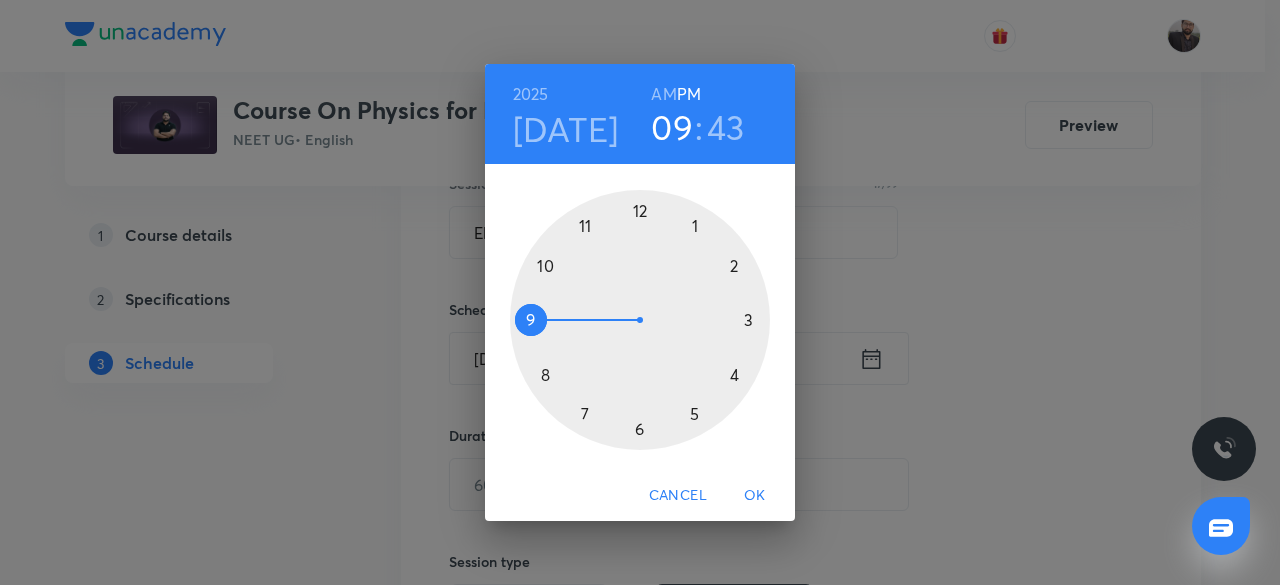 click on "AM" at bounding box center (663, 94) 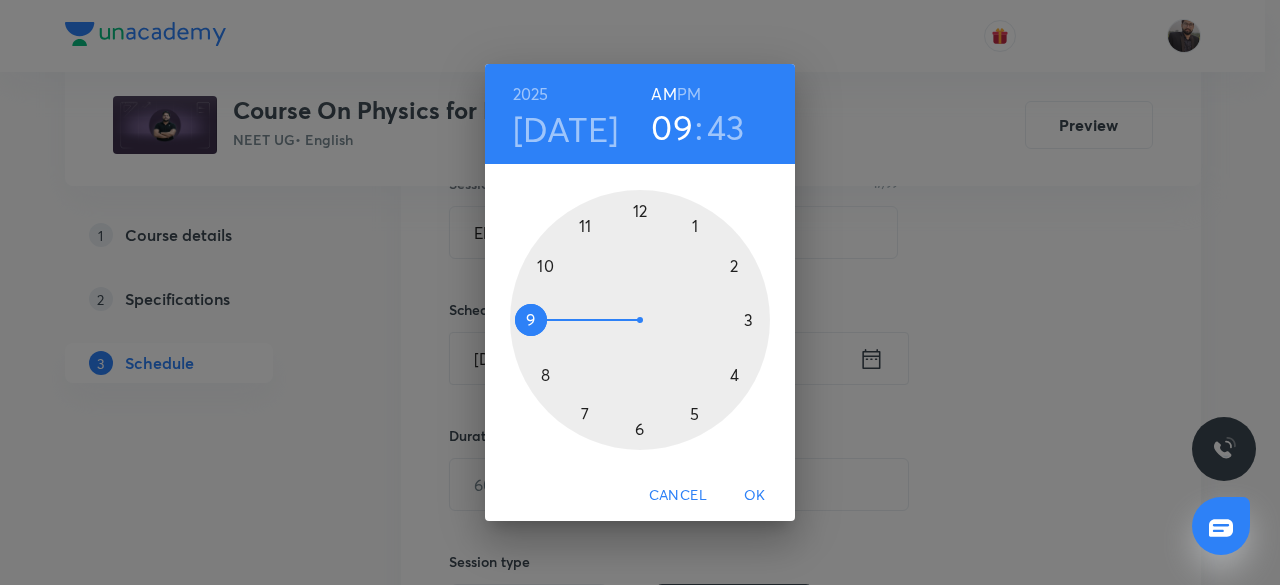 click at bounding box center (640, 320) 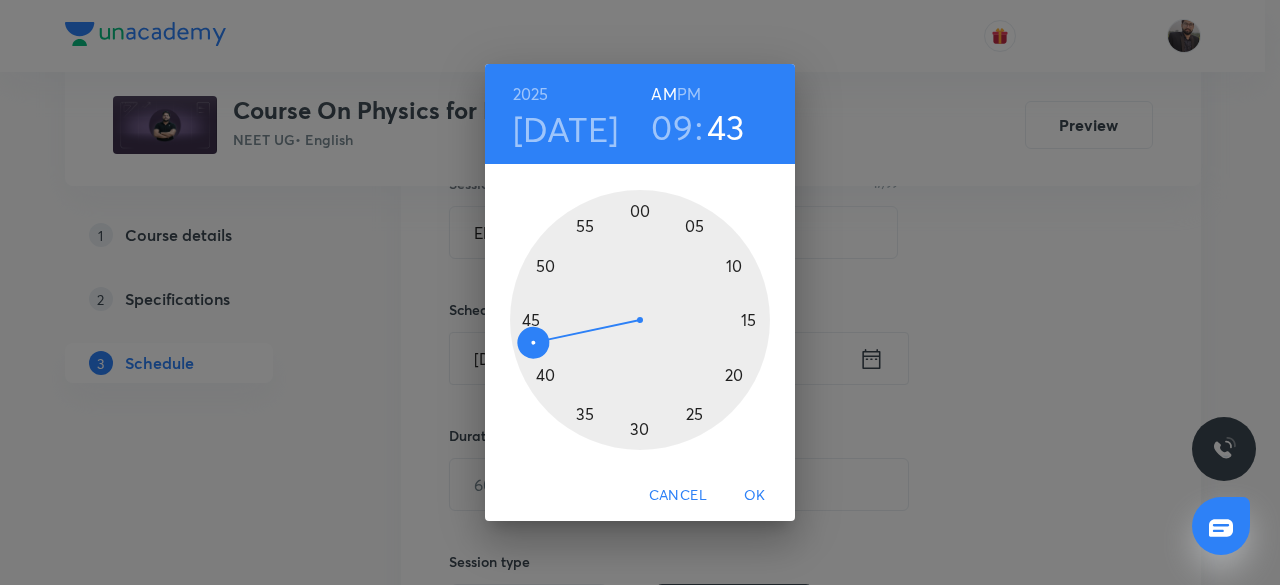 click at bounding box center (640, 320) 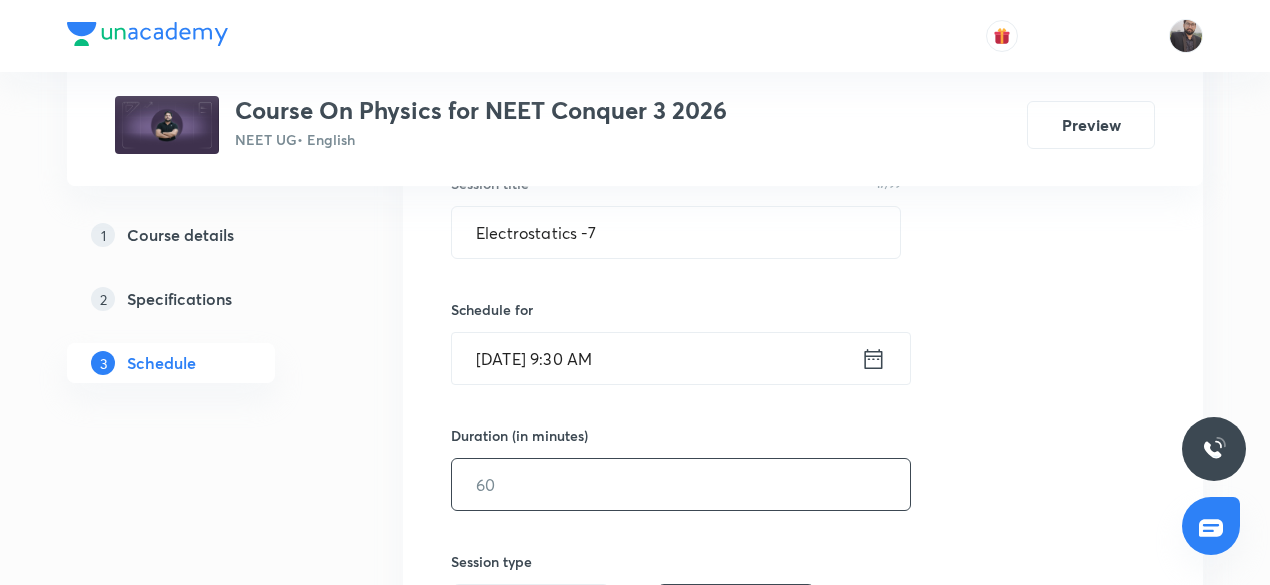 click at bounding box center [681, 484] 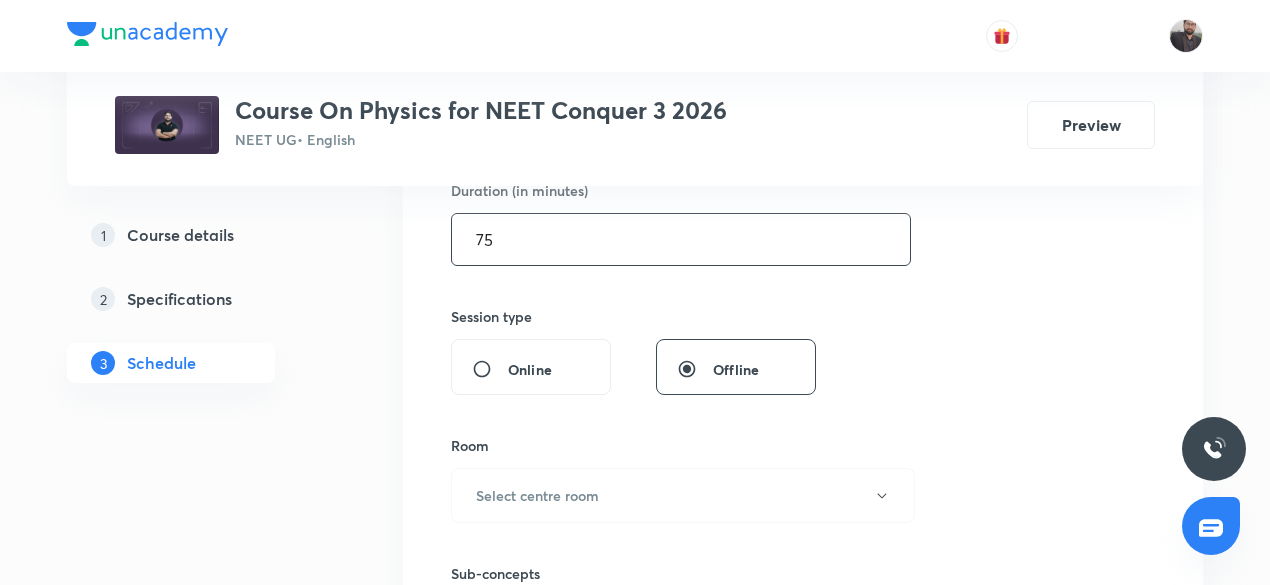 scroll, scrollTop: 644, scrollLeft: 0, axis: vertical 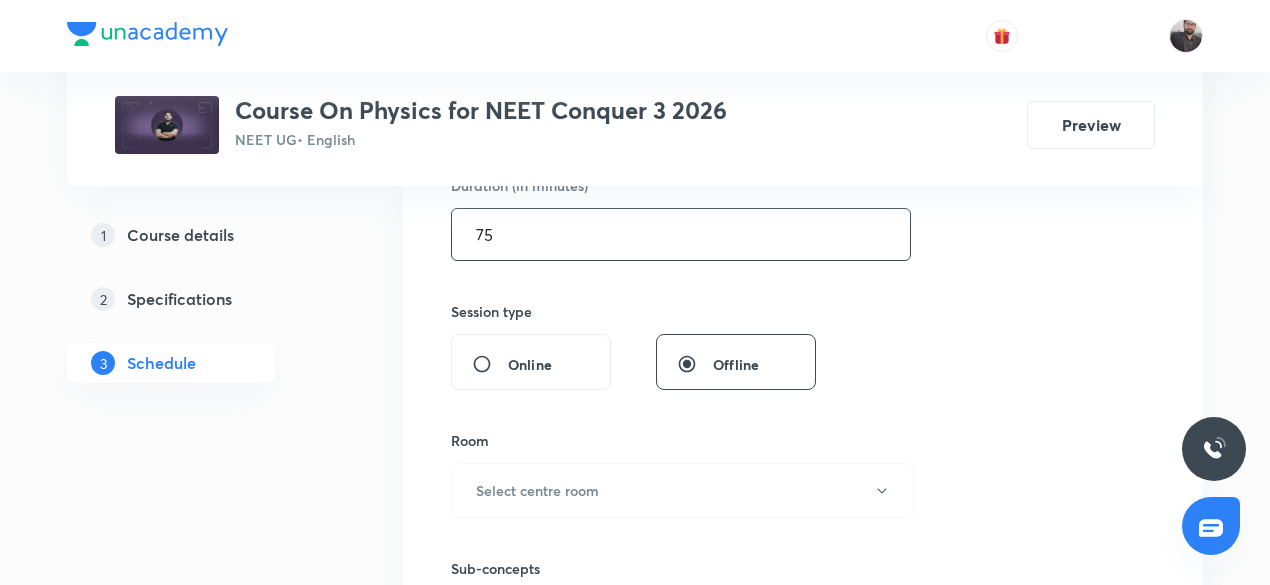 type on "75" 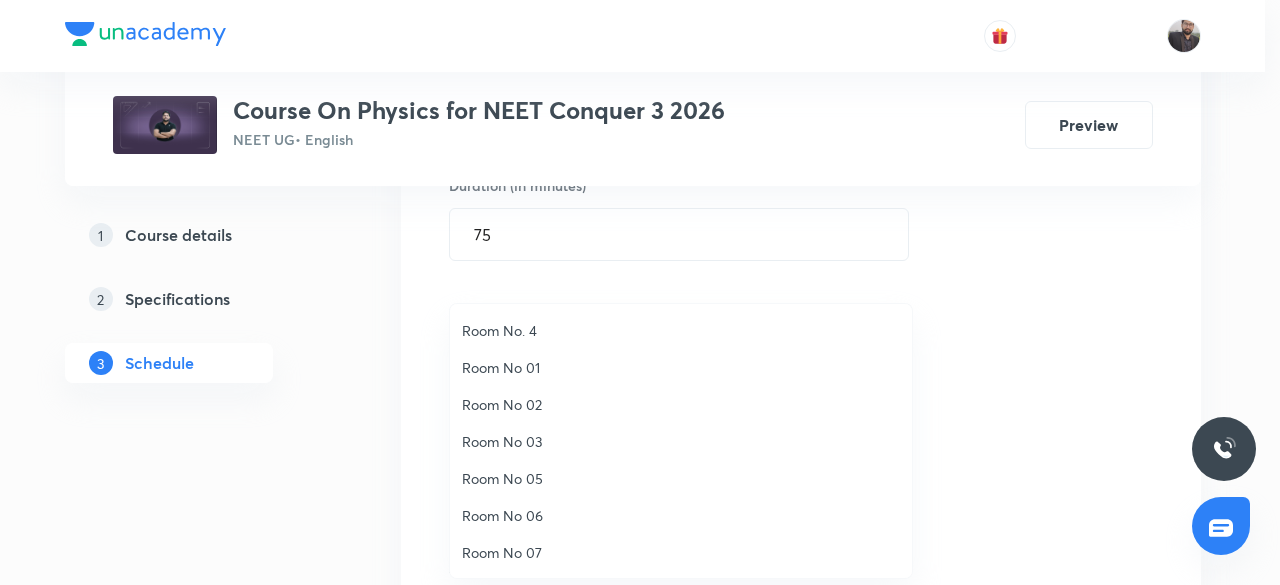 click on "Room No 05" at bounding box center (681, 478) 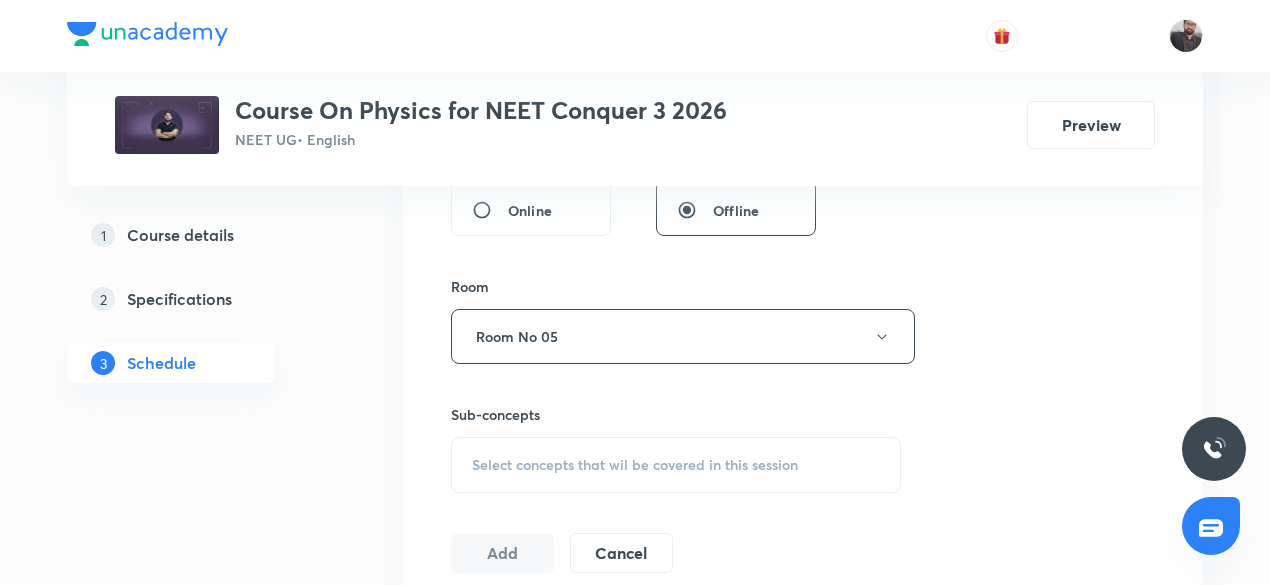 scroll, scrollTop: 800, scrollLeft: 0, axis: vertical 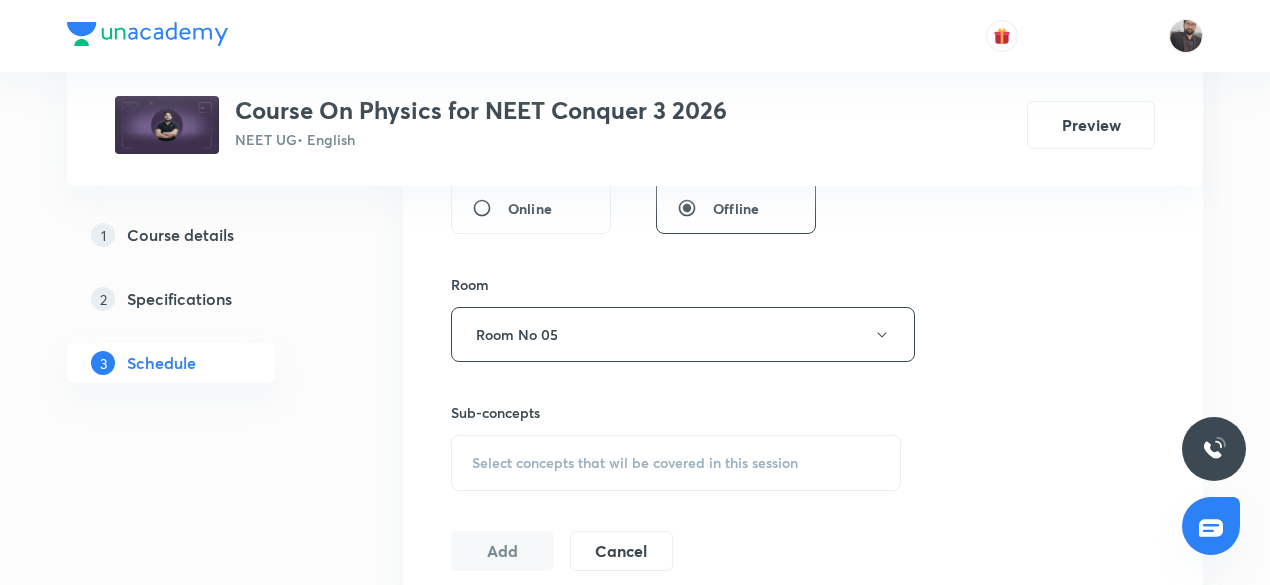 click on "Select concepts that wil be covered in this session" at bounding box center [676, 463] 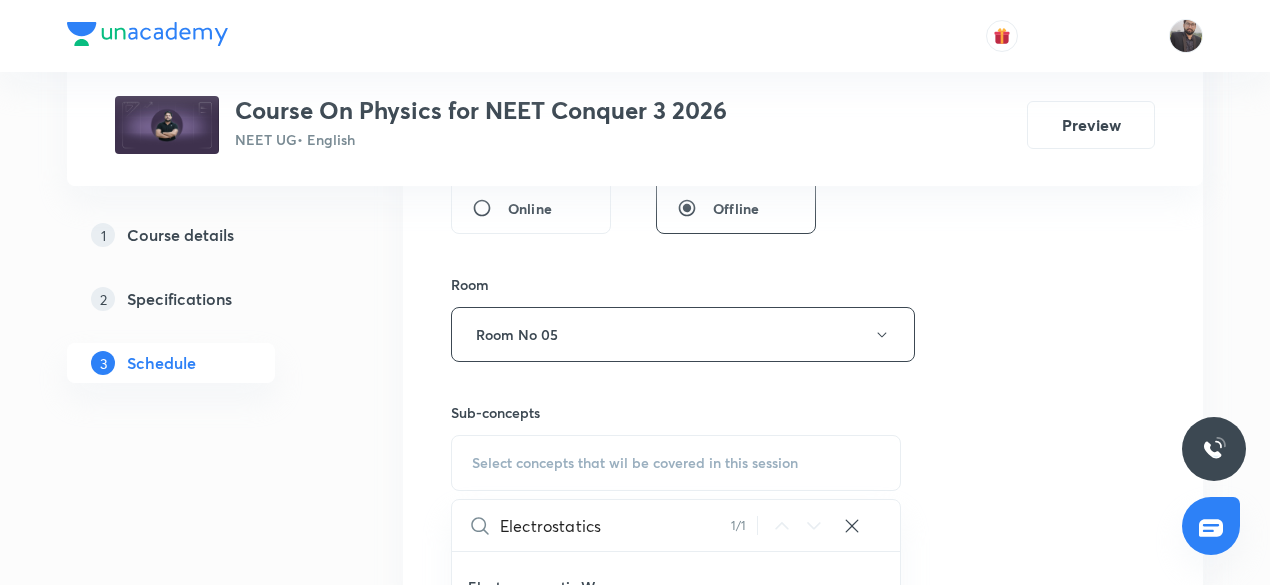 scroll, scrollTop: 19815, scrollLeft: 0, axis: vertical 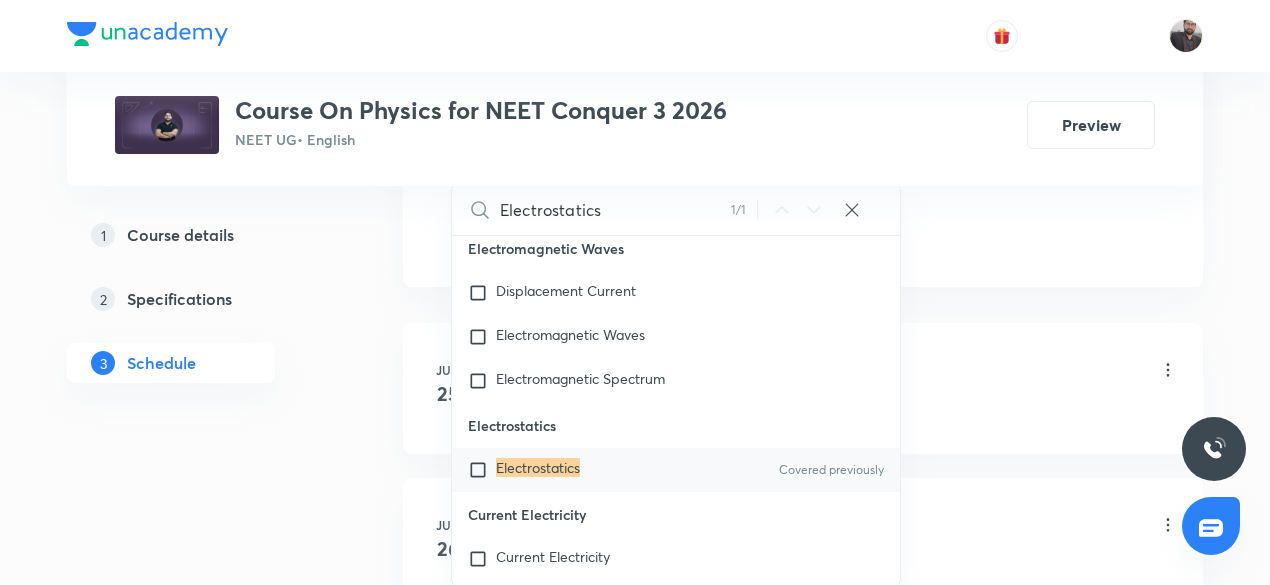 type on "Electrostatics" 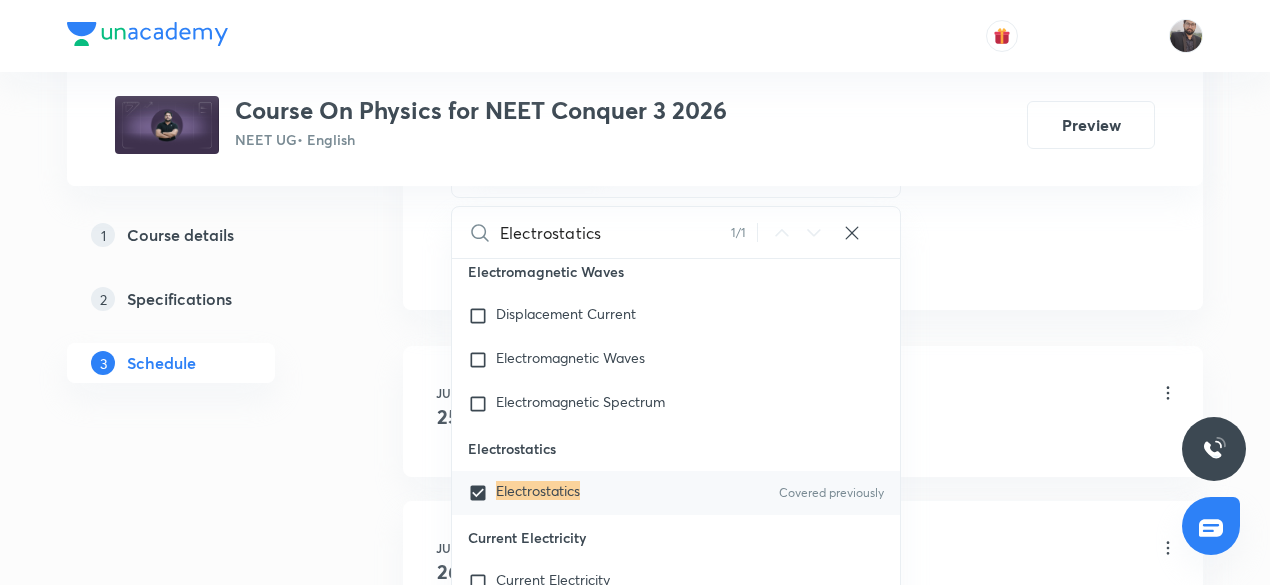 click on "Vector - 1 Lesson 1 • 8:05 AM • 75 min  • Room Room No 05" at bounding box center [835, 394] 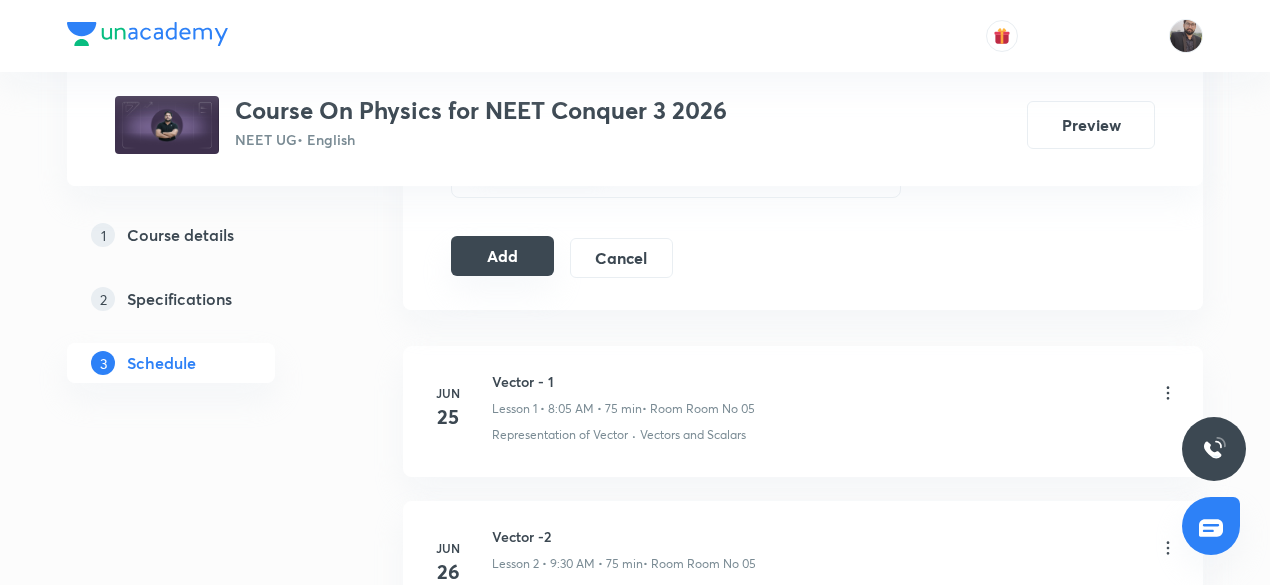 click on "Add" at bounding box center (502, 256) 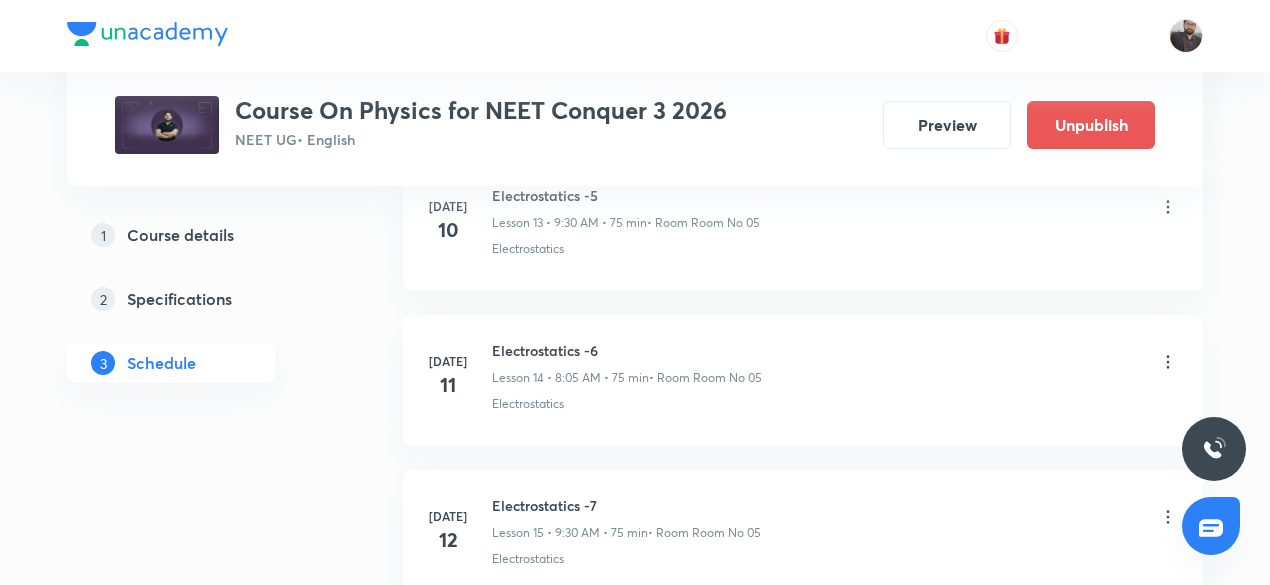 scroll, scrollTop: 2416, scrollLeft: 0, axis: vertical 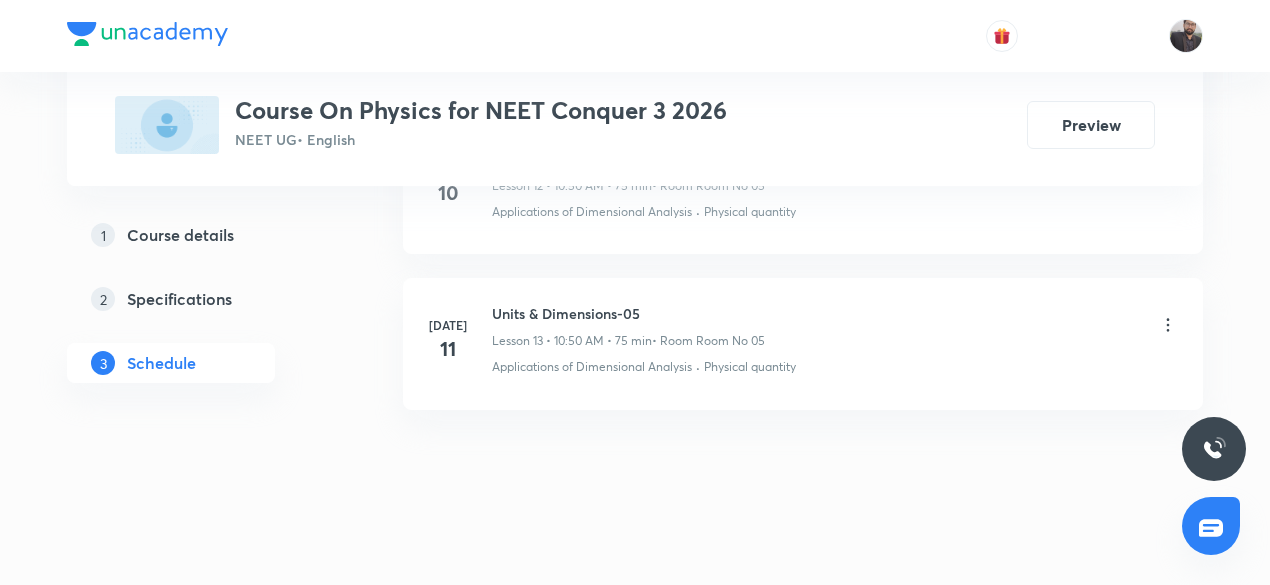 click on "Units & Dimensions-05" at bounding box center (628, 313) 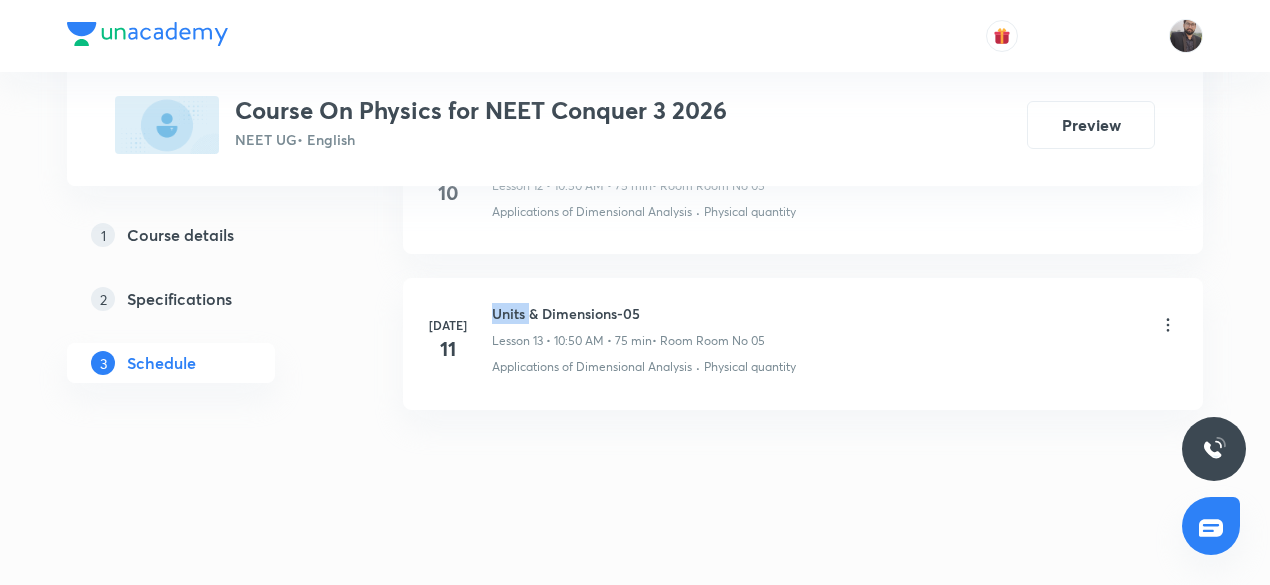 click on "Units & Dimensions-05" at bounding box center (628, 313) 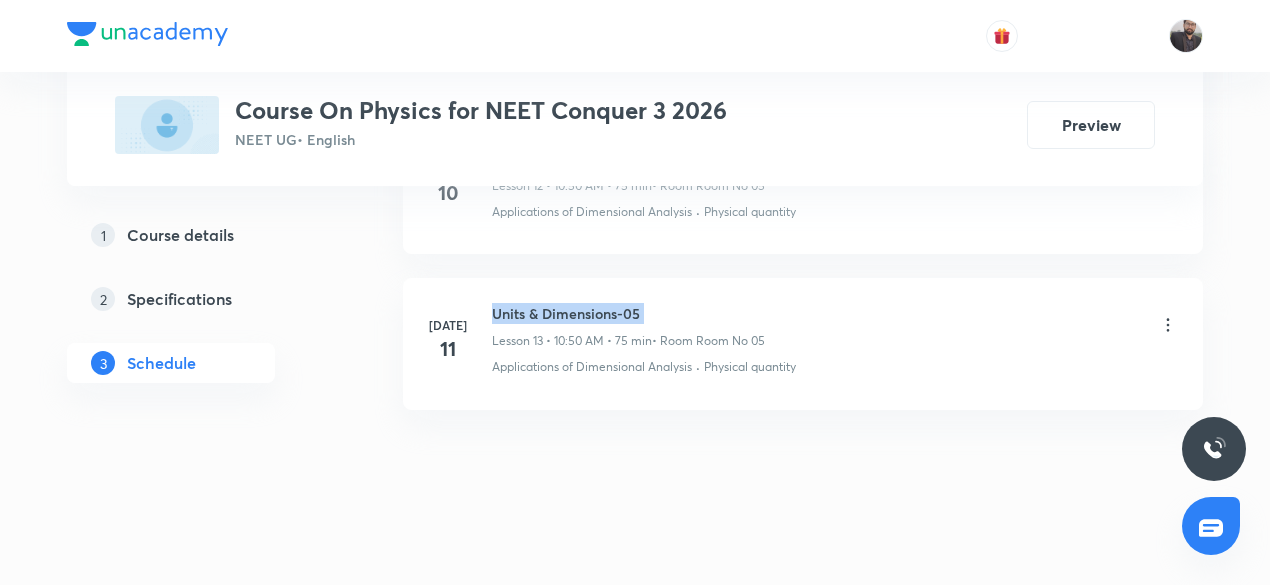 click on "Units & Dimensions-05" at bounding box center (628, 313) 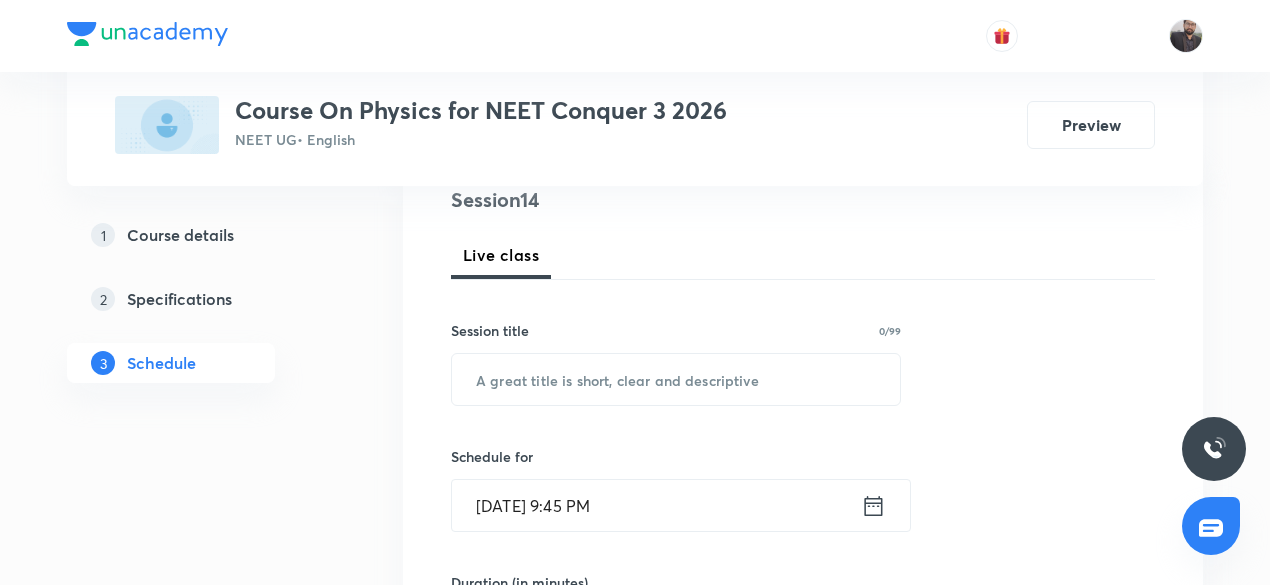 scroll, scrollTop: 248, scrollLeft: 0, axis: vertical 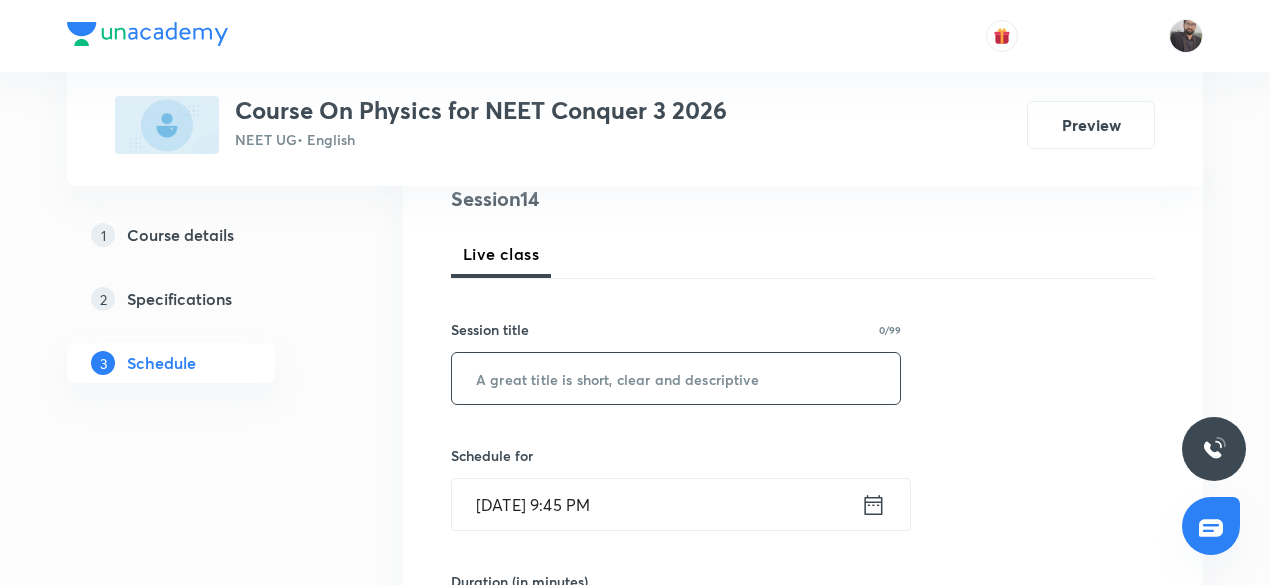 click at bounding box center (676, 378) 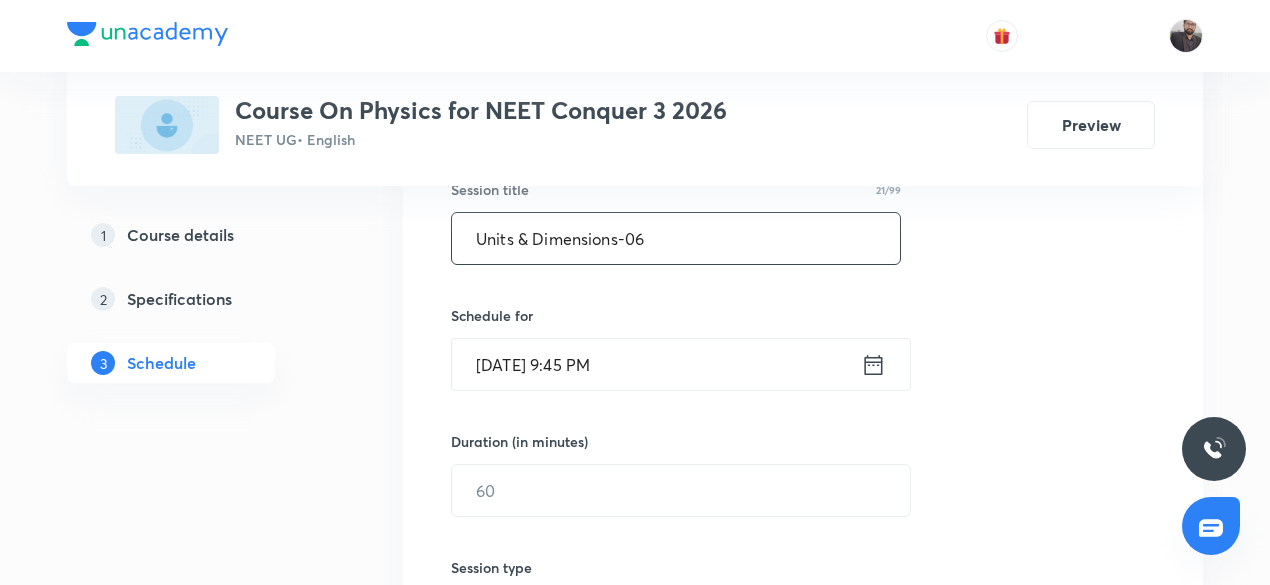scroll, scrollTop: 392, scrollLeft: 0, axis: vertical 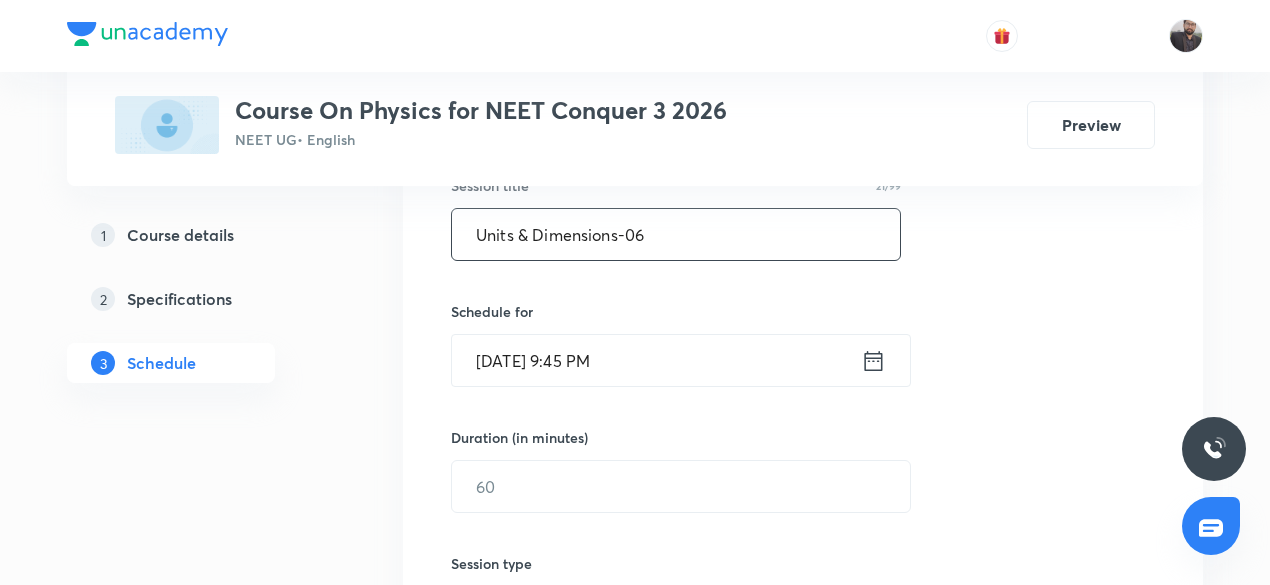 type on "Units & Dimensions-06" 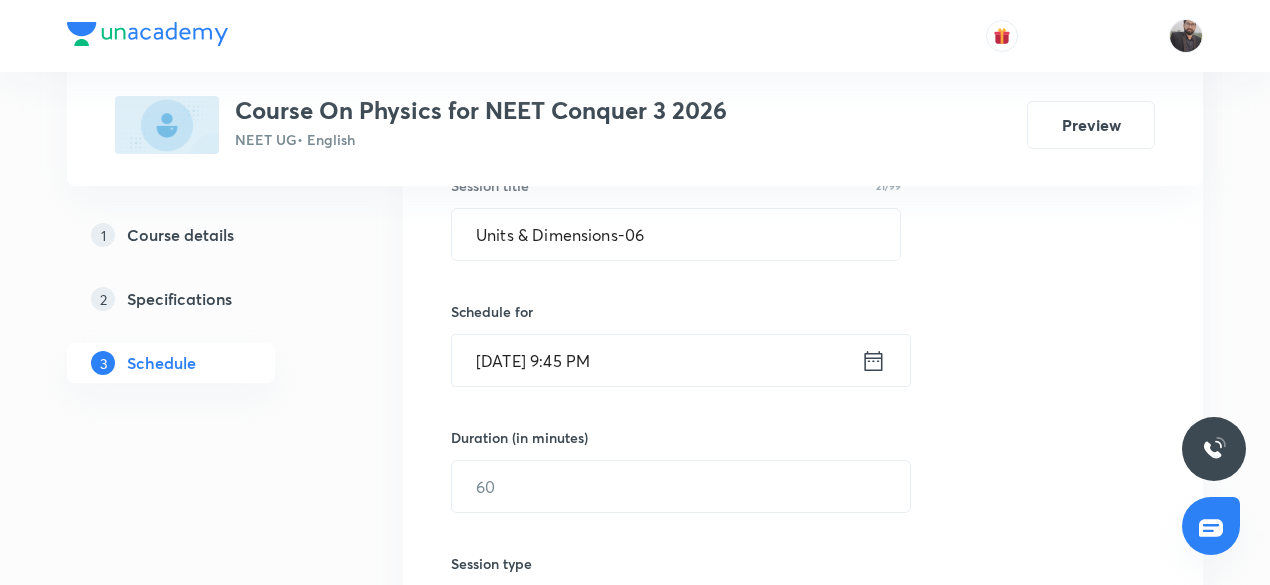 click on "[DATE] 9:45 PM" at bounding box center [656, 360] 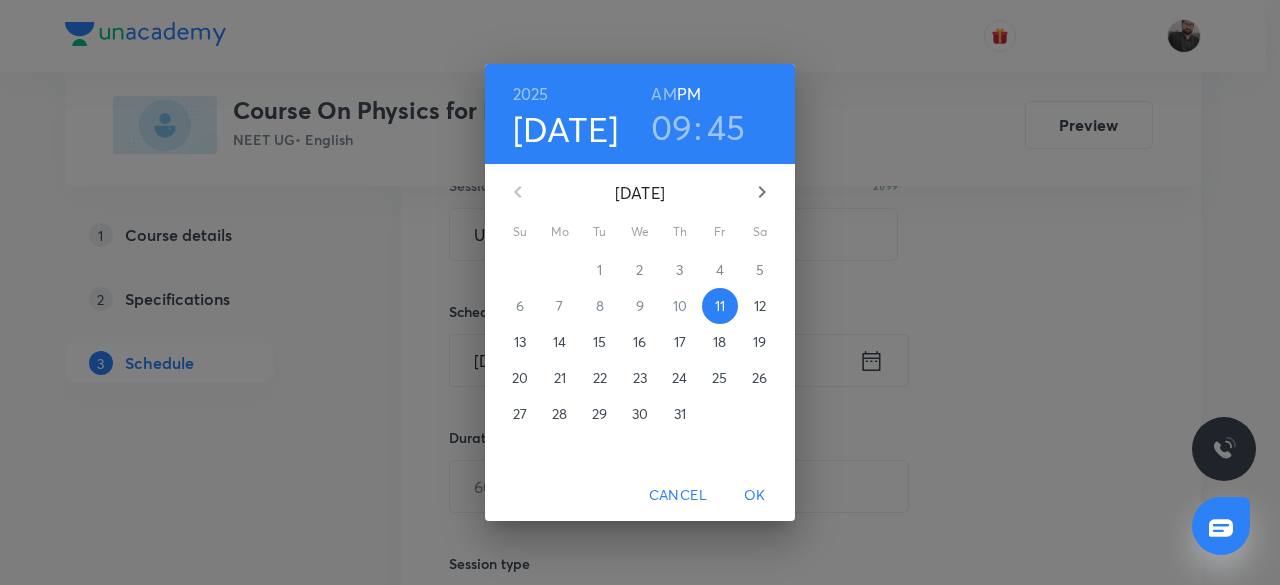 click on "12" at bounding box center [760, 306] 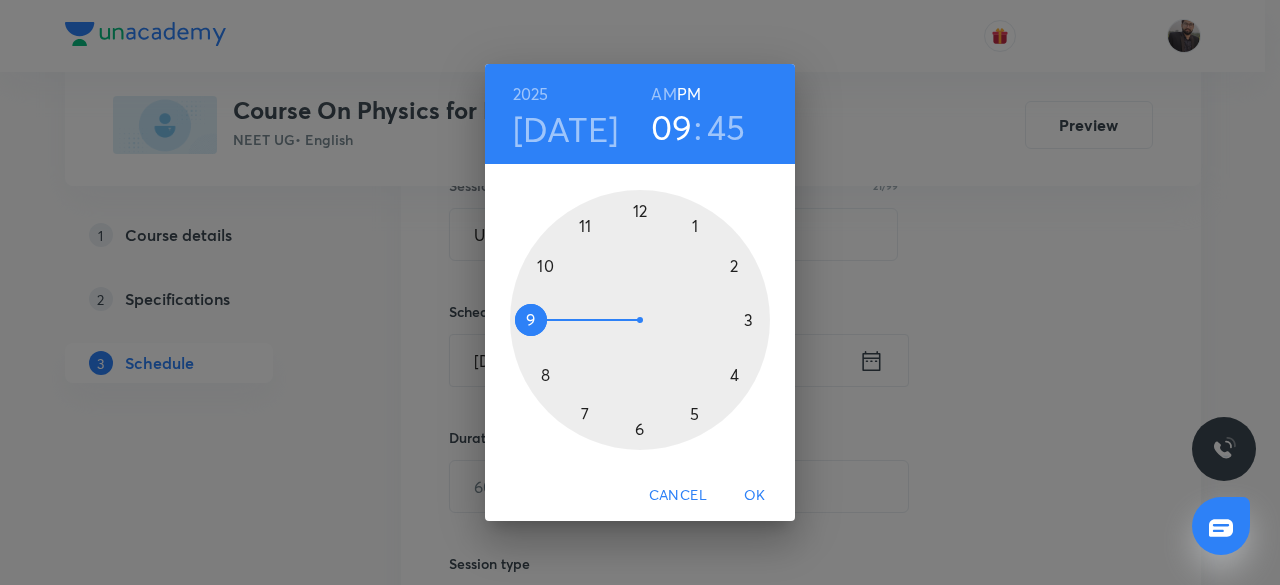 click on "AM" at bounding box center [663, 94] 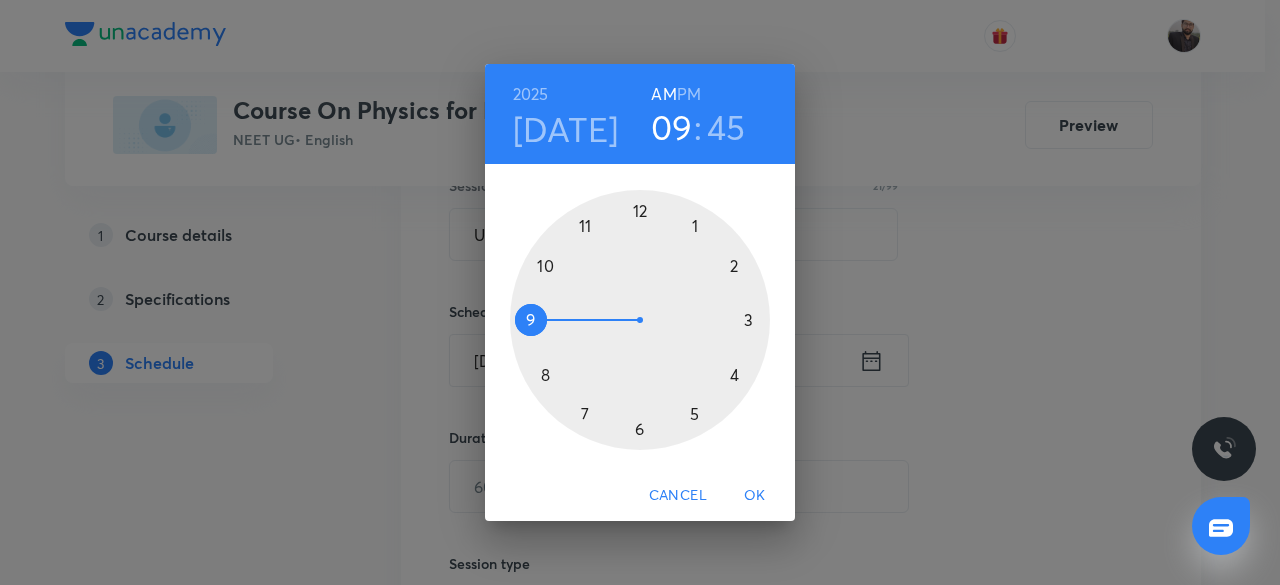 click at bounding box center (640, 320) 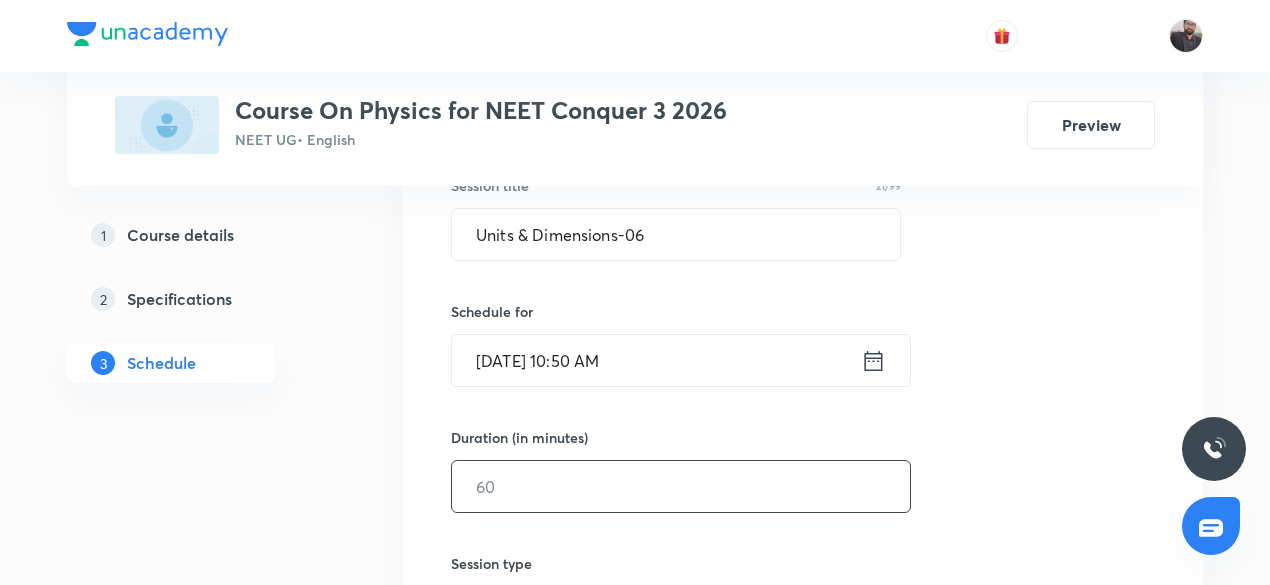 click at bounding box center [681, 486] 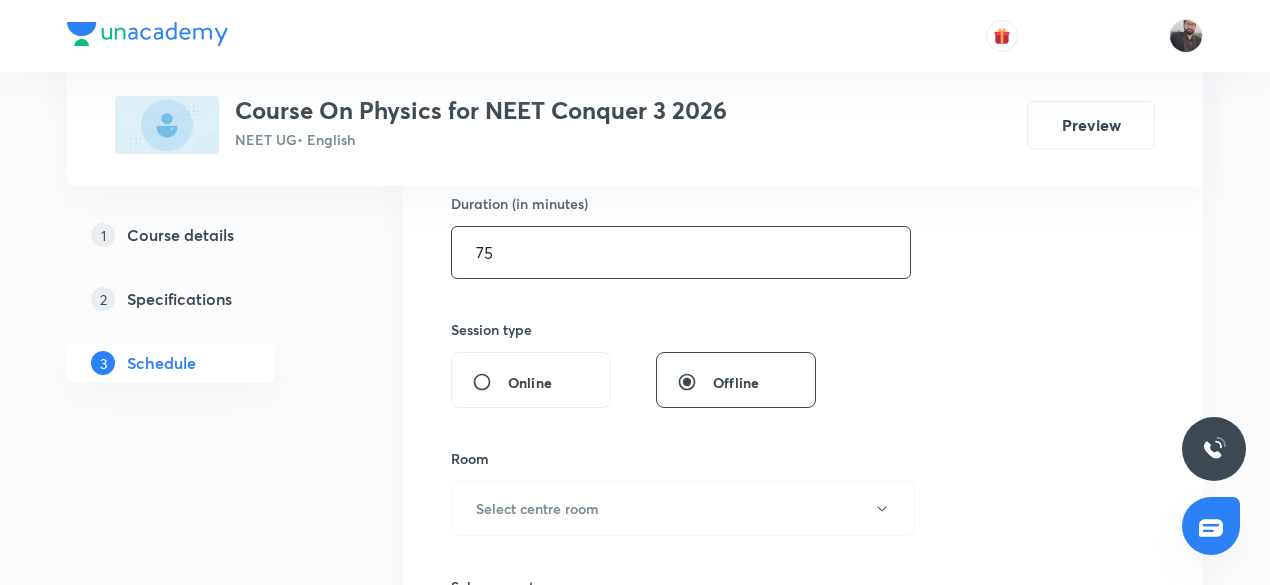 scroll, scrollTop: 635, scrollLeft: 0, axis: vertical 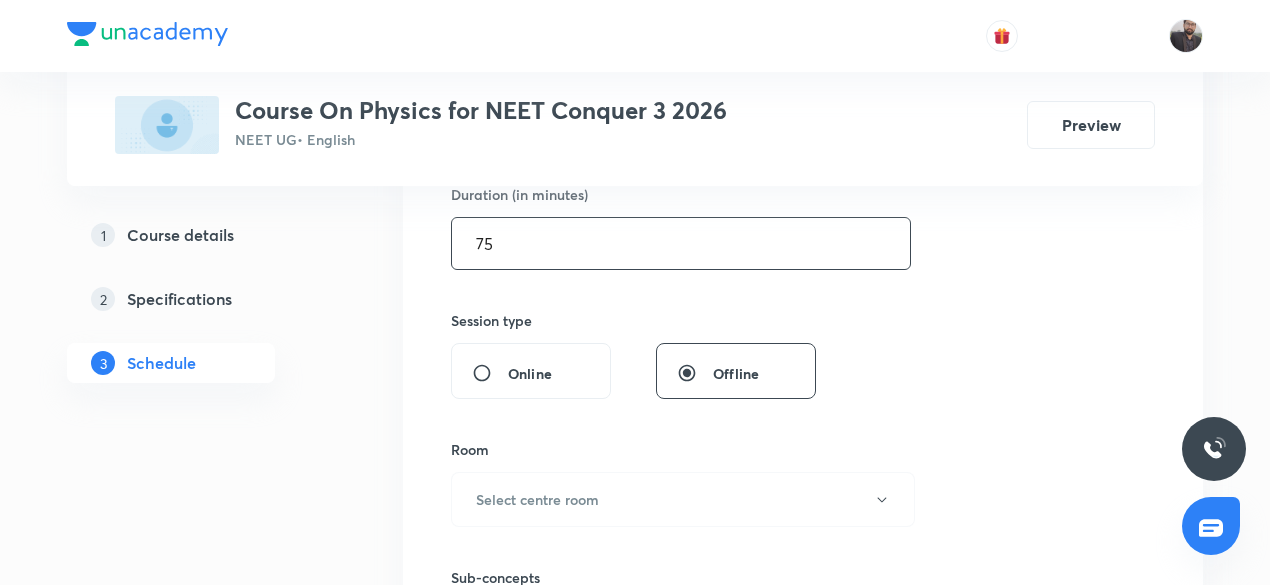 type on "75" 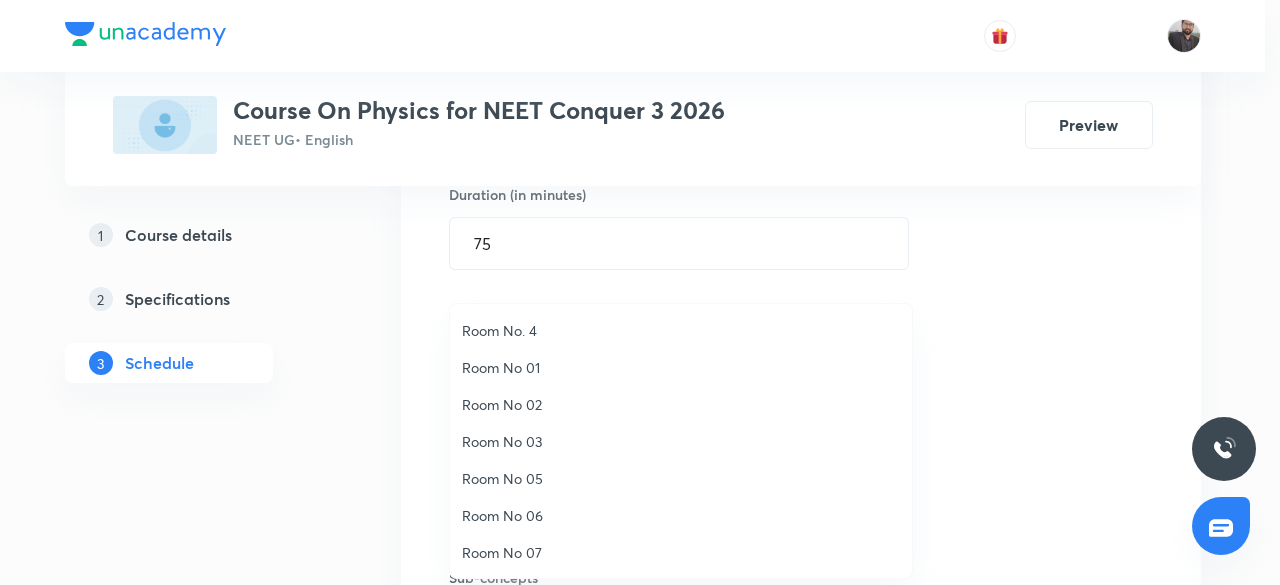 click on "Room No 05" at bounding box center (681, 478) 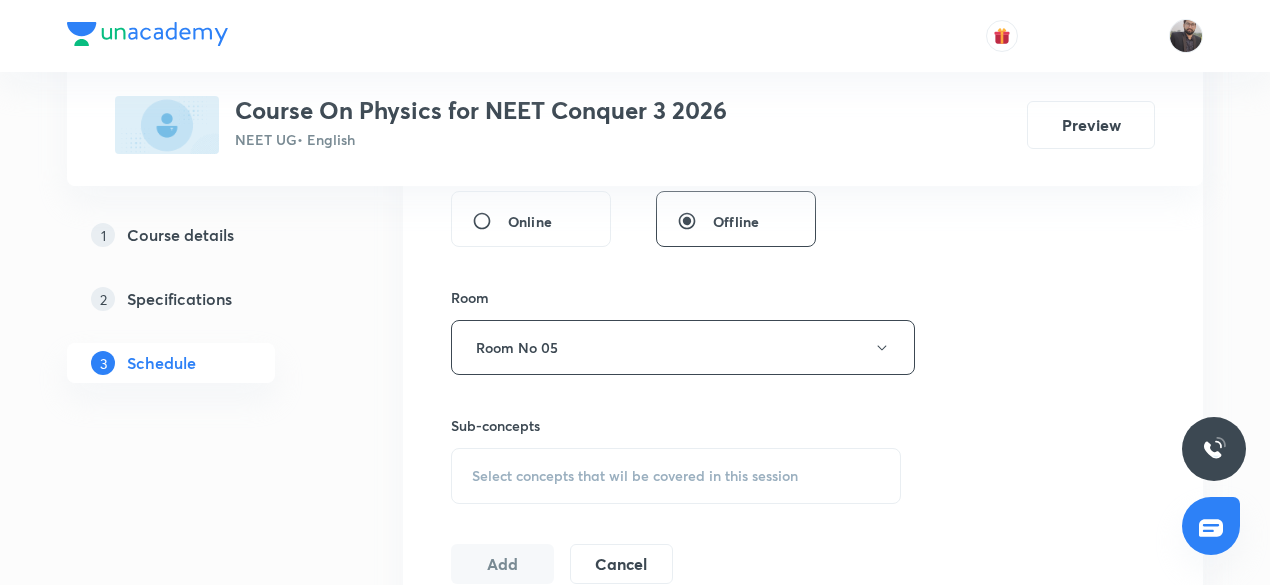 scroll, scrollTop: 791, scrollLeft: 0, axis: vertical 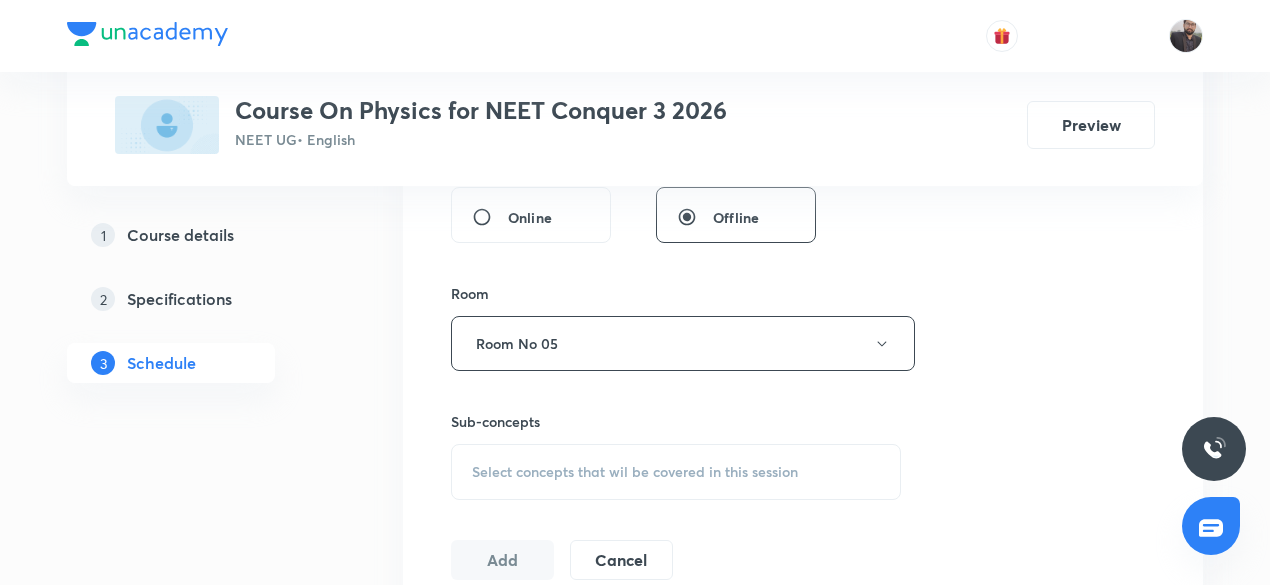 click on "Select concepts that wil be covered in this session" at bounding box center [635, 472] 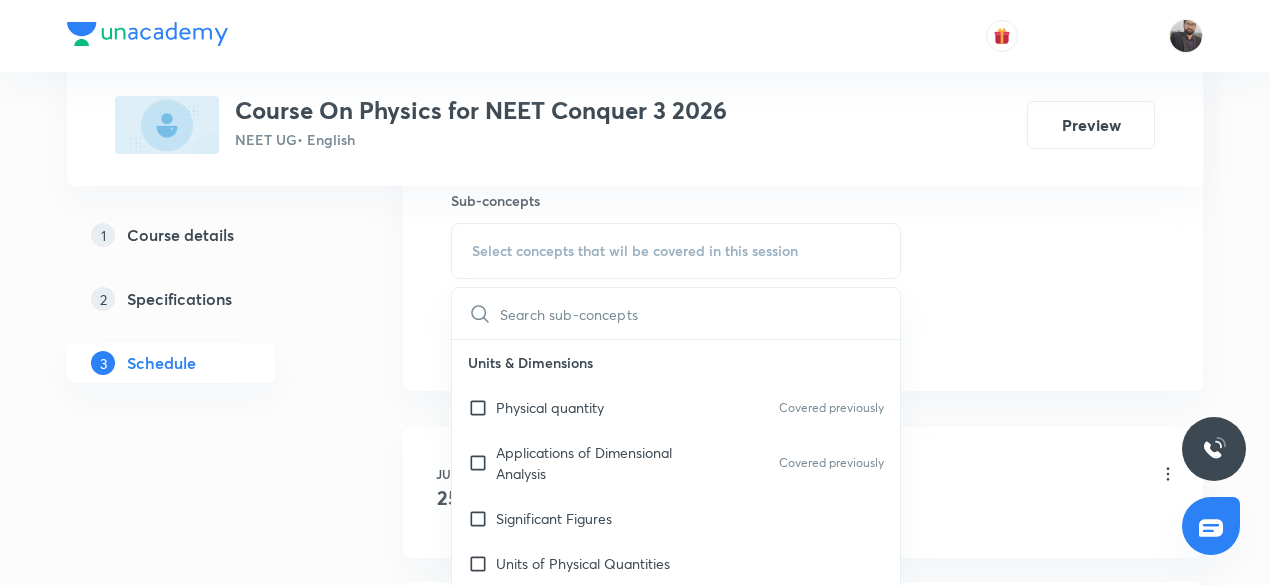 scroll, scrollTop: 1016, scrollLeft: 0, axis: vertical 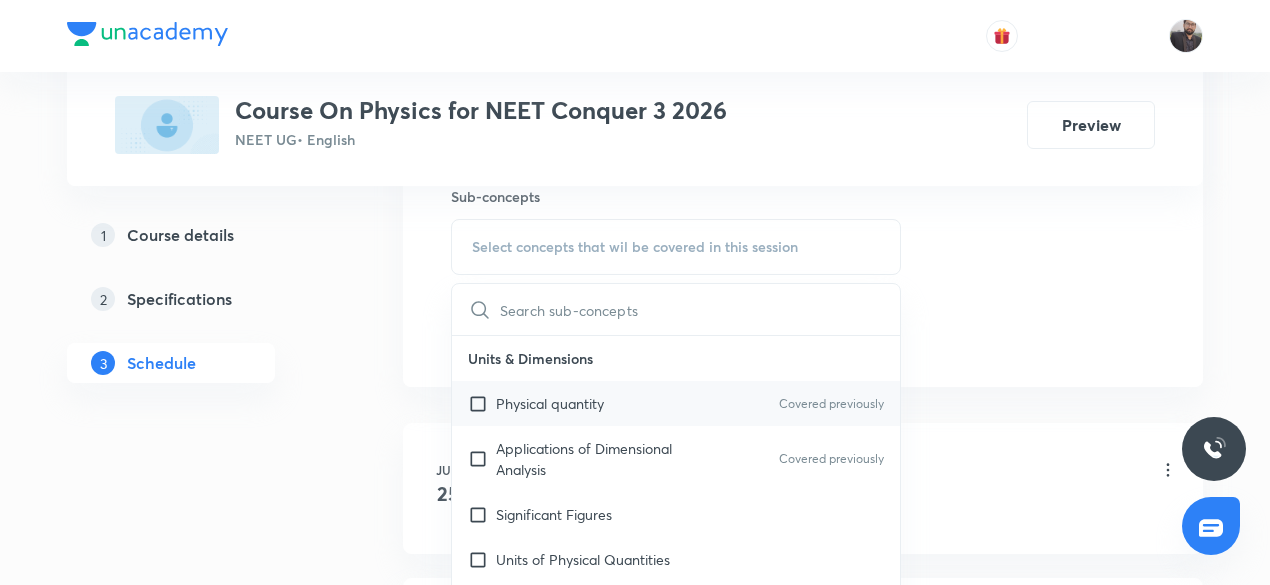 click on "Physical quantity" at bounding box center (550, 403) 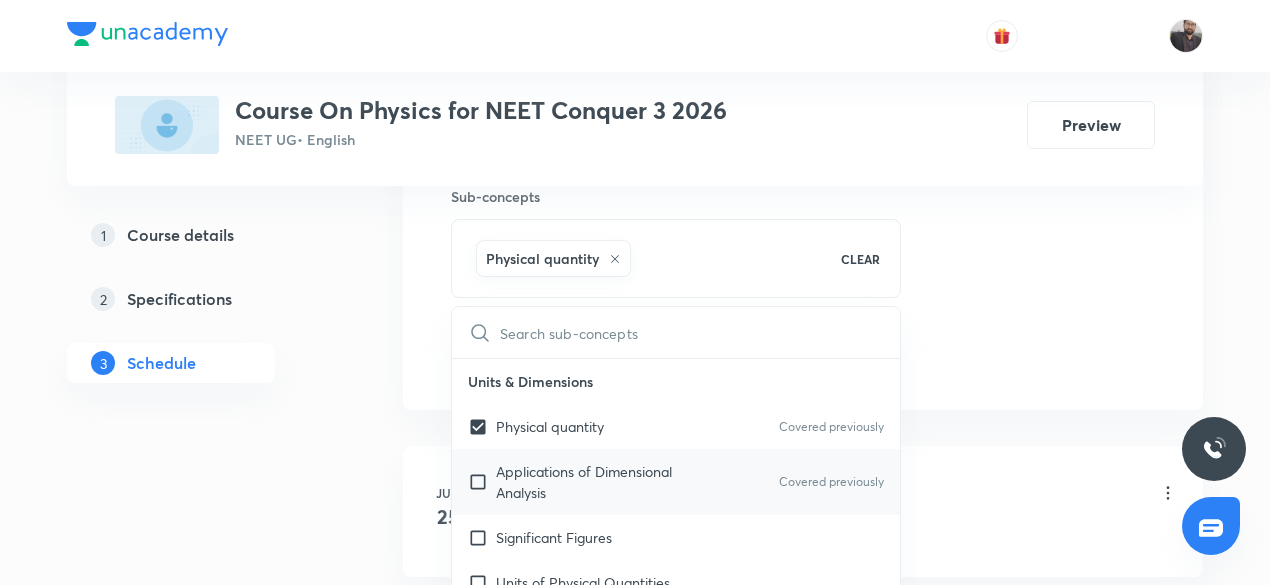click on "Applications of Dimensional Analysis" at bounding box center [597, 482] 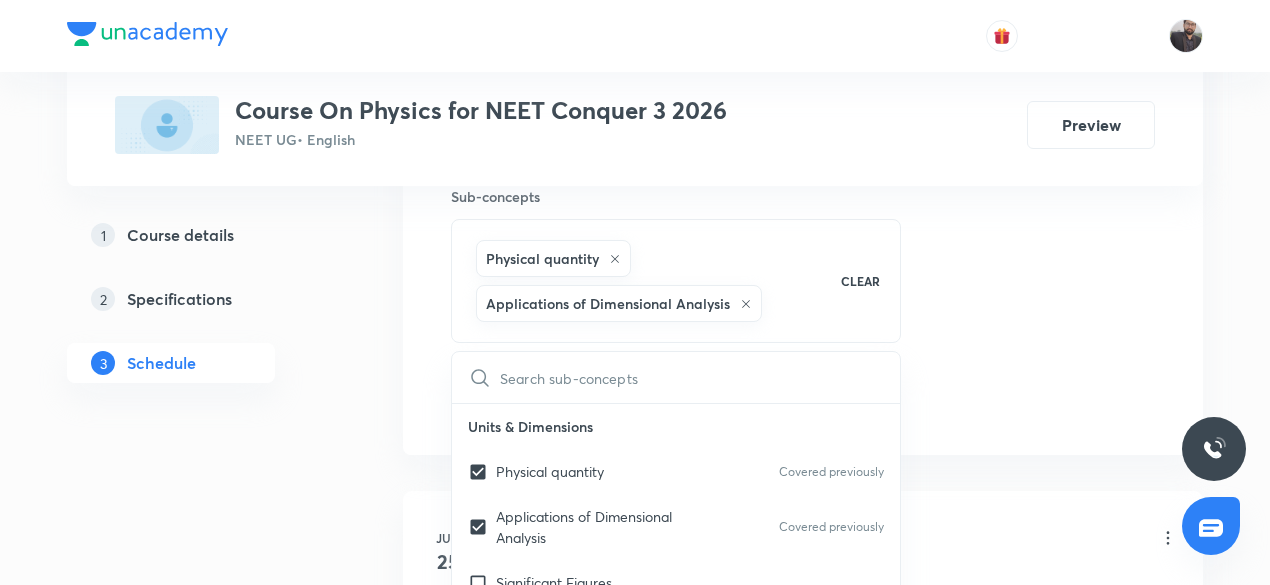 click on "Session  14 Live class Session title 21/99 Units & Dimensions-06 ​ Schedule for Jul 12, 2025, 10:50 AM ​ Duration (in minutes) 75 ​   Session type Online Offline Room Room No 05 Sub-concepts Physical quantity Applications of Dimensional Analysis CLEAR ​ Units & Dimensions Physical quantity Covered previously Applications of Dimensional Analysis Covered previously Significant Figures Units of Physical Quantities System of Units Dimensions of Some Mathematical Functions Unit and Dimension Covered previously Product of Two Vectors Subtraction of Vectors Cross Product Least Count Analysis Errors of Measurement Vernier Callipers Screw Gauge Zero Error Basic Mathematics Elementary Algebra Covered previously Elementary Trigonometry Basic Coordinate Geometry Functions Differentiation Integral of a Function Use of Differentiation & Integration in One Dimensional Motion Derivatives of Equations of Motion by Calculus Basic Mathematics Covered previously Laboratory Experiments Laboratory Experiments Unit Vectors" at bounding box center [803, -81] 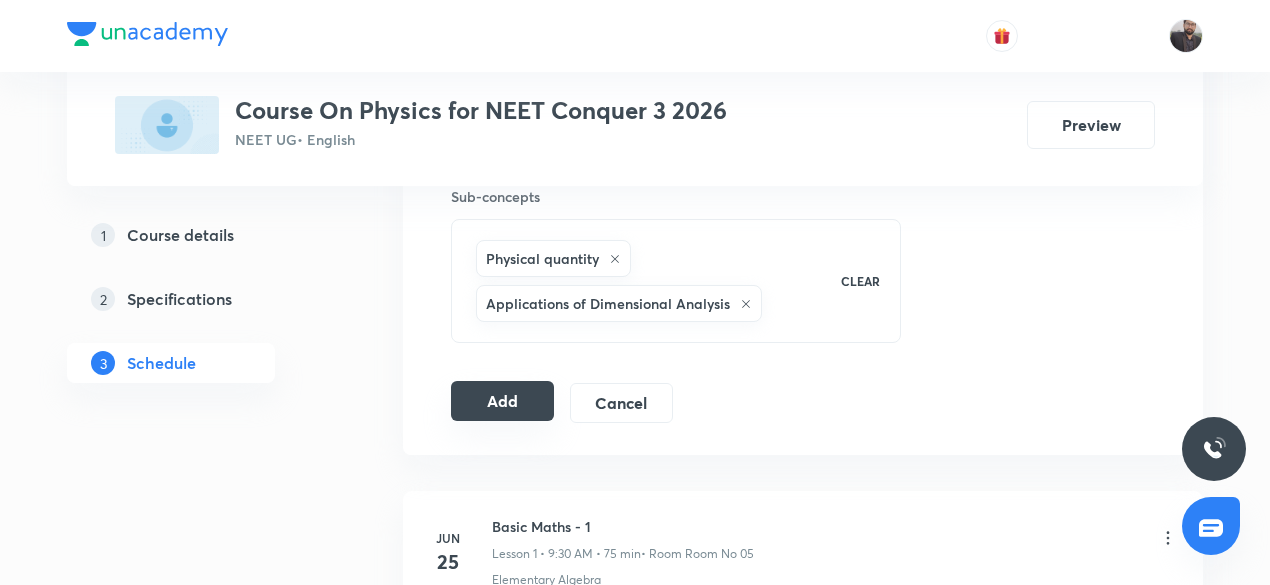 click on "Add" at bounding box center [502, 401] 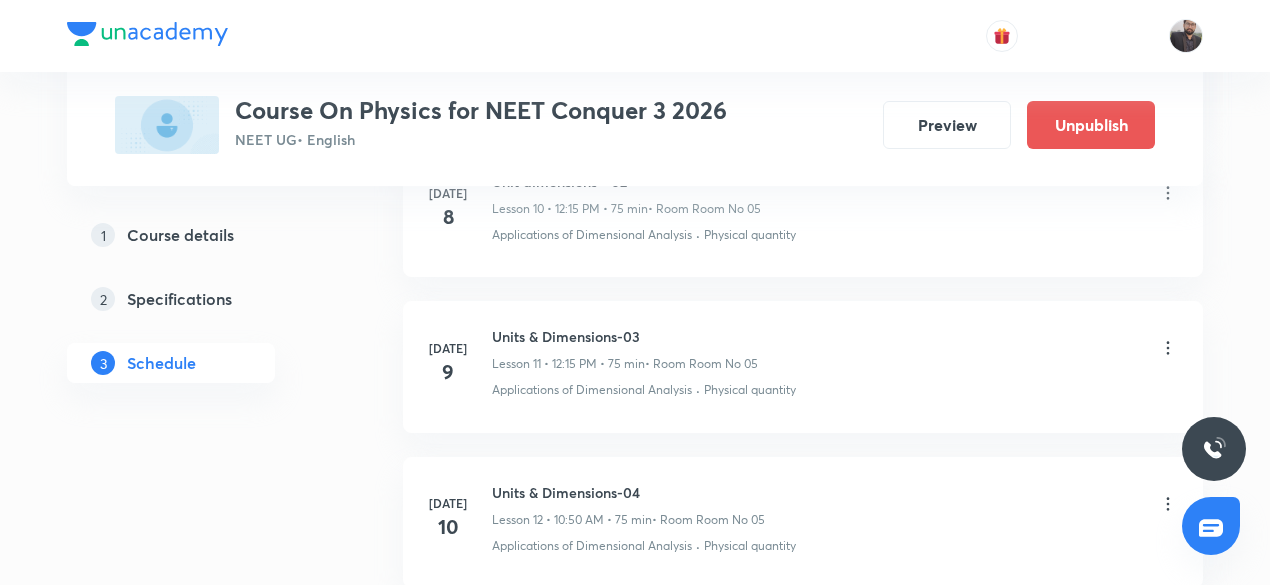 scroll, scrollTop: 2261, scrollLeft: 0, axis: vertical 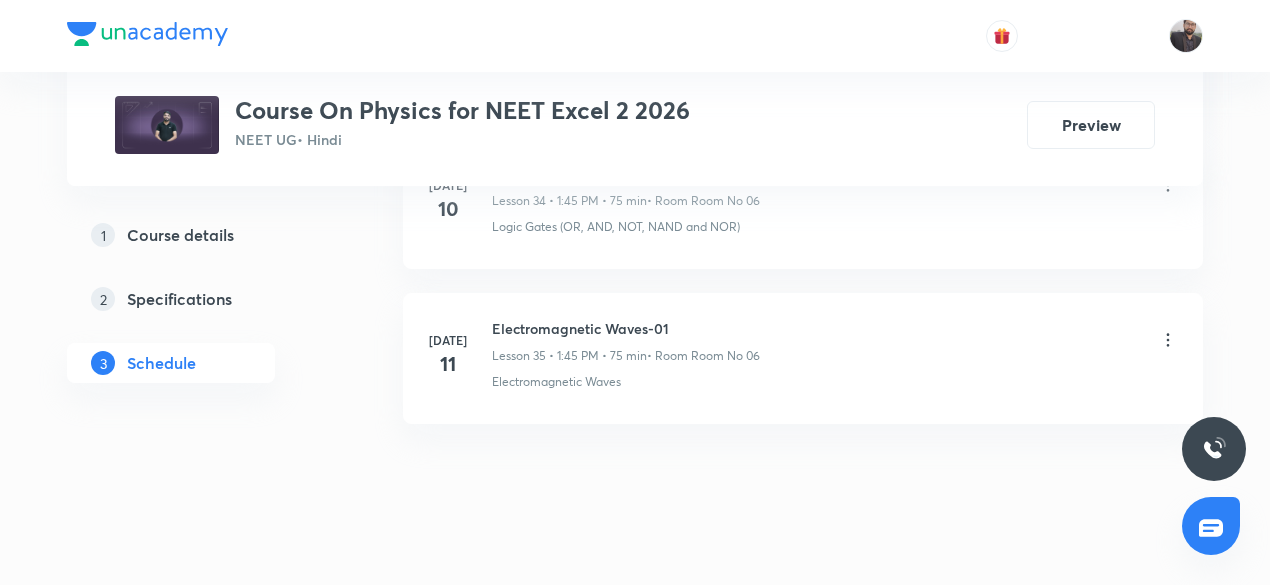 click on "Electromagnetic Waves-01" at bounding box center [626, 328] 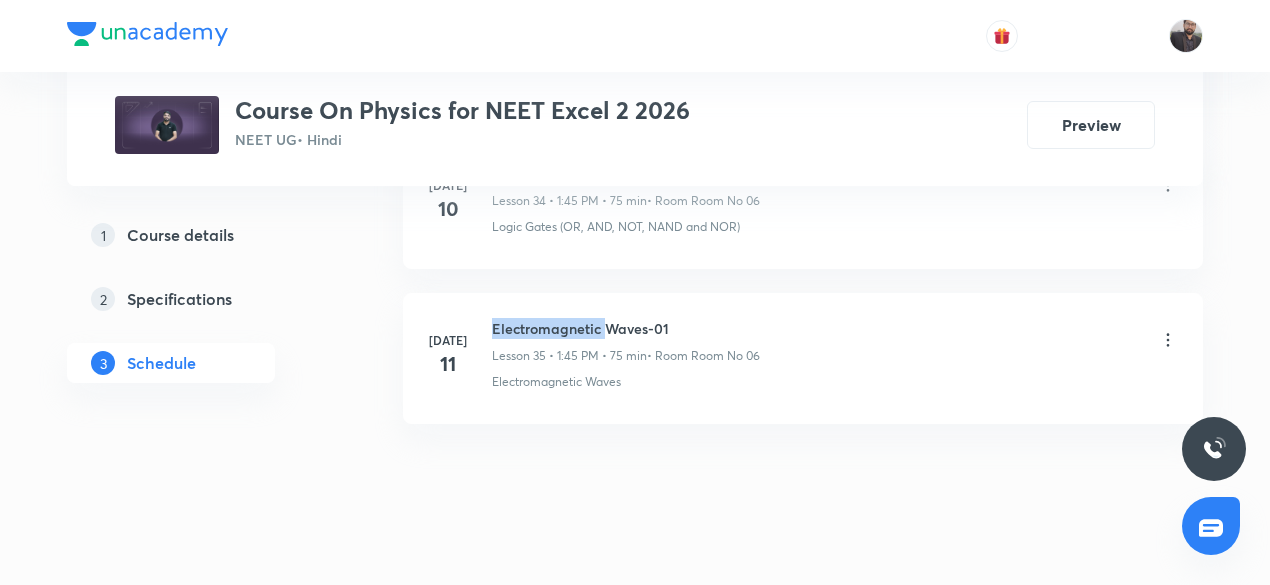 click on "Electromagnetic Waves-01" at bounding box center [626, 328] 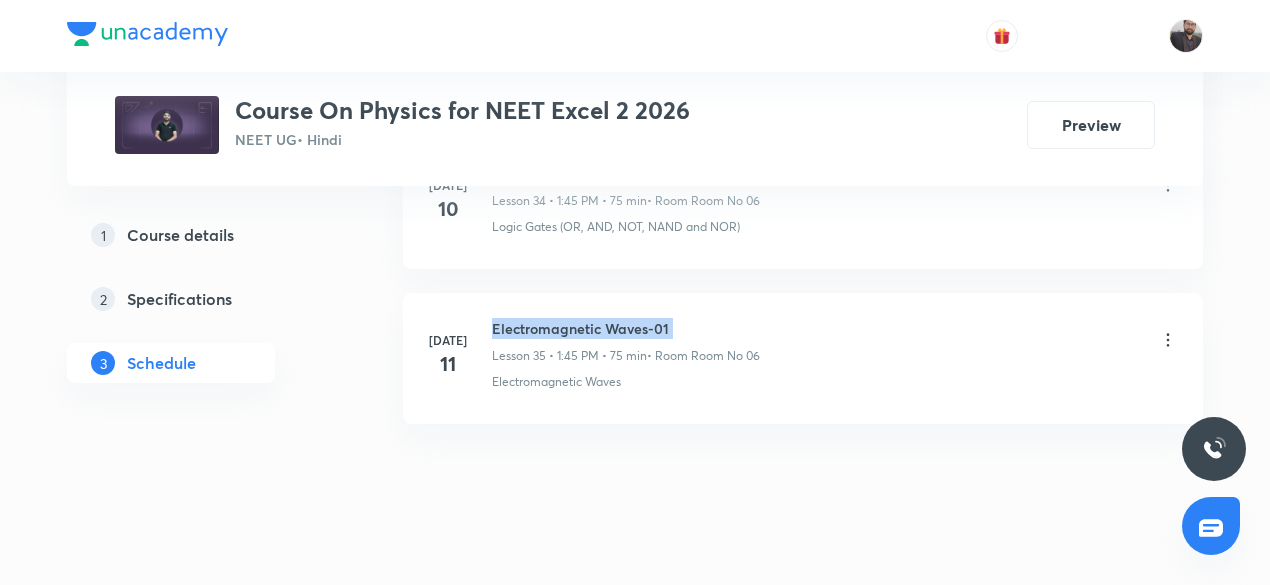 click on "Electromagnetic Waves-01" at bounding box center [626, 328] 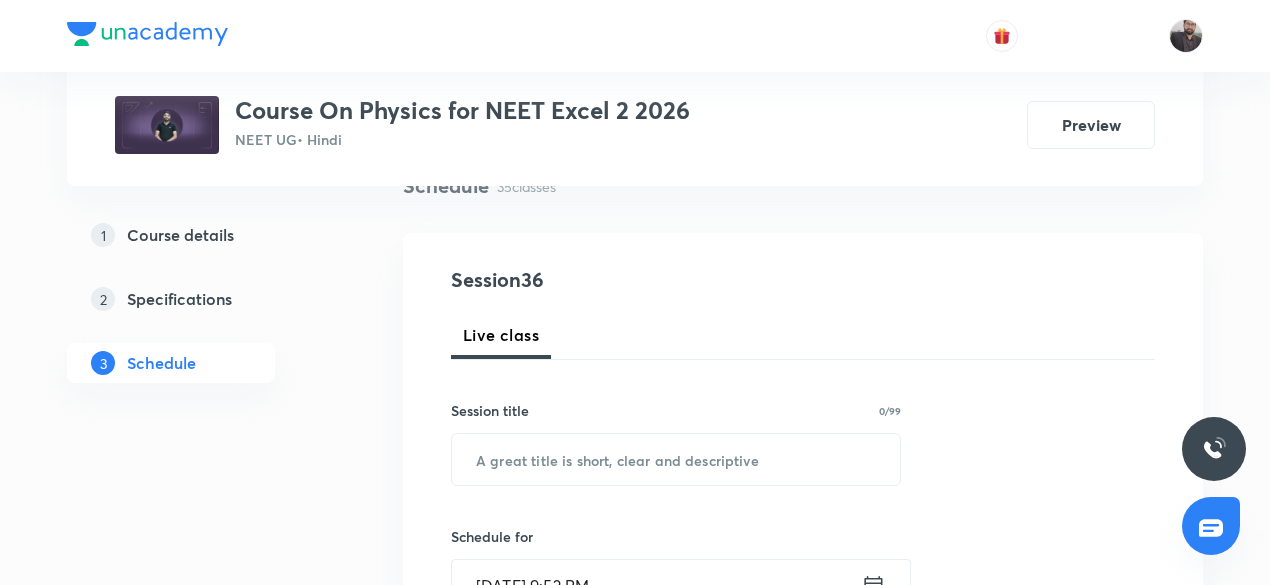 scroll, scrollTop: 169, scrollLeft: 0, axis: vertical 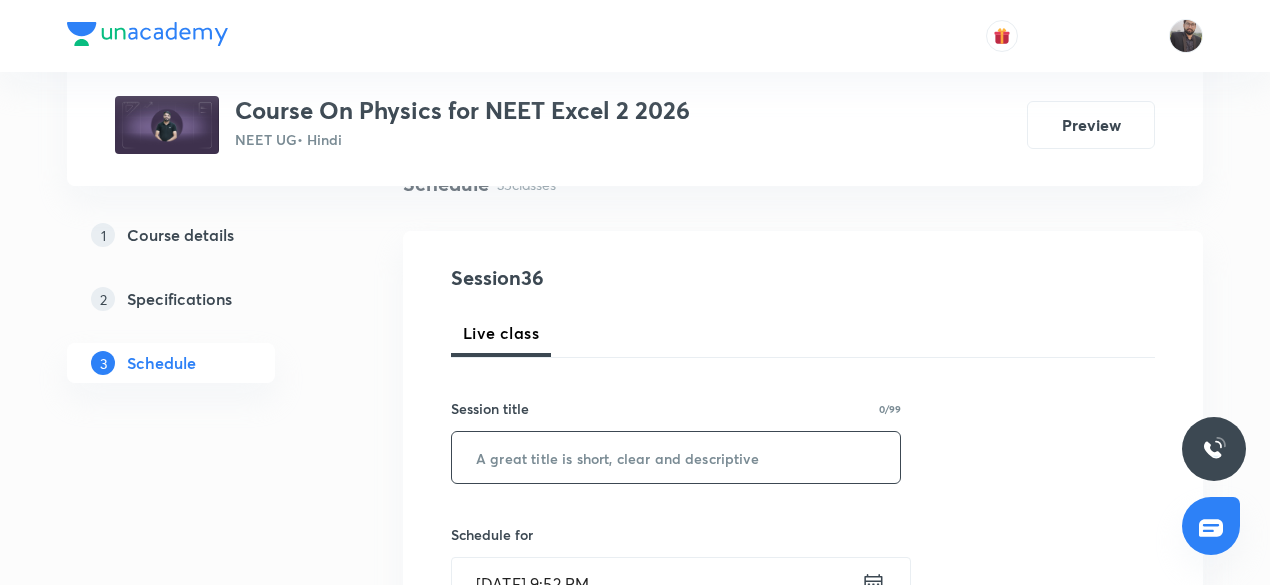 click at bounding box center [676, 457] 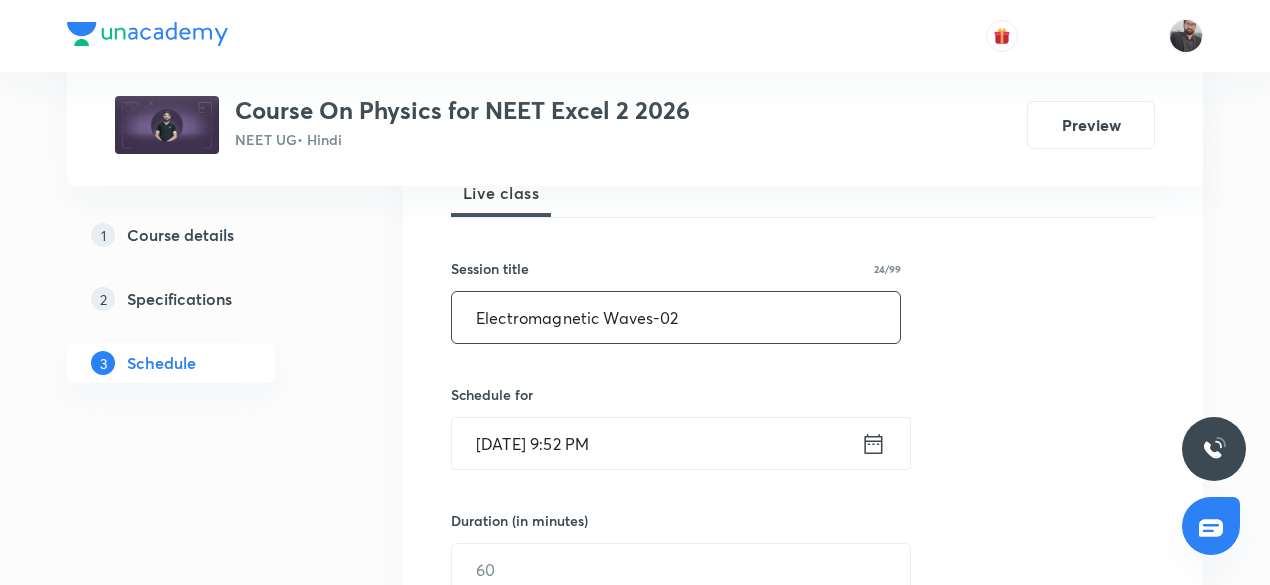scroll, scrollTop: 330, scrollLeft: 0, axis: vertical 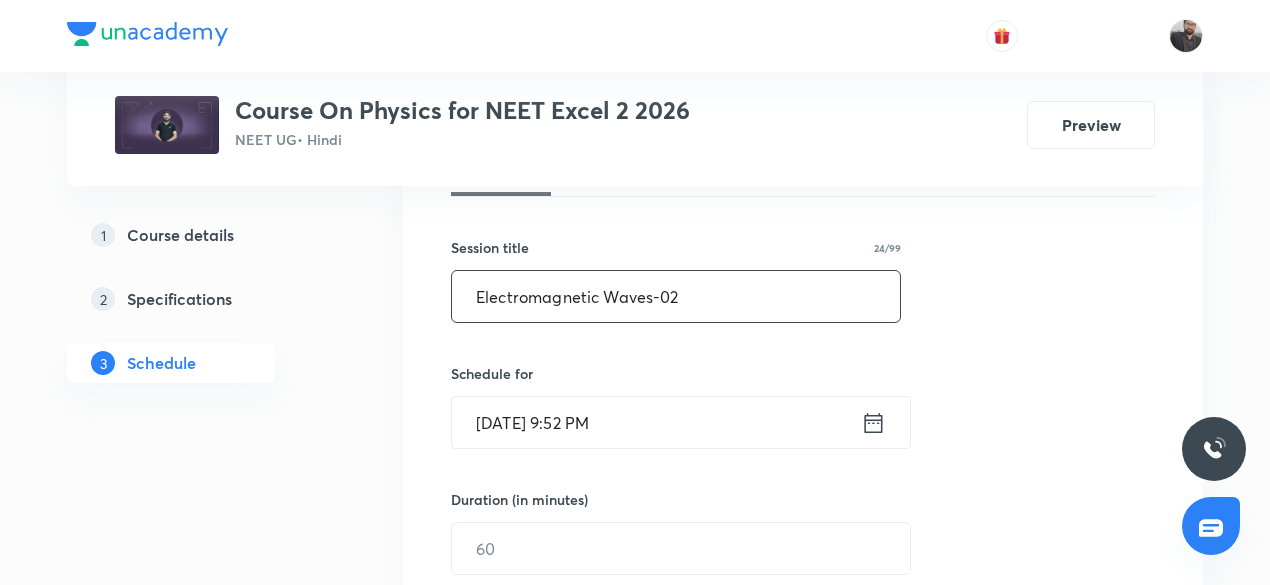 type on "Electromagnetic Waves-02" 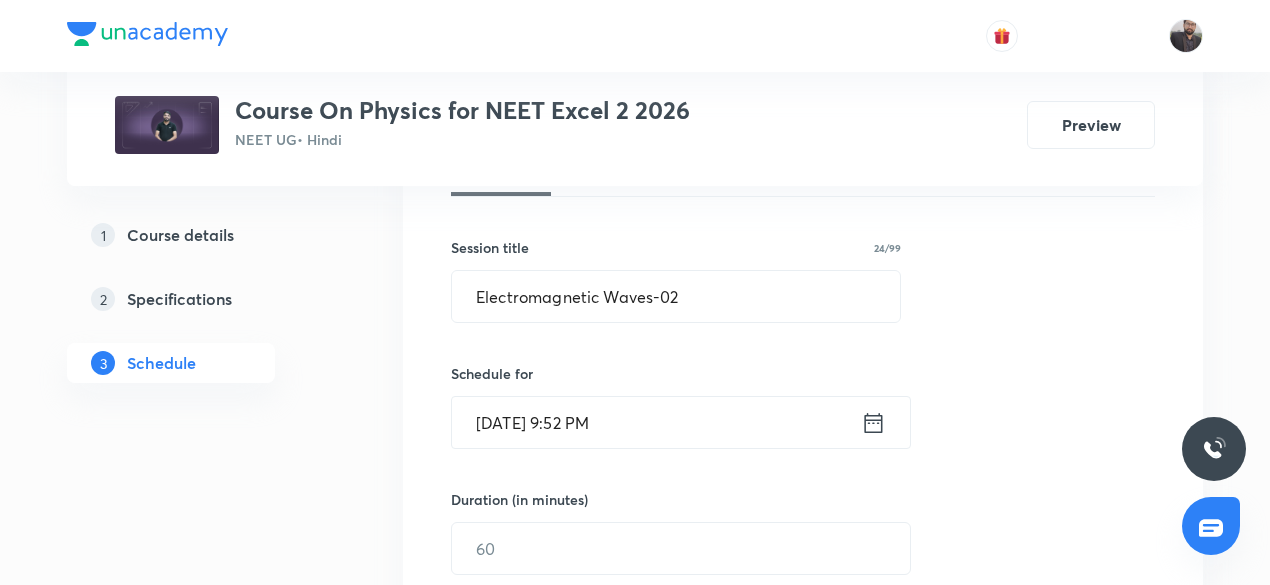 click on "[DATE] 9:52 PM" at bounding box center [656, 422] 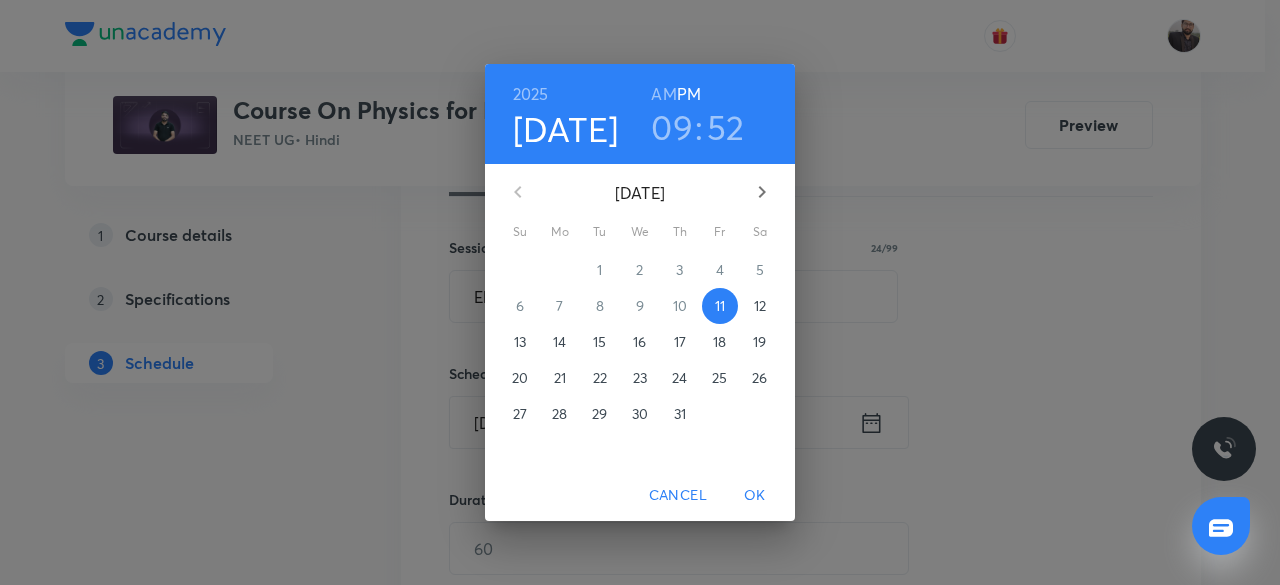 click on "12" at bounding box center [760, 306] 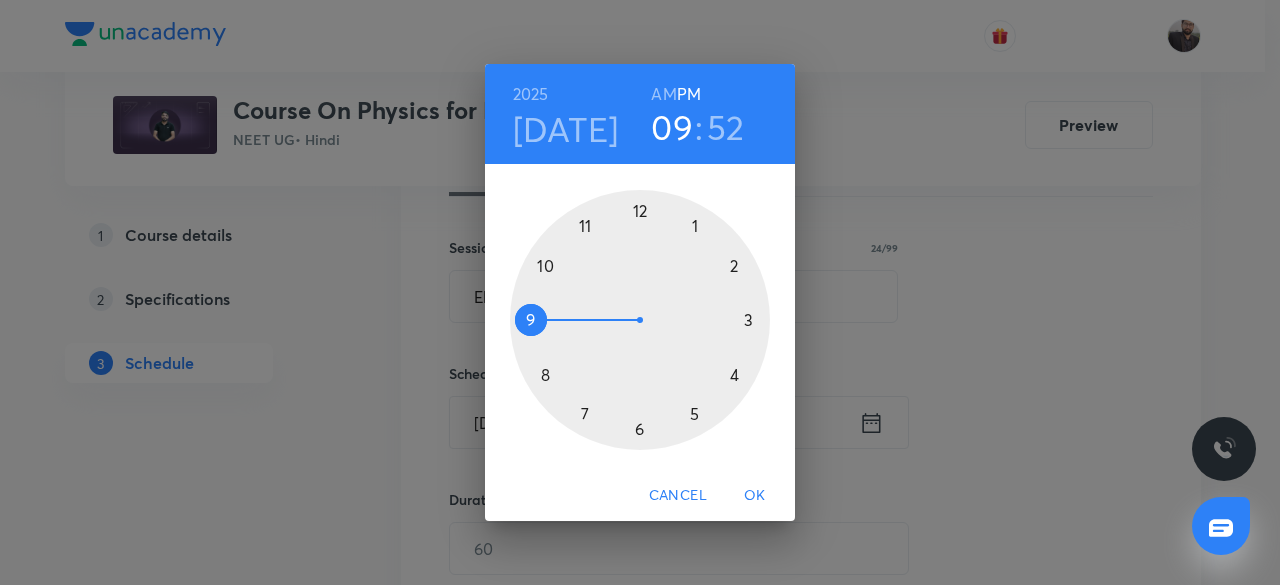 click at bounding box center (640, 320) 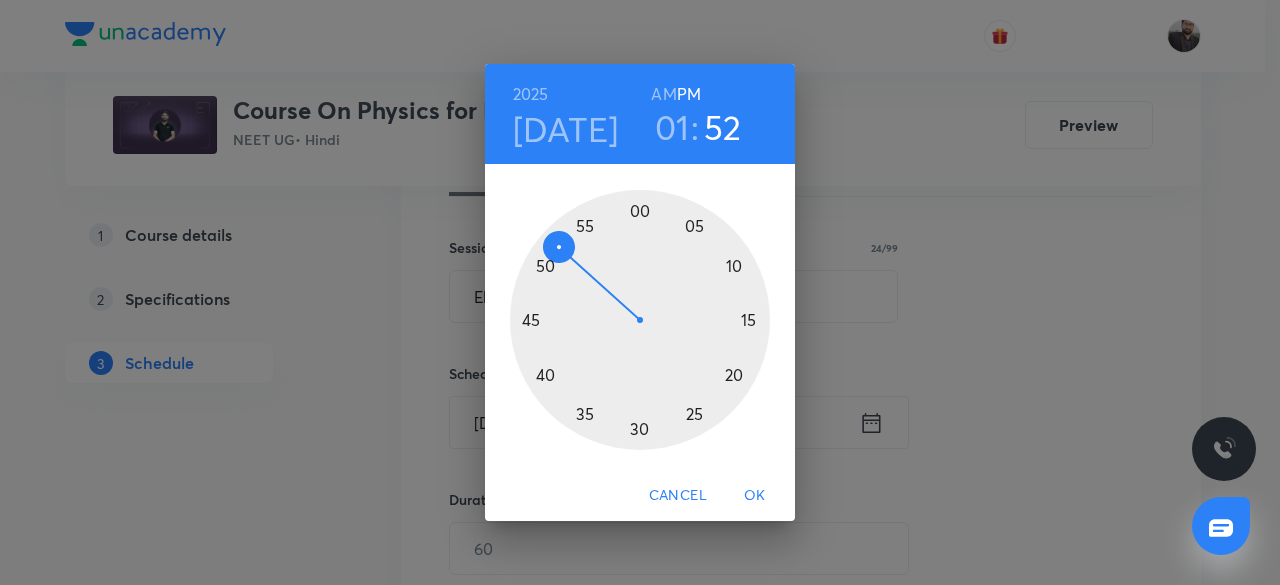 click at bounding box center [640, 320] 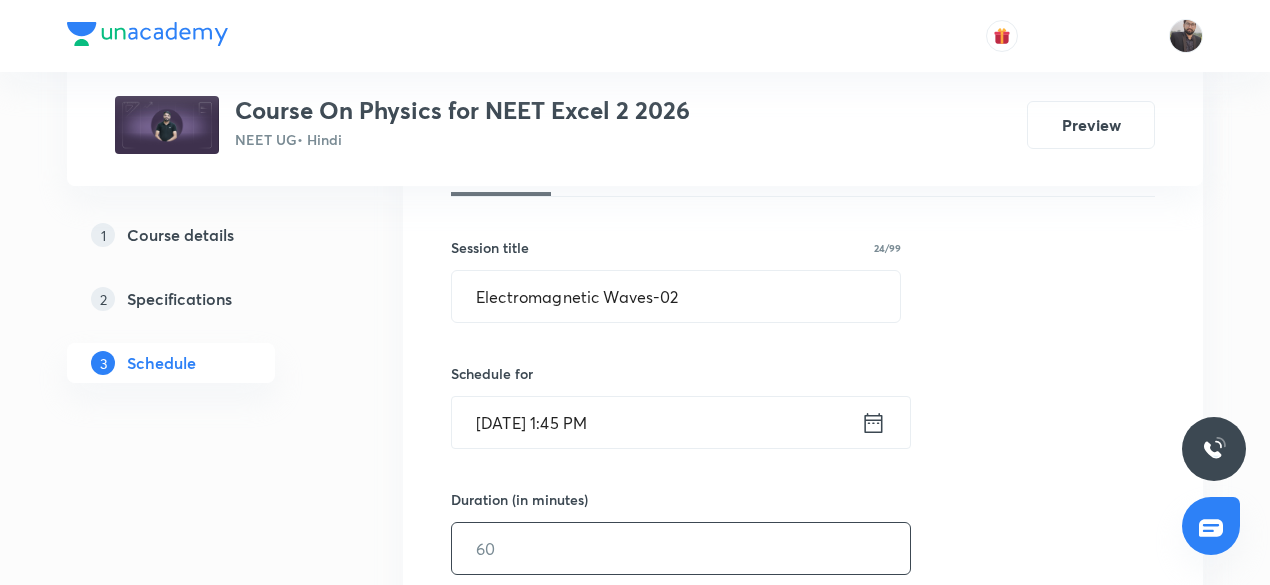 click at bounding box center (681, 548) 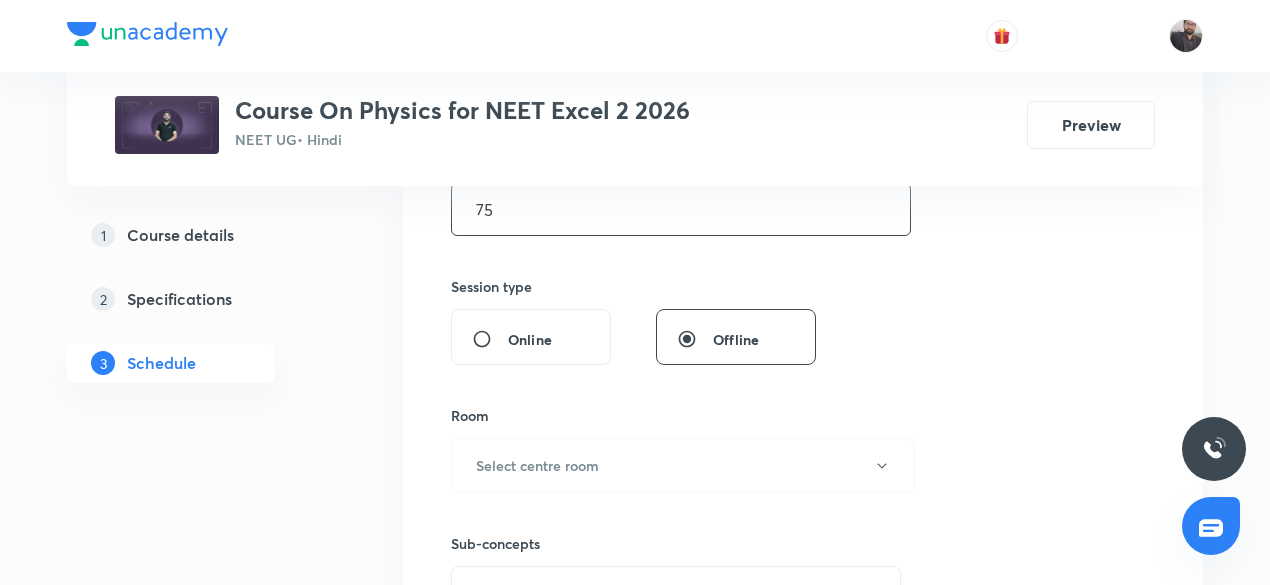 scroll, scrollTop: 670, scrollLeft: 0, axis: vertical 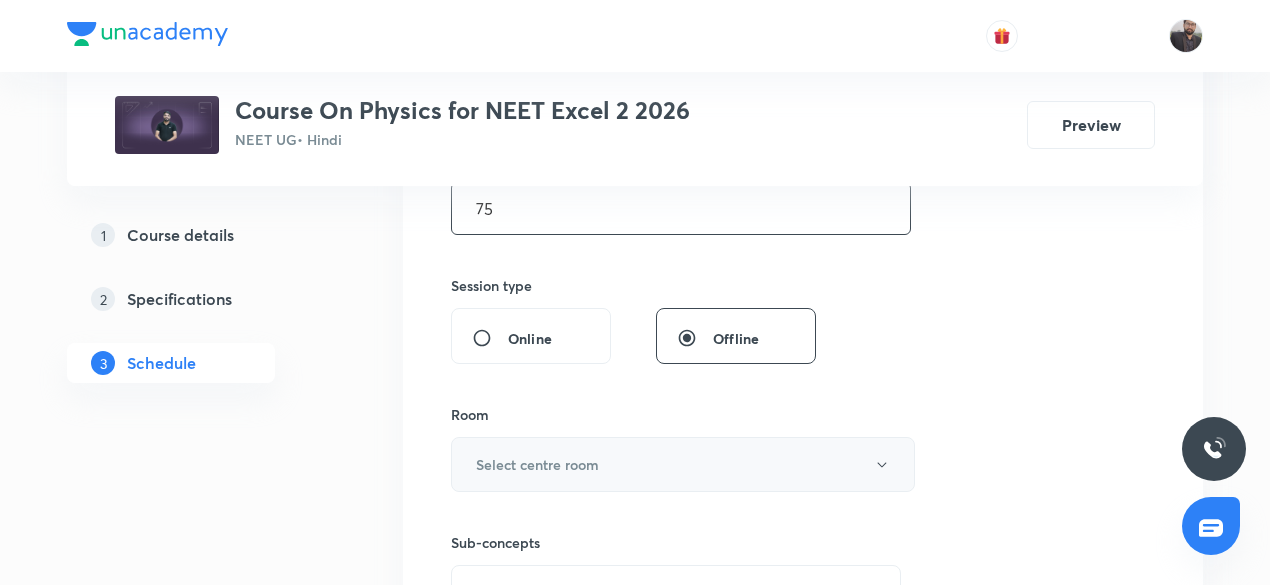 type on "75" 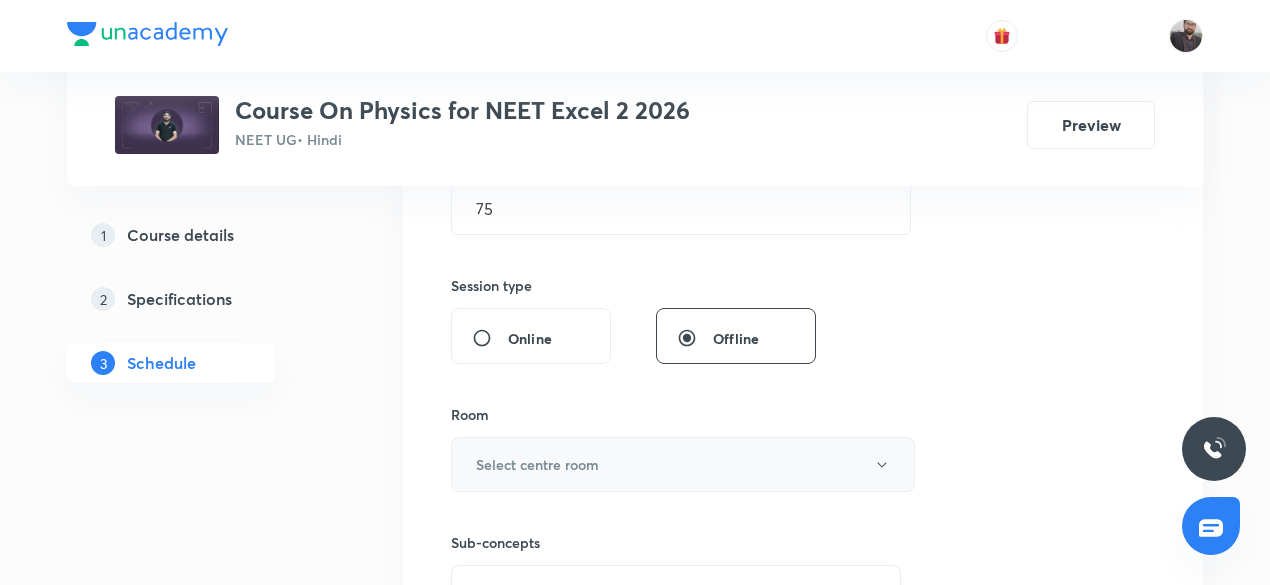 click on "Select centre room" at bounding box center (537, 464) 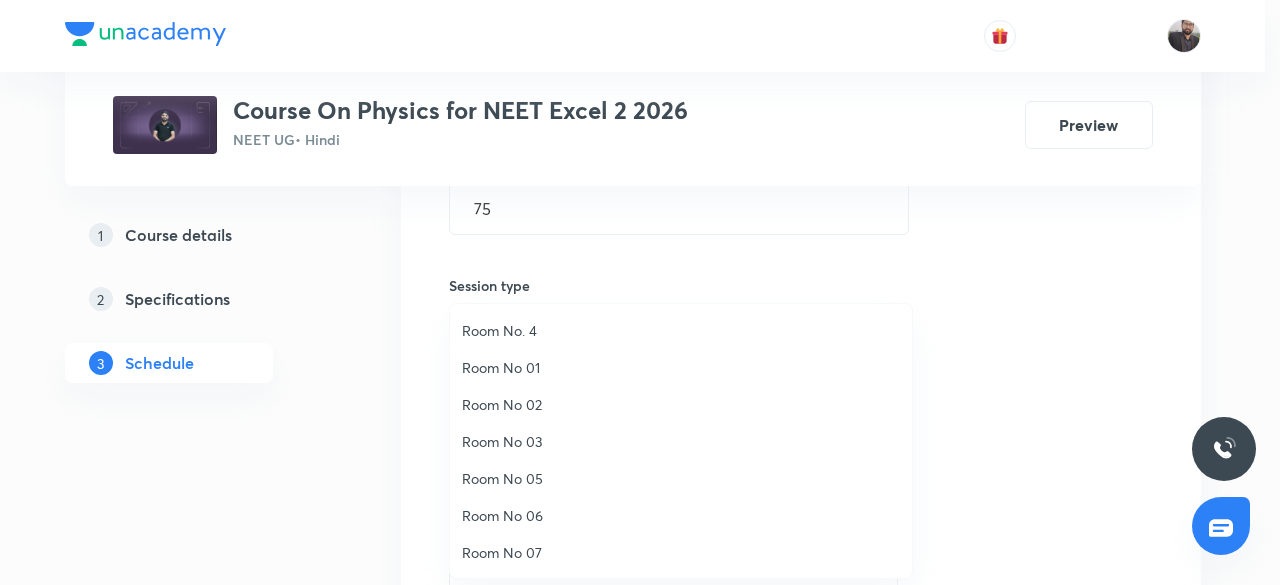 click on "Room No 06" at bounding box center (681, 515) 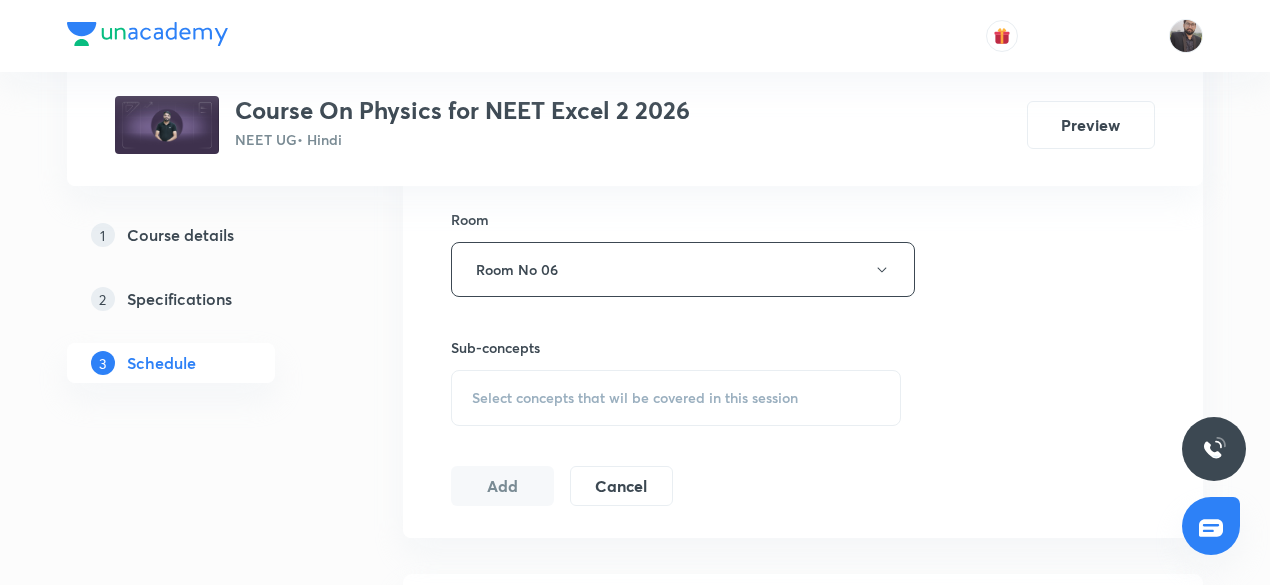 scroll, scrollTop: 867, scrollLeft: 0, axis: vertical 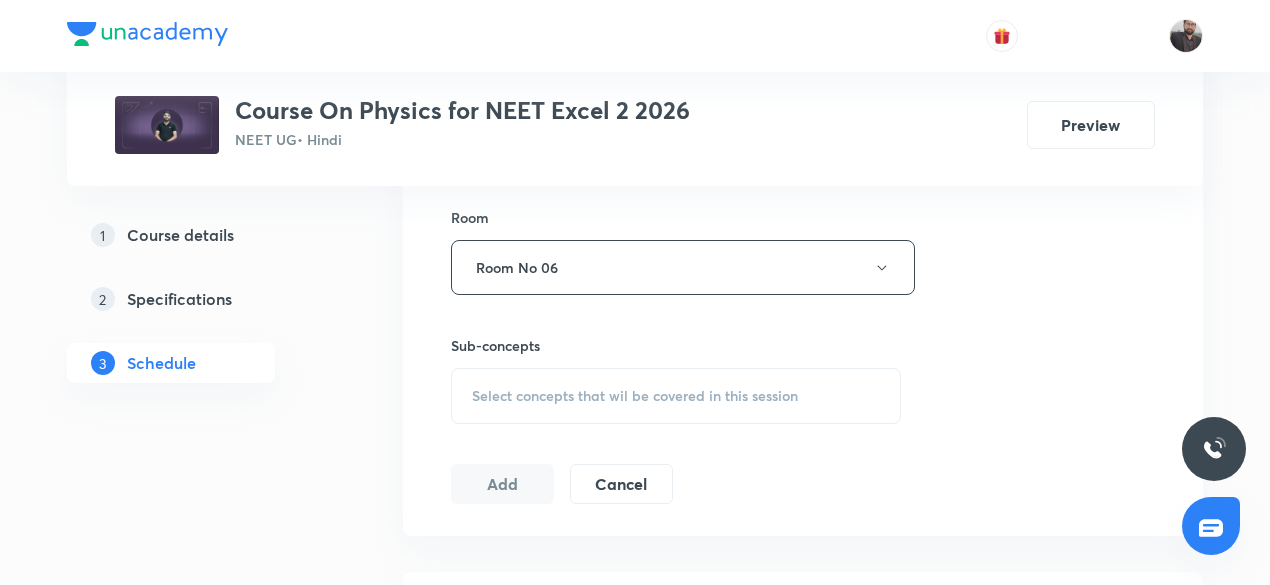 click on "Select concepts that wil be covered in this session" at bounding box center (676, 396) 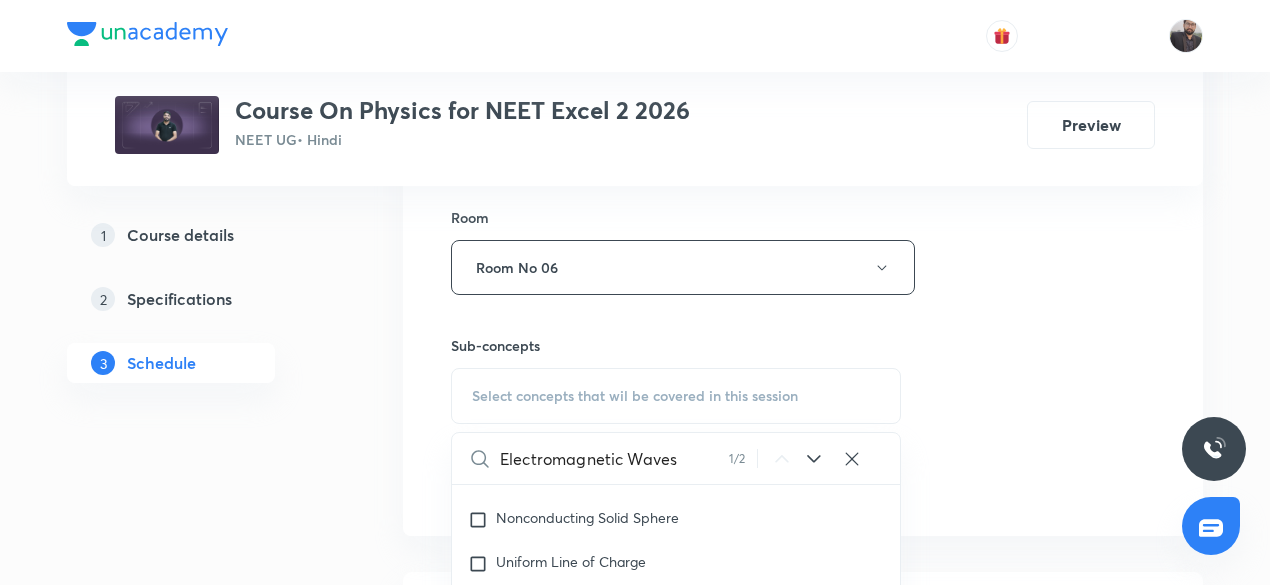 scroll, scrollTop: 19694, scrollLeft: 0, axis: vertical 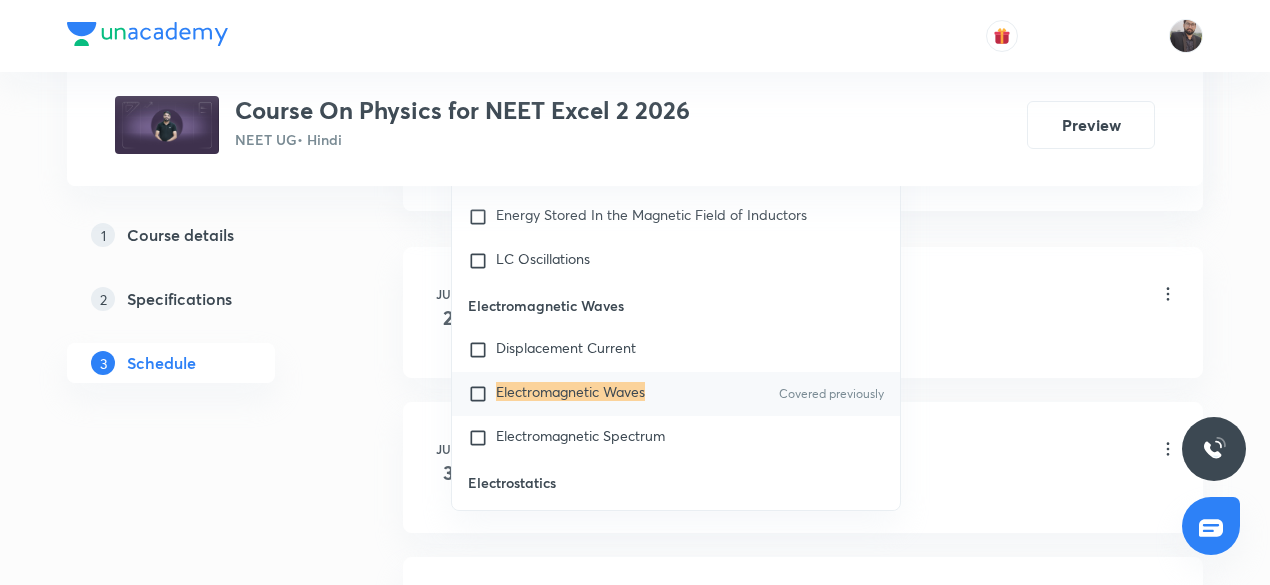 type on "Electromagnetic Waves" 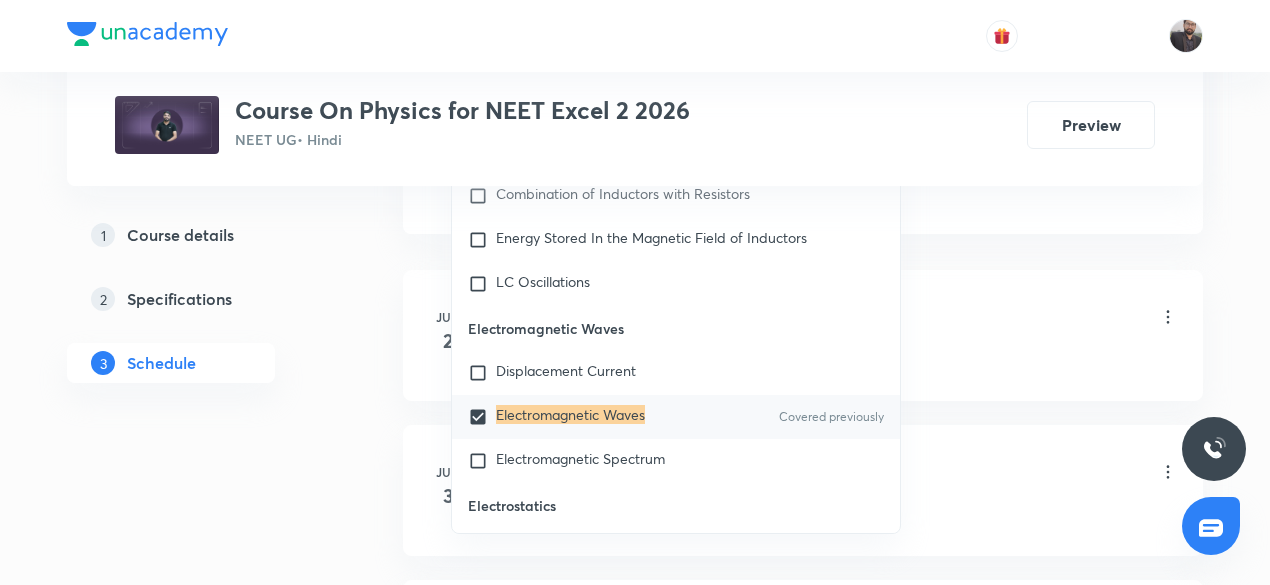click on "Jun 2 Electromagnetic Induction-2 Lesson 1 • 7:10 PM • 75 min  • Room Room No 06 Magnetic flux  · Faraday's Law of Electromagnetic Induction" at bounding box center [803, 335] 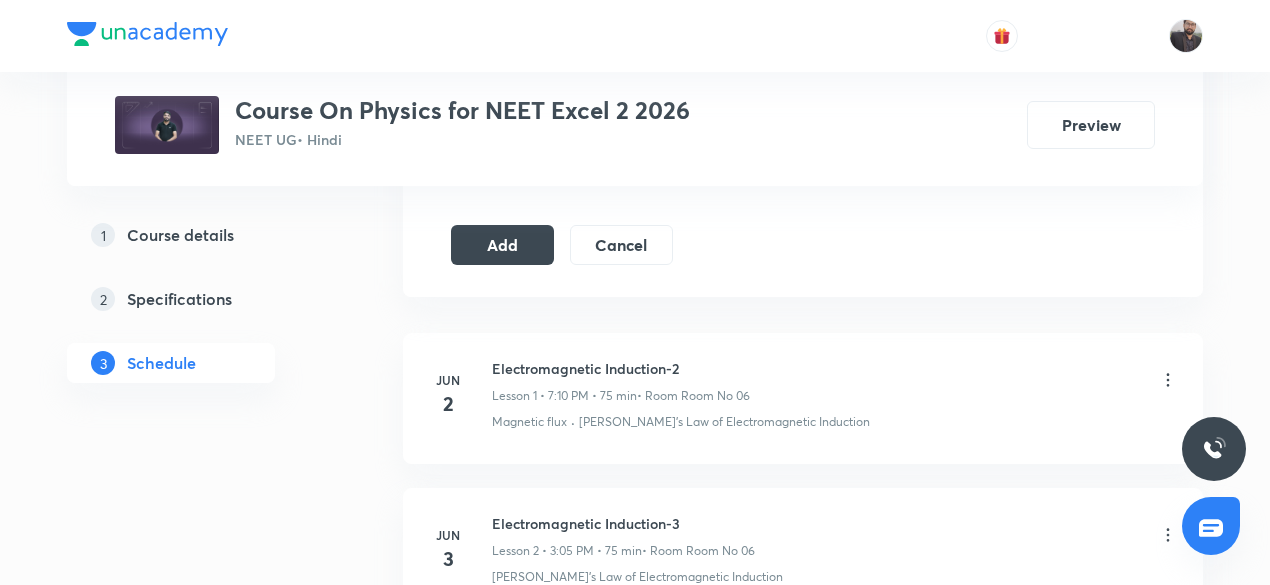 scroll, scrollTop: 1127, scrollLeft: 0, axis: vertical 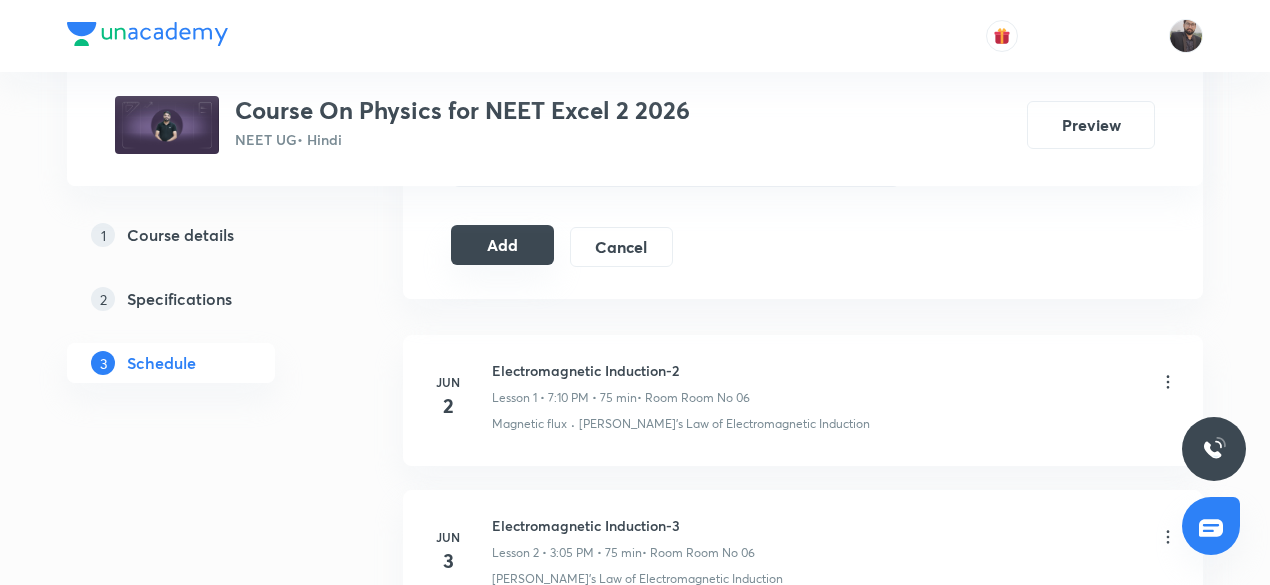click on "Add" at bounding box center (502, 245) 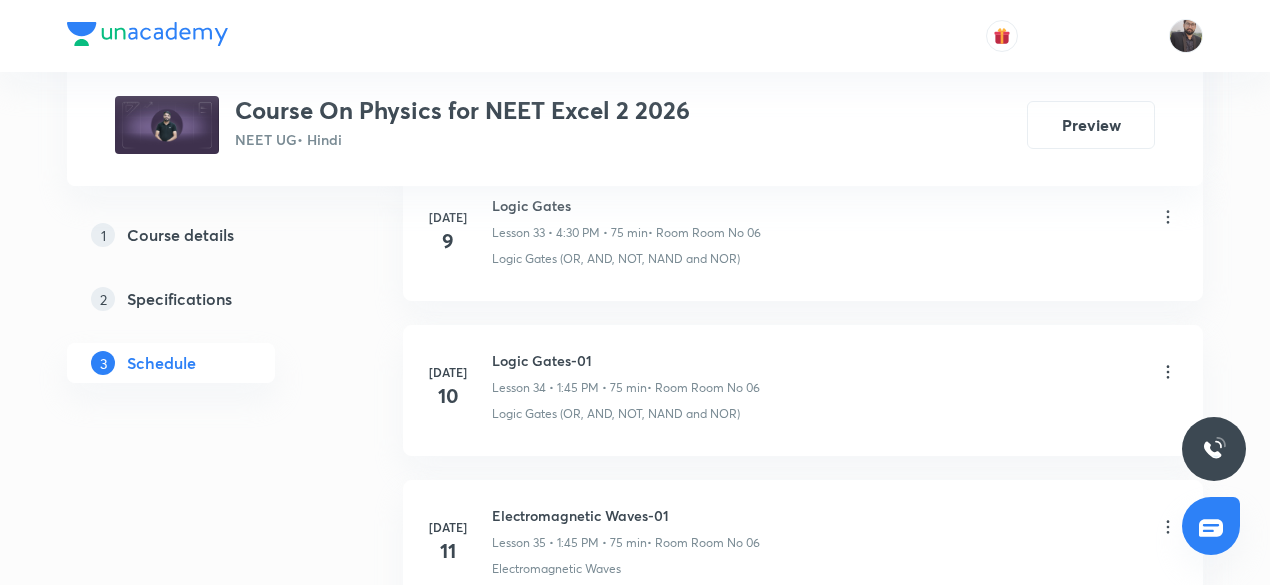 scroll, scrollTop: 6443, scrollLeft: 0, axis: vertical 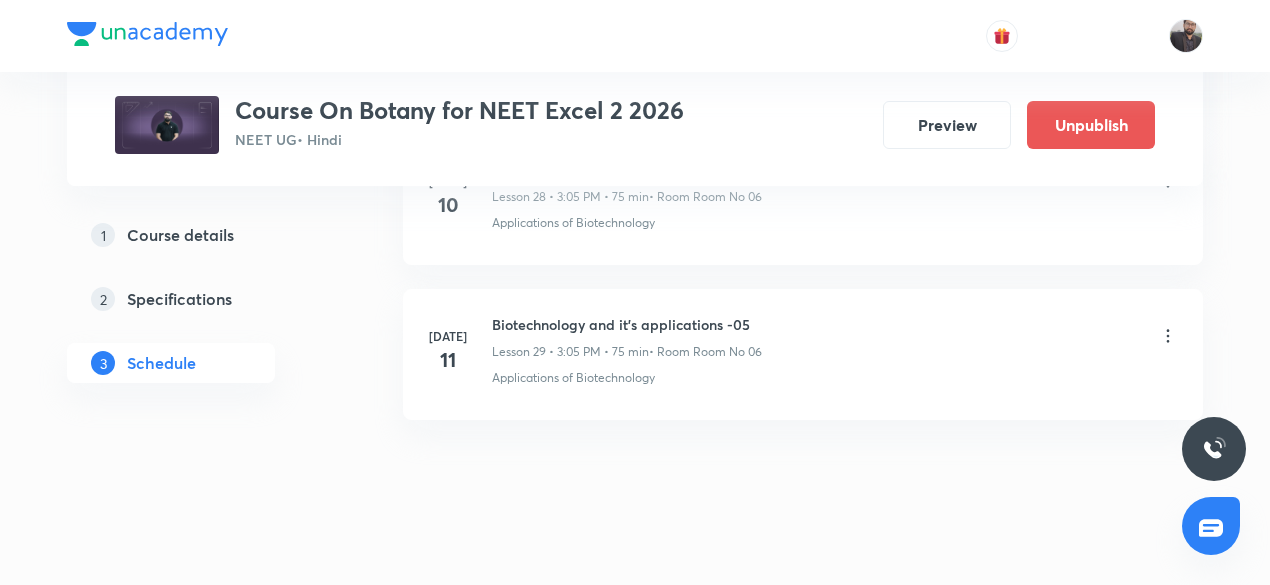click on "Biotechnology and it's applications -05" at bounding box center (627, 324) 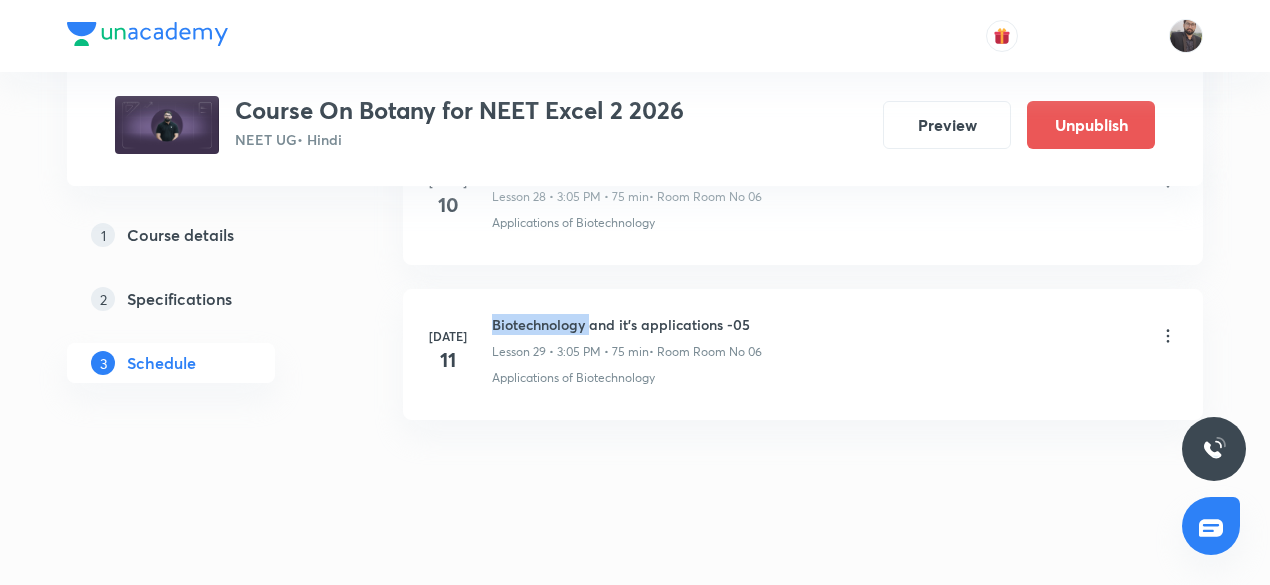 click on "Biotechnology and it's applications -05" at bounding box center [627, 324] 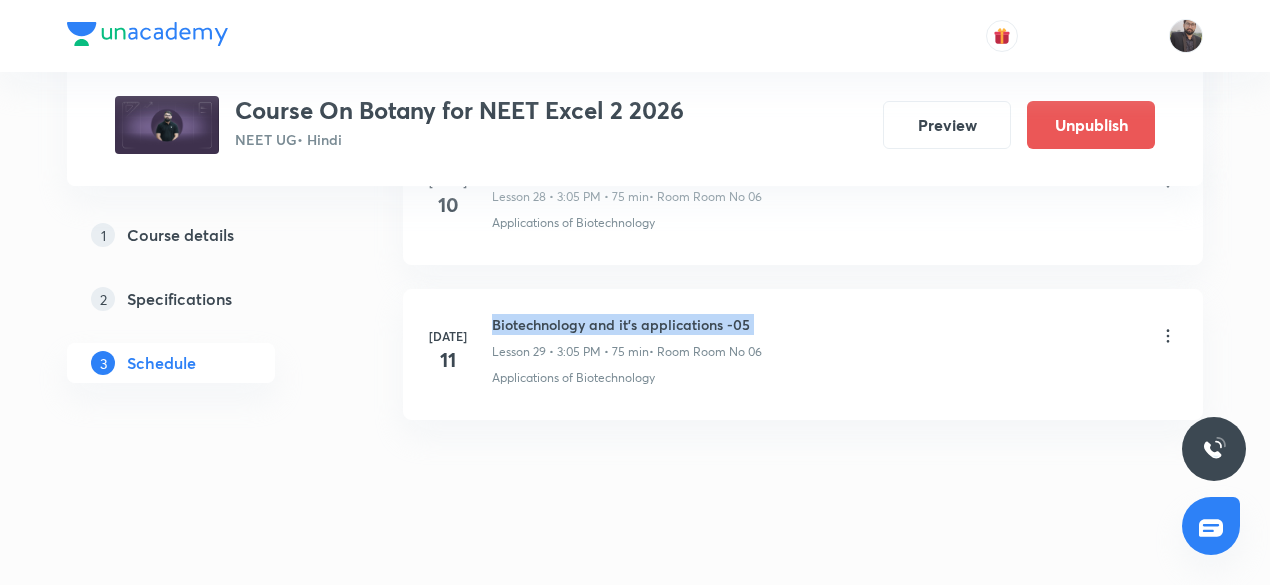click on "Biotechnology and it's applications -05" at bounding box center [627, 324] 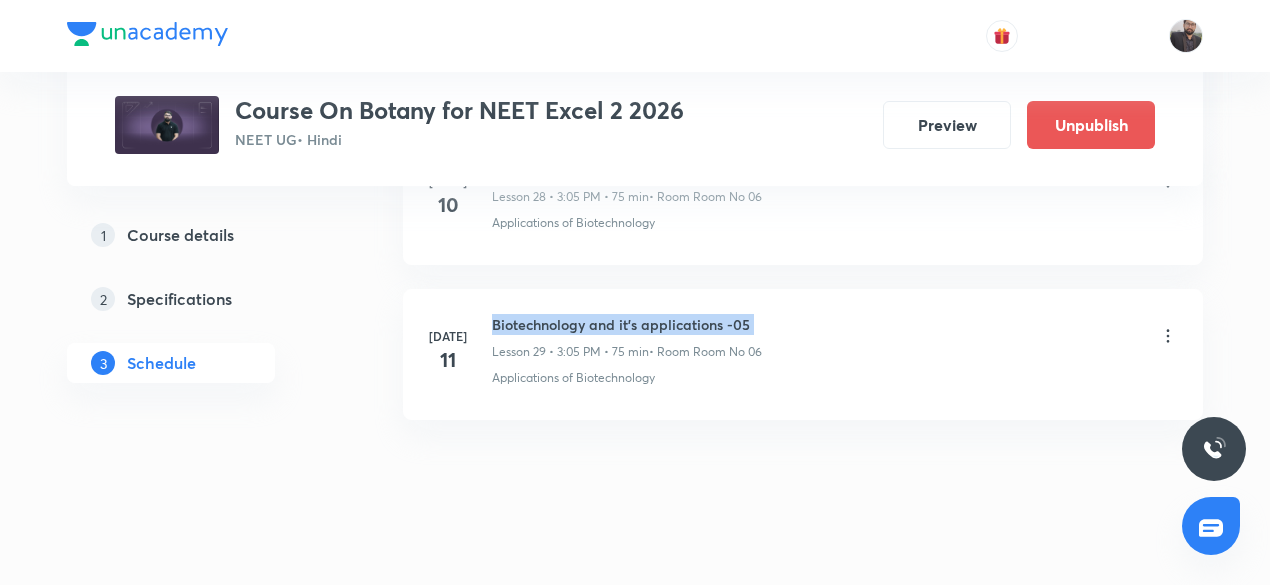 copy on "Biotechnology and it's applications -05" 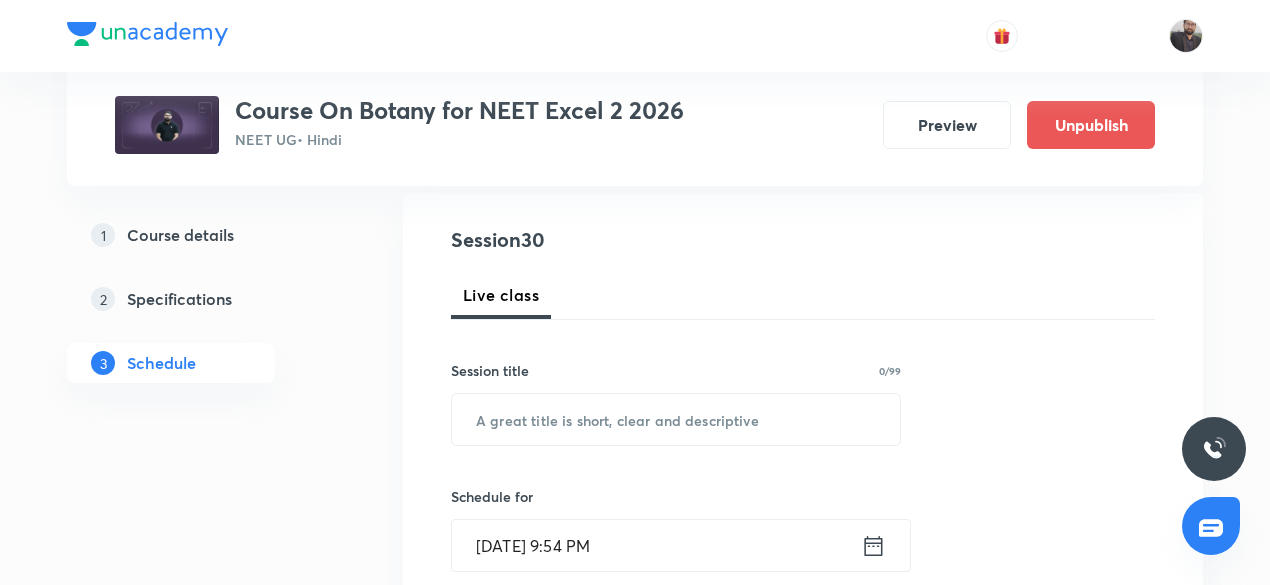 scroll, scrollTop: 304, scrollLeft: 0, axis: vertical 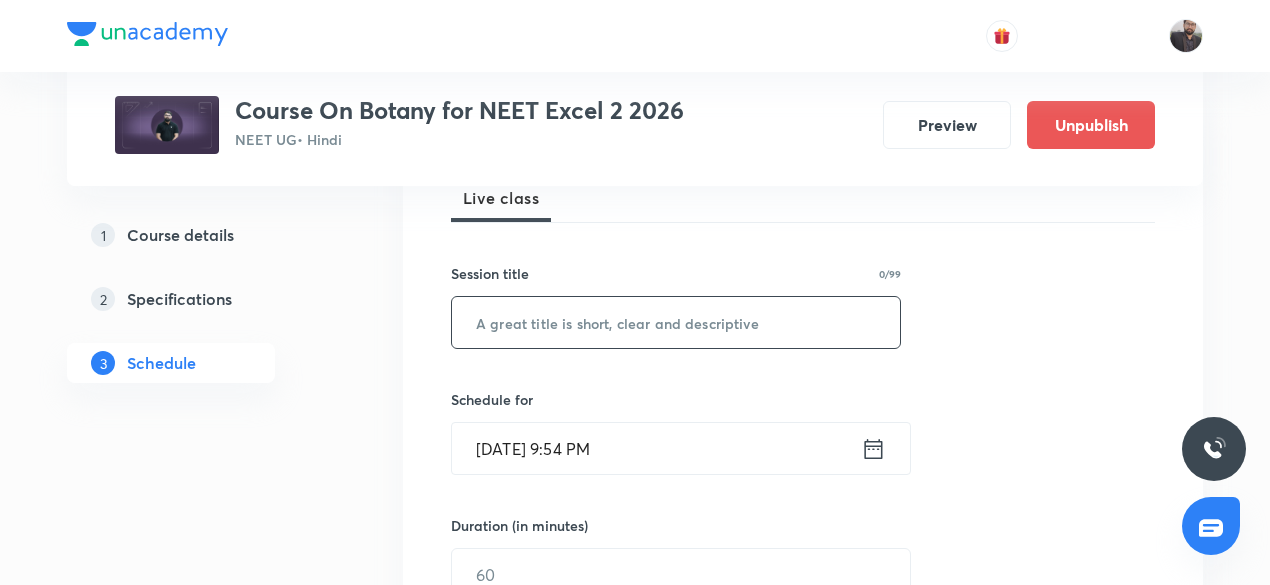 click at bounding box center [676, 322] 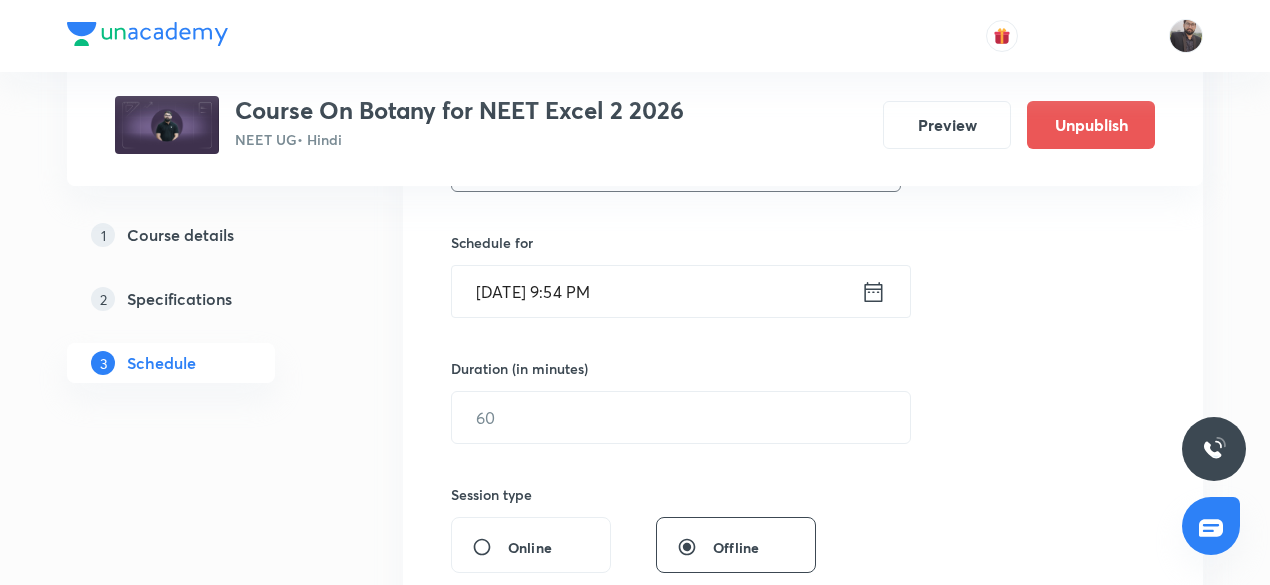 scroll, scrollTop: 463, scrollLeft: 0, axis: vertical 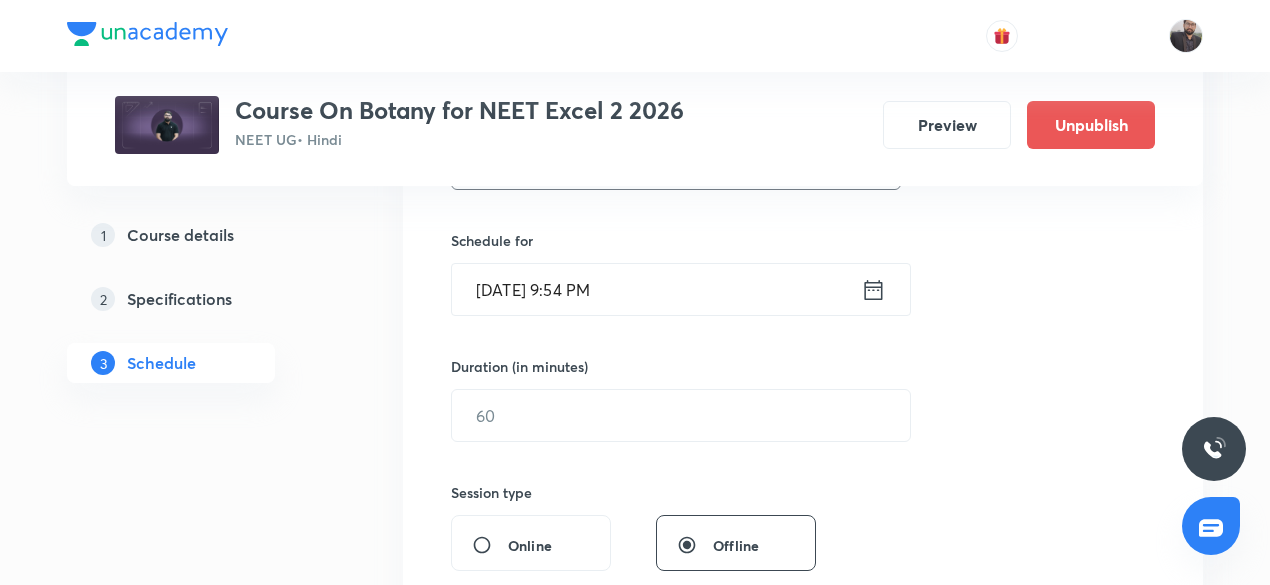type on "Biotechnology and it's applications -06" 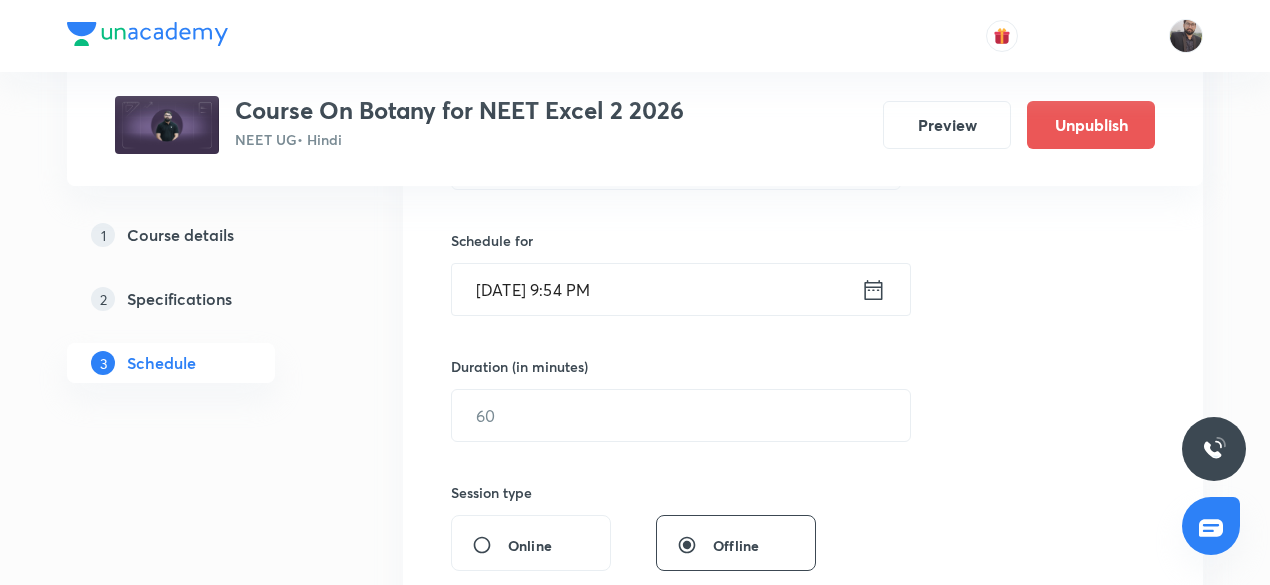click on "Jul 11, 2025, 9:54 PM" at bounding box center (656, 289) 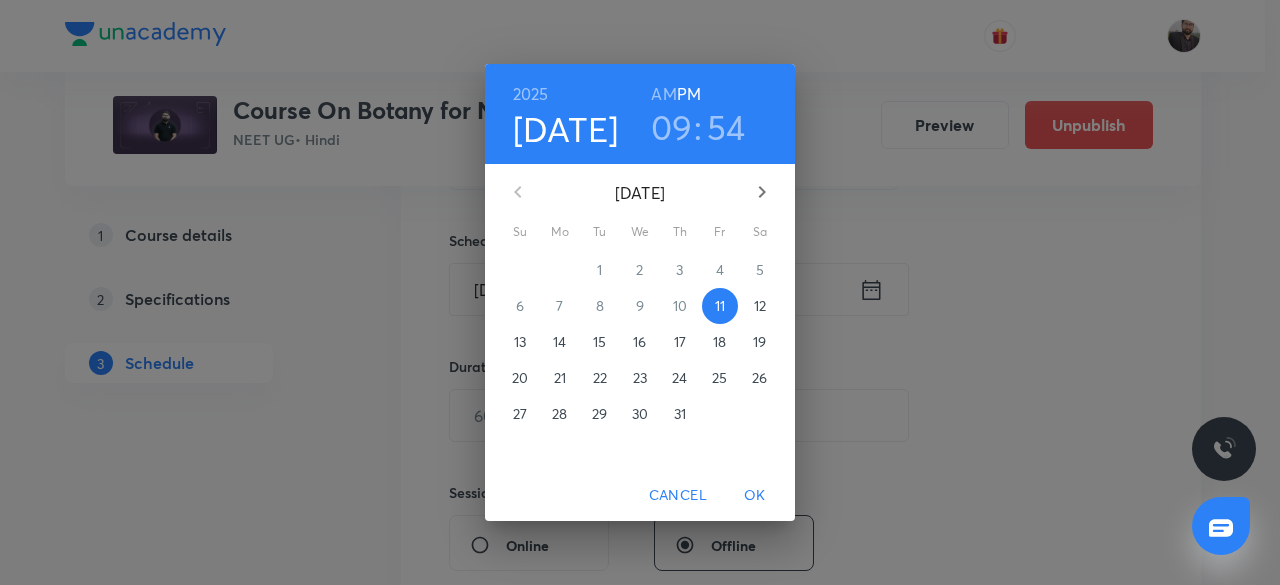click on "12" at bounding box center (760, 306) 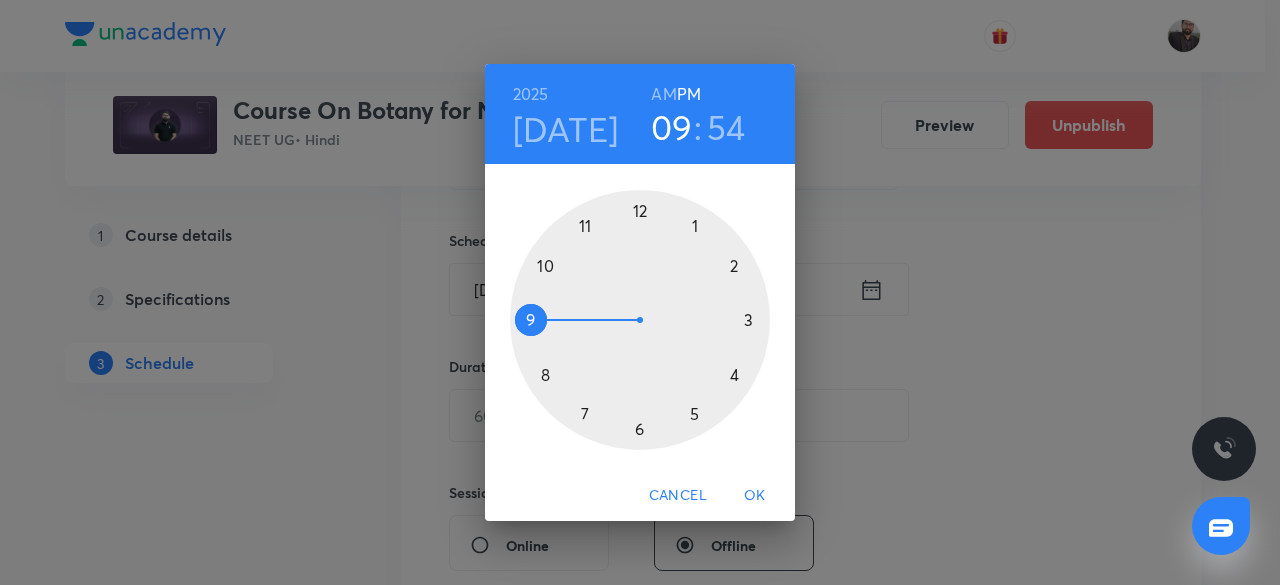 click at bounding box center [640, 320] 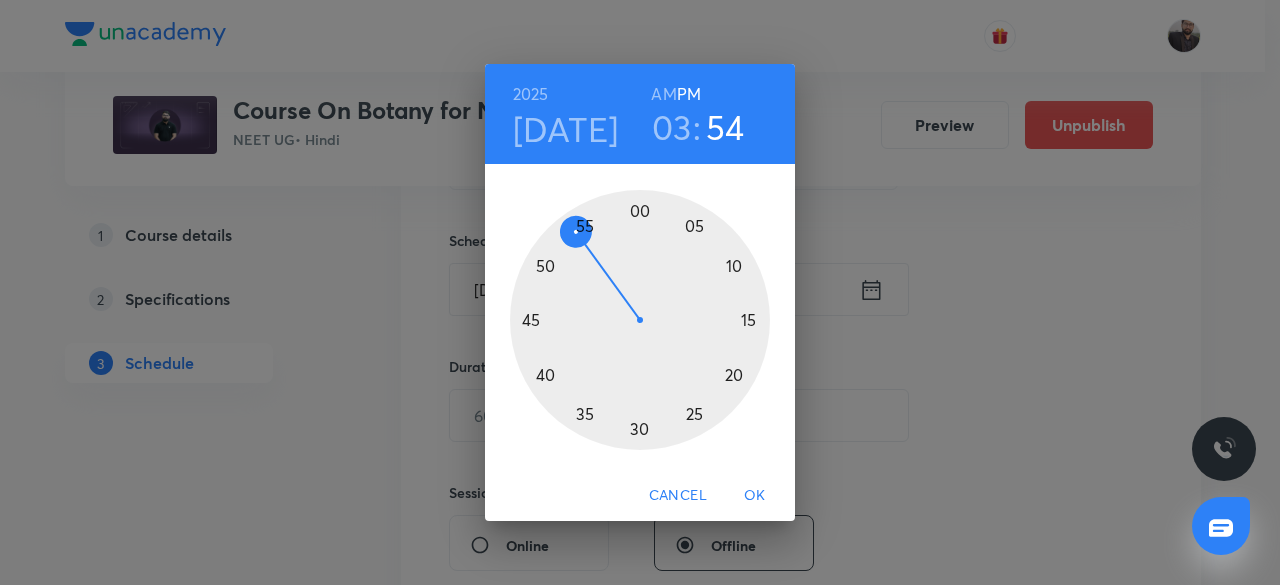 click at bounding box center [640, 320] 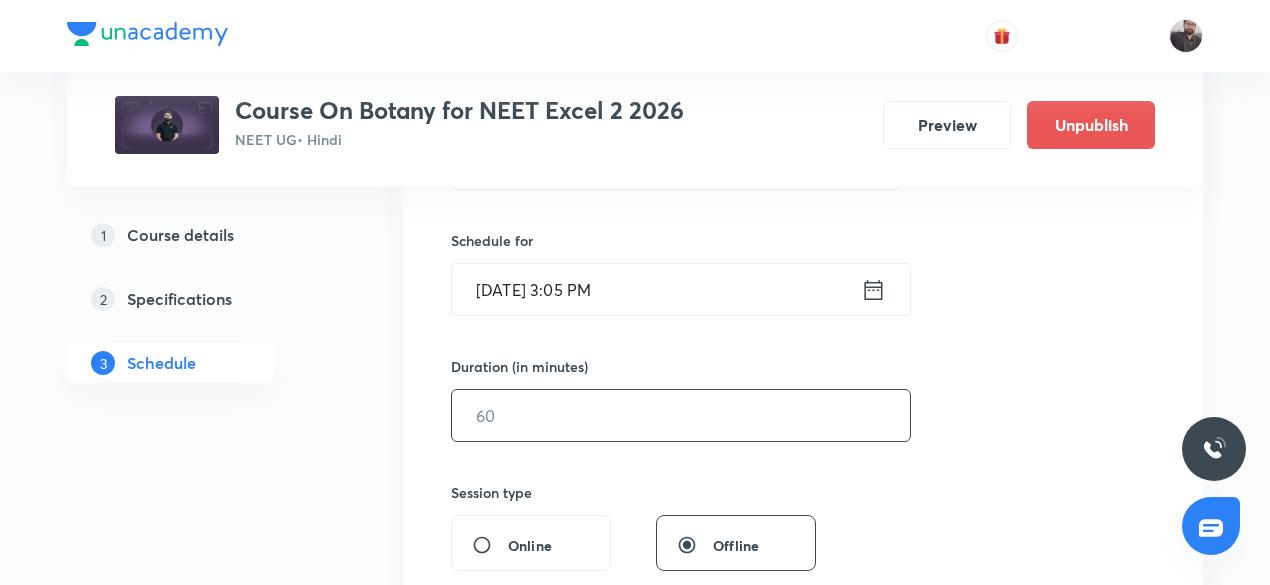 click at bounding box center (681, 415) 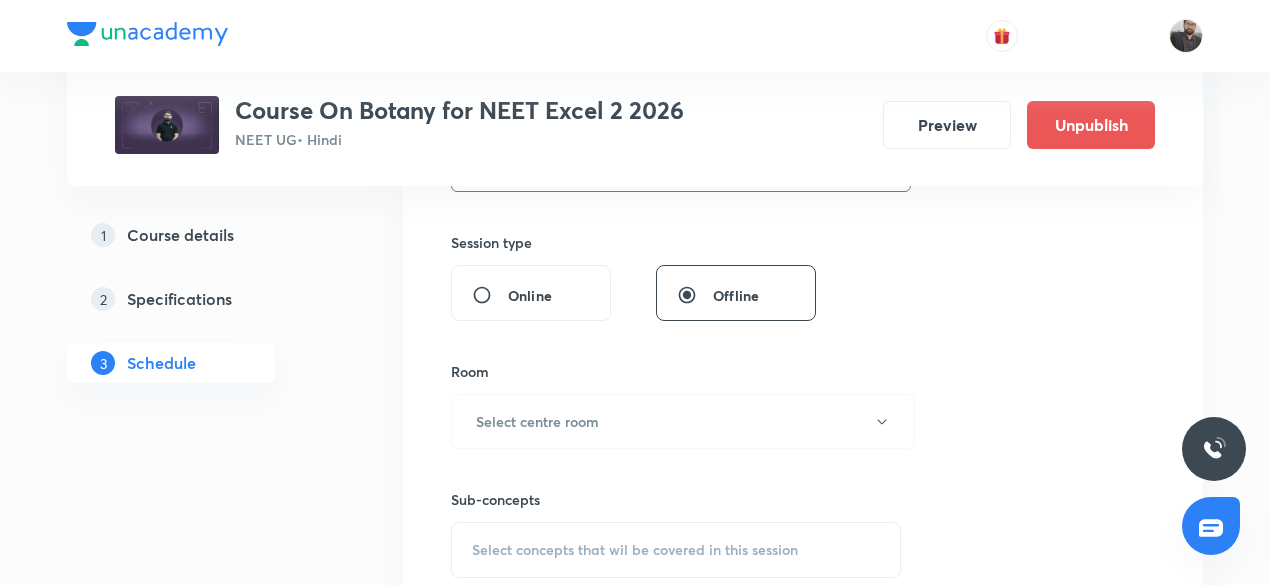 scroll, scrollTop: 720, scrollLeft: 0, axis: vertical 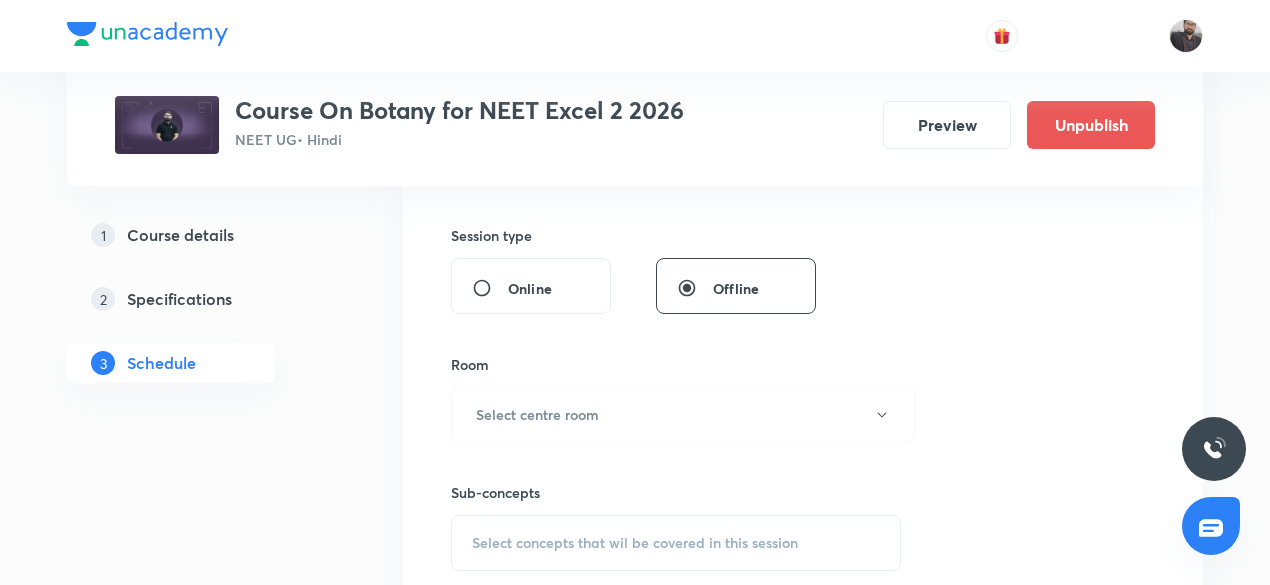 type on "75" 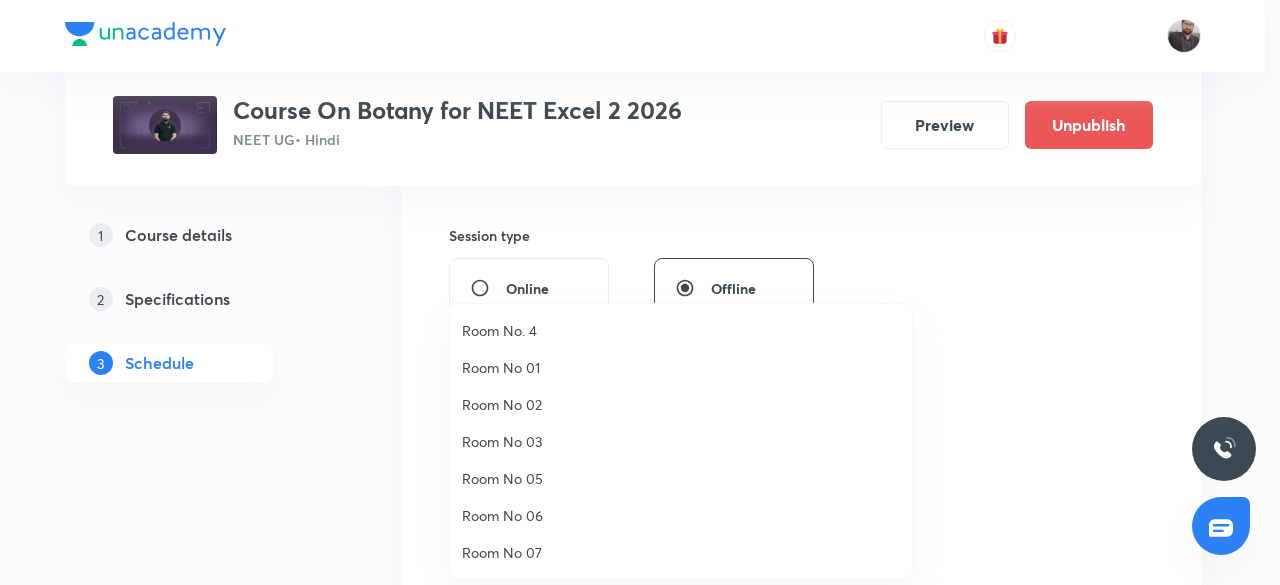 click on "Room No 06" at bounding box center (681, 515) 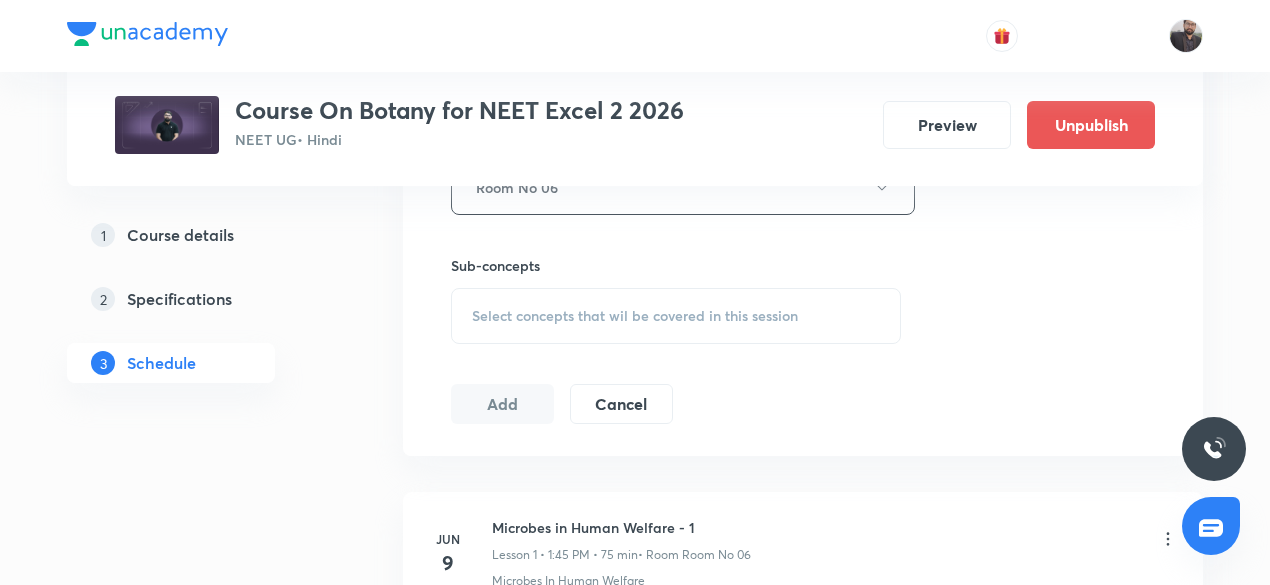 scroll, scrollTop: 948, scrollLeft: 0, axis: vertical 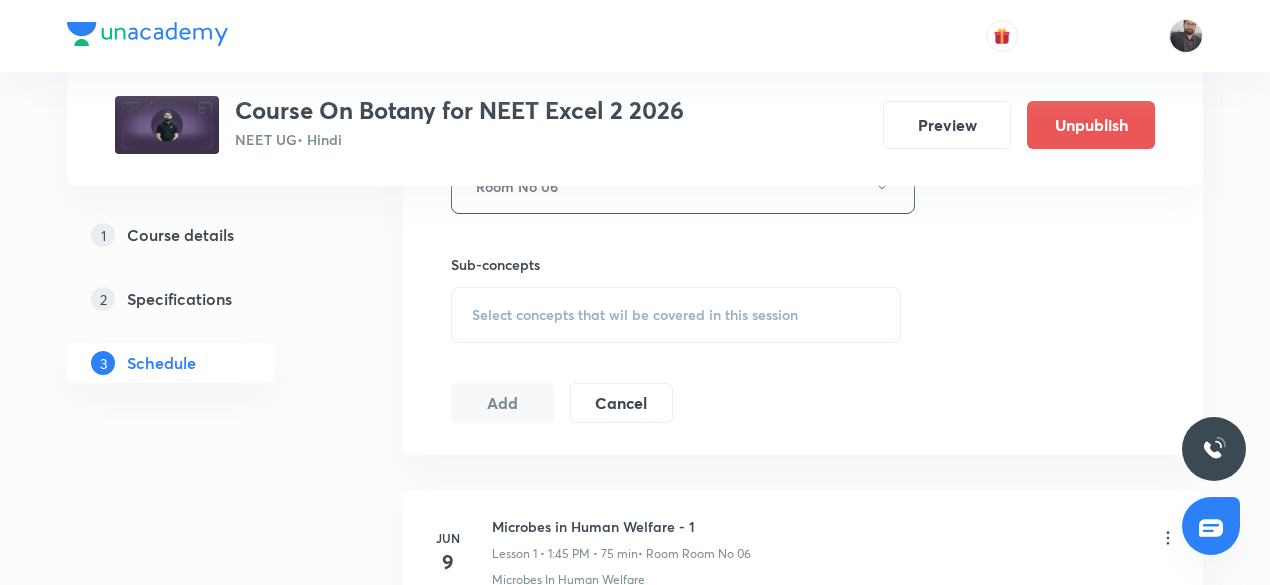 click on "Select concepts that wil be covered in this session" at bounding box center (635, 315) 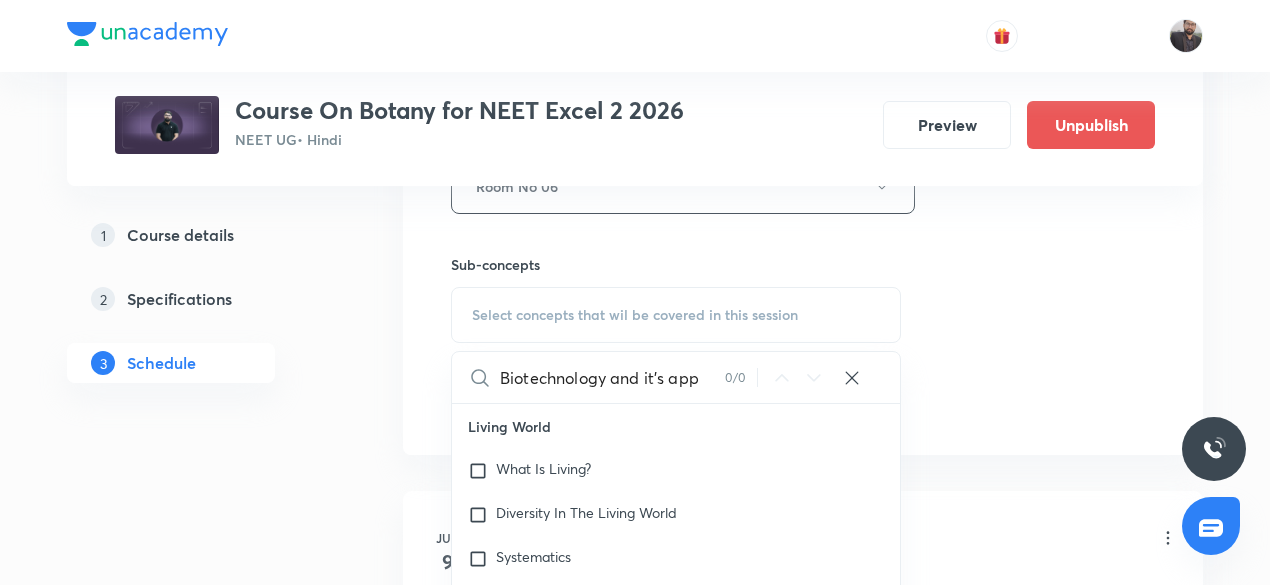 scroll, scrollTop: 0, scrollLeft: 0, axis: both 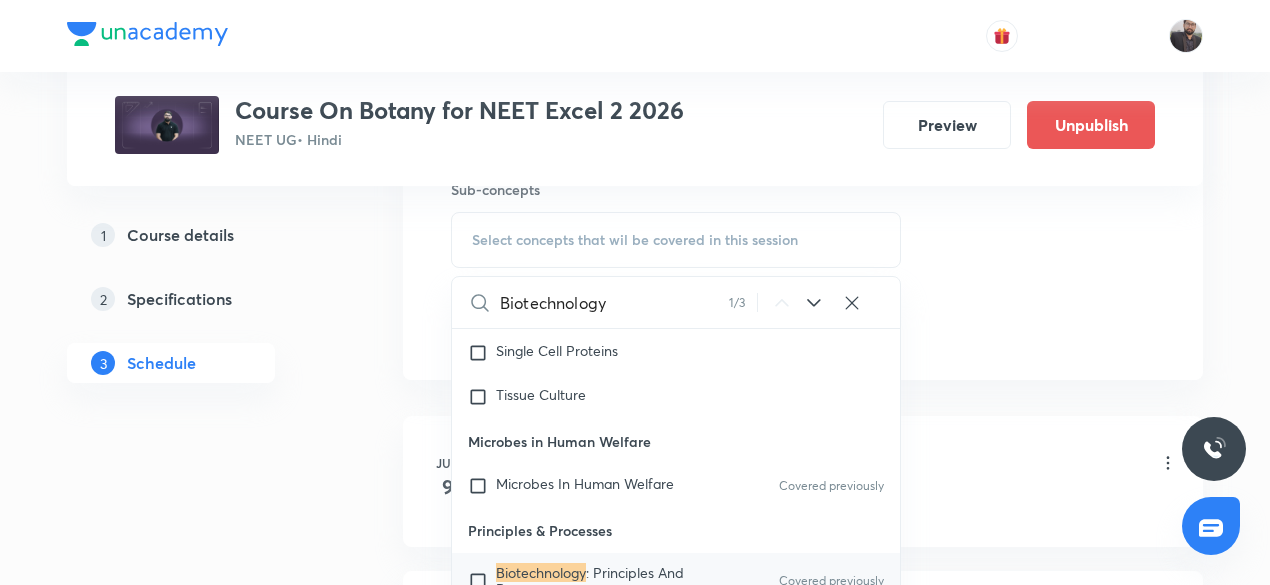 type on "Biotechnology" 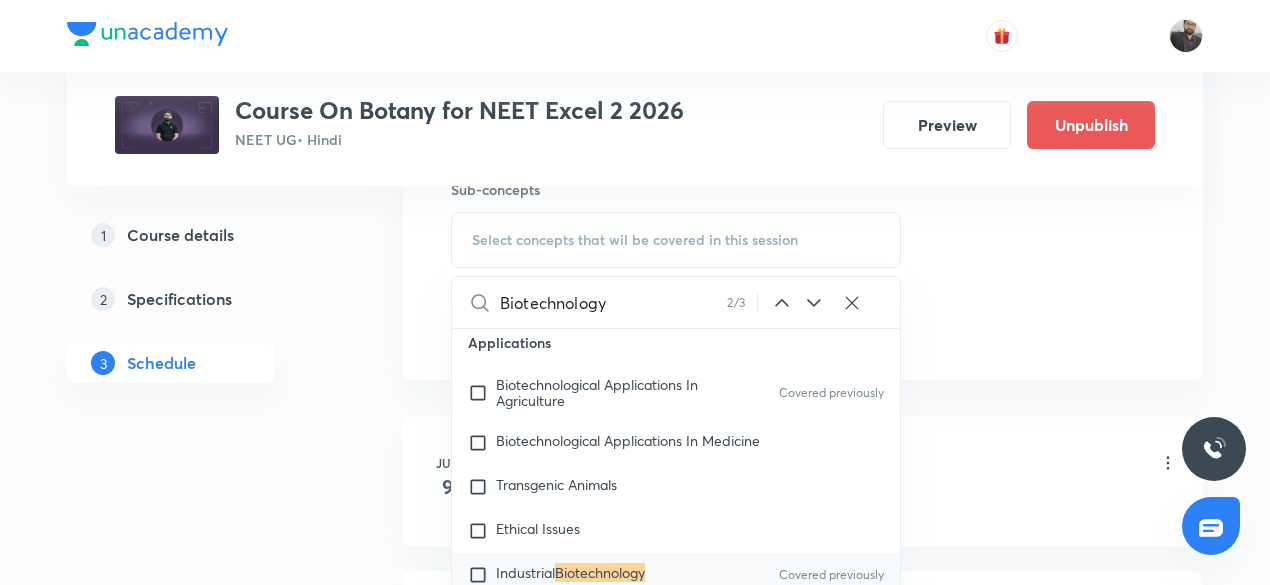 click 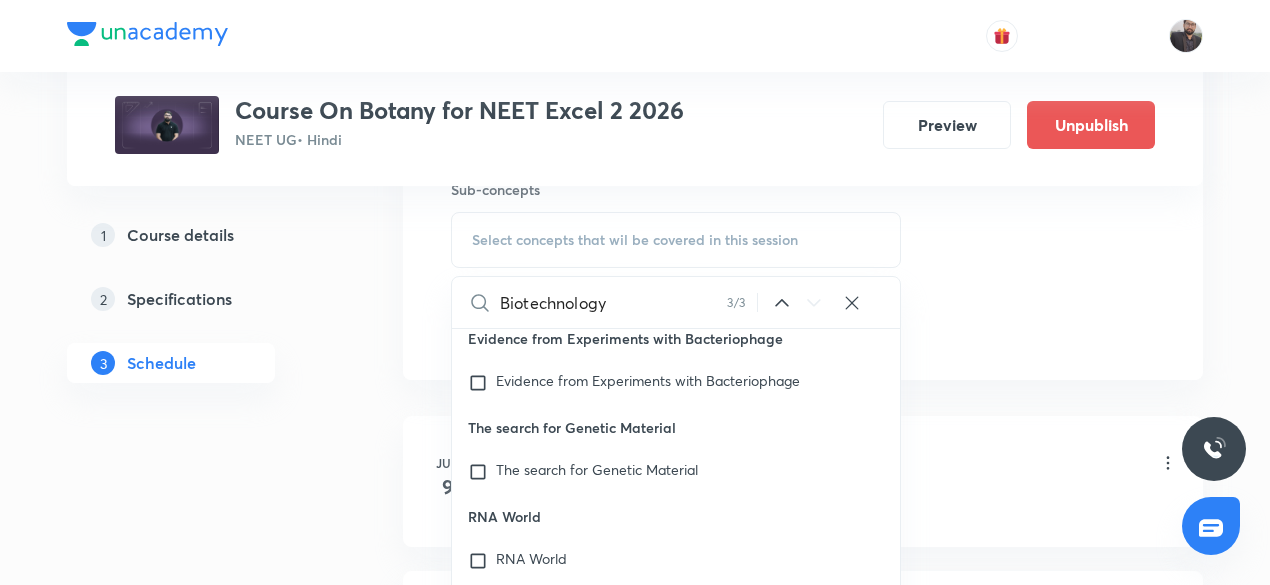 scroll, scrollTop: 56952, scrollLeft: 0, axis: vertical 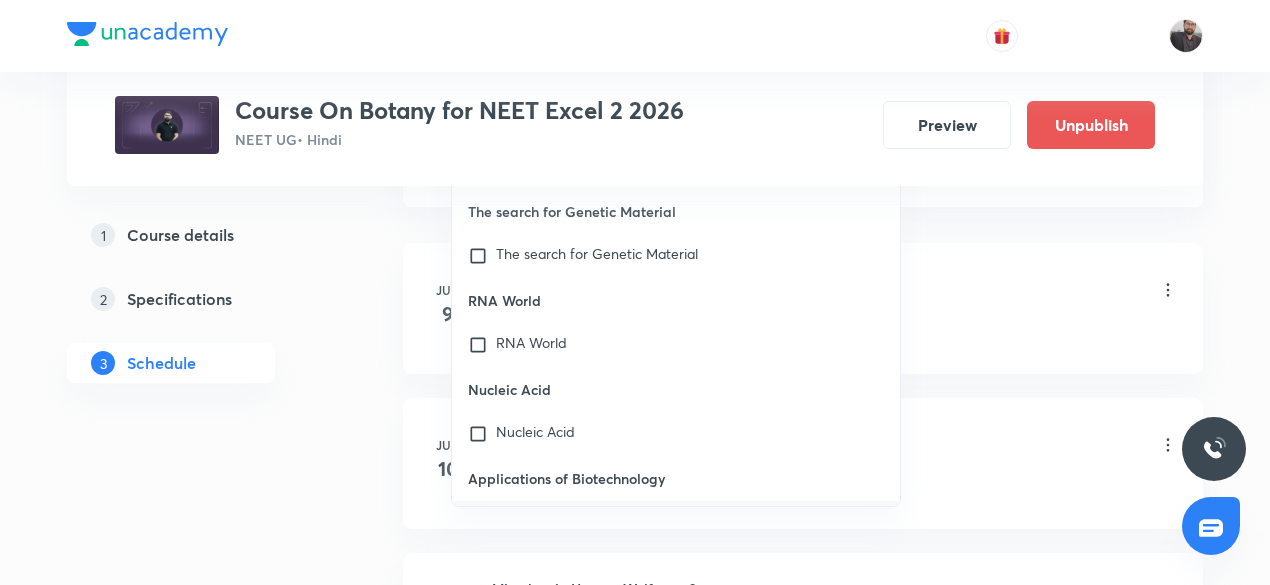 click on "Applications of" at bounding box center [543, 520] 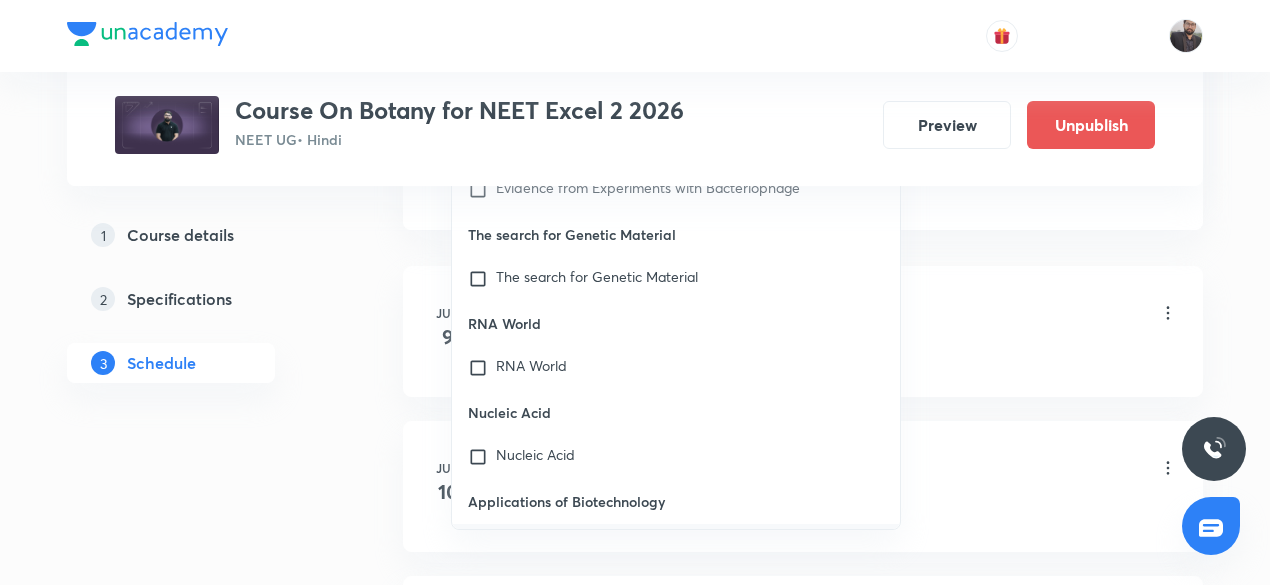click on "Microbes in Human Welfare - 1 Lesson 1 • 1:45 PM • 75 min  • Room Room No 06" at bounding box center (835, 314) 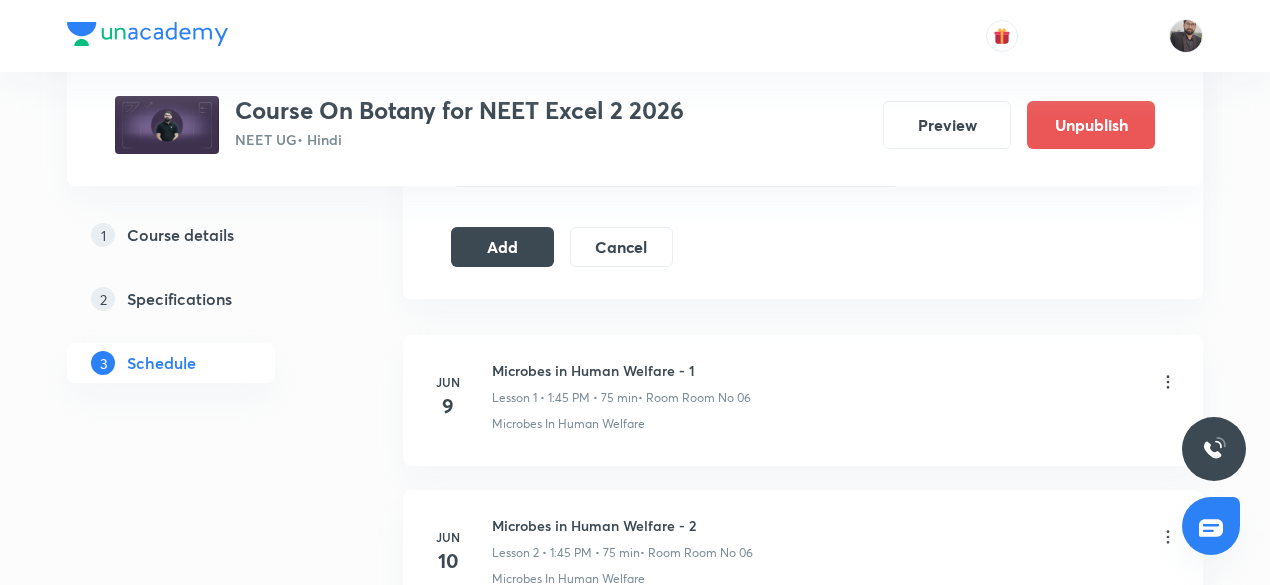 scroll, scrollTop: 1092, scrollLeft: 0, axis: vertical 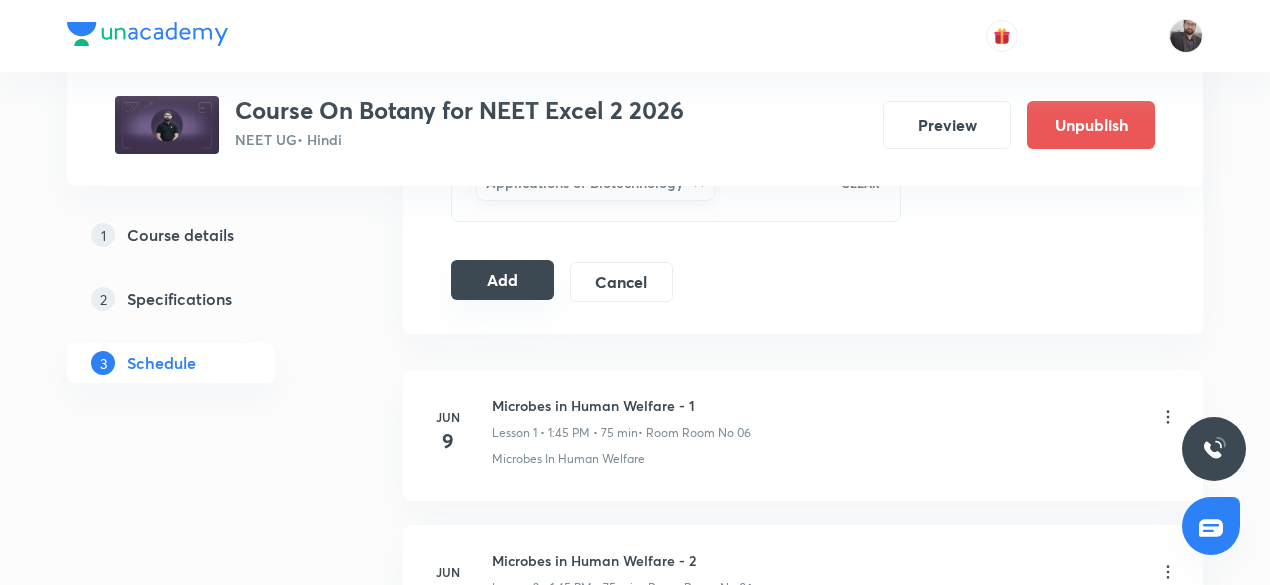 click on "Add" at bounding box center (502, 280) 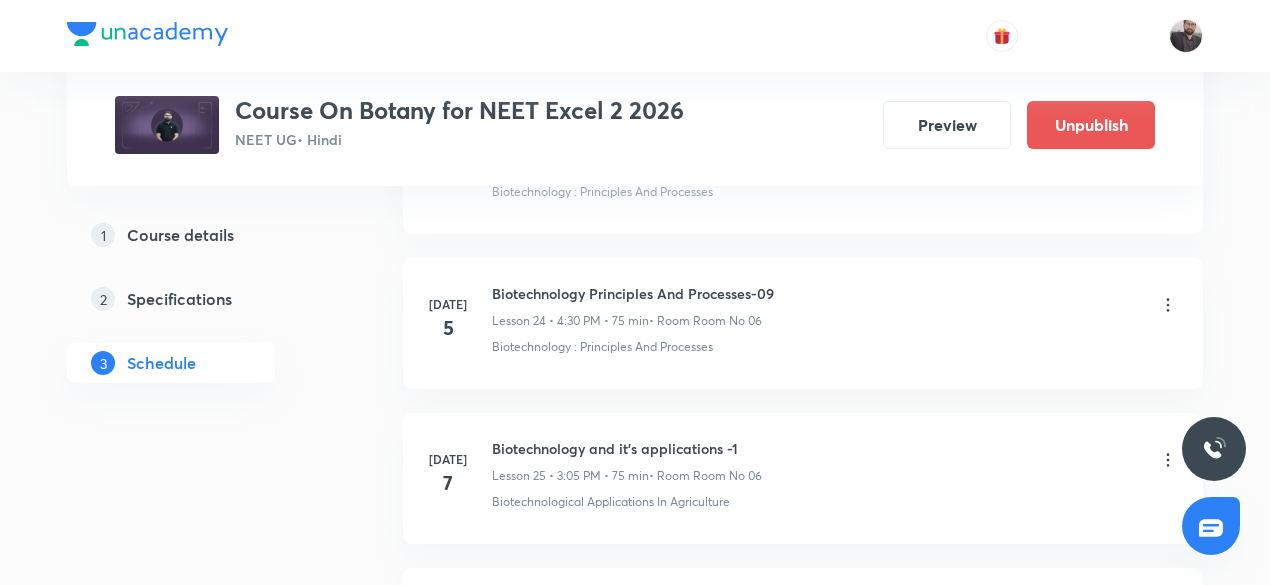 scroll, scrollTop: 5514, scrollLeft: 0, axis: vertical 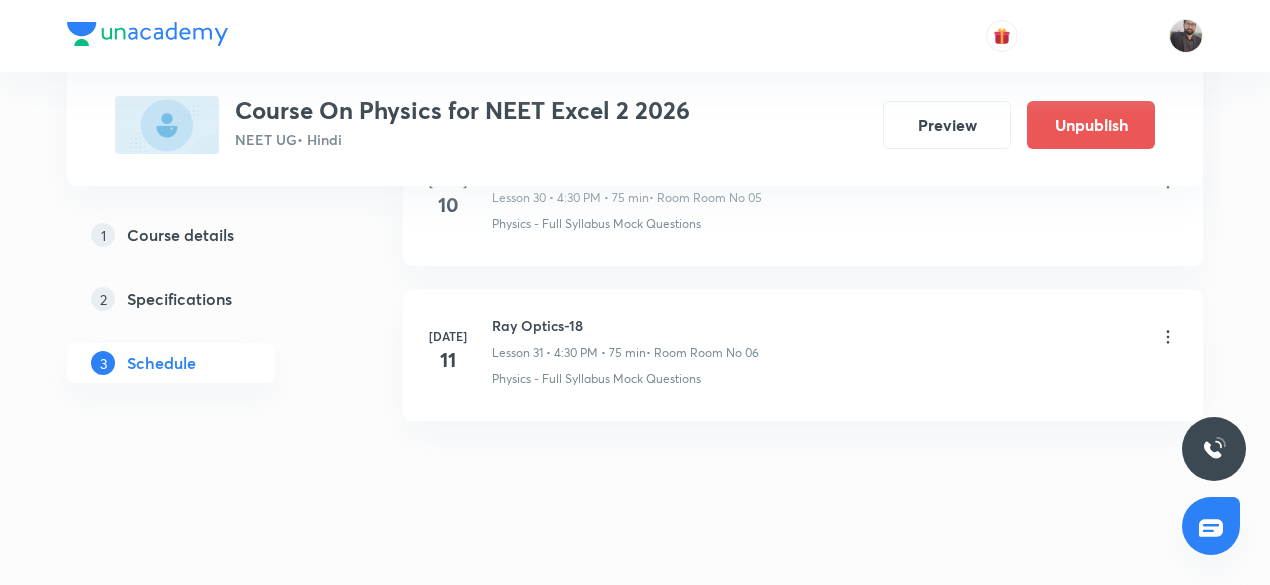 click on "Ray Optics-18" at bounding box center [625, 325] 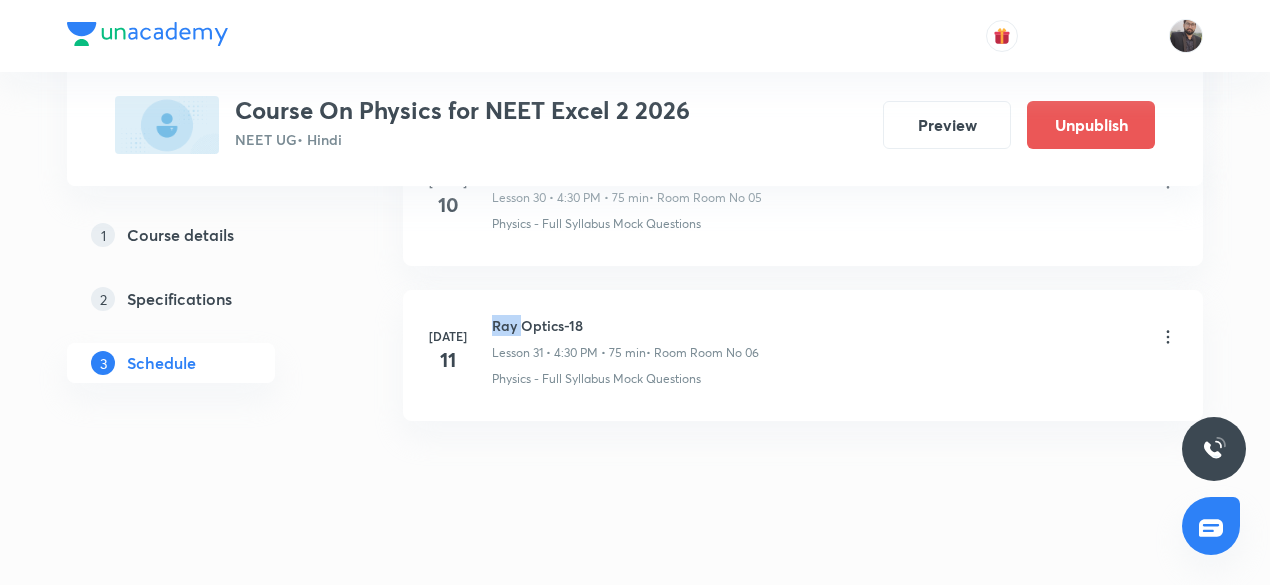 click on "Ray Optics-18" at bounding box center [625, 325] 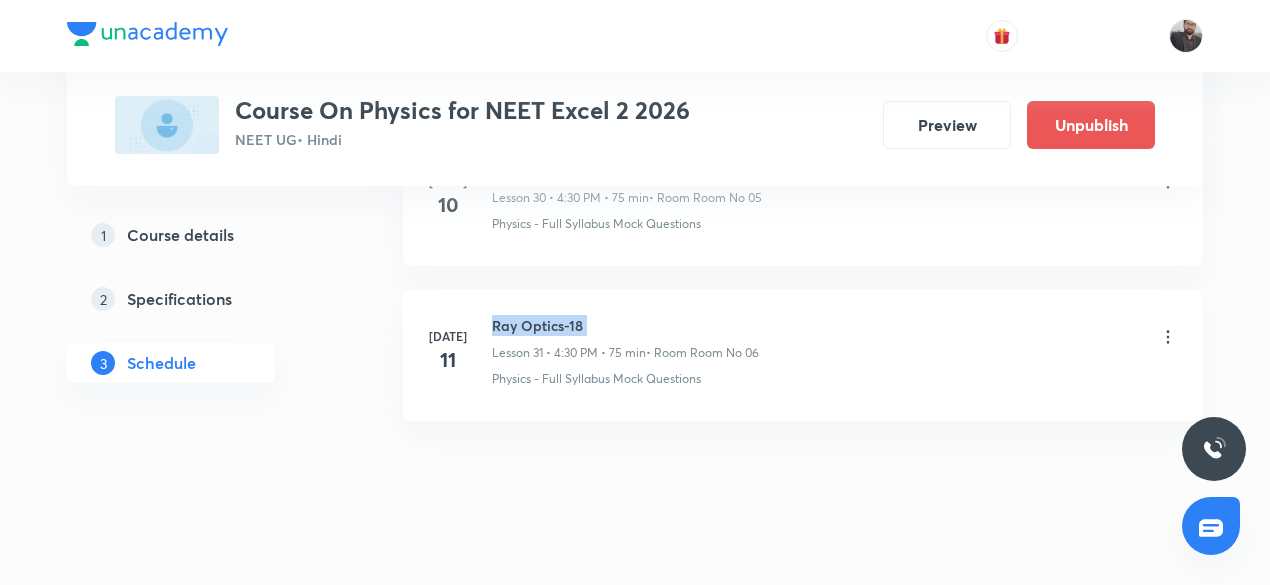 click on "Ray Optics-18" at bounding box center (625, 325) 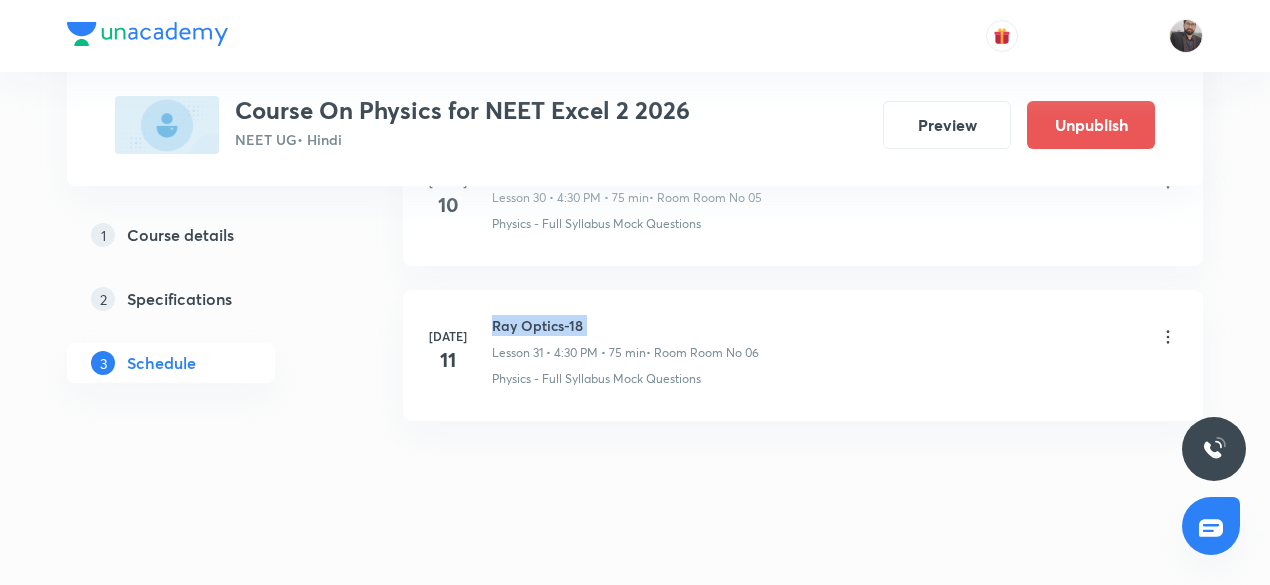 copy on "Ray Optics-18" 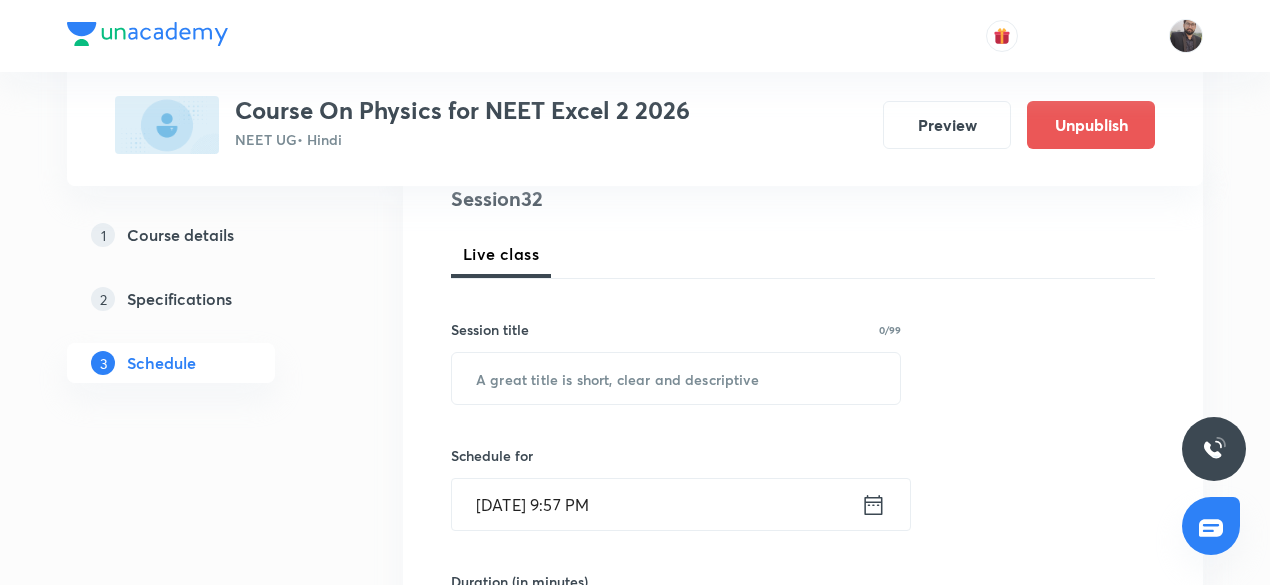 scroll, scrollTop: 249, scrollLeft: 0, axis: vertical 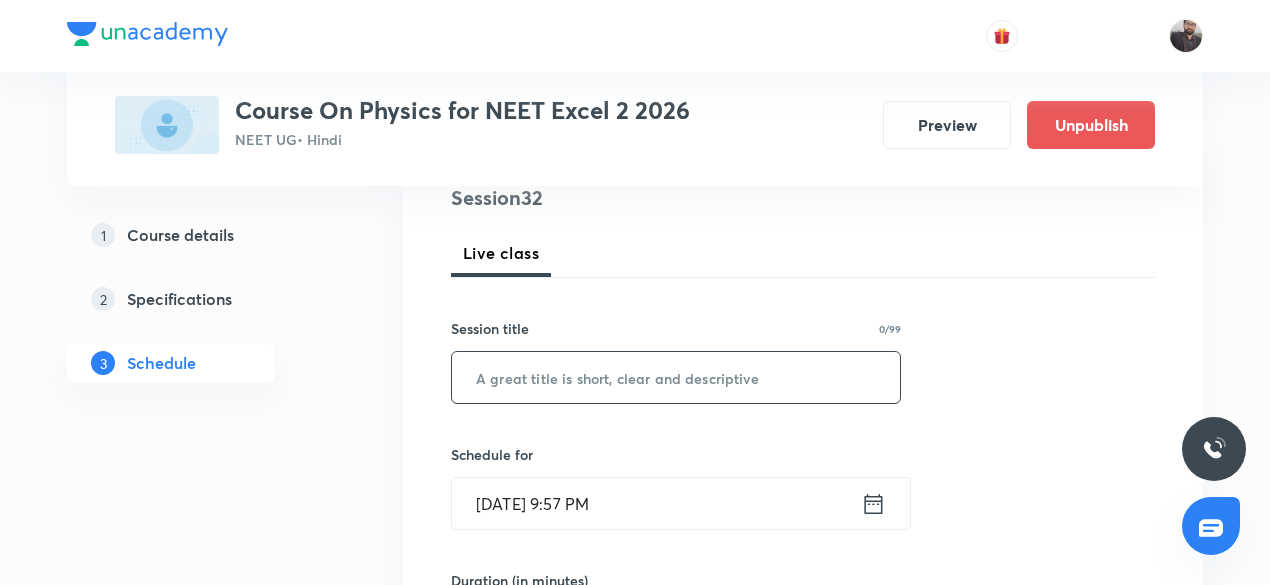 click at bounding box center [676, 377] 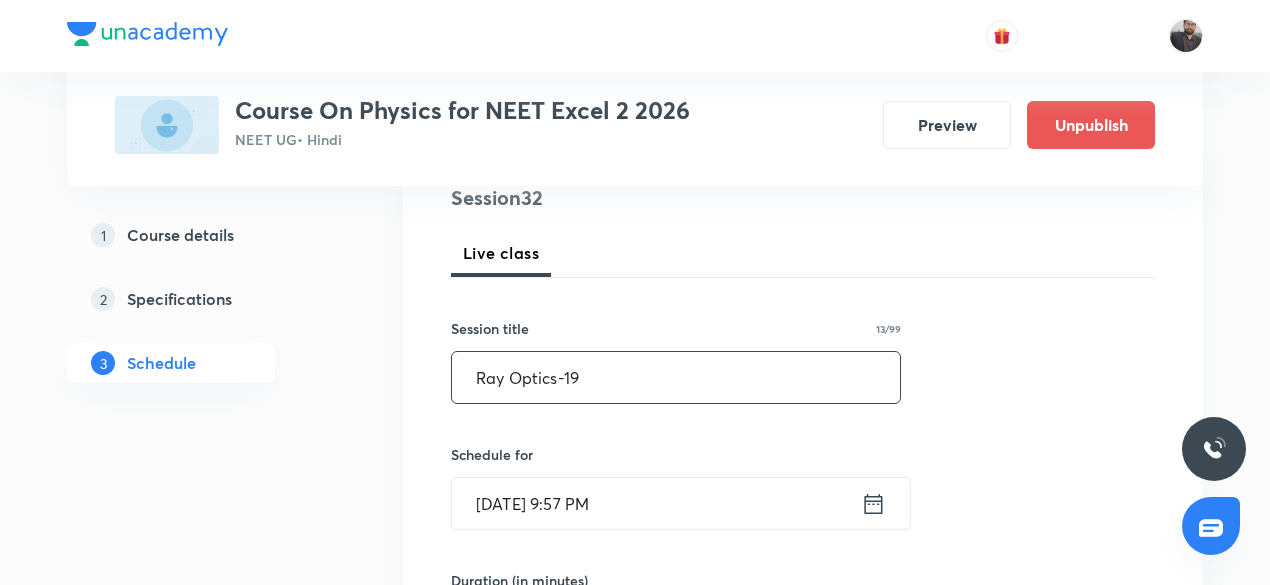 type on "Ray Optics-19" 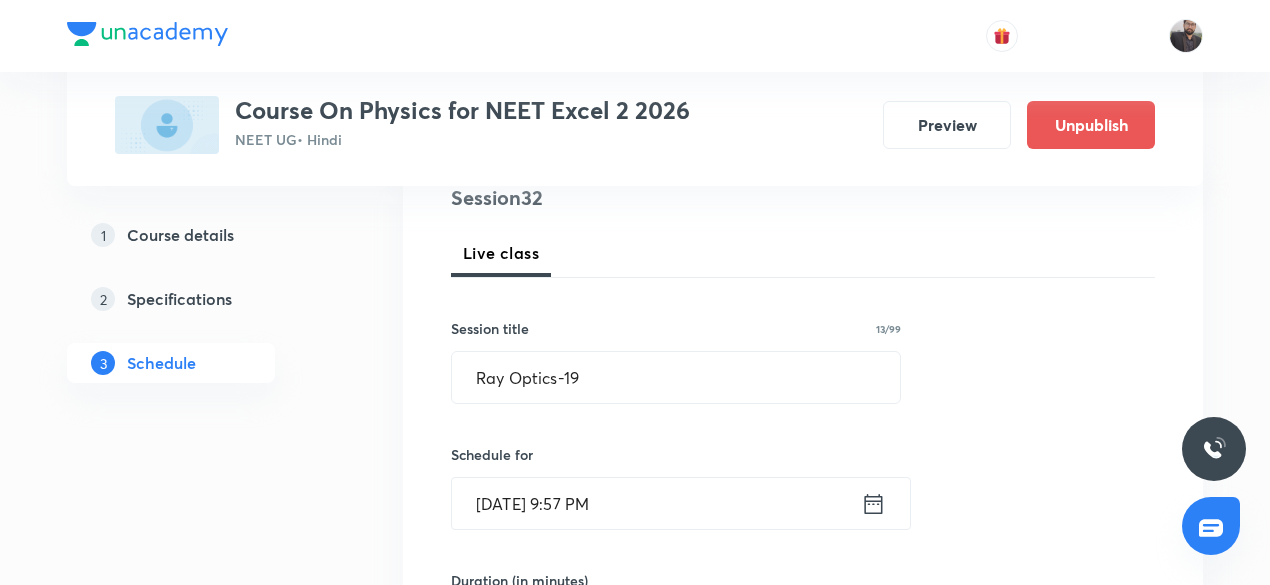 click on "Jul 11, 2025, 9:57 PM" at bounding box center [656, 503] 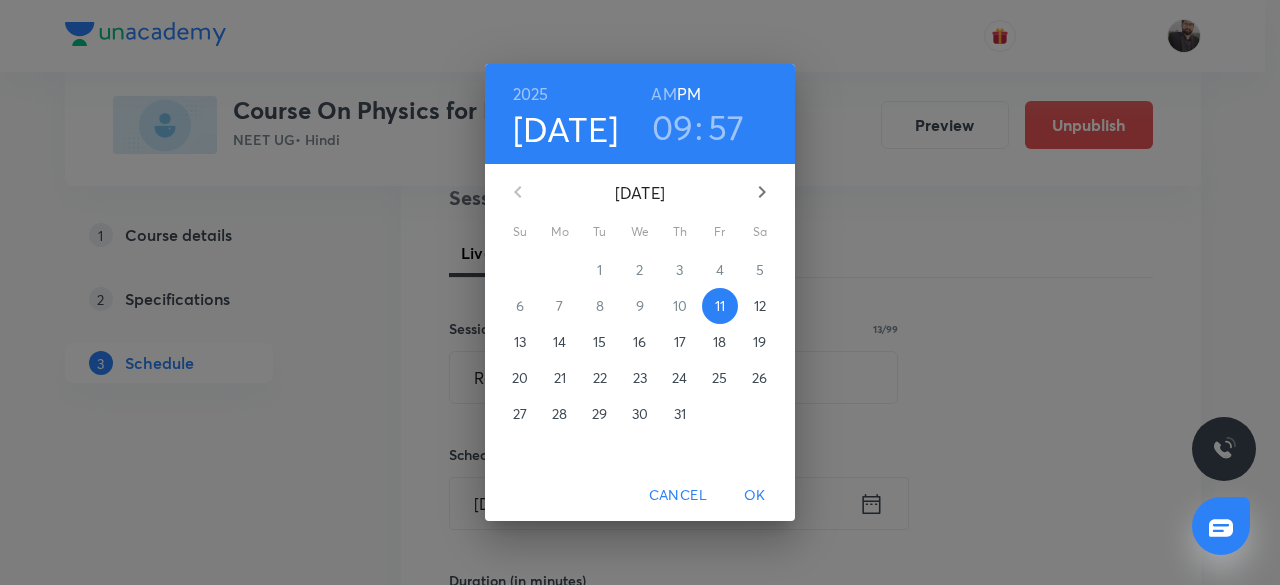 click on "12" at bounding box center [760, 306] 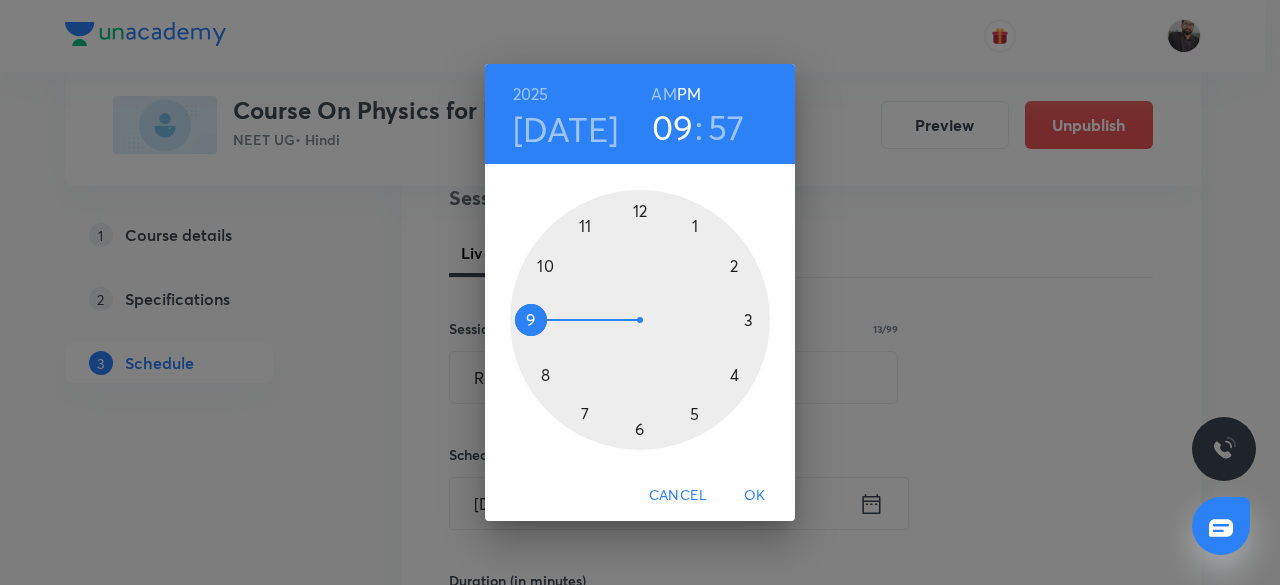 click at bounding box center (640, 320) 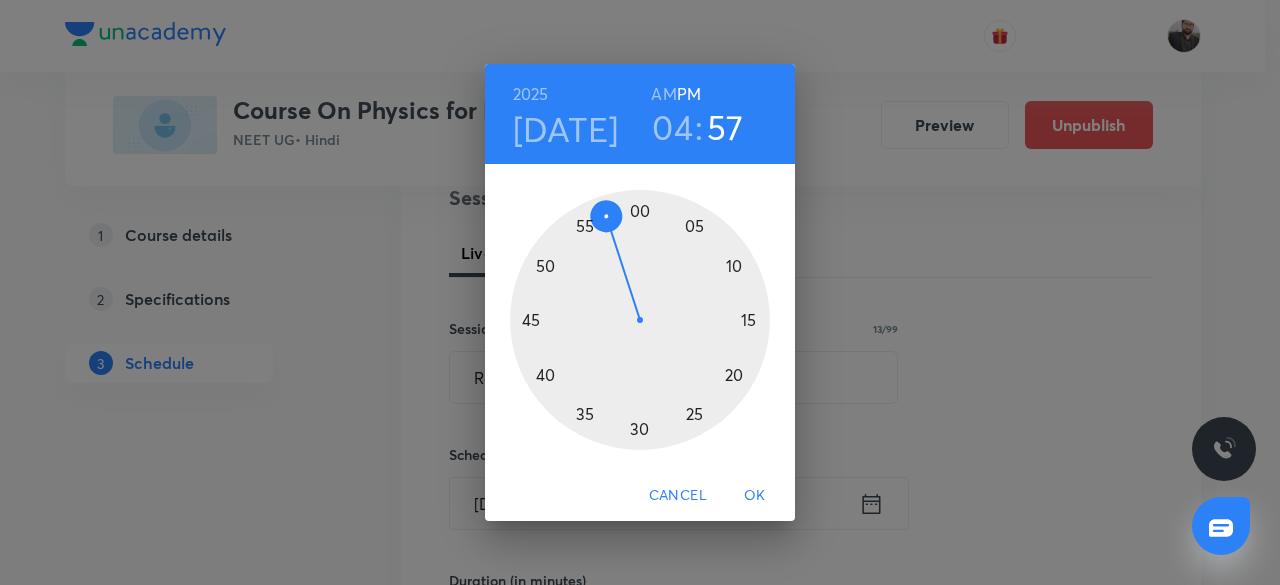 click at bounding box center [640, 320] 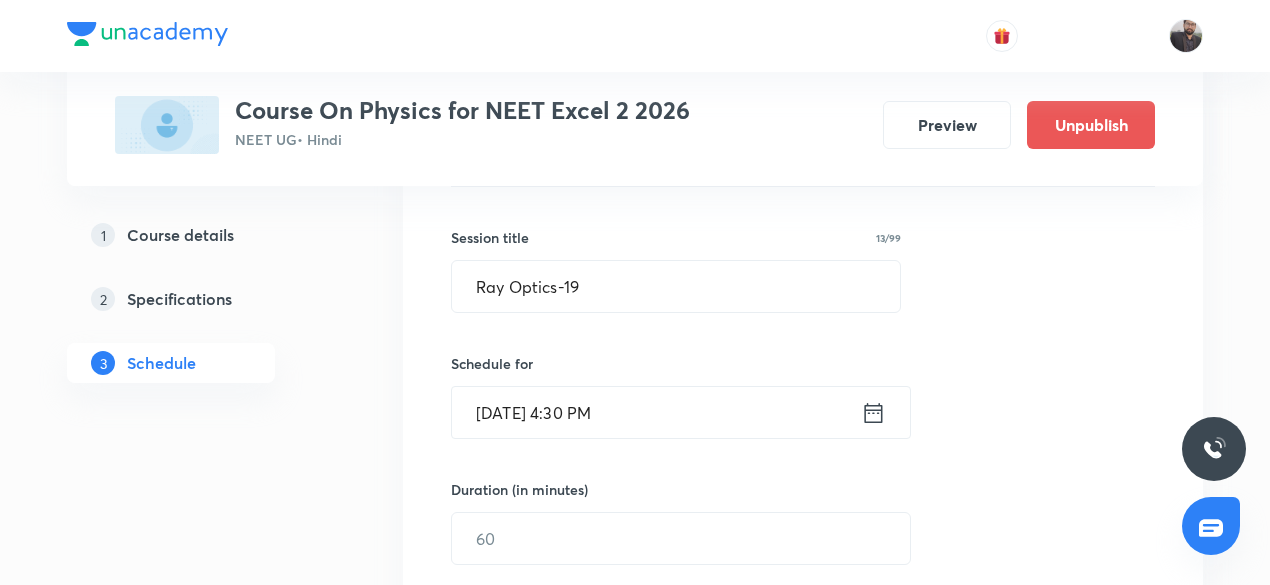 scroll, scrollTop: 341, scrollLeft: 0, axis: vertical 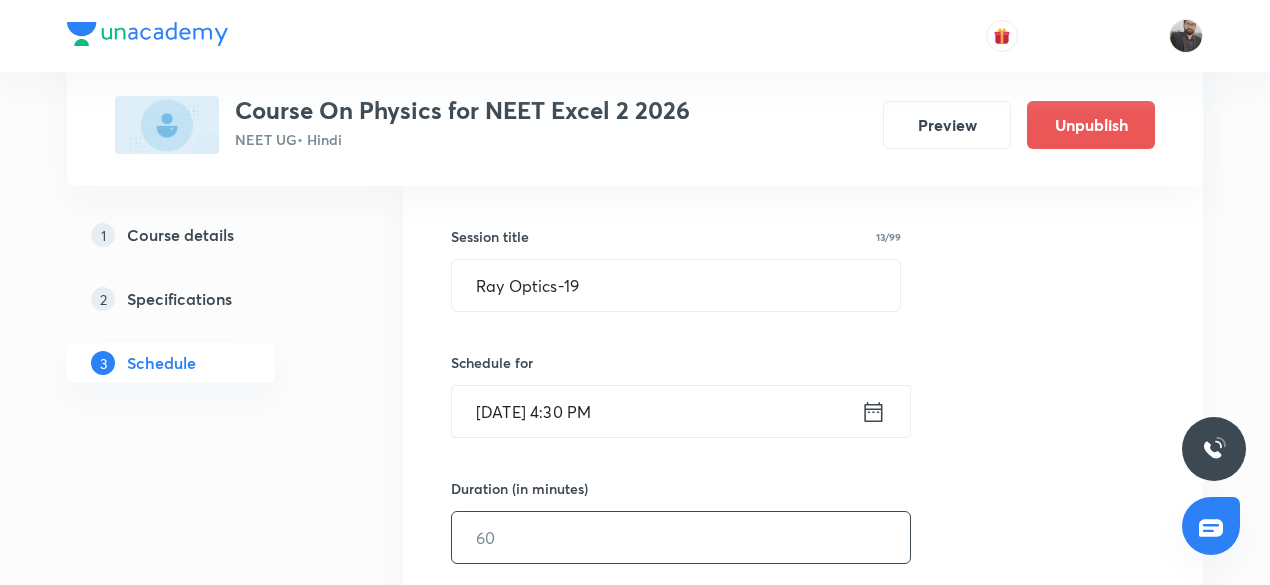click at bounding box center (681, 537) 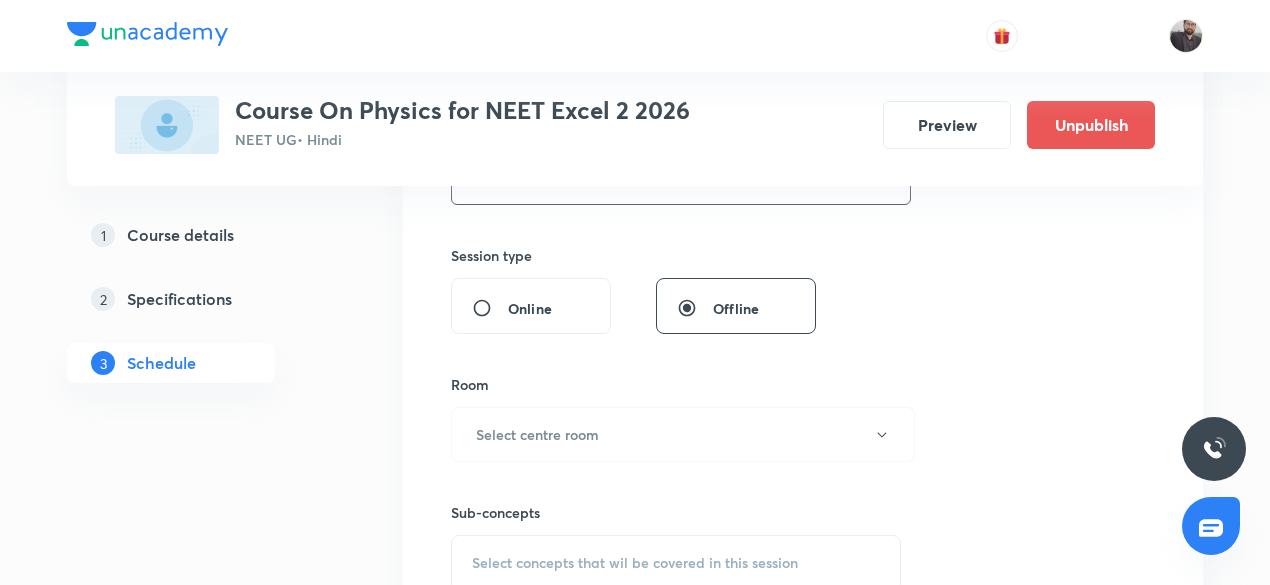 scroll, scrollTop: 701, scrollLeft: 0, axis: vertical 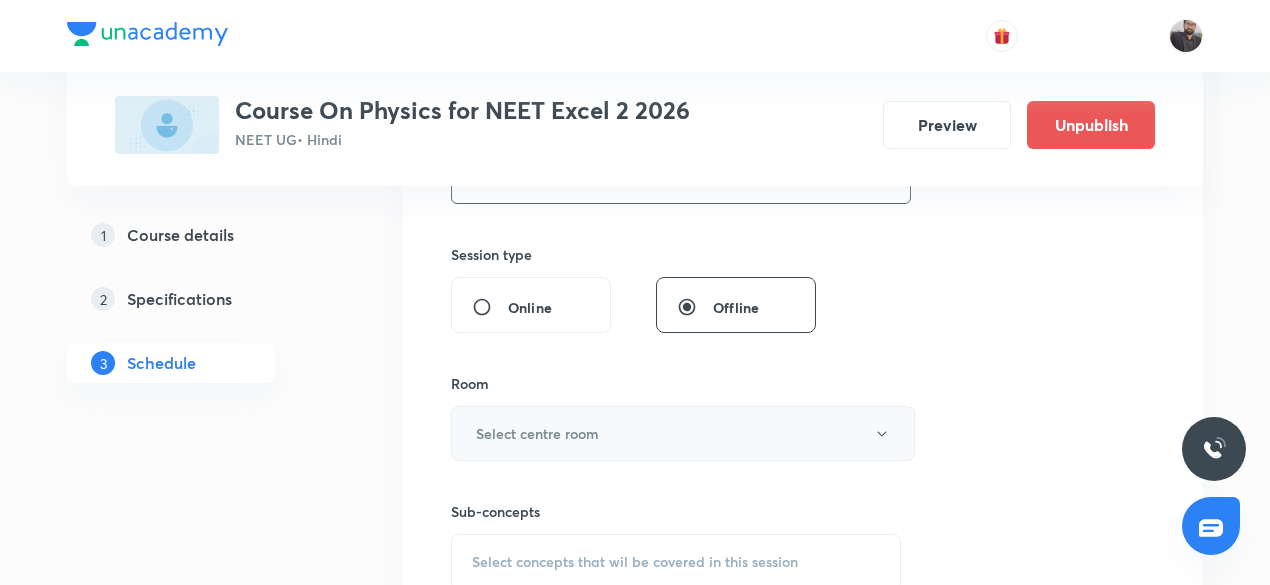 type on "75" 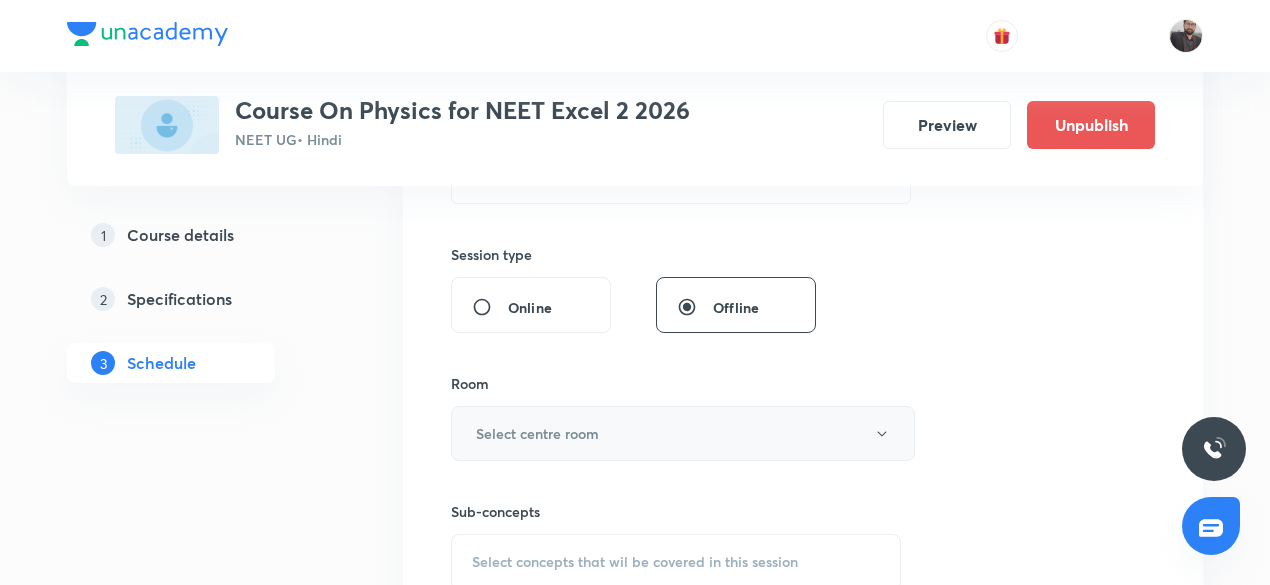 click on "Select centre room" at bounding box center (537, 433) 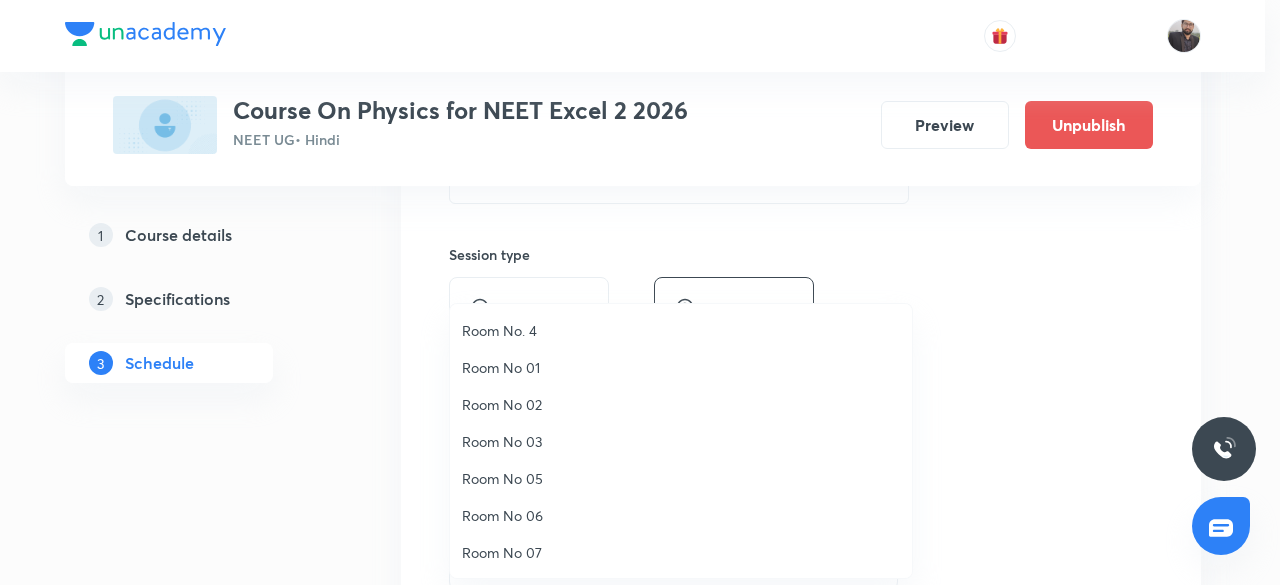 click on "Room No 06" at bounding box center (681, 515) 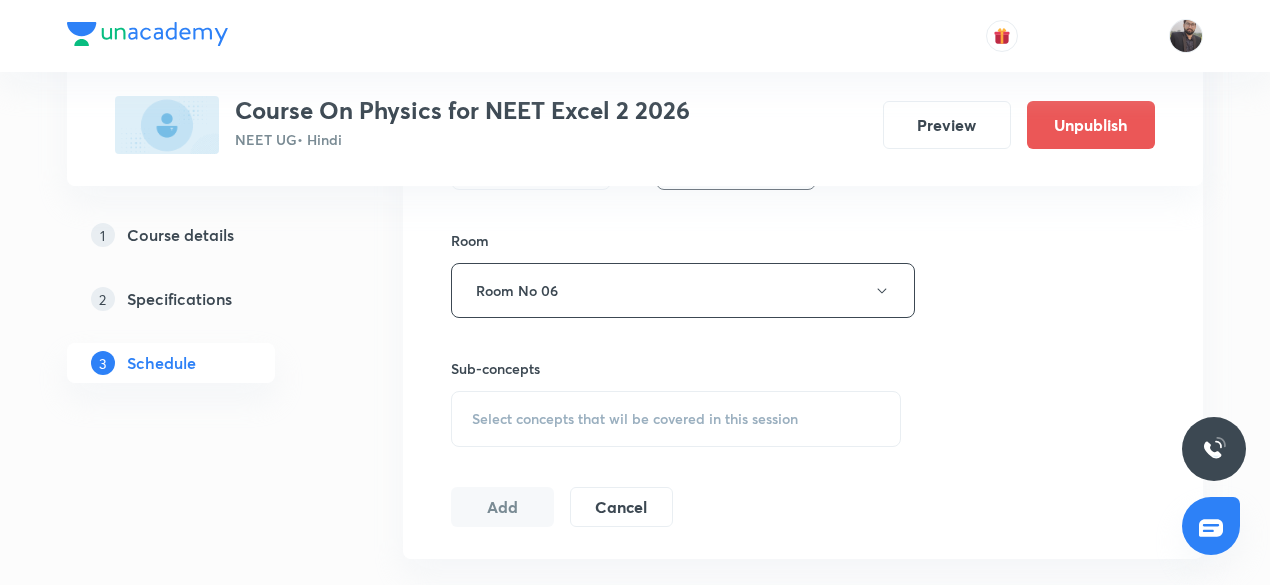 scroll, scrollTop: 845, scrollLeft: 0, axis: vertical 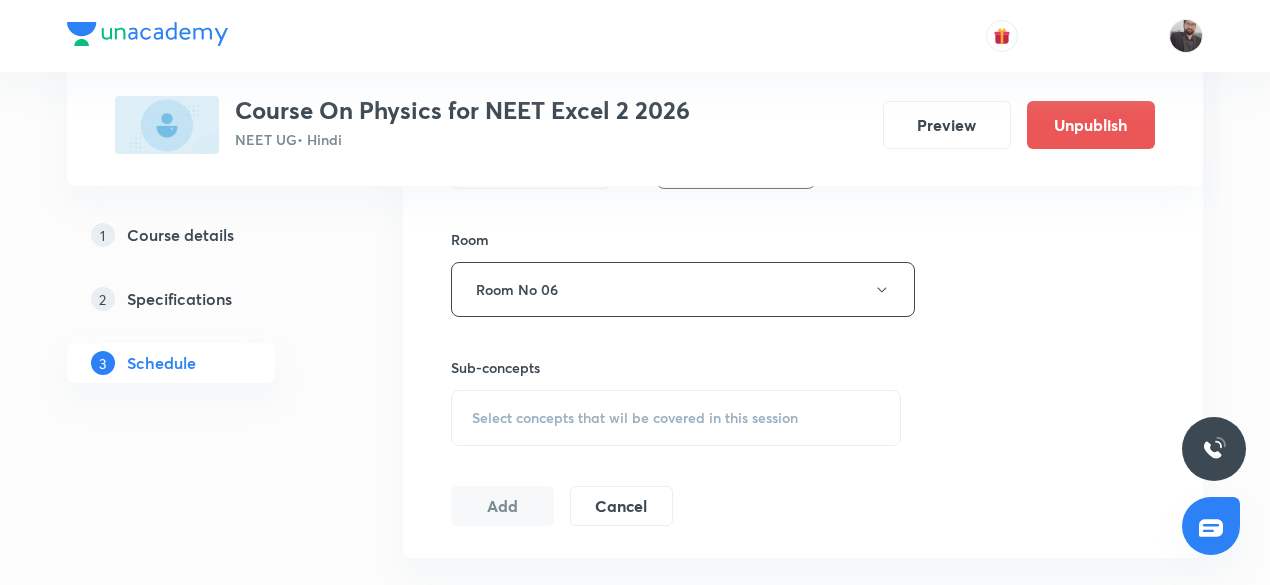 click on "Select concepts that wil be covered in this session" at bounding box center [635, 418] 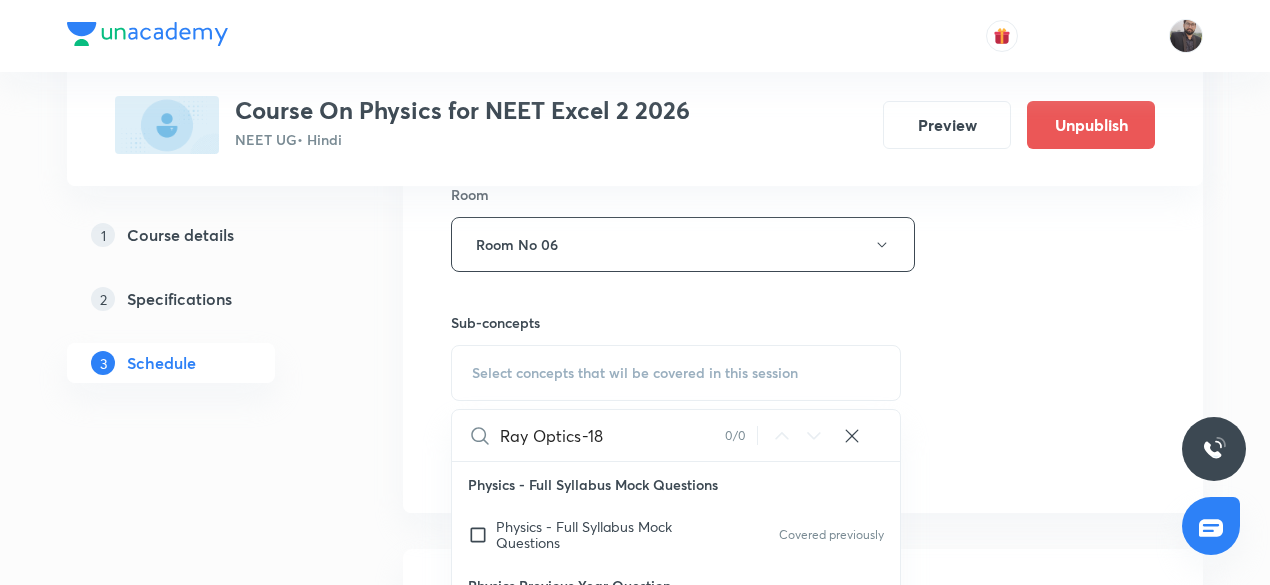 scroll, scrollTop: 900, scrollLeft: 0, axis: vertical 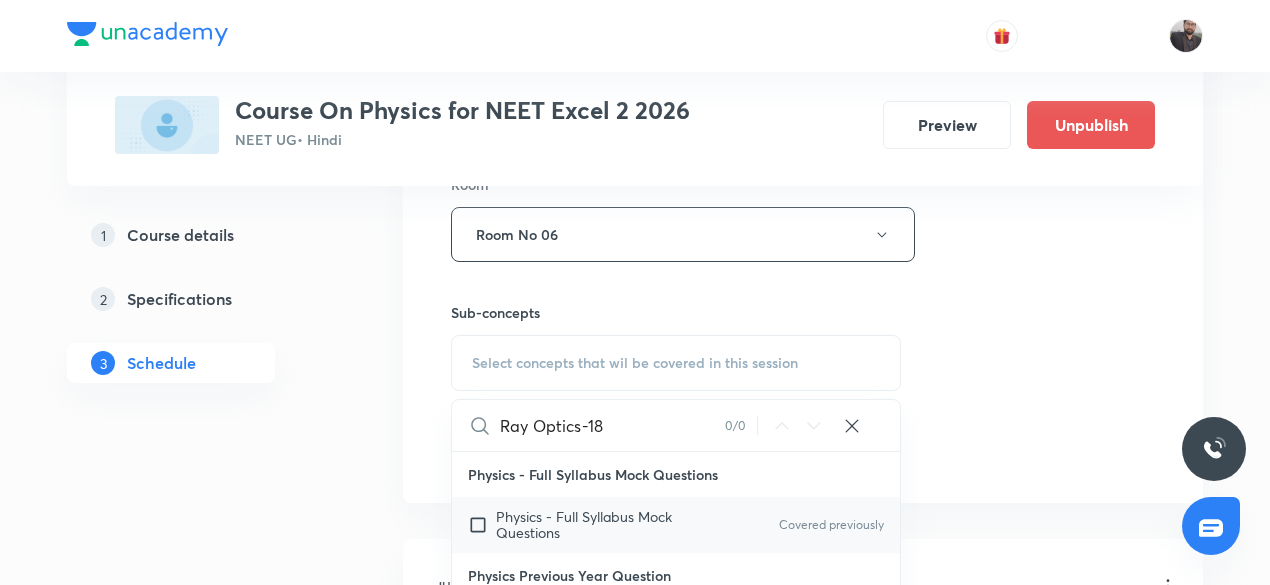 type on "Ray Optics-18" 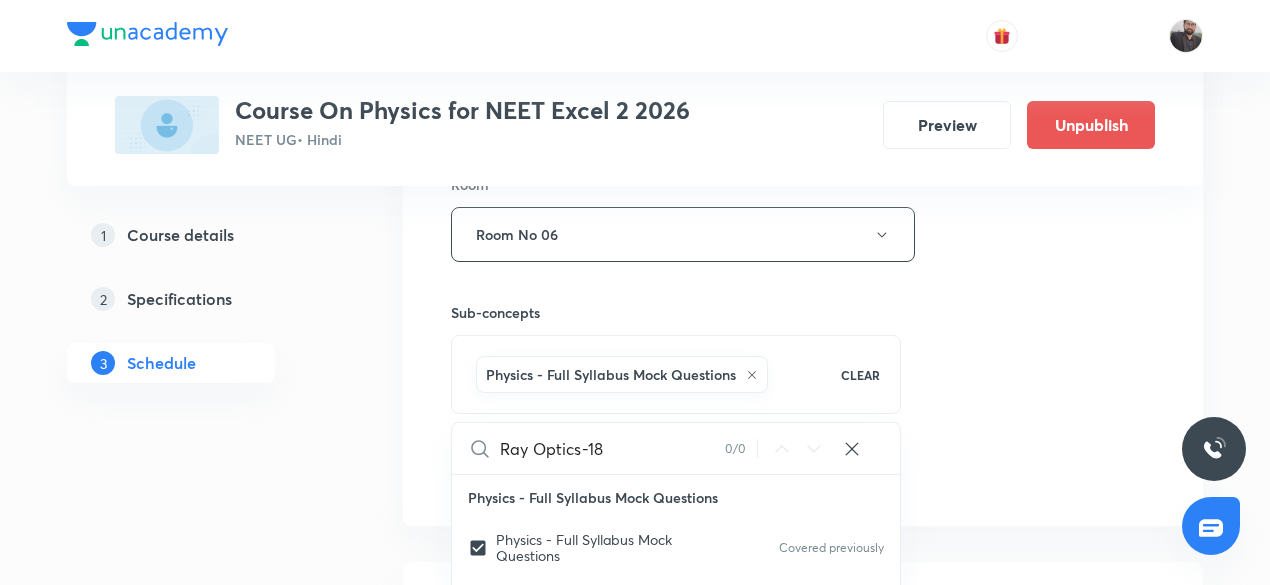 click on "Session  32 Live class Session title 13/99 Ray Optics-19 ​ Schedule for Jul 12, 2025, 4:30 PM ​ Duration (in minutes) 75 ​   Session type Online Offline Room Room No 06 Sub-concepts Physics - Full Syllabus Mock Questions CLEAR Ray Optics-18 0 / 0 ​ Physics - Full Syllabus Mock Questions Physics - Full Syllabus Mock Questions Covered previously Physics Previous Year Question Physics Previous Year Question Covered previously Units & Dimensions Physical quantity Applications of Dimensional Analysis Significant Figures Units of Physical Quantities System of Units Dimensions of Some Mathematical Functions Unit and Dimension Product of Two Vectors Subtraction of Vectors Cross Product Least Count Analysis Errors of Measurement Vernier Callipers Screw Gauge Zero Error Basic Mathematics Elementary Algebra Elementary Trigonometry Basic Coordinate Geometry Functions Differentiation Integral of a Function Use of Differentiation & Integration in One Dimensional Motion Derivatives of Equations of Motion by Calculus" at bounding box center (803, 13) 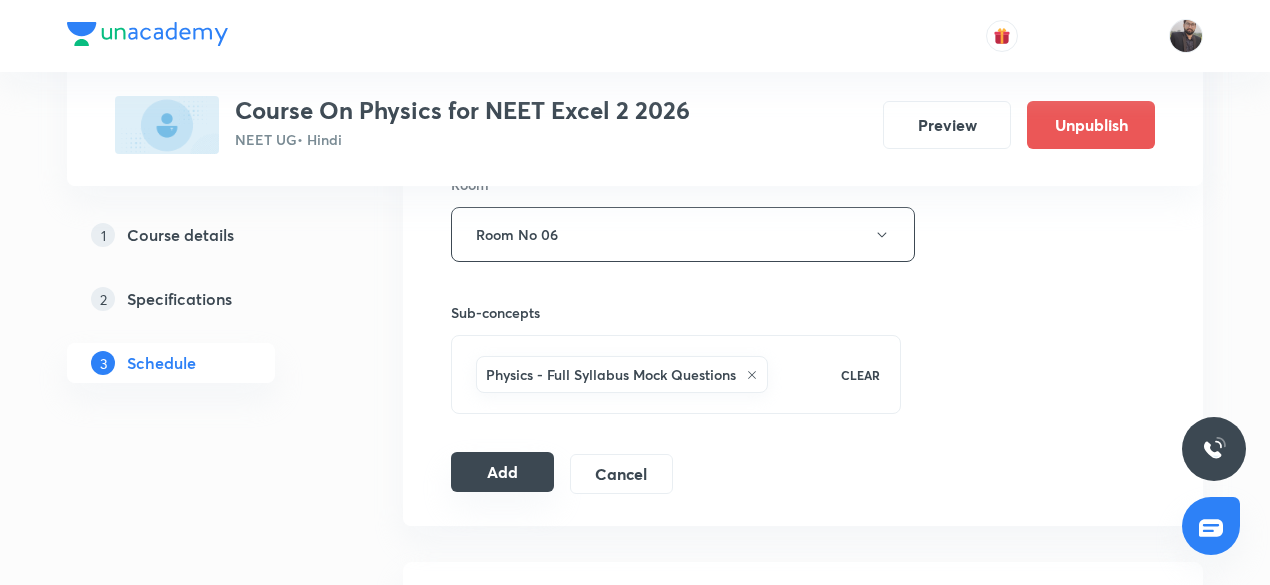 click on "Add" at bounding box center (502, 472) 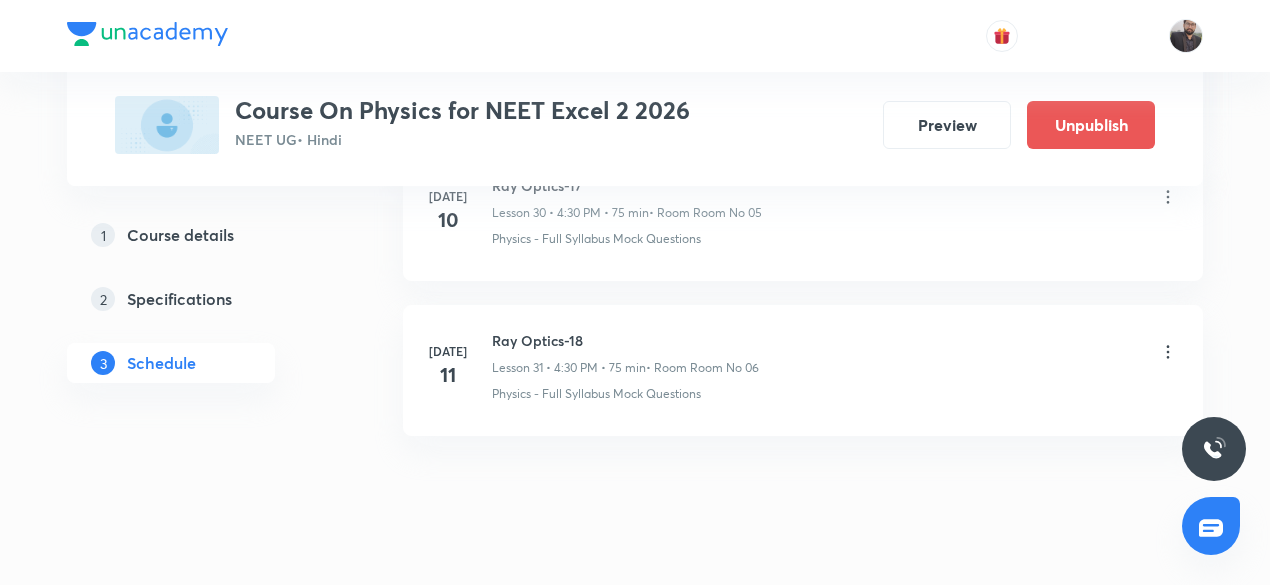 scroll, scrollTop: 5821, scrollLeft: 0, axis: vertical 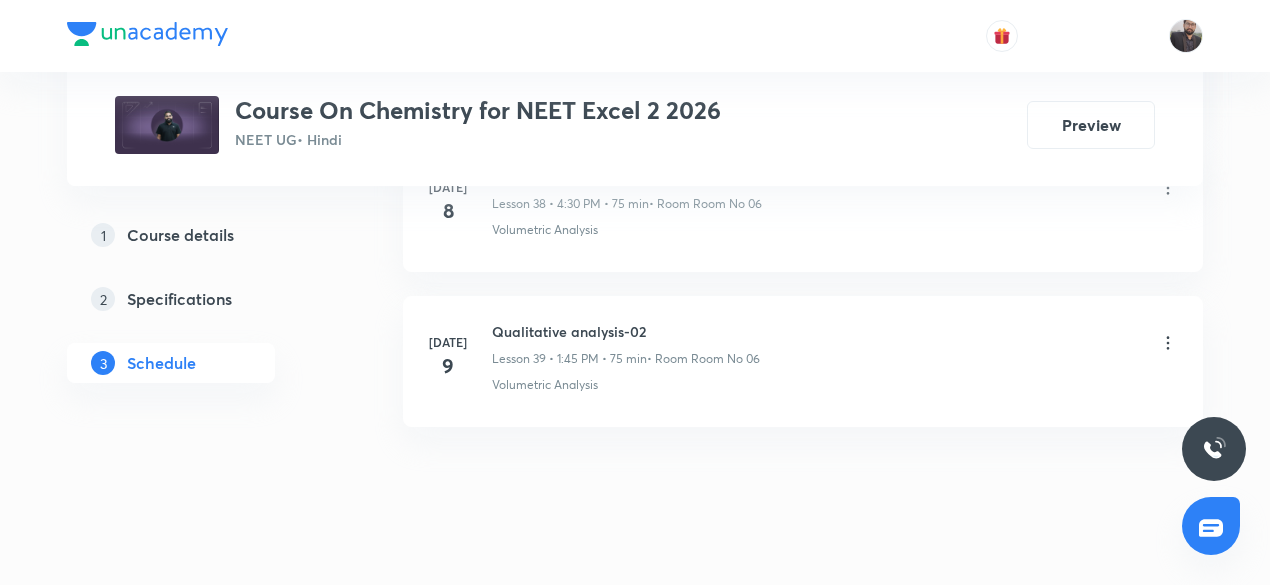 click on "Qualitative analysis-02" at bounding box center [626, 331] 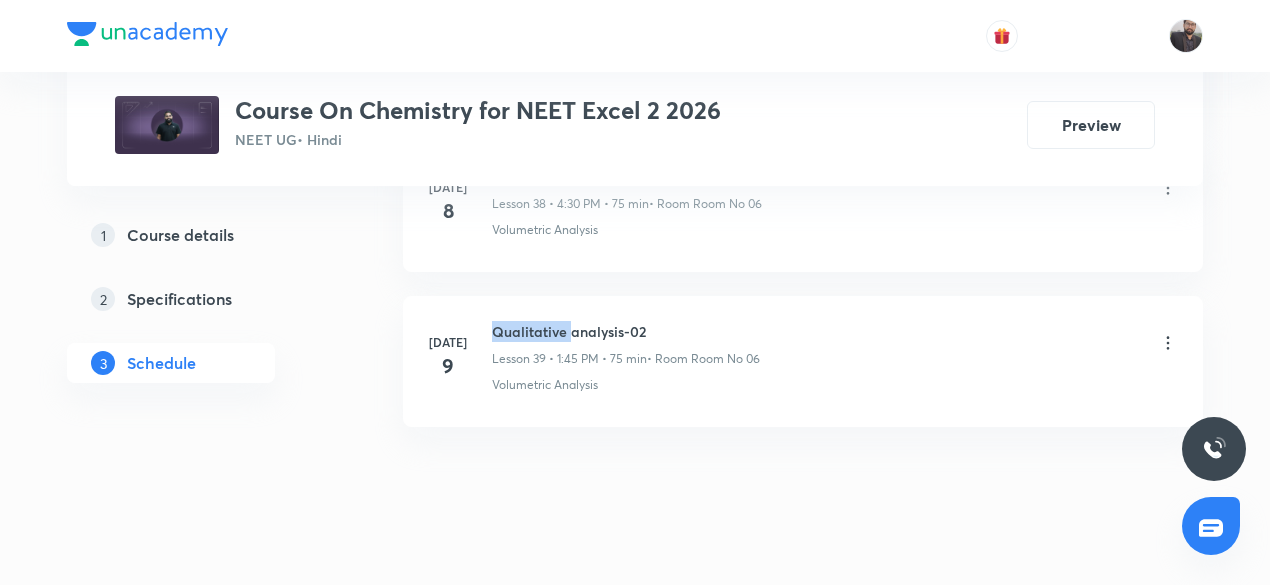 click on "Qualitative analysis-02" at bounding box center (626, 331) 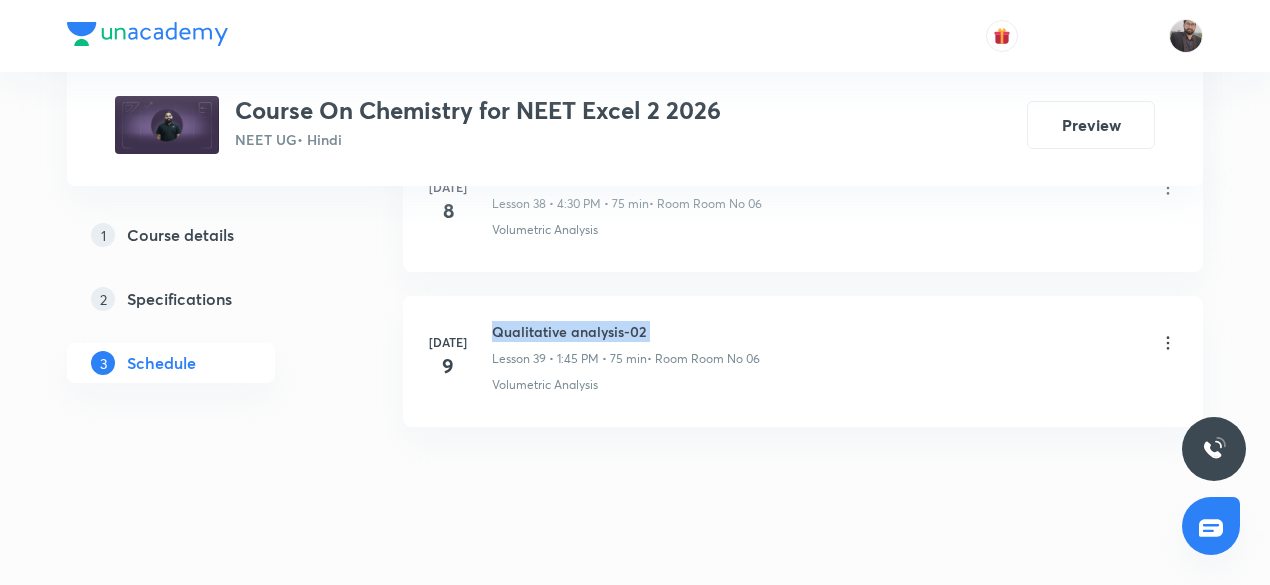 click on "Qualitative analysis-02" at bounding box center (626, 331) 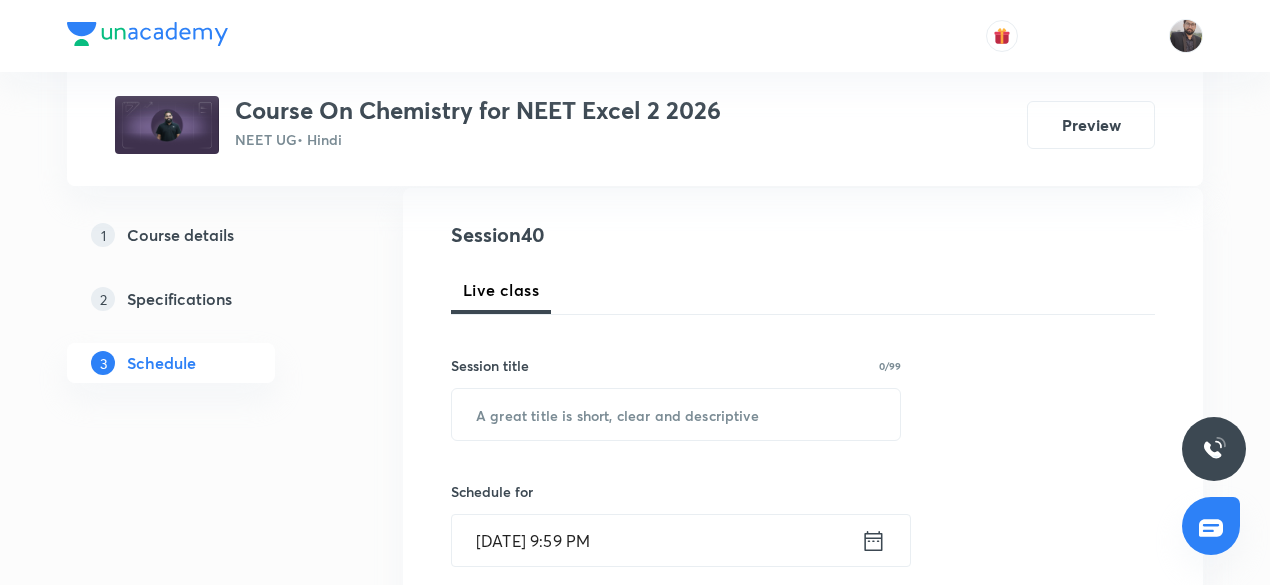 scroll, scrollTop: 223, scrollLeft: 0, axis: vertical 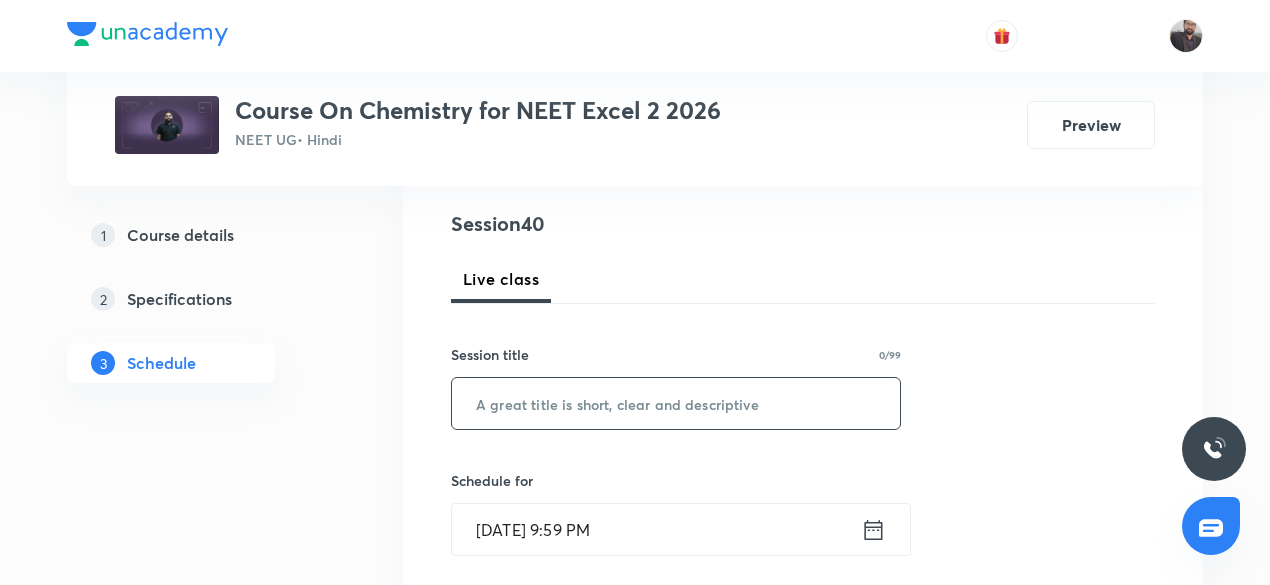 click at bounding box center (676, 403) 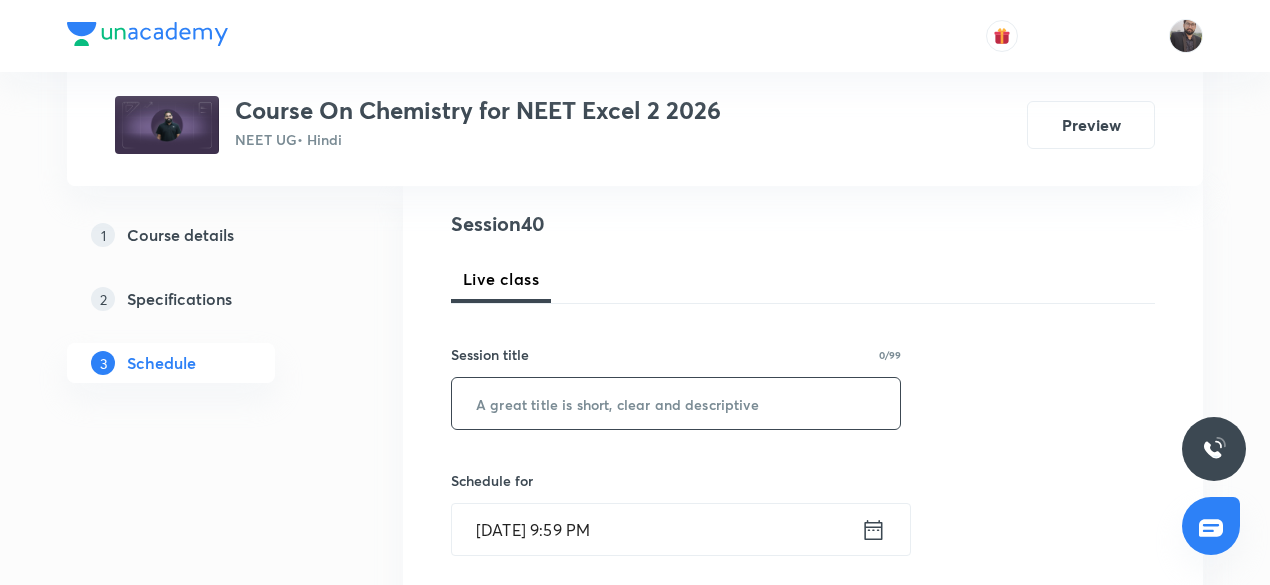 paste on "Qualitative analysis-02" 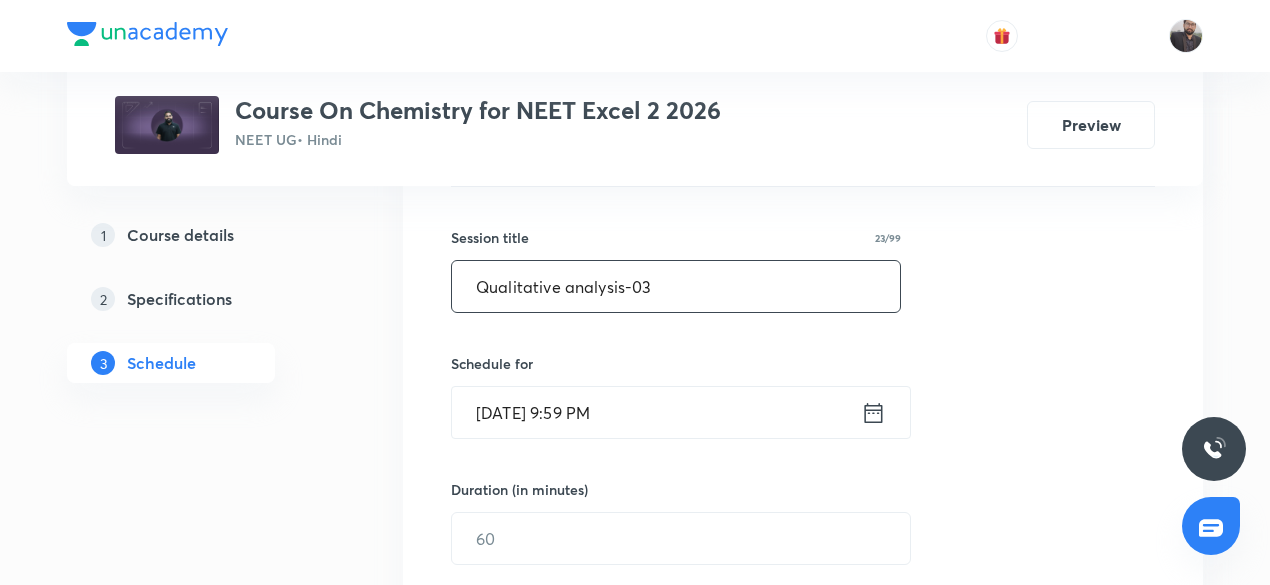 scroll, scrollTop: 343, scrollLeft: 0, axis: vertical 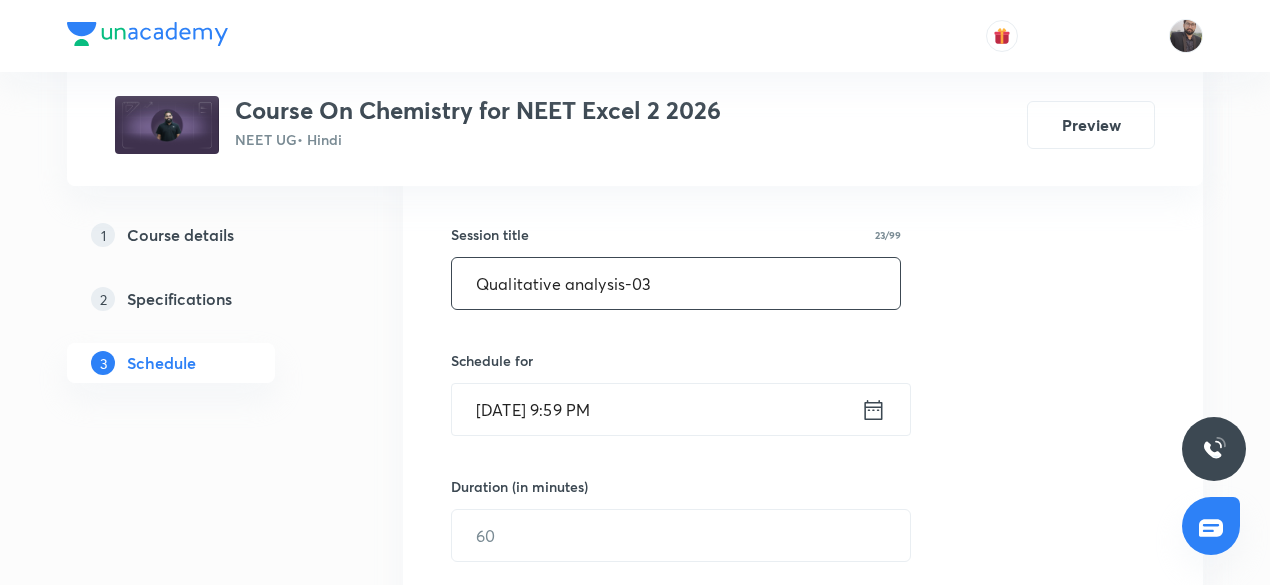 type on "Qualitative analysis-03" 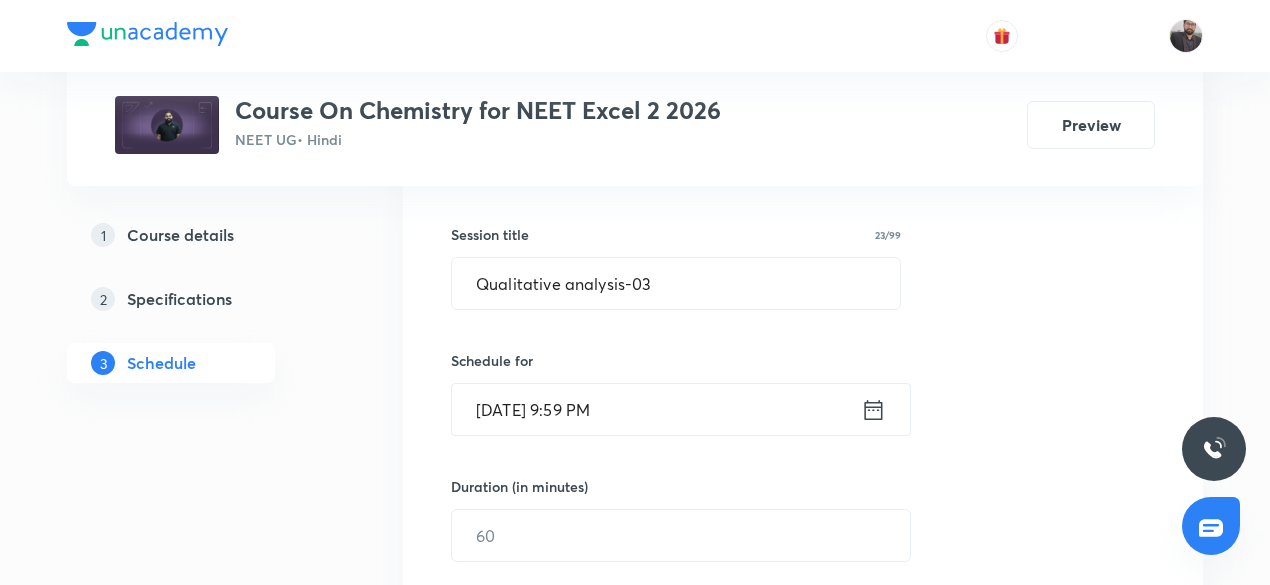click on "[DATE] 9:59 PM" at bounding box center (656, 409) 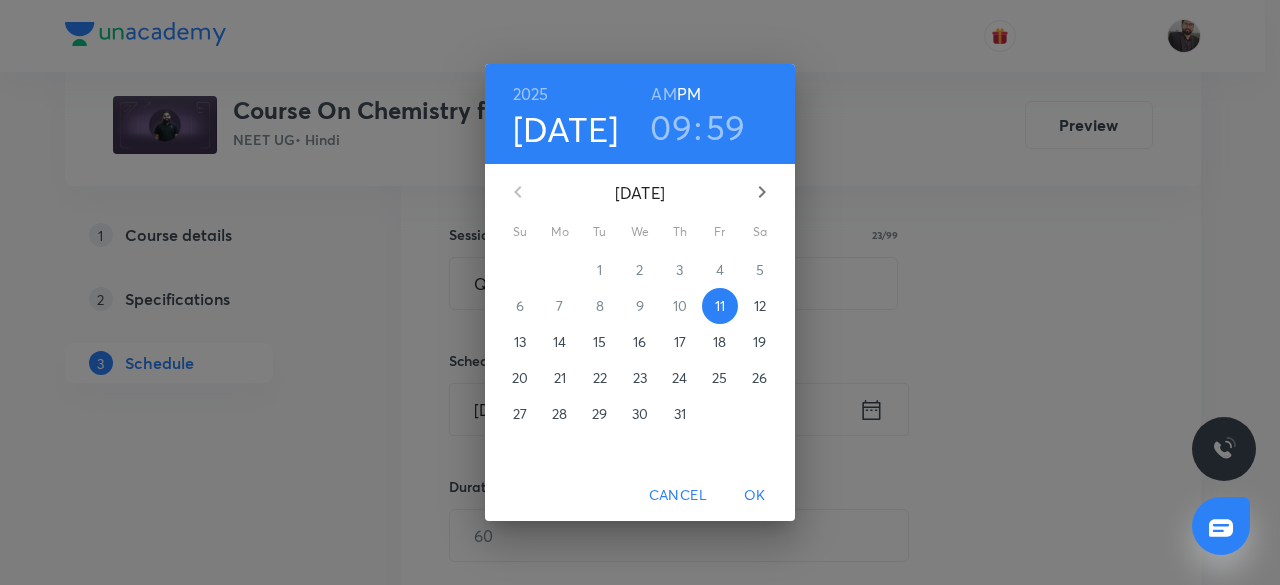 click on "12" at bounding box center [760, 306] 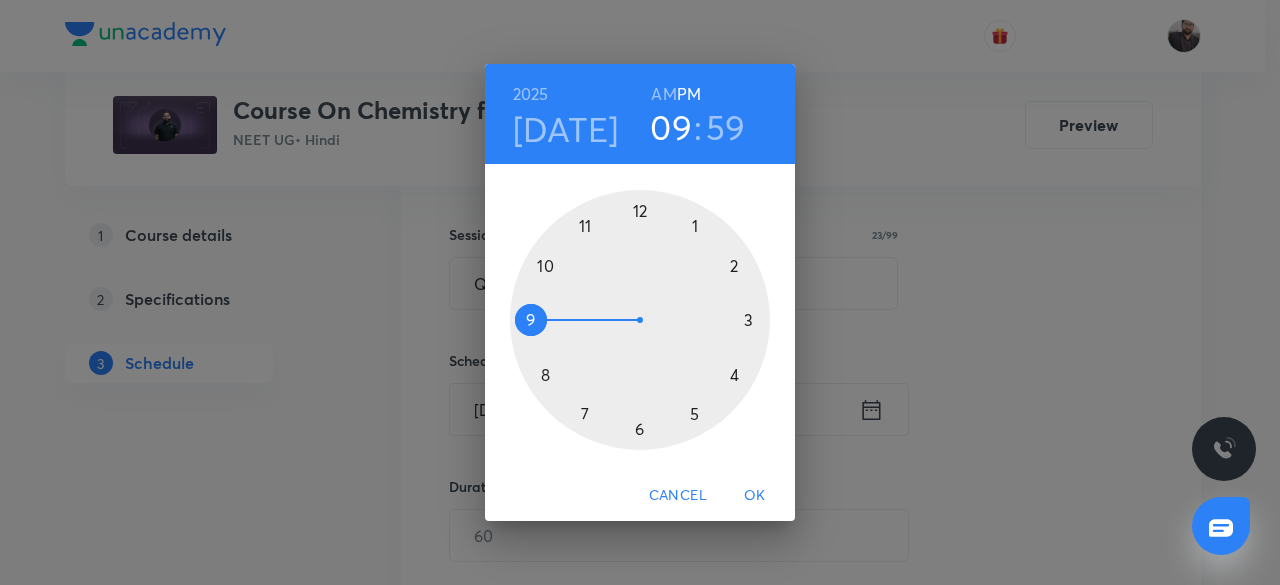 click at bounding box center (640, 320) 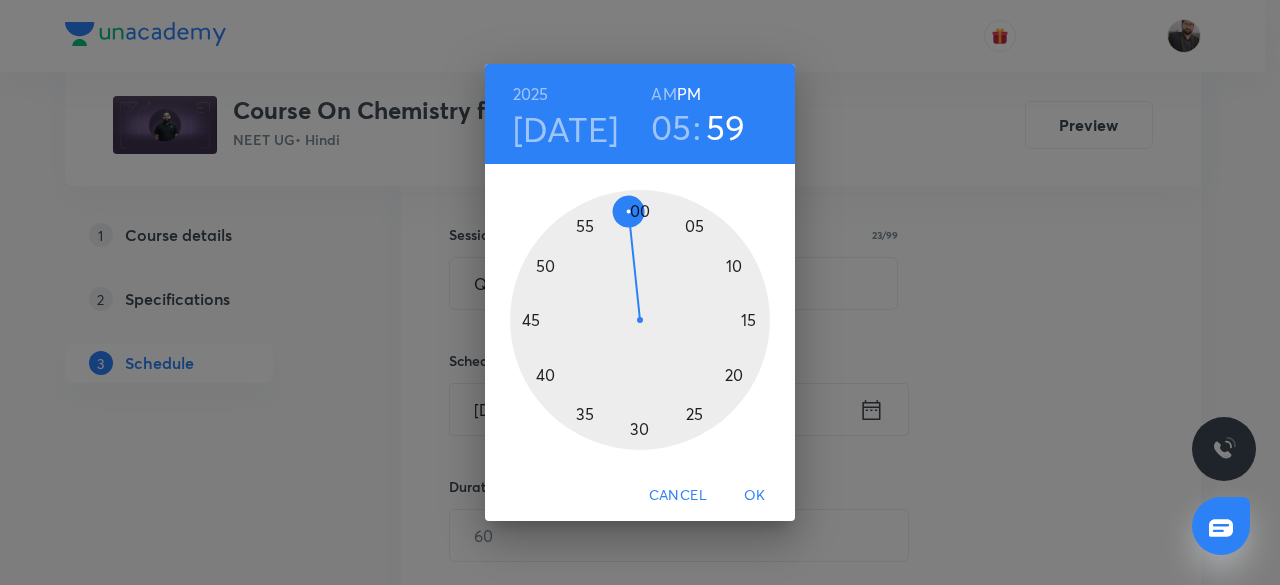 click on "05" at bounding box center (671, 127) 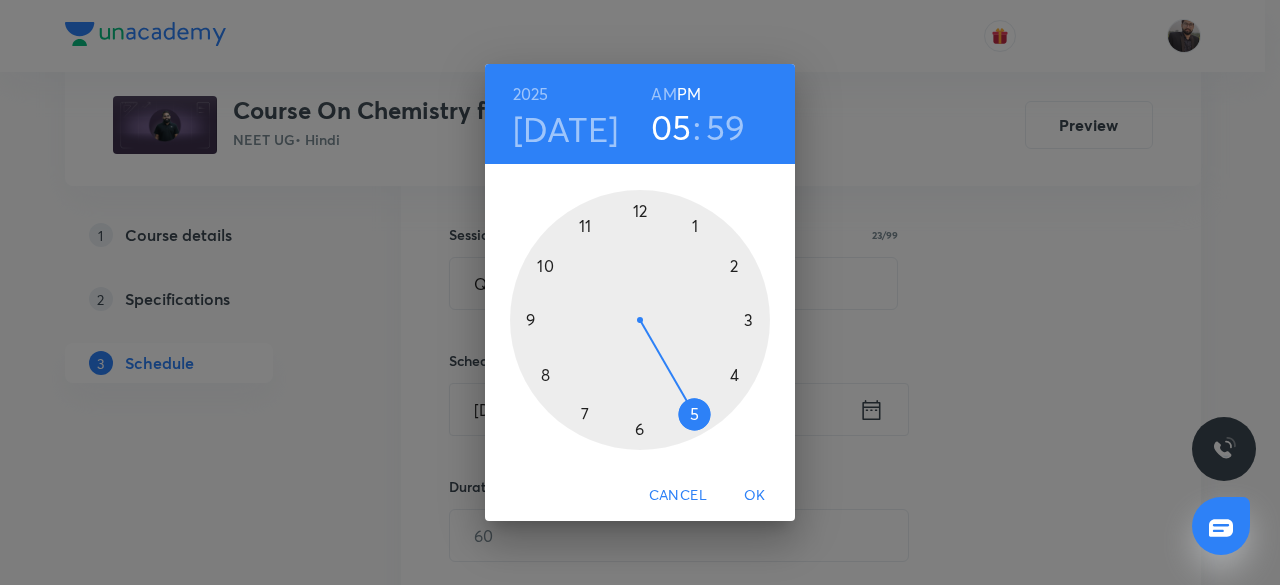 click at bounding box center [640, 320] 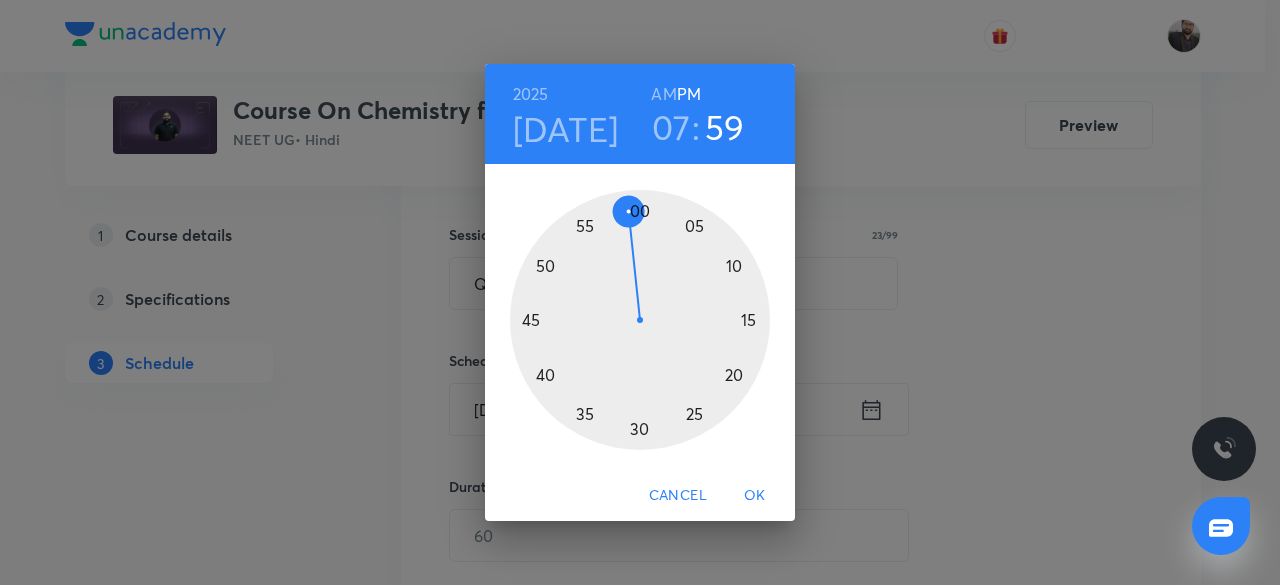 click at bounding box center (640, 320) 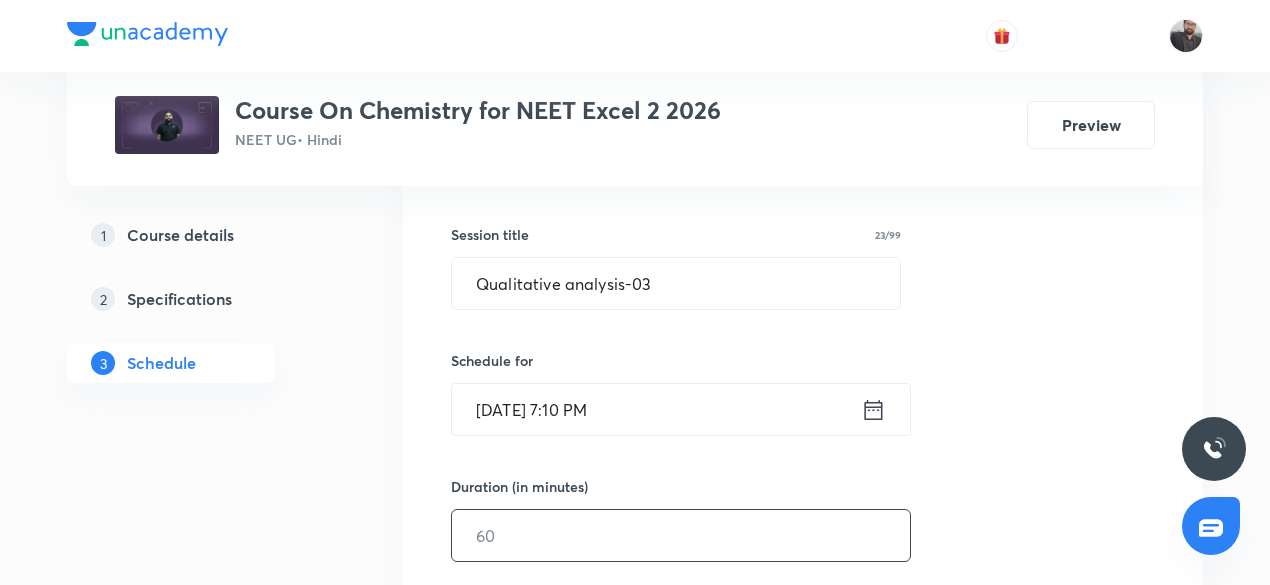 click at bounding box center (681, 535) 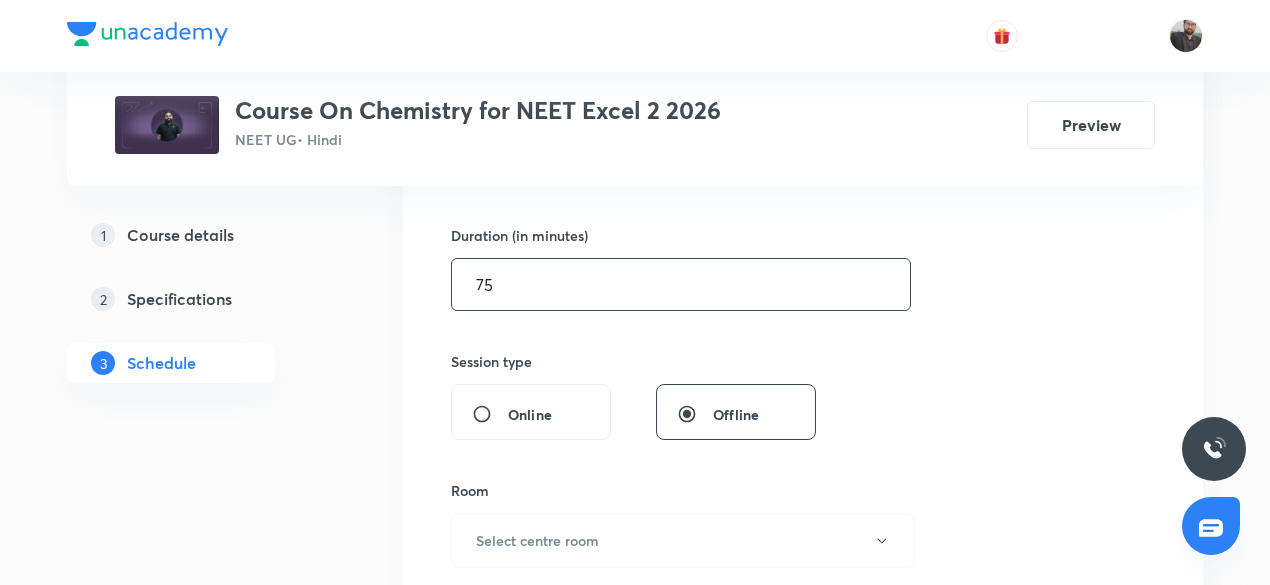 scroll, scrollTop: 596, scrollLeft: 0, axis: vertical 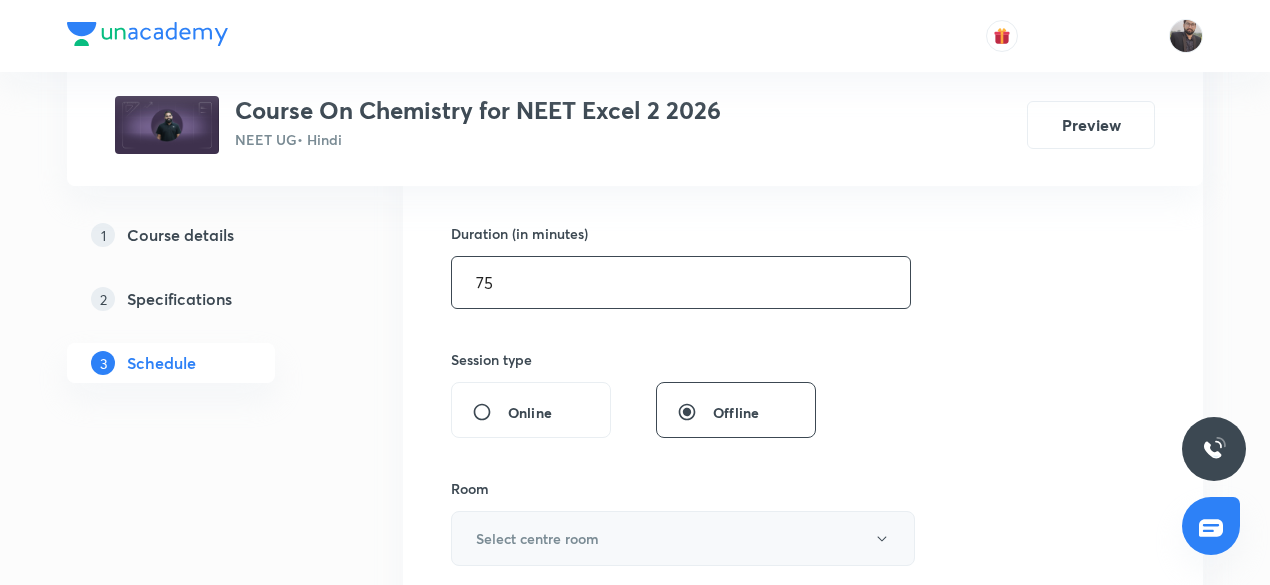 type on "75" 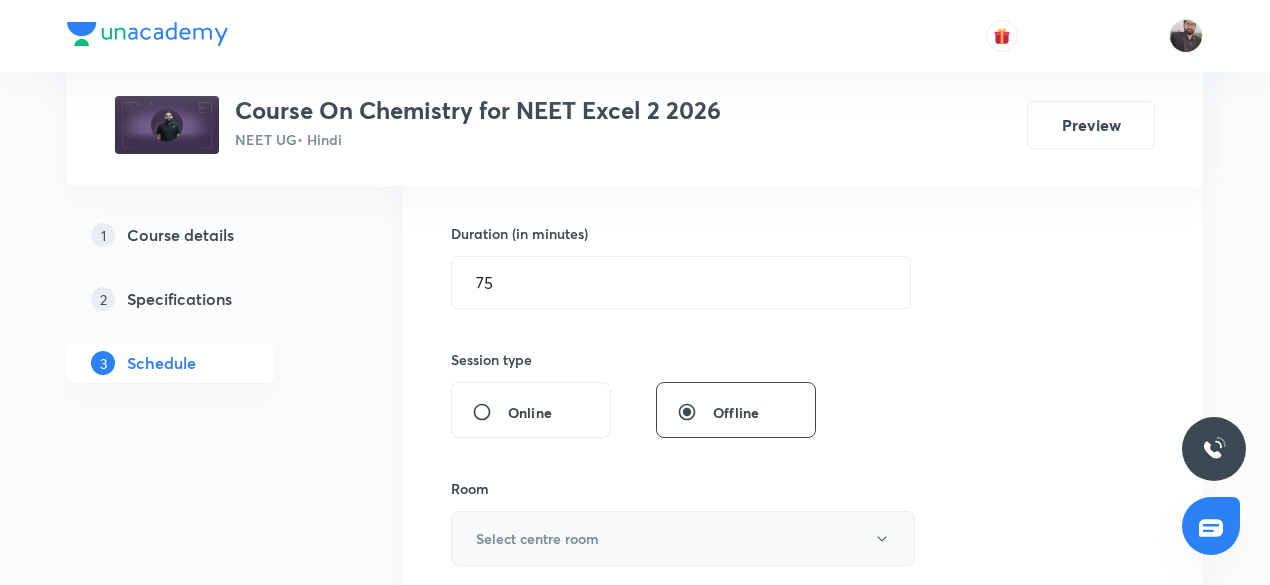 click on "Select centre room" at bounding box center (537, 538) 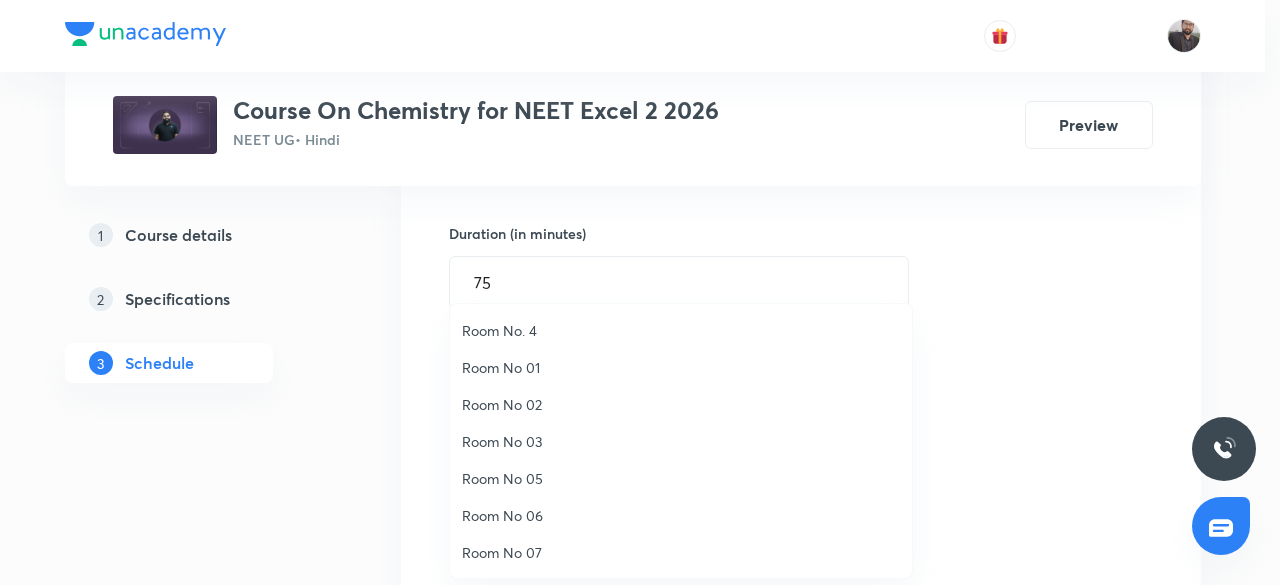 click on "Room No 06" at bounding box center (681, 515) 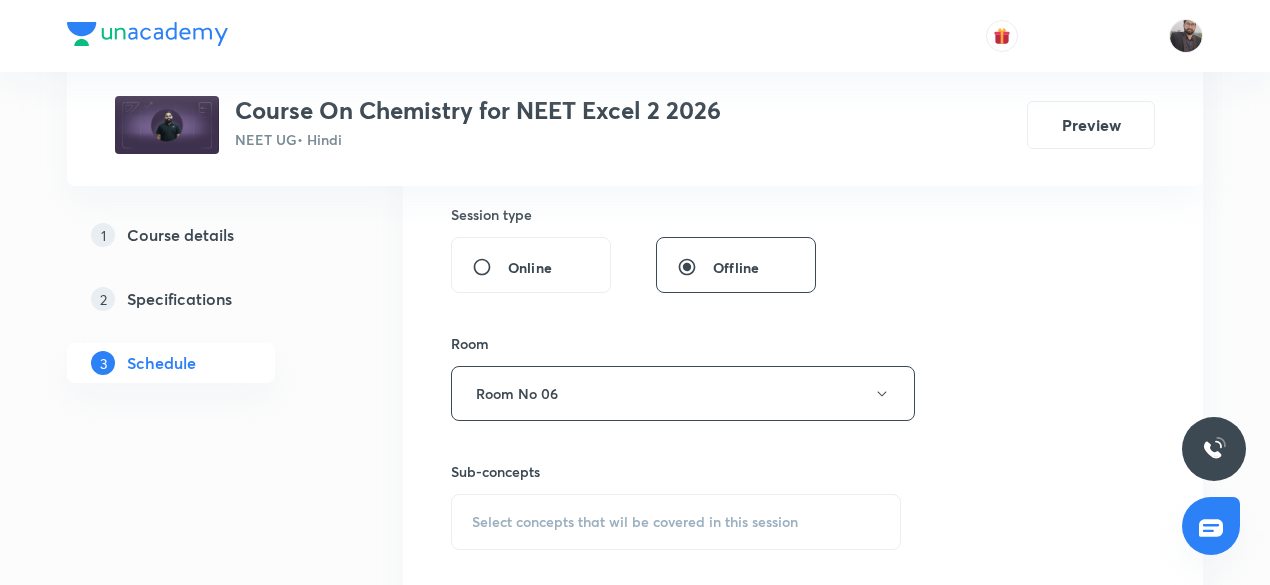 scroll, scrollTop: 752, scrollLeft: 0, axis: vertical 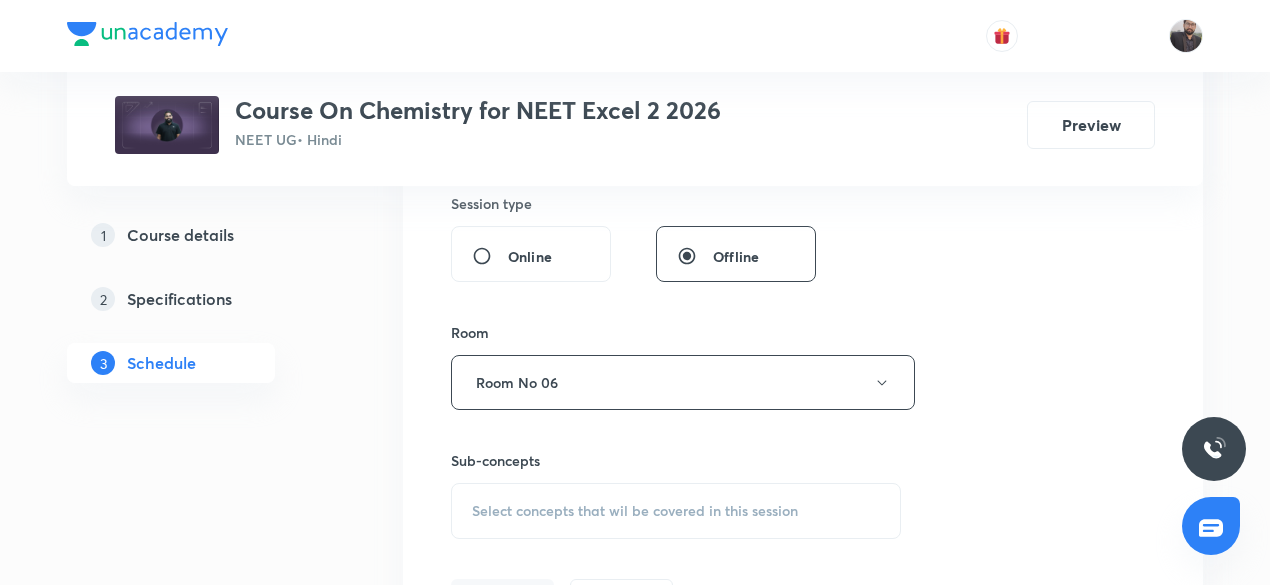 click on "Select concepts that wil be covered in this session" at bounding box center (635, 511) 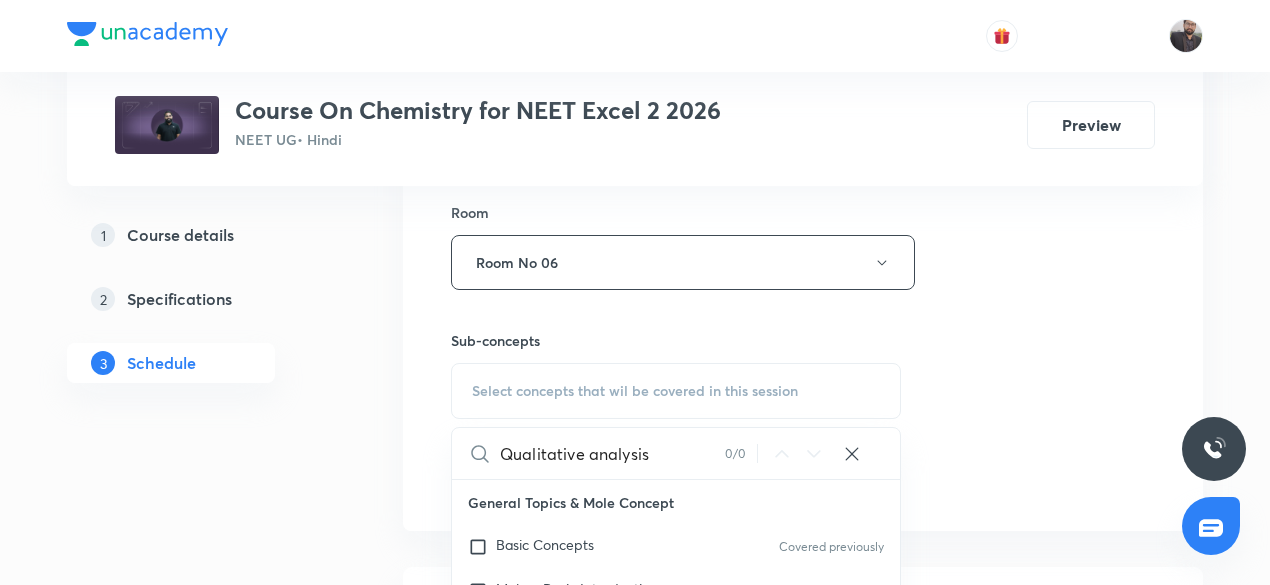 scroll, scrollTop: 870, scrollLeft: 0, axis: vertical 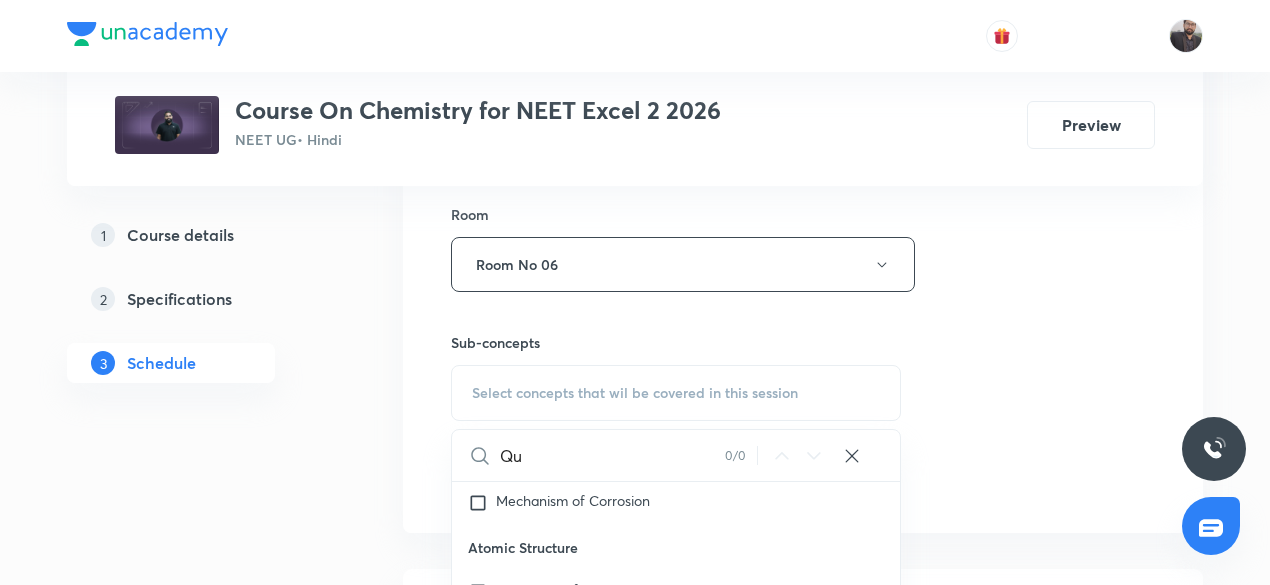 type on "Q" 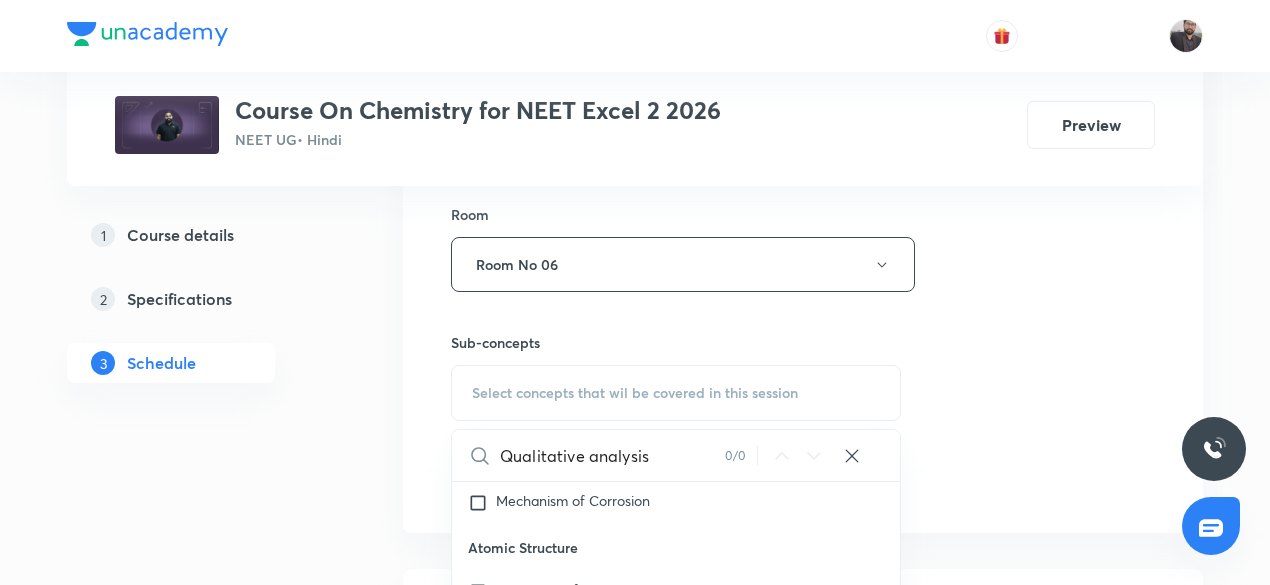 click on "Qualitative analysis" at bounding box center [612, 455] 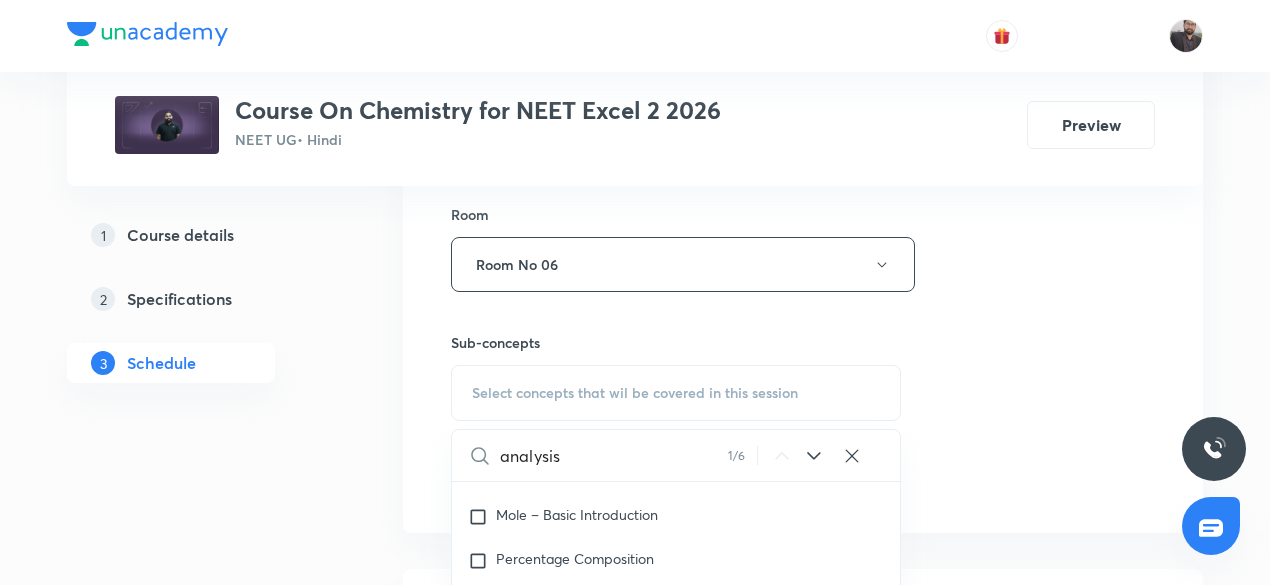 scroll, scrollTop: 73, scrollLeft: 0, axis: vertical 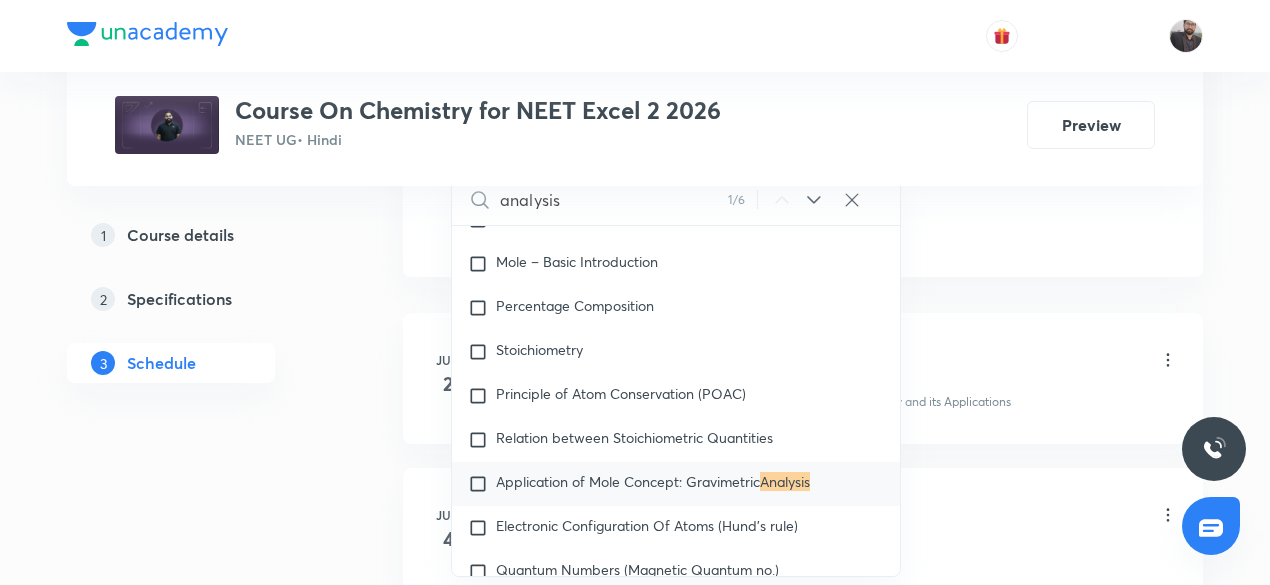 type on "analysis" 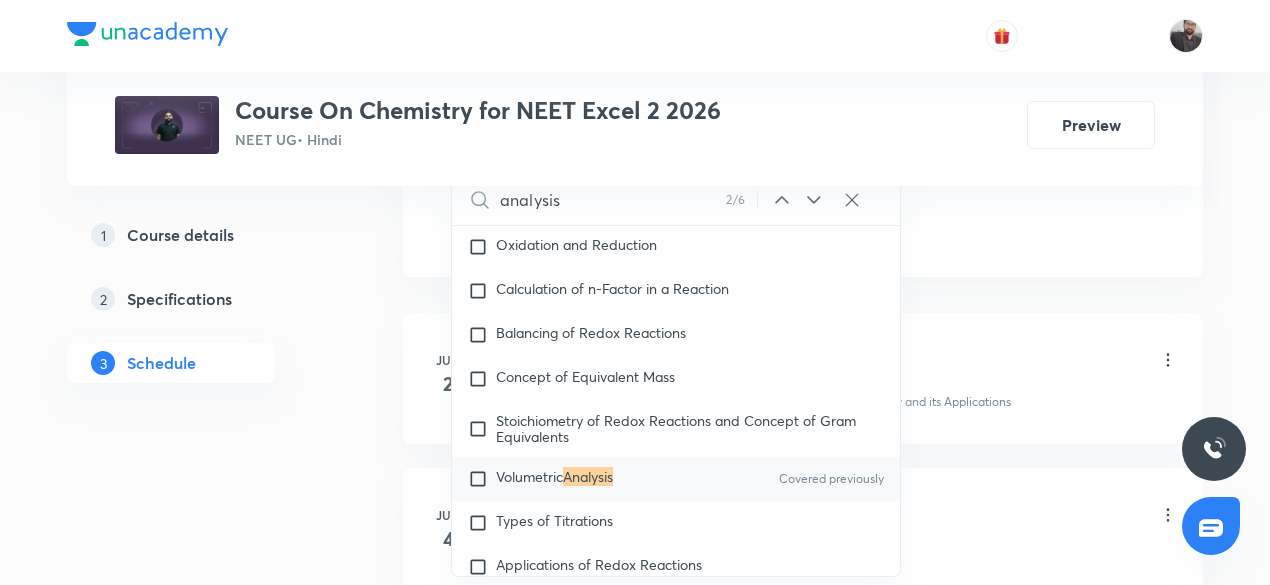 scroll, scrollTop: 7224, scrollLeft: 0, axis: vertical 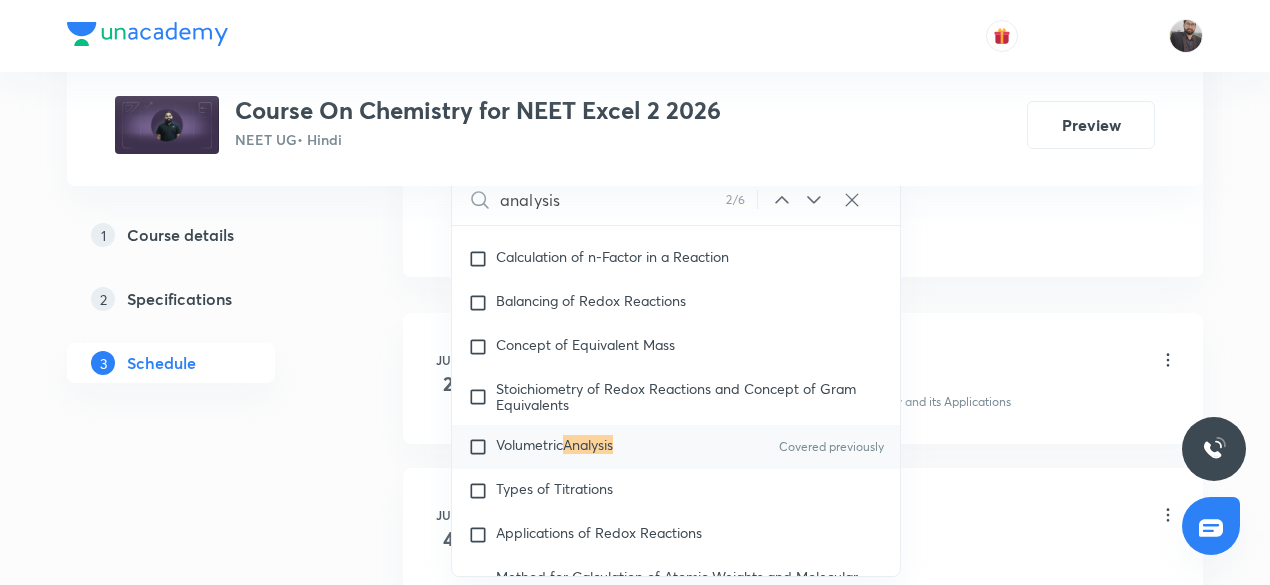 click on "Volumetric" at bounding box center (529, 444) 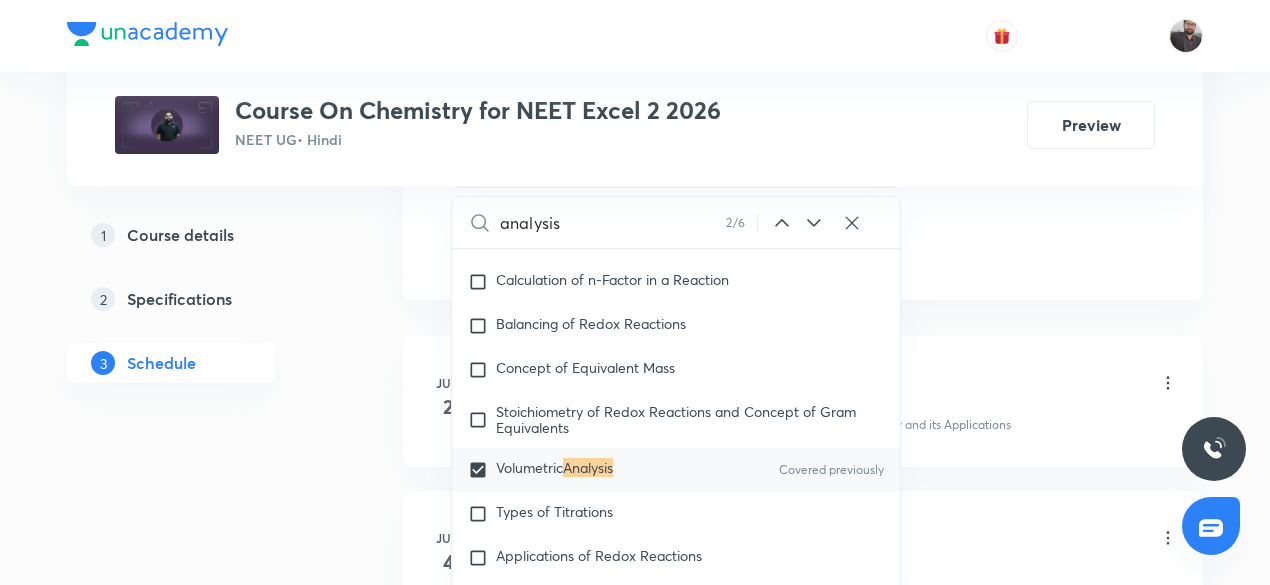 click on "Session  40 Live class Session title 23/99 Qualitative analysis-03 ​ Schedule for Jul 12, 2025, 7:10 PM ​ Duration (in minutes) 75 ​   Session type Online Offline Room Room No 06 Sub-concepts Volumetric Analysis CLEAR analysis 2 / 6 ​ General Topics & Mole Concept Basic Concepts Covered previously Mole – Basic Introduction Percentage Composition Stoichiometry Principle of Atom Conservation (POAC) Relation between Stoichiometric Quantities Application of Mole Concept: Gravimetric  Analysis Electronic Configuration Of Atoms (Hund's rule)  Quantum Numbers (Magnetic Quantum no.) Quantum Numbers(Pauli's Exclusion law) Mean Molar Mass or Molecular Mass Variation of Conductivity with Concentration Mechanism of Corrosion Atomic Structure Discovery Of Electron Some Prerequisites of Physics Discovery Of Protons And Neutrons Atomic Models Representation Of Atom With Electrons And Neutrons Nature of Waves Nature Of Electromagnetic Radiation Planck’S Quantum Theory Spectra-Continuous and Discontinuous Spectrum" at bounding box center (803, -213) 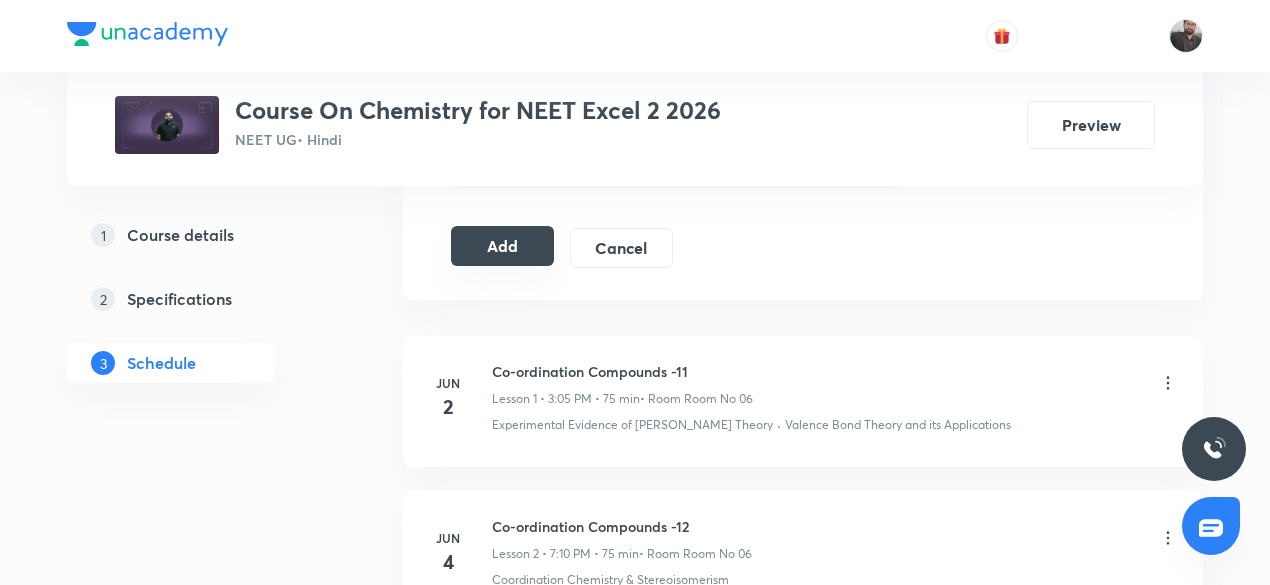 click on "Add" at bounding box center (502, 246) 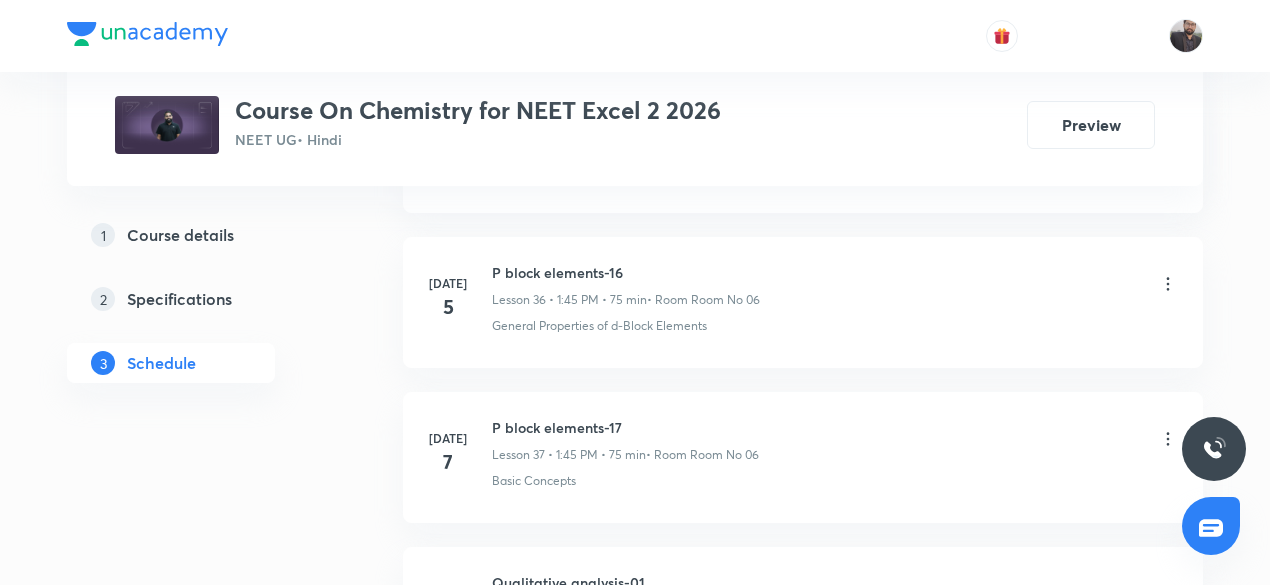 scroll, scrollTop: 7057, scrollLeft: 0, axis: vertical 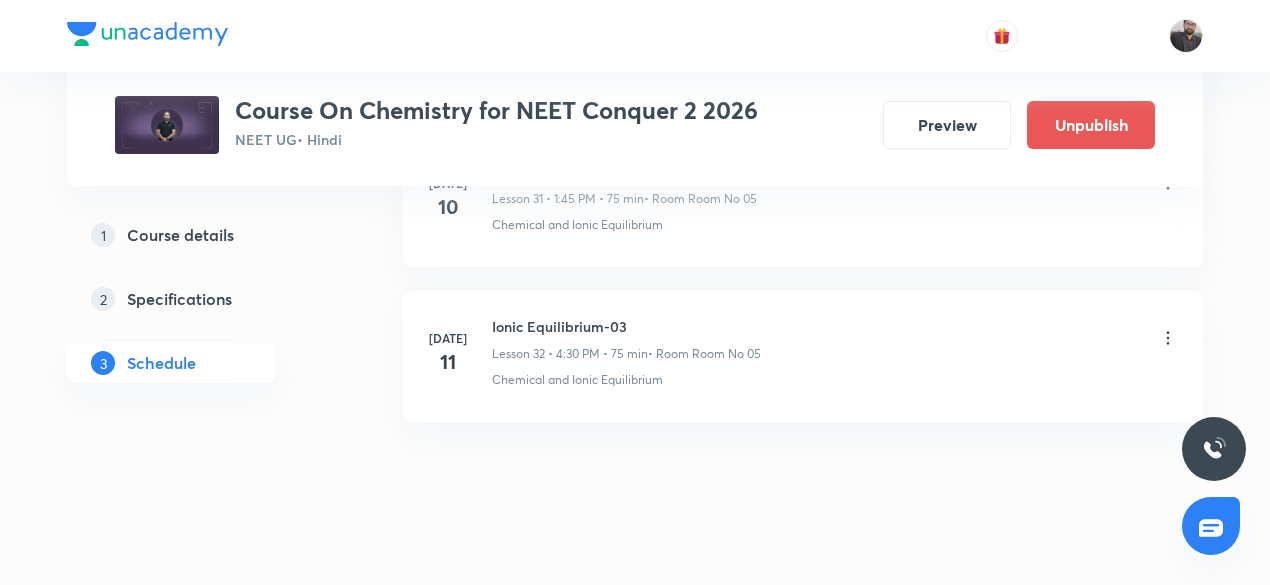 click on "Ionic Equilibrium-03" at bounding box center (626, 326) 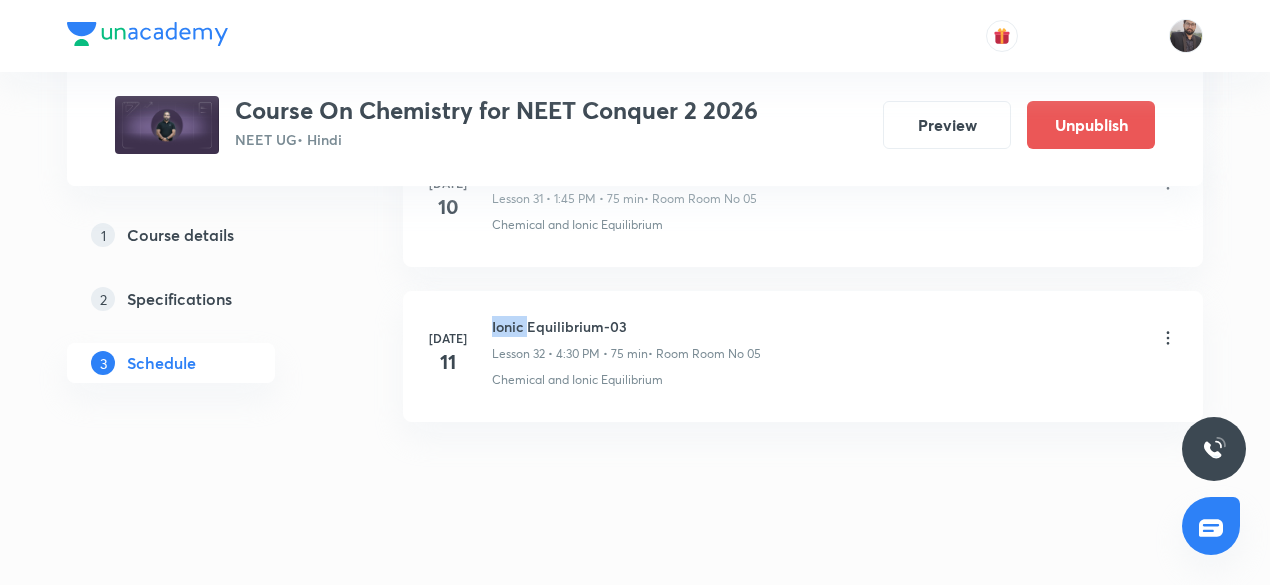 click on "Ionic Equilibrium-03" at bounding box center [626, 326] 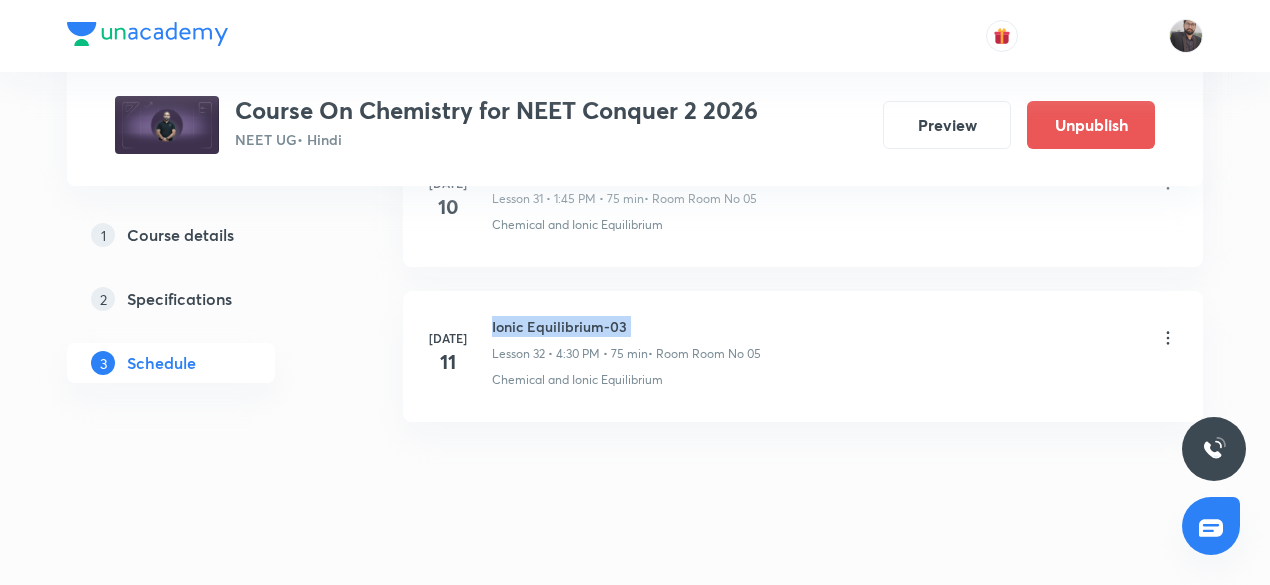 click on "Ionic Equilibrium-03" at bounding box center (626, 326) 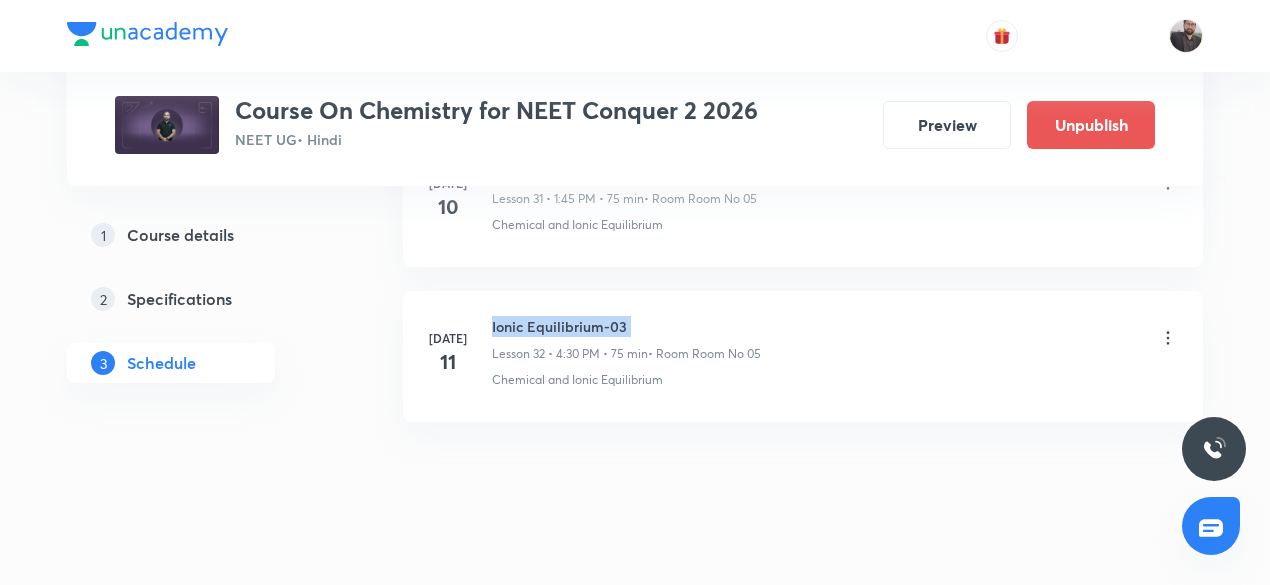 copy on "Ionic Equilibrium-03" 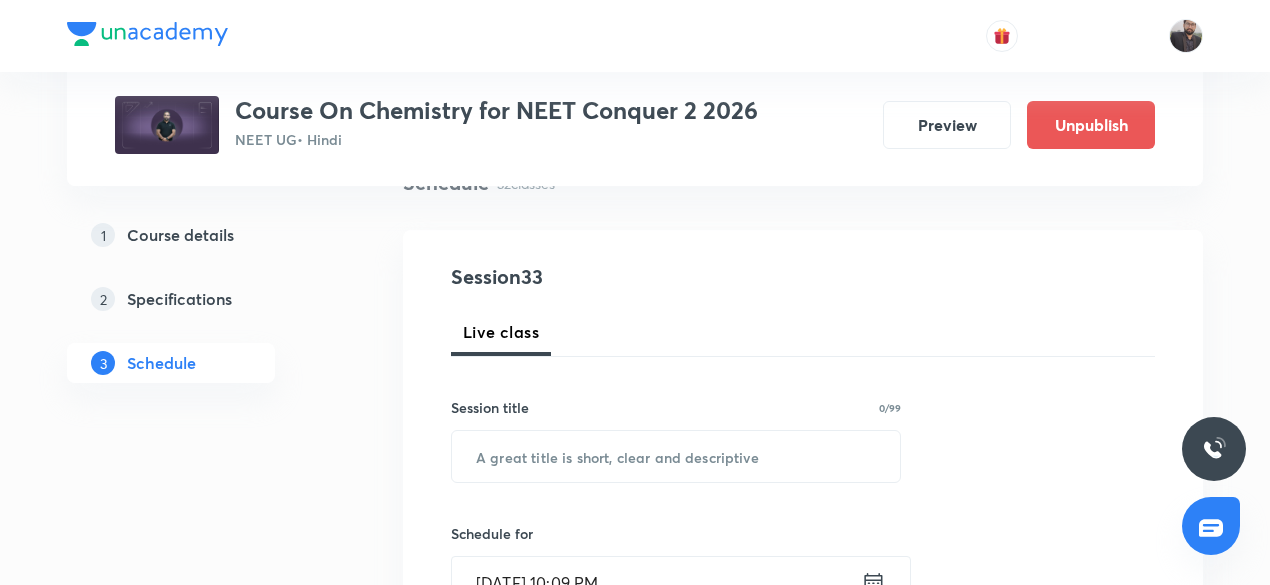 scroll, scrollTop: 173, scrollLeft: 0, axis: vertical 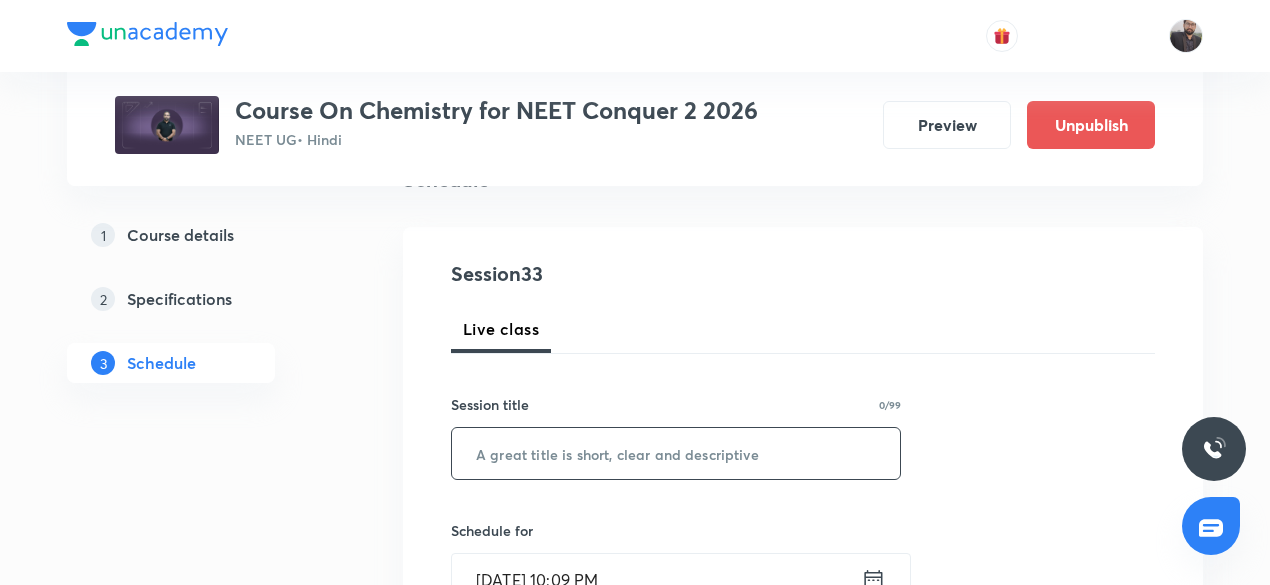 click at bounding box center (676, 453) 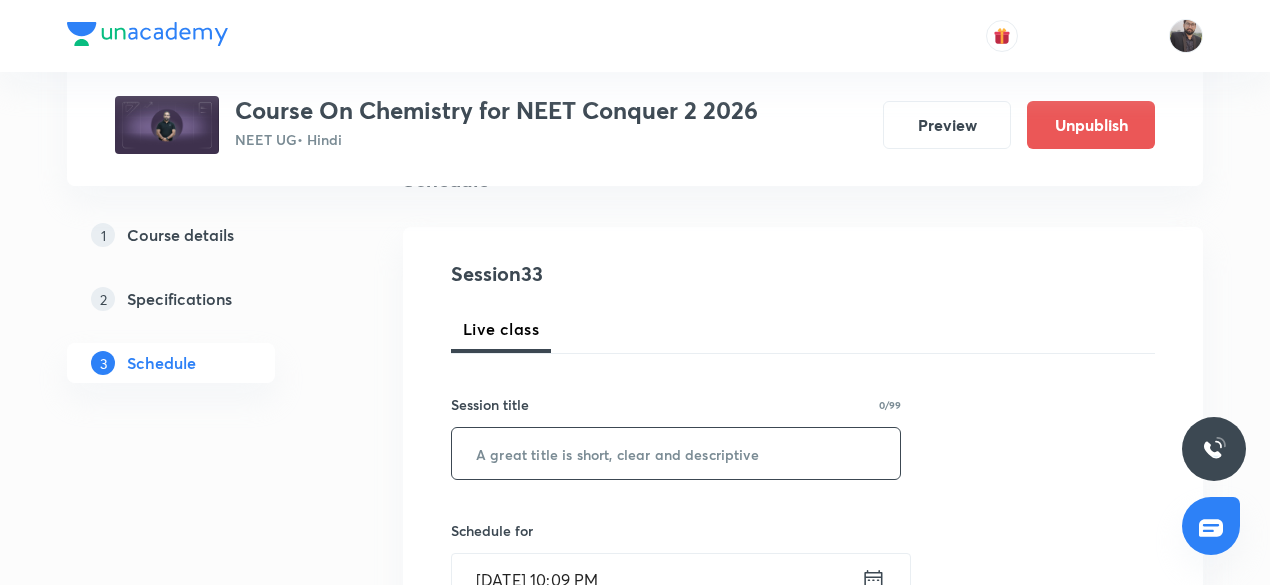 paste on "Ionic Equilibrium-03" 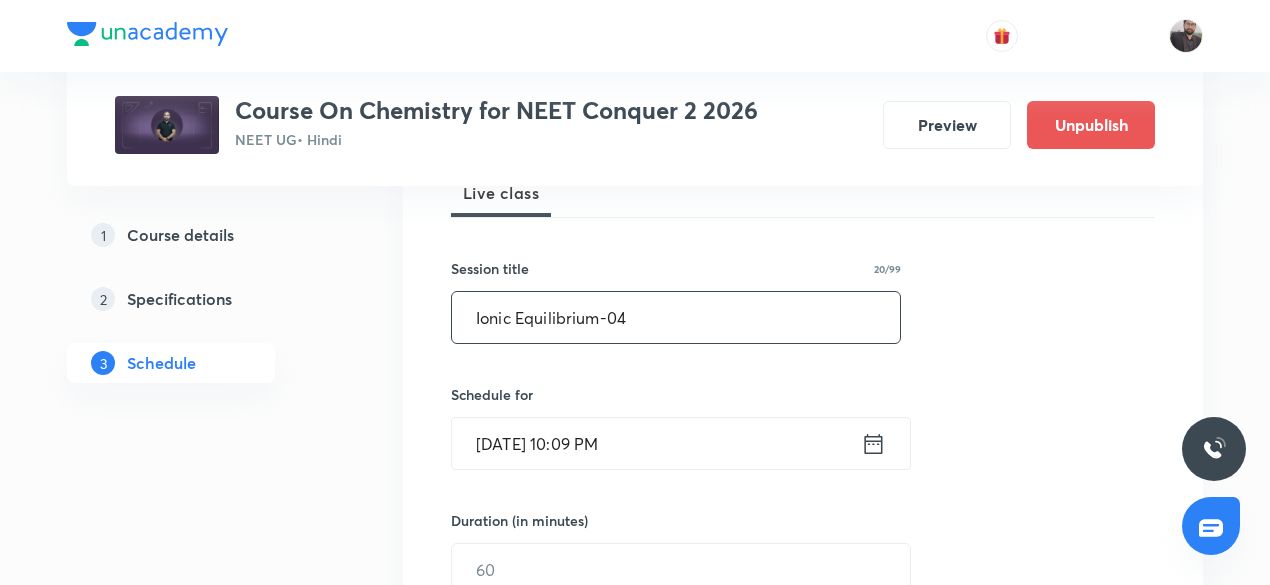 scroll, scrollTop: 315, scrollLeft: 0, axis: vertical 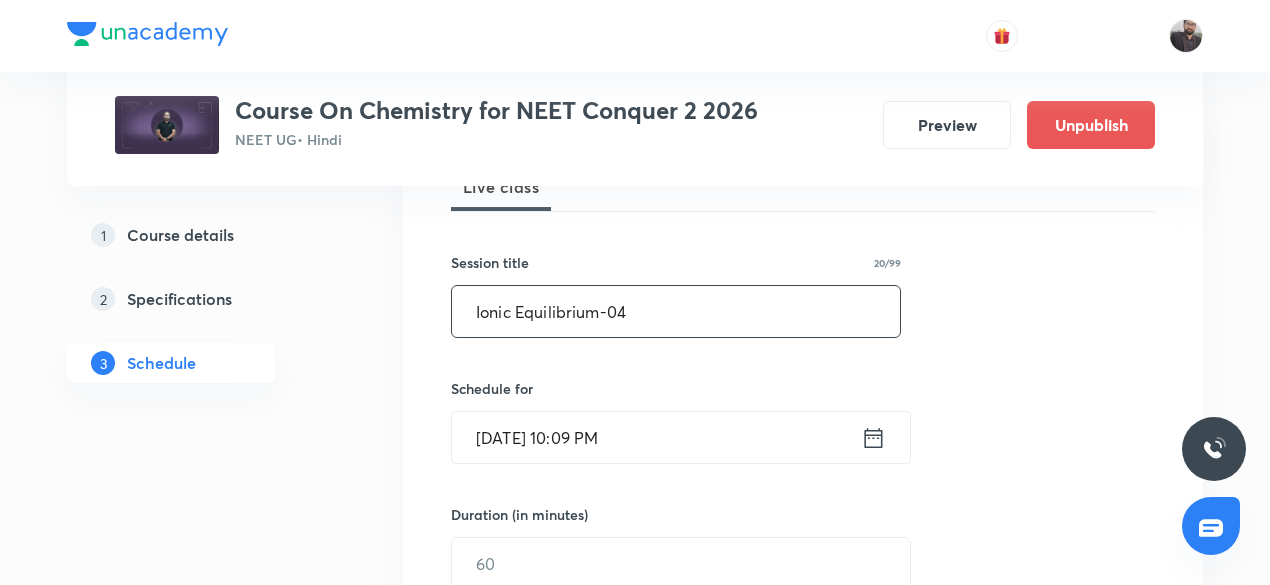 type on "Ionic Equilibrium-04" 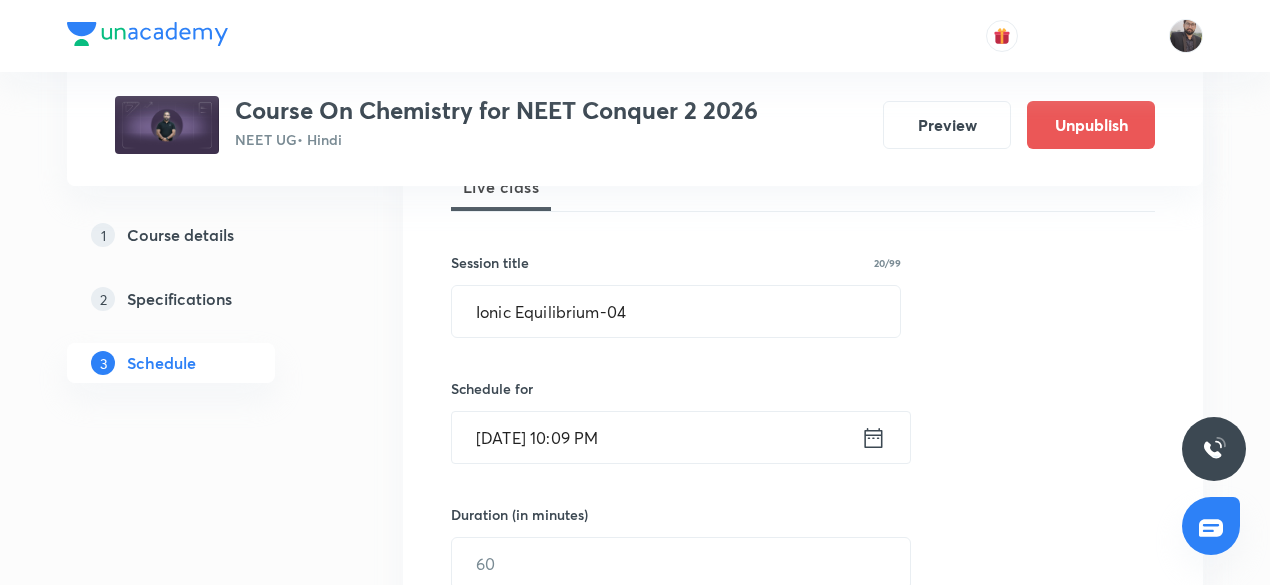 click on "[DATE] 10:09 PM" at bounding box center (656, 437) 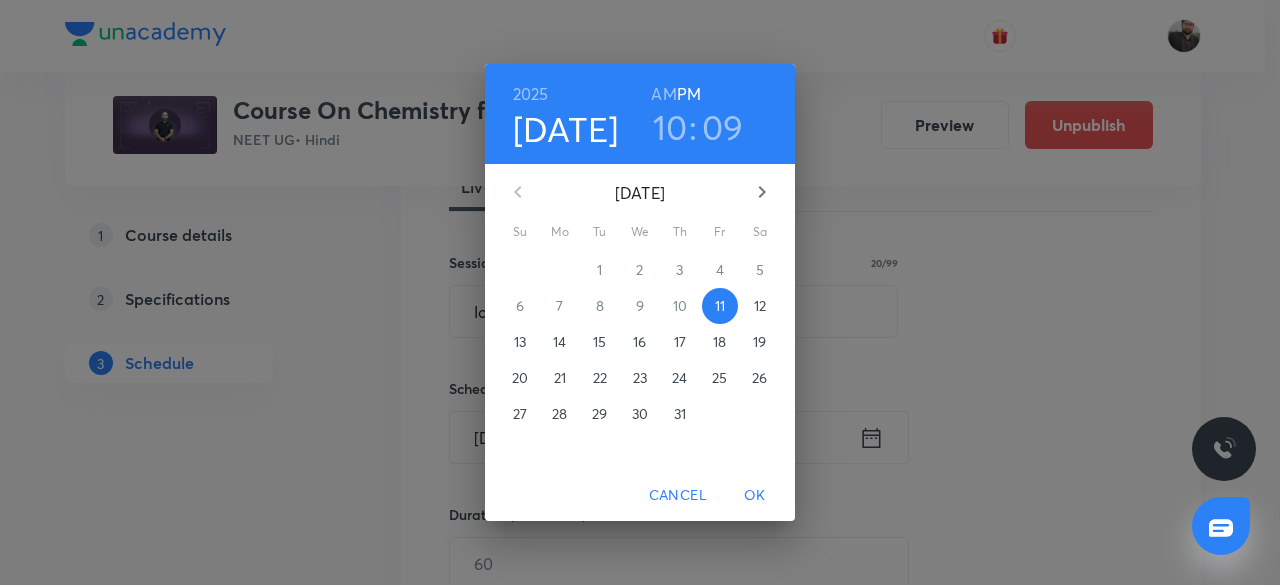 click on "12" at bounding box center [760, 306] 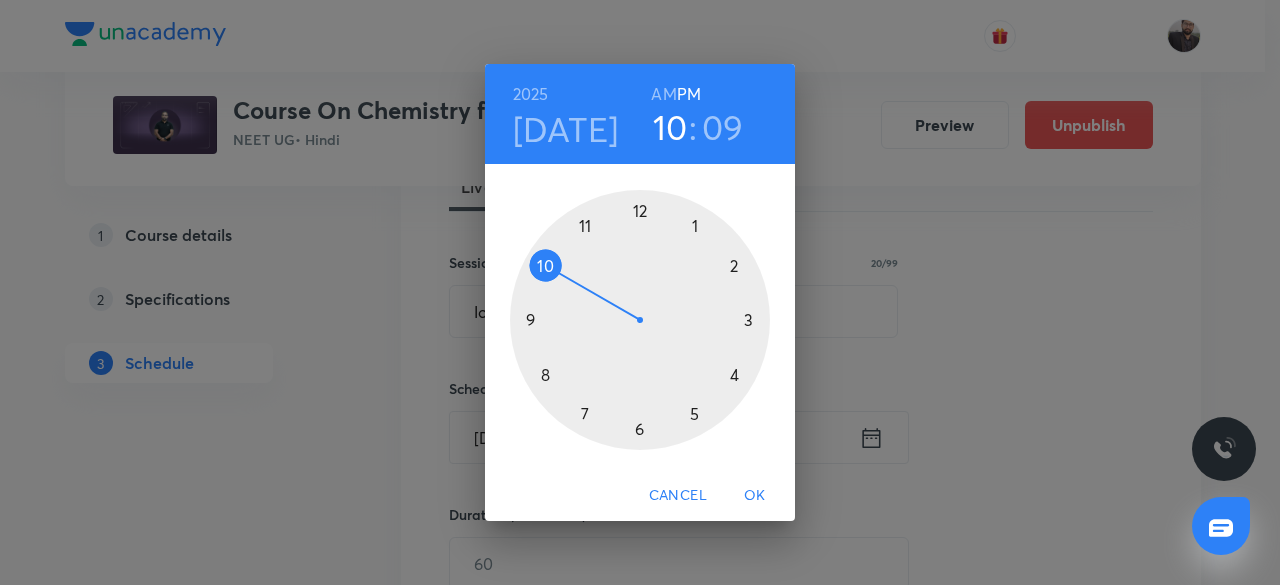 click at bounding box center [640, 320] 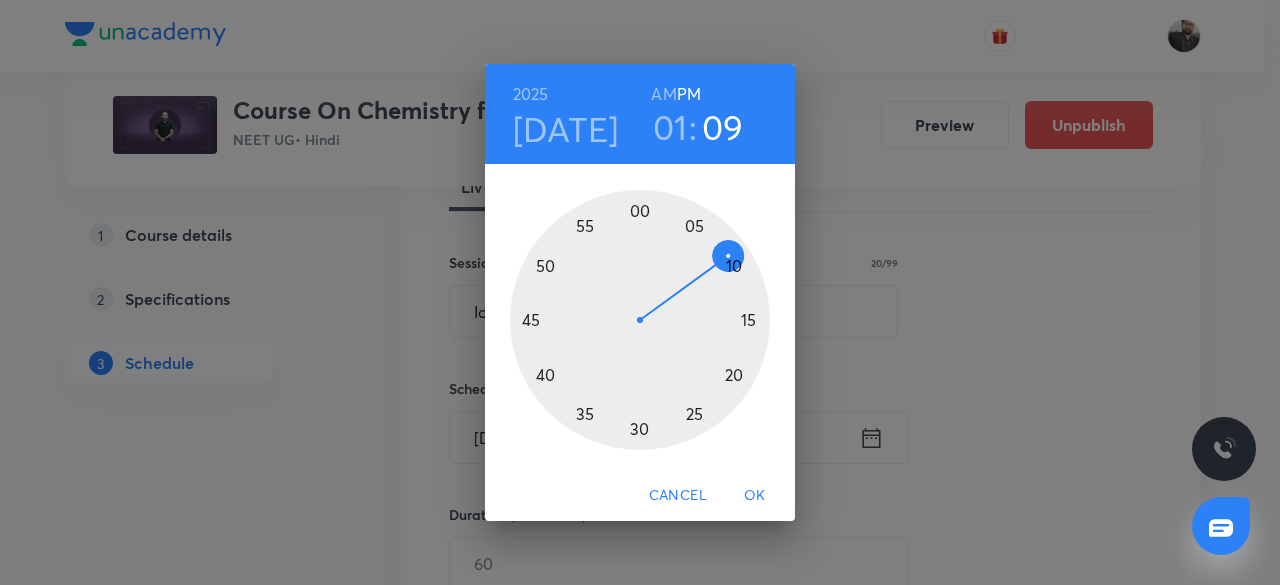 click at bounding box center (640, 320) 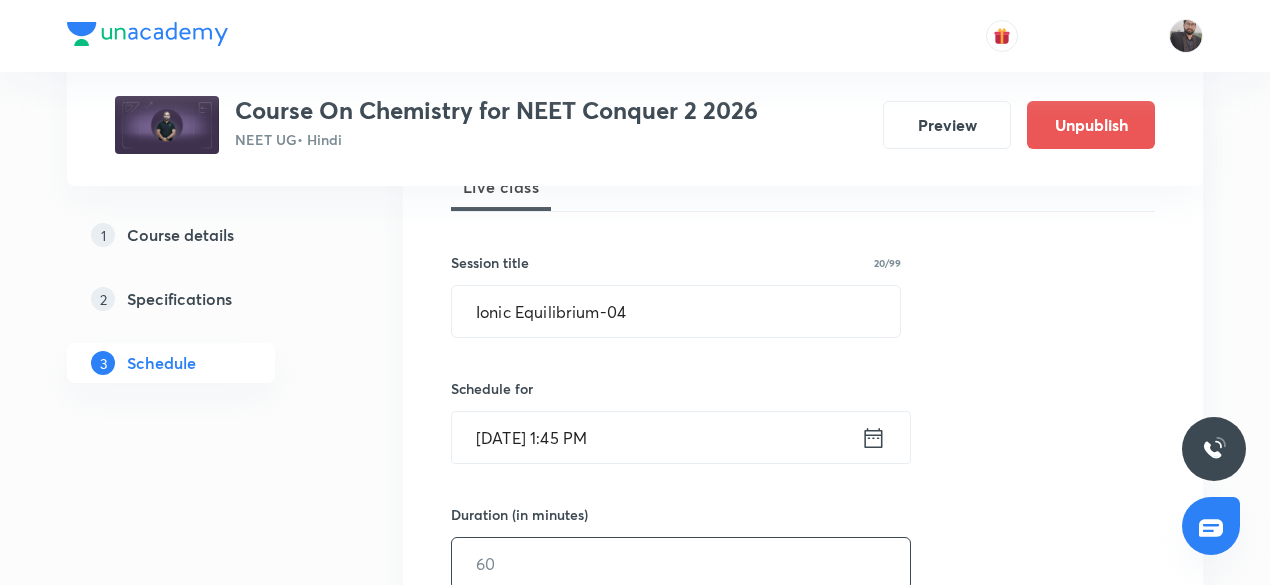 click at bounding box center (681, 563) 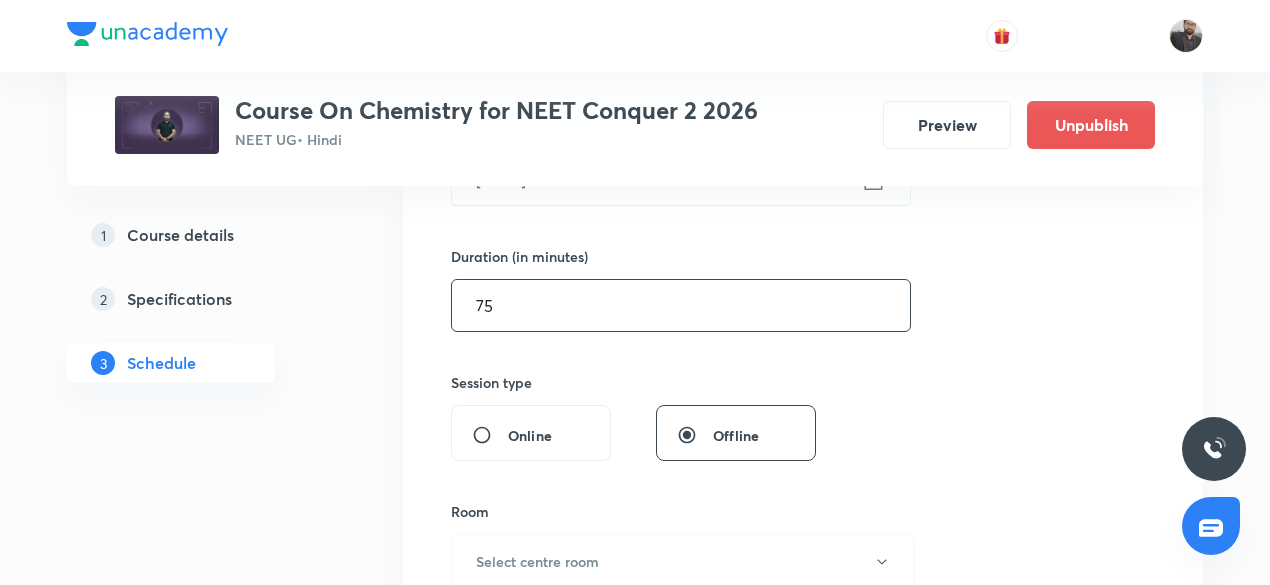 scroll, scrollTop: 591, scrollLeft: 0, axis: vertical 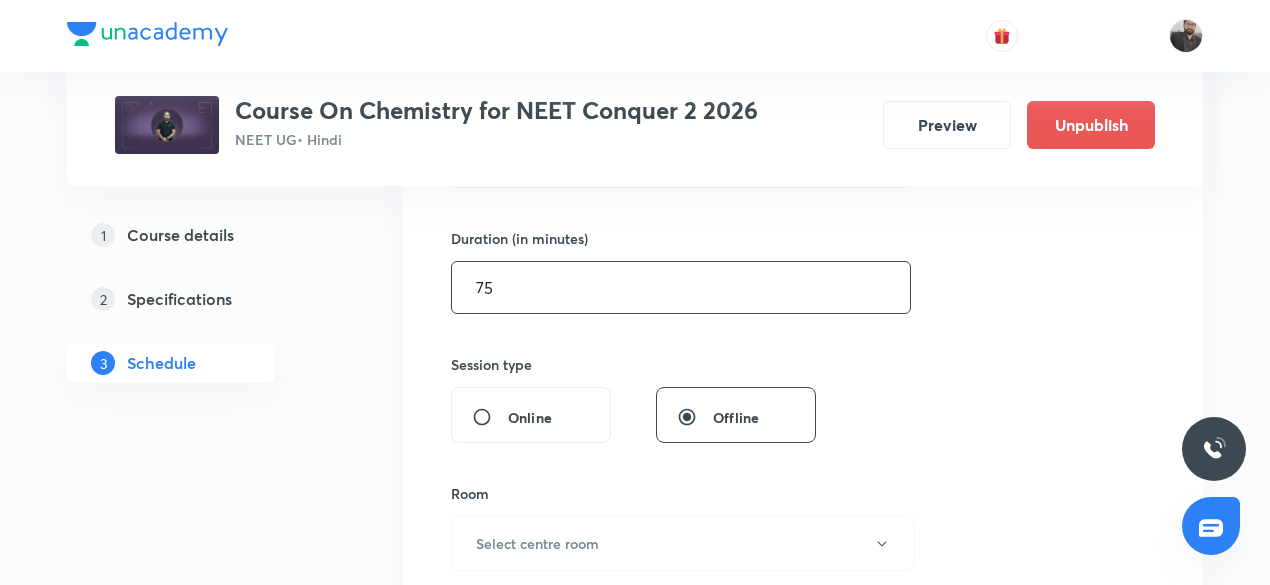 type on "75" 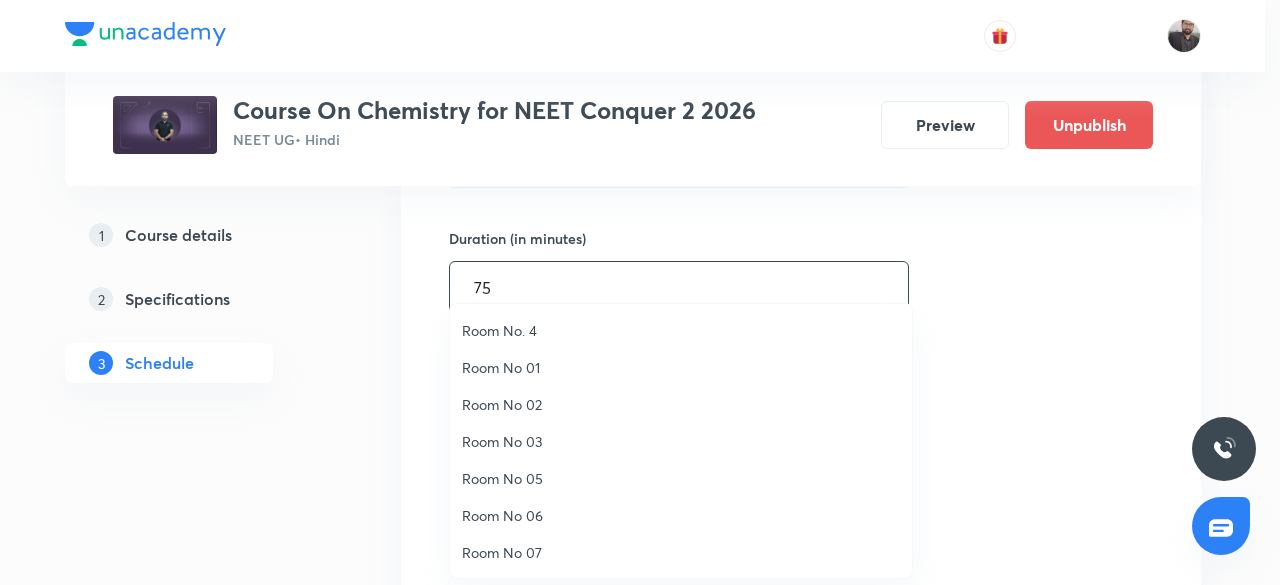 click on "Room No 07" at bounding box center (681, 552) 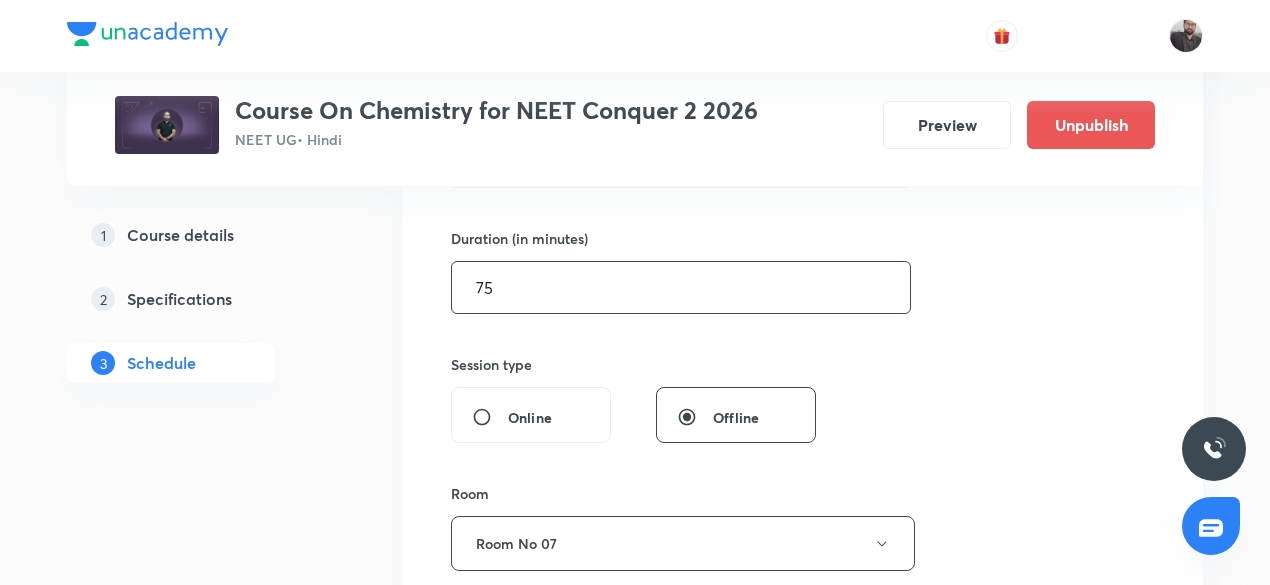 click on "Room No 07" at bounding box center [683, 543] 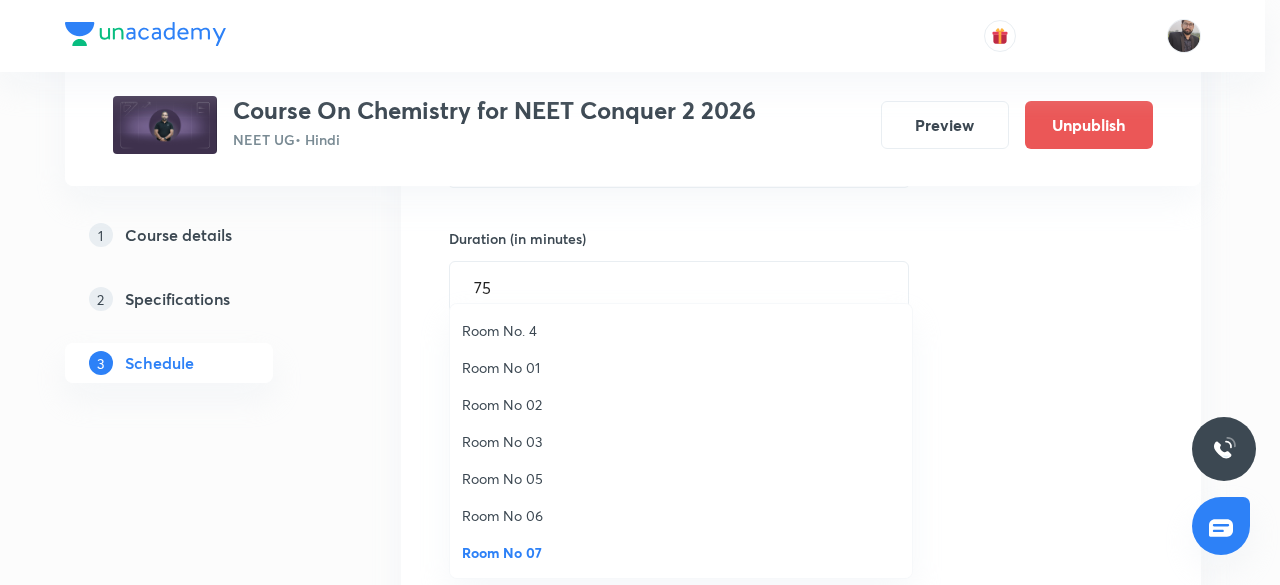 click on "Room No 05" at bounding box center (681, 478) 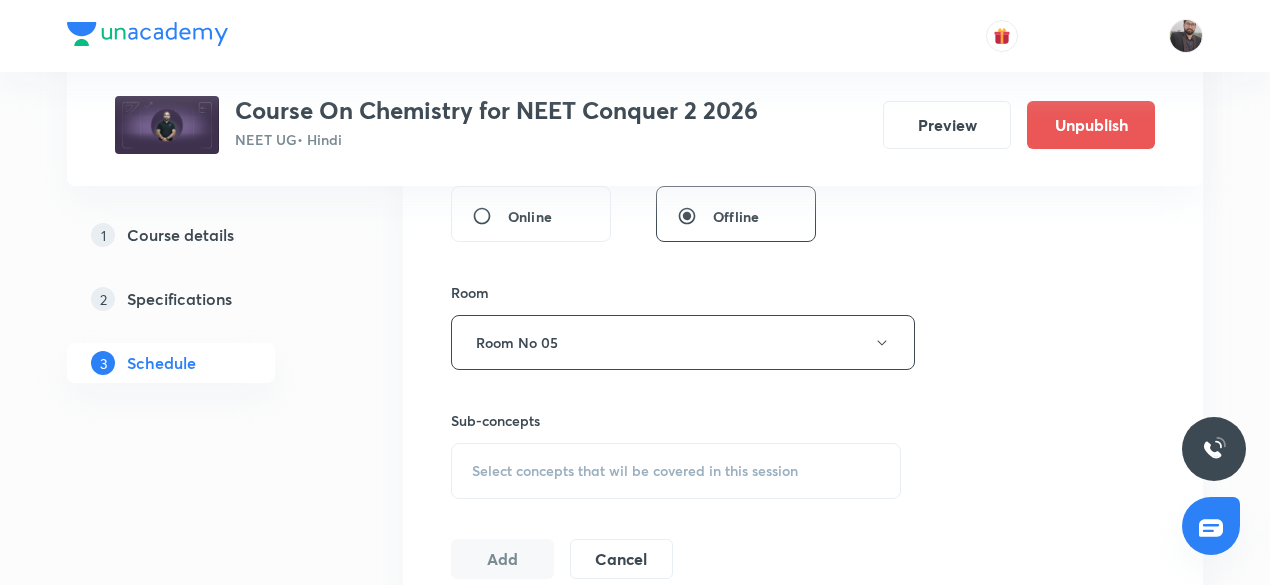 scroll, scrollTop: 793, scrollLeft: 0, axis: vertical 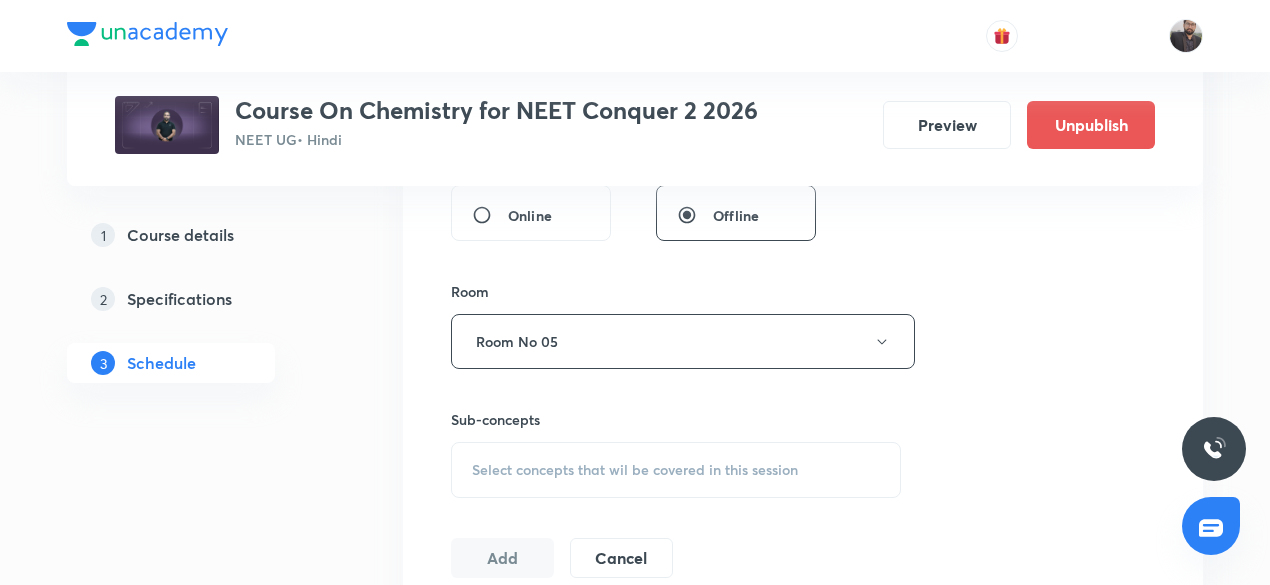 click on "Select concepts that wil be covered in this session" at bounding box center [676, 470] 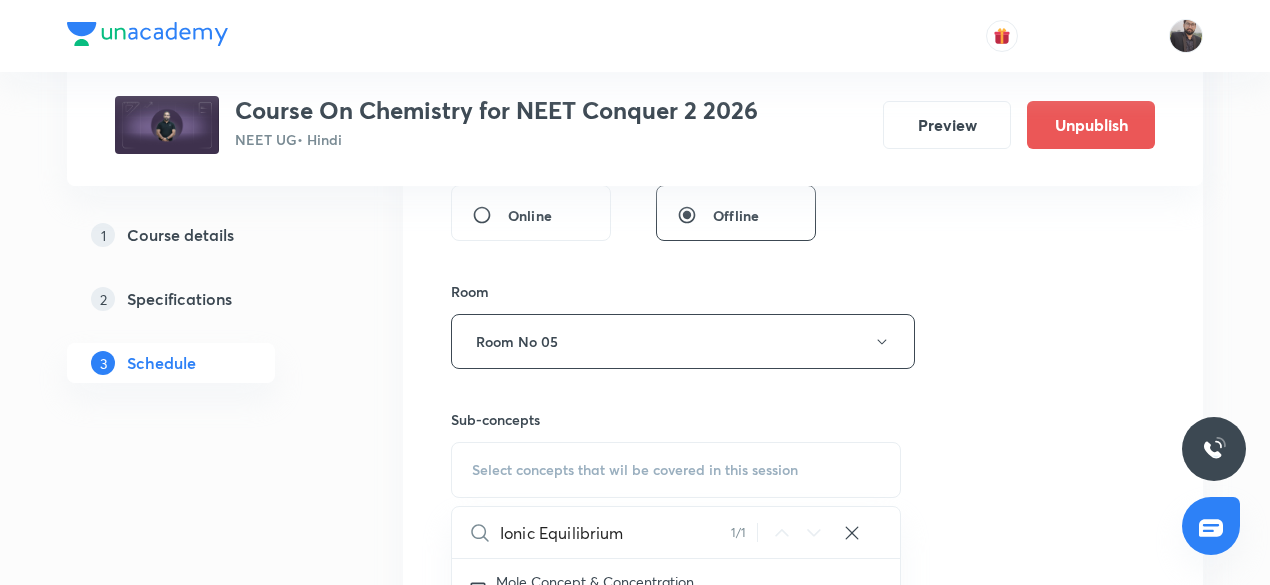 scroll, scrollTop: 21958, scrollLeft: 0, axis: vertical 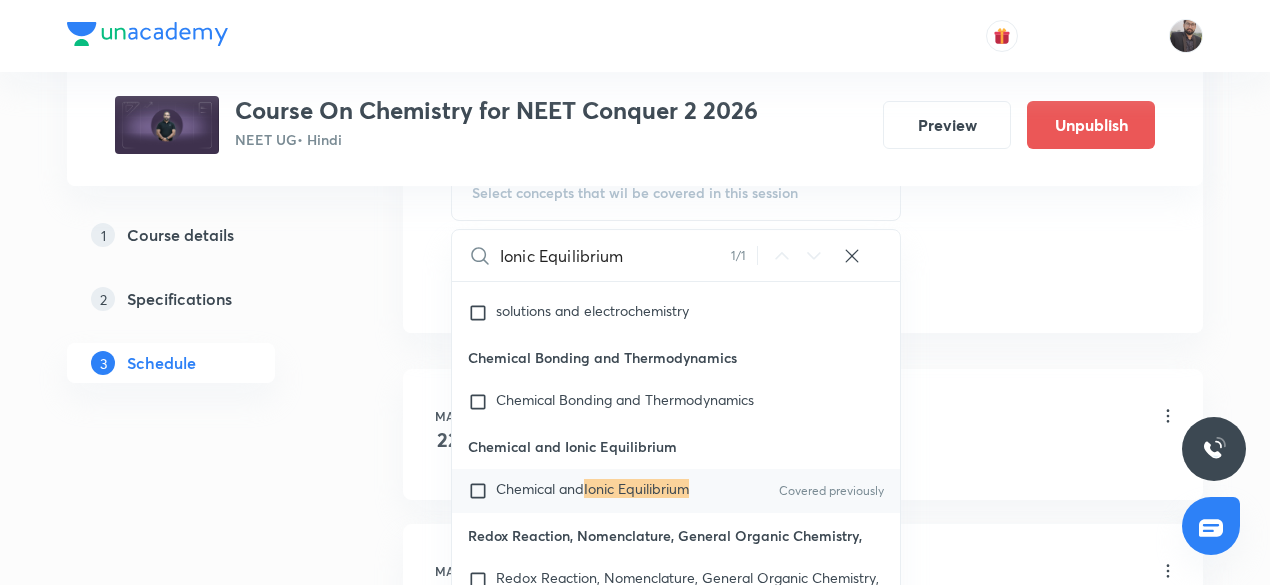 type on "Ionic Equilibrium" 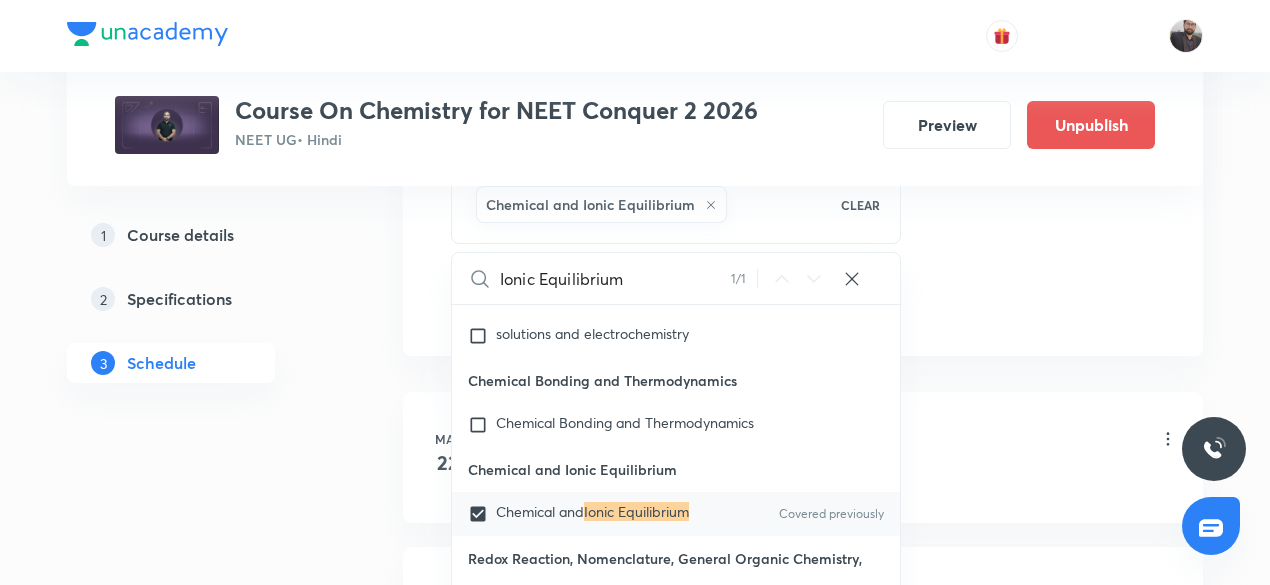 click on "Session  33 Live class Session title 20/99 Ionic Equilibrium-04 ​ Schedule for Jul 12, 2025, 1:45 PM ​ Duration (in minutes) 75 ​   Session type Online Offline Room Room No 05 Sub-concepts Chemical and Ionic Equilibrium CLEAR Ionic Equilibrium 1 / 1 ​ General Topics & Mole Concept Basic Concepts Covered previously Mole – Basic Introduction Covered previously Percentage Composition Stoichiometry Principle of Atom Conservation (POAC) Relation between Stoichiometric Quantities Application of Mole Concept: Gravimetric Analysis Electronic Configuration Of Atoms (Hund's rule)  Quantum Numbers (Magnetic Quantum no.) Quantum Numbers(Pauli's Exclusion law) Mean Molar Mass or Molecular Mass Variation of Conductivity with Concentration Mechanism of Corrosion Atomic Structure Discovery Of Electron Some Prerequisites of Physics Discovery Of Protons And Neutrons Atomic Models Representation Of Atom With Electrons And Neutrons Nature of Waves Nature Of Electromagnetic Radiation Planck’S Quantum Theory Spectrum" at bounding box center [803, -157] 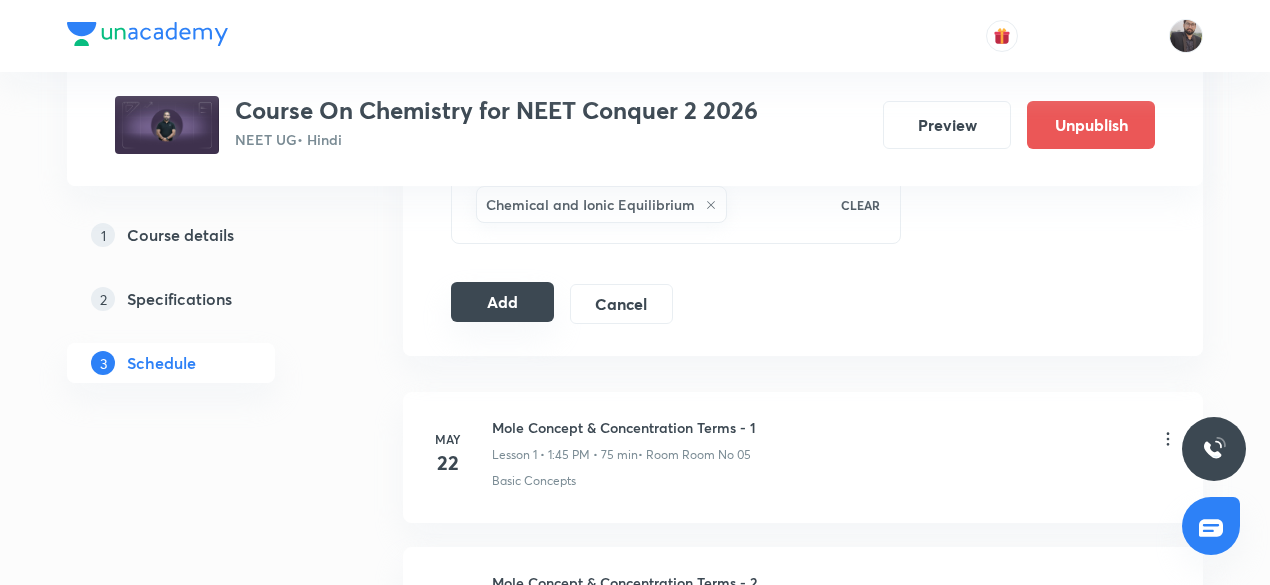 click on "Add" at bounding box center (502, 302) 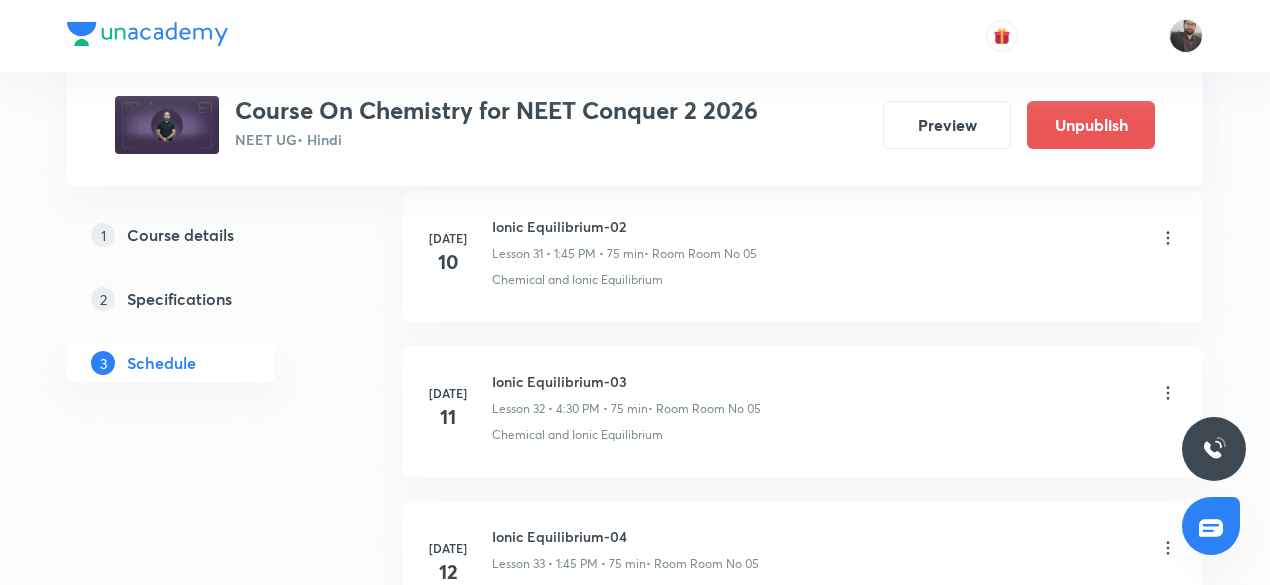 scroll, scrollTop: 5199, scrollLeft: 0, axis: vertical 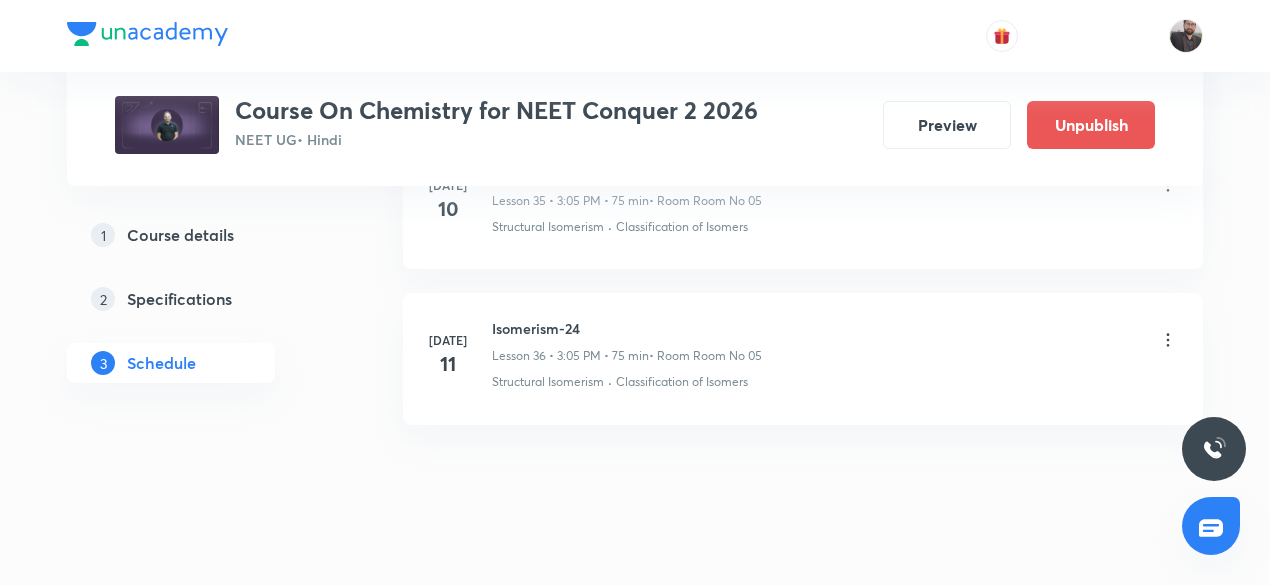 click on "Isomerism-24" at bounding box center (627, 328) 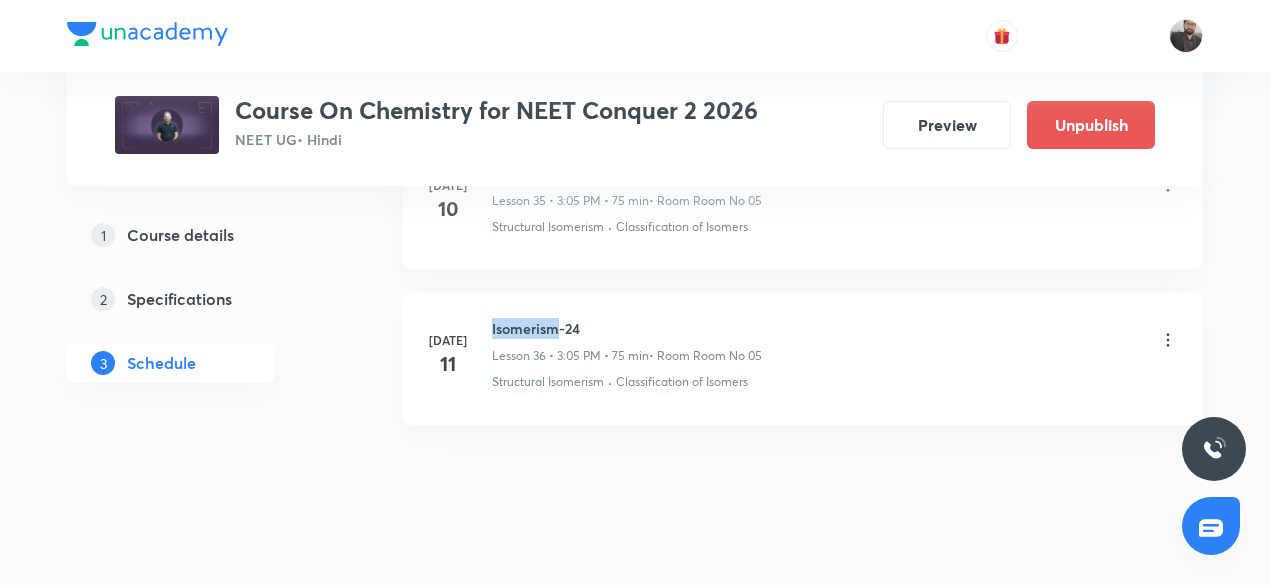 click on "Isomerism-24" at bounding box center (627, 328) 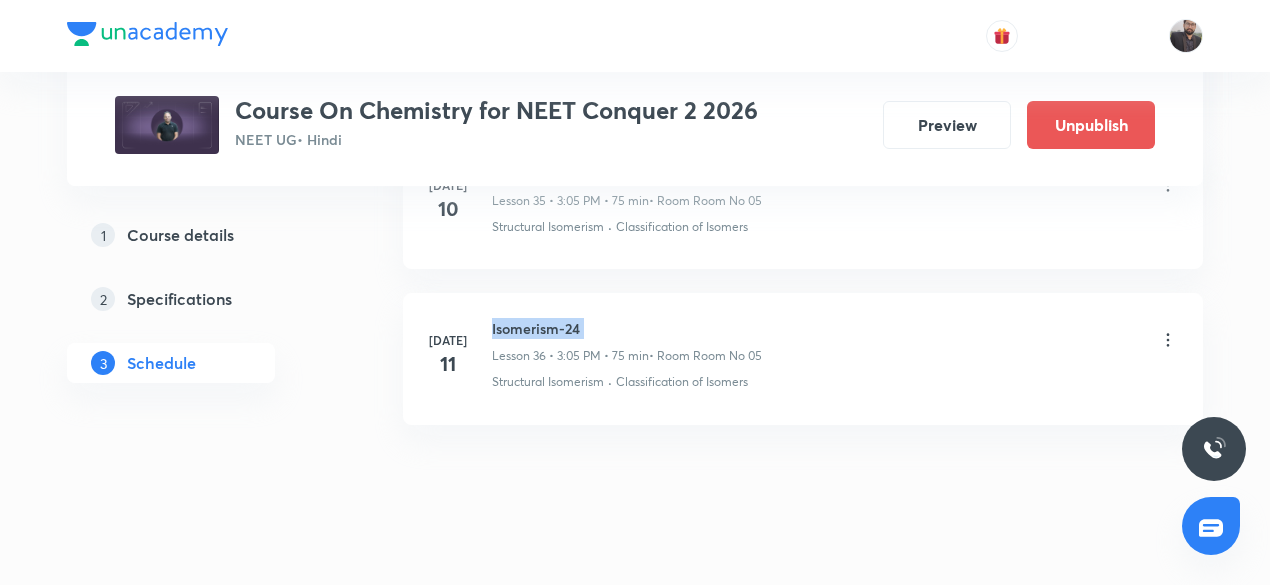 click on "Isomerism-24" at bounding box center (627, 328) 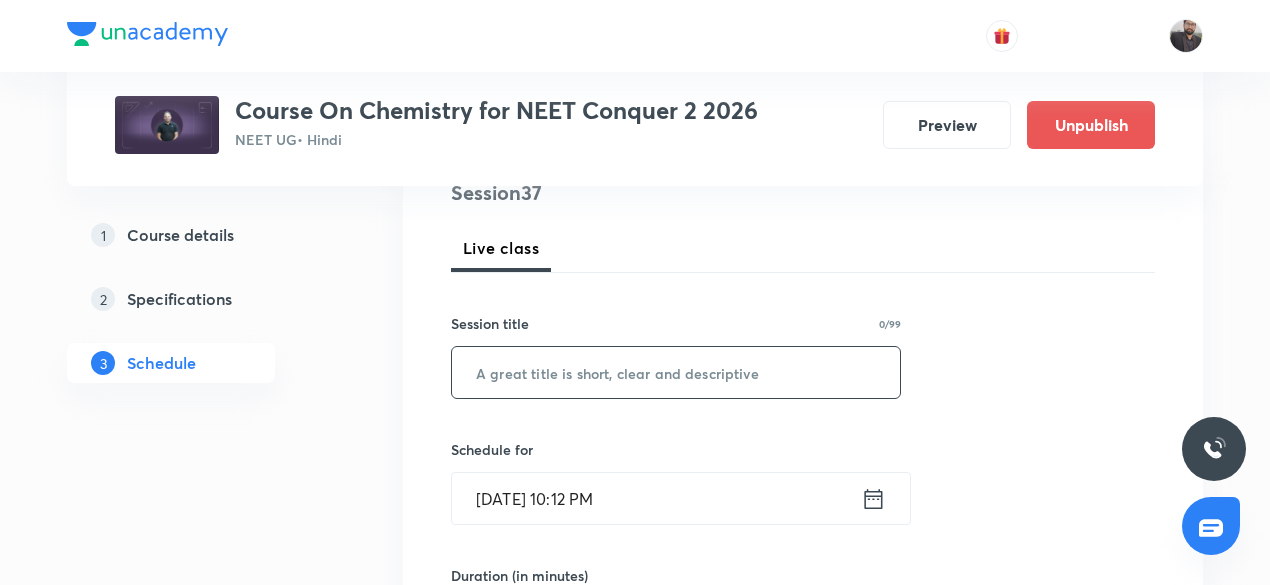 scroll, scrollTop: 253, scrollLeft: 0, axis: vertical 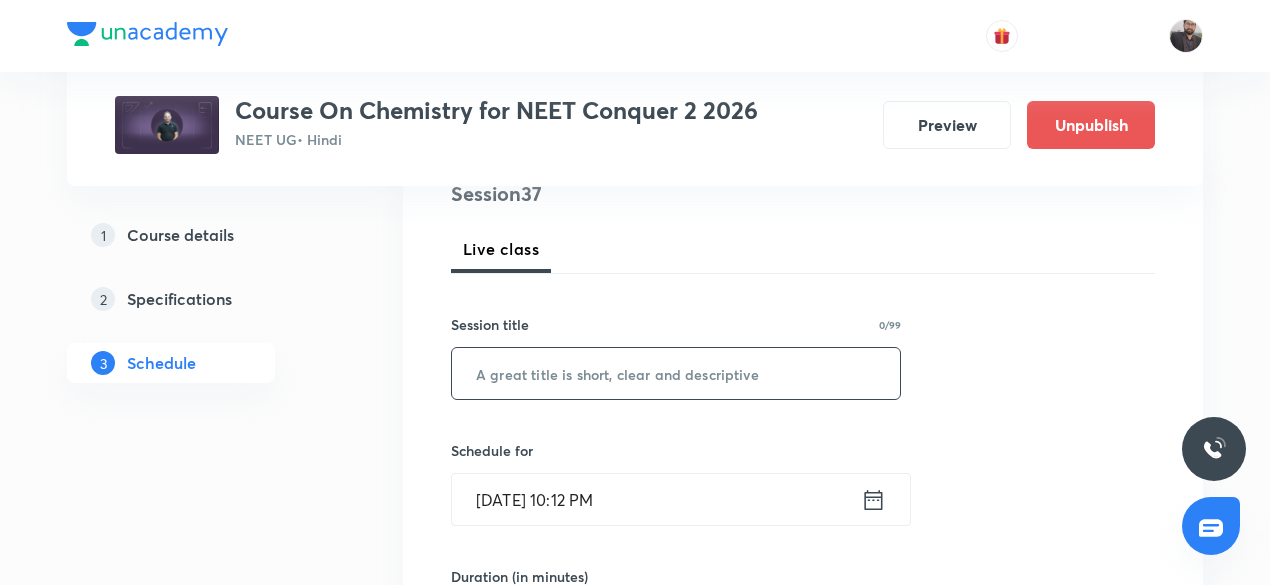 click at bounding box center (676, 373) 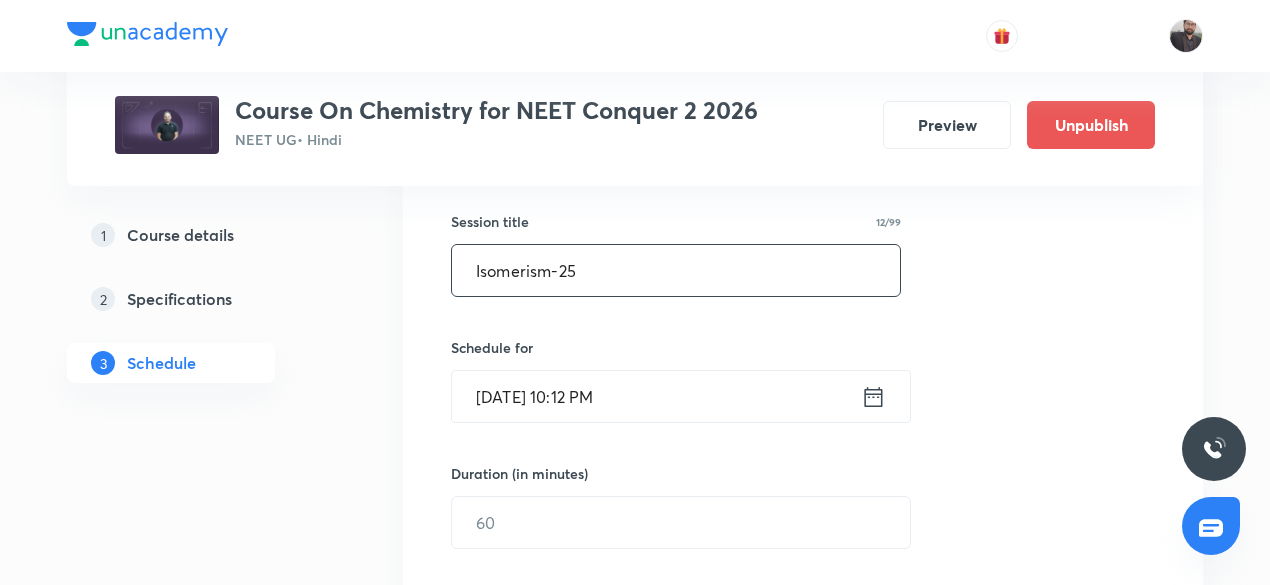 scroll, scrollTop: 357, scrollLeft: 0, axis: vertical 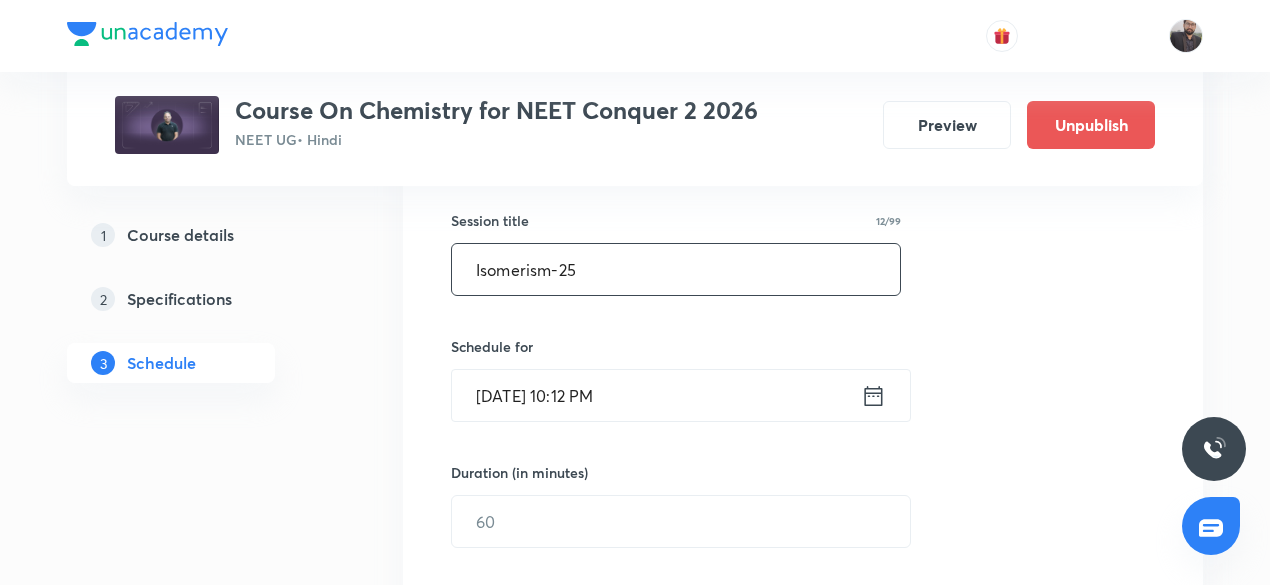 type on "Isomerism-25" 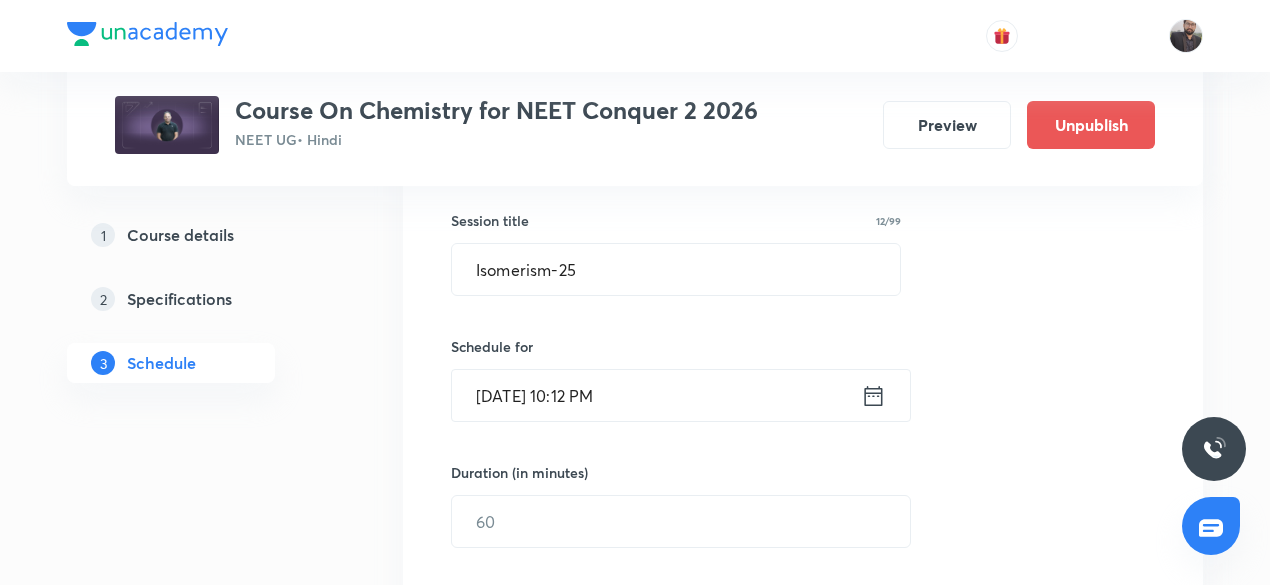 click on "Jul 11, 2025, 10:12 PM" at bounding box center [656, 395] 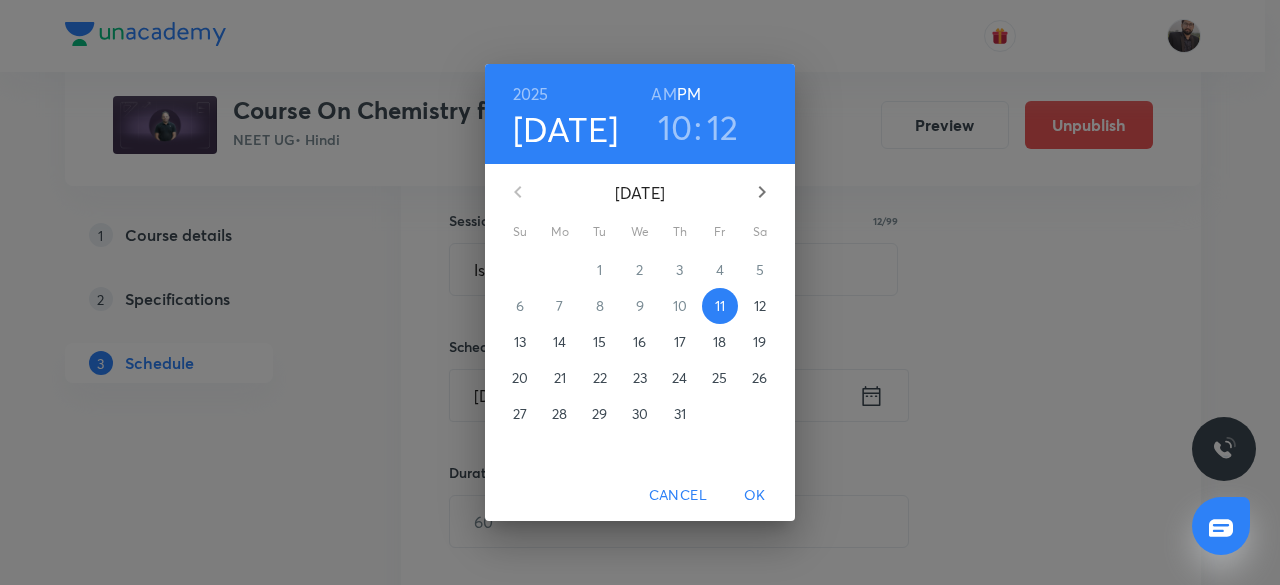 click on "12" at bounding box center (760, 306) 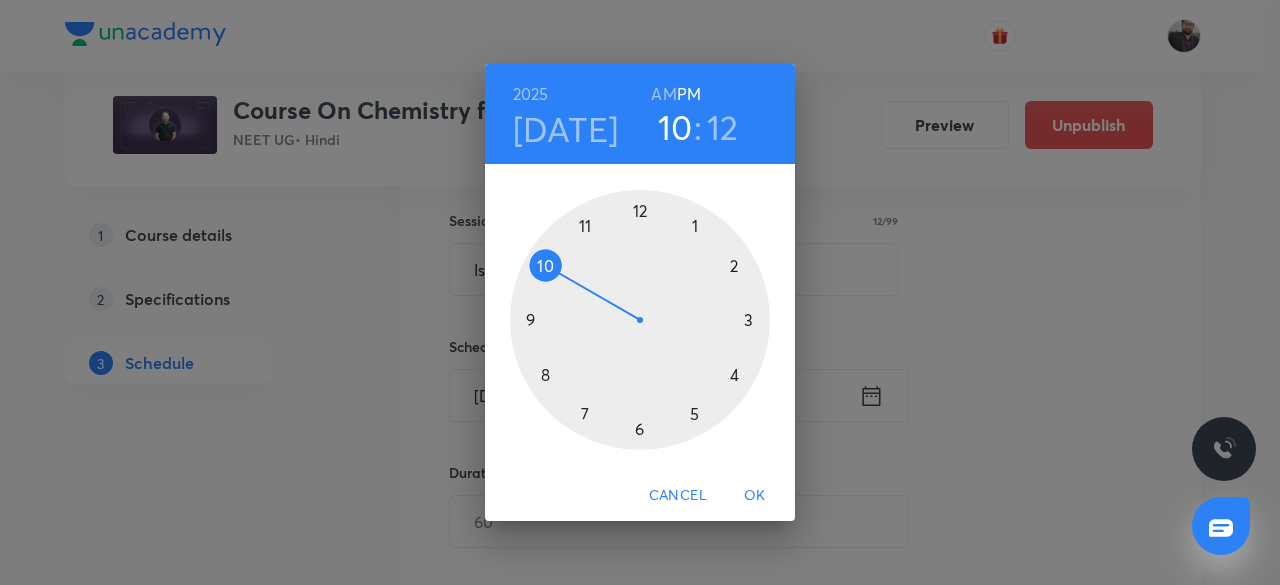 click at bounding box center [640, 320] 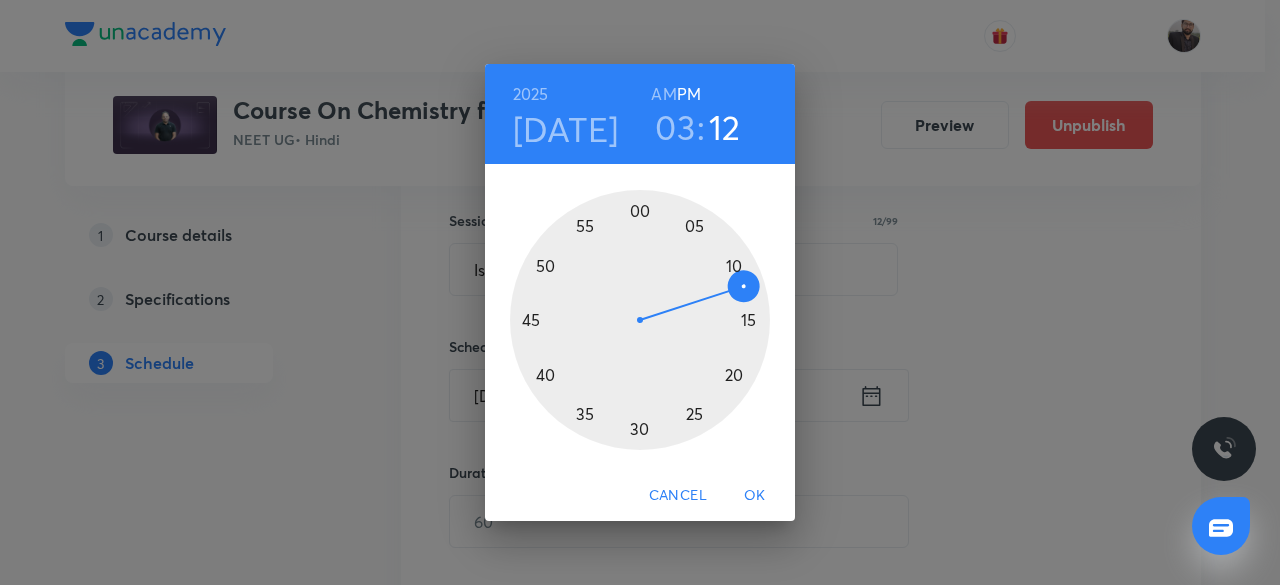 click at bounding box center (640, 320) 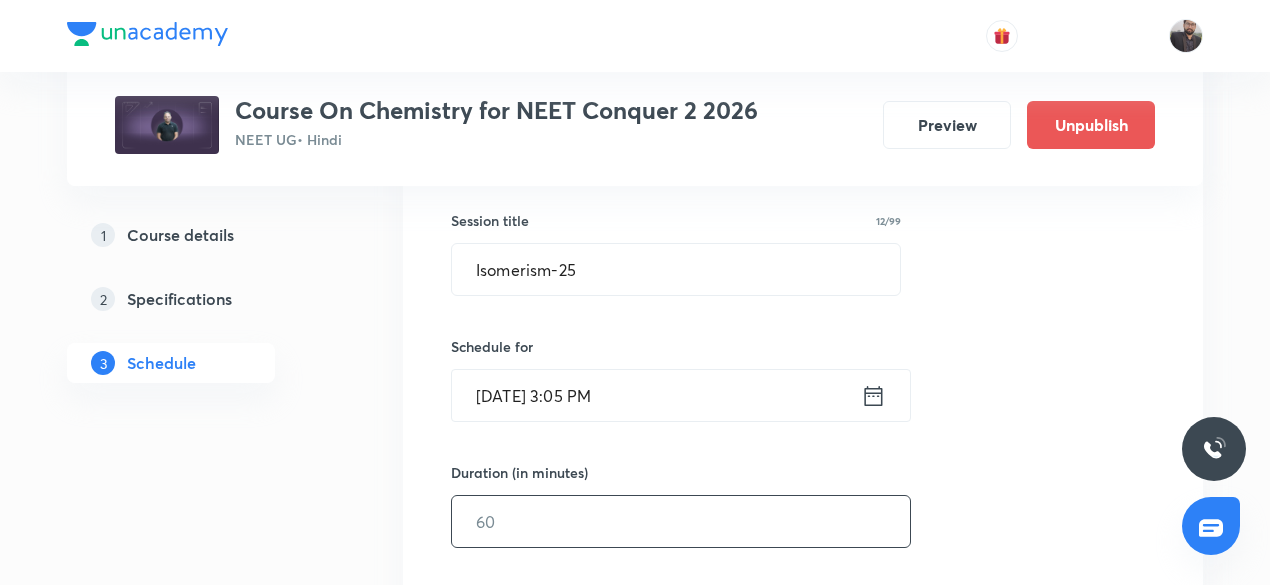 click at bounding box center (681, 521) 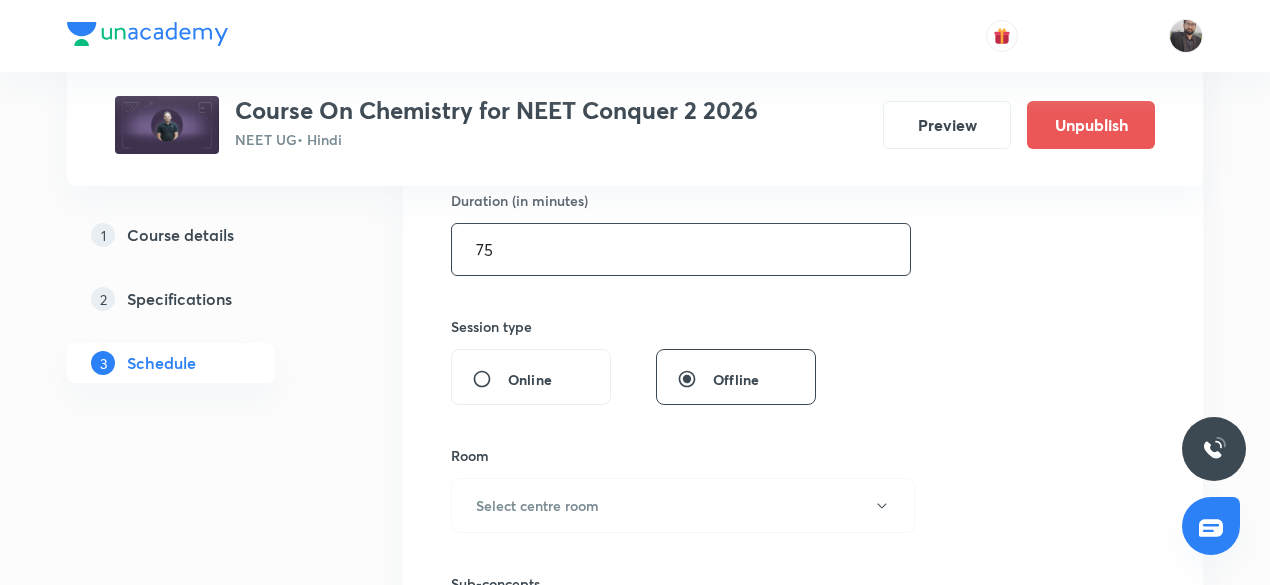 scroll, scrollTop: 633, scrollLeft: 0, axis: vertical 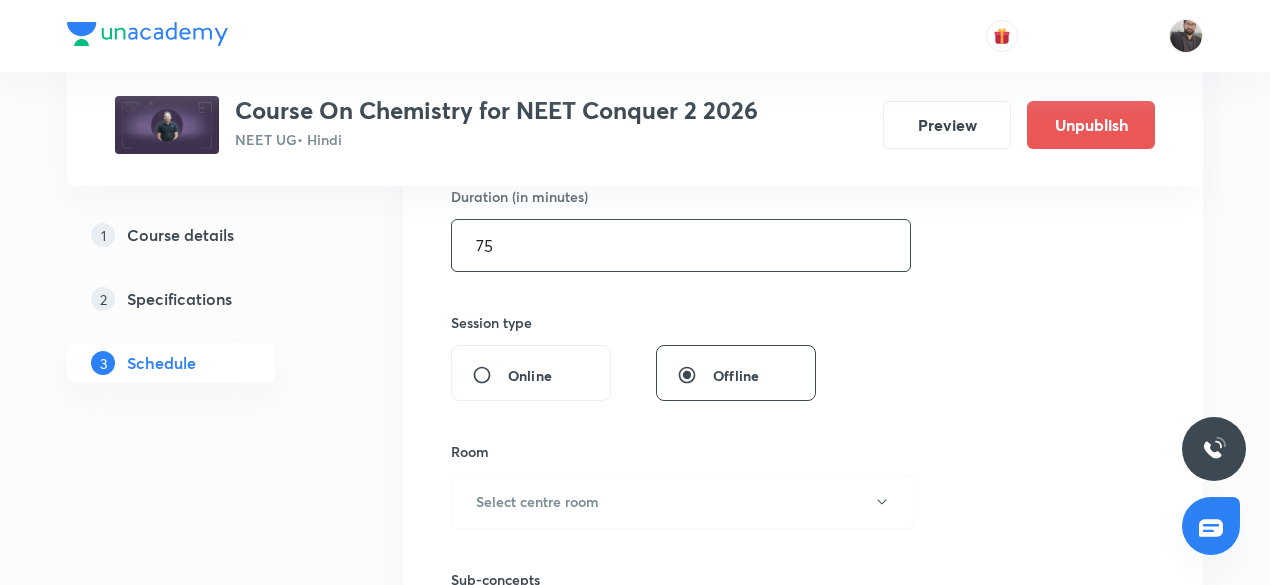 type on "75" 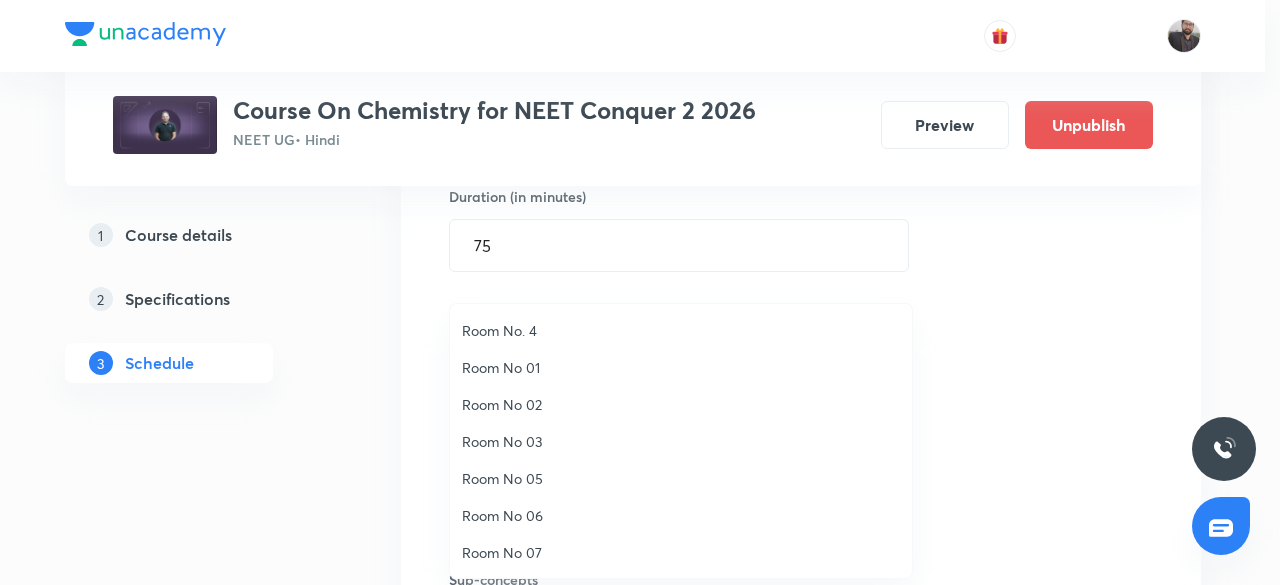 click on "Room No 05" at bounding box center (681, 478) 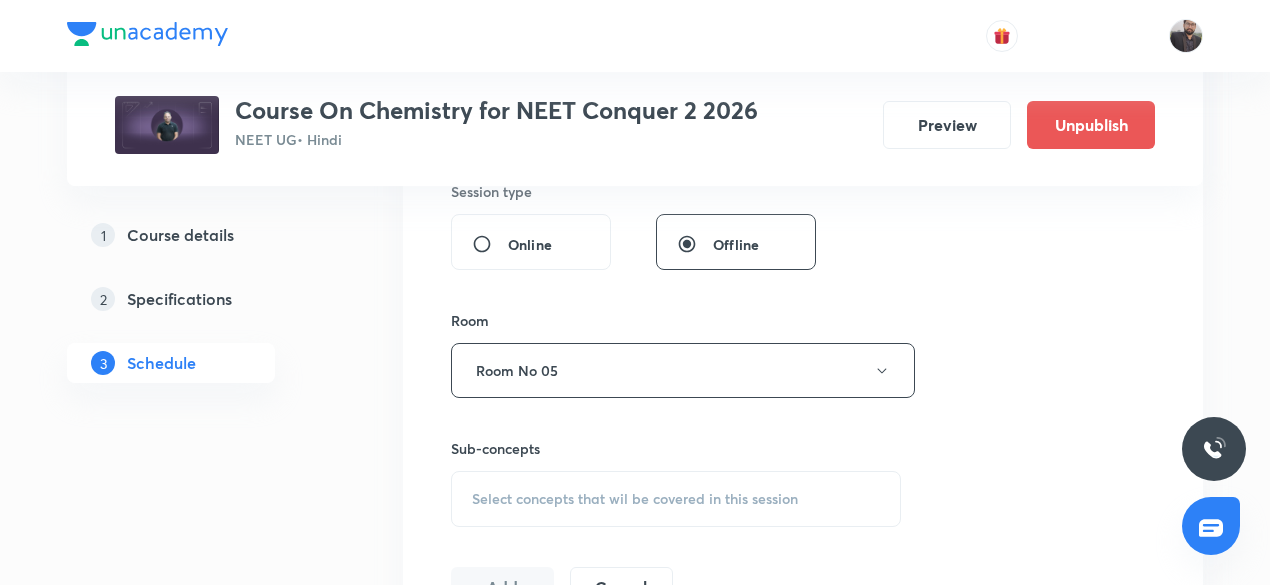 scroll, scrollTop: 765, scrollLeft: 0, axis: vertical 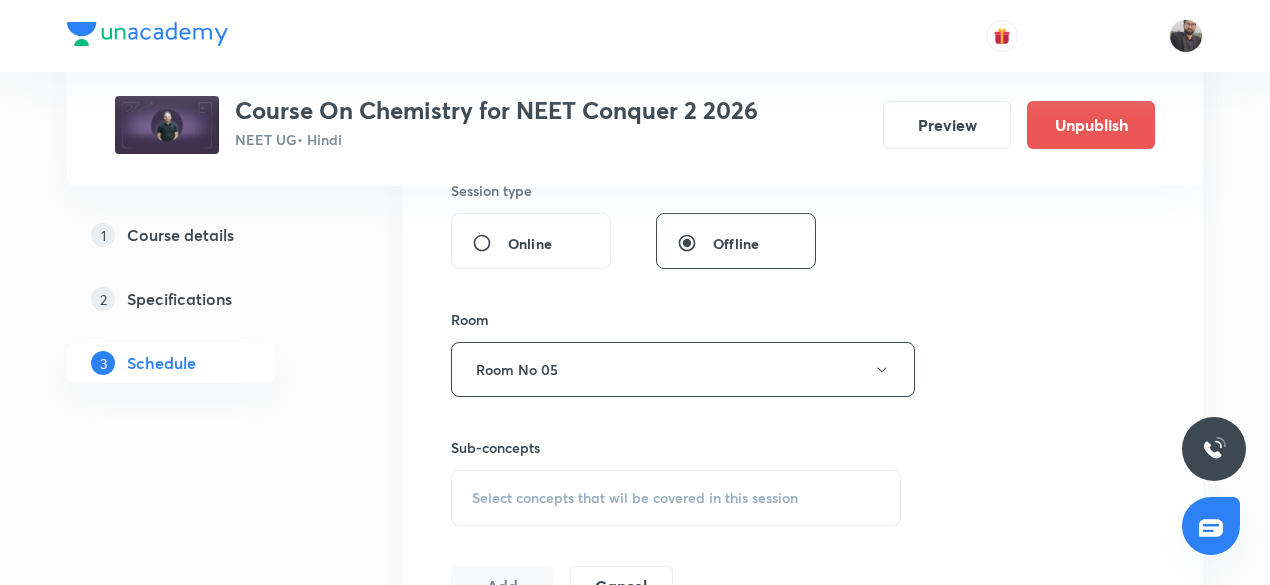 click on "Select concepts that wil be covered in this session" at bounding box center (676, 498) 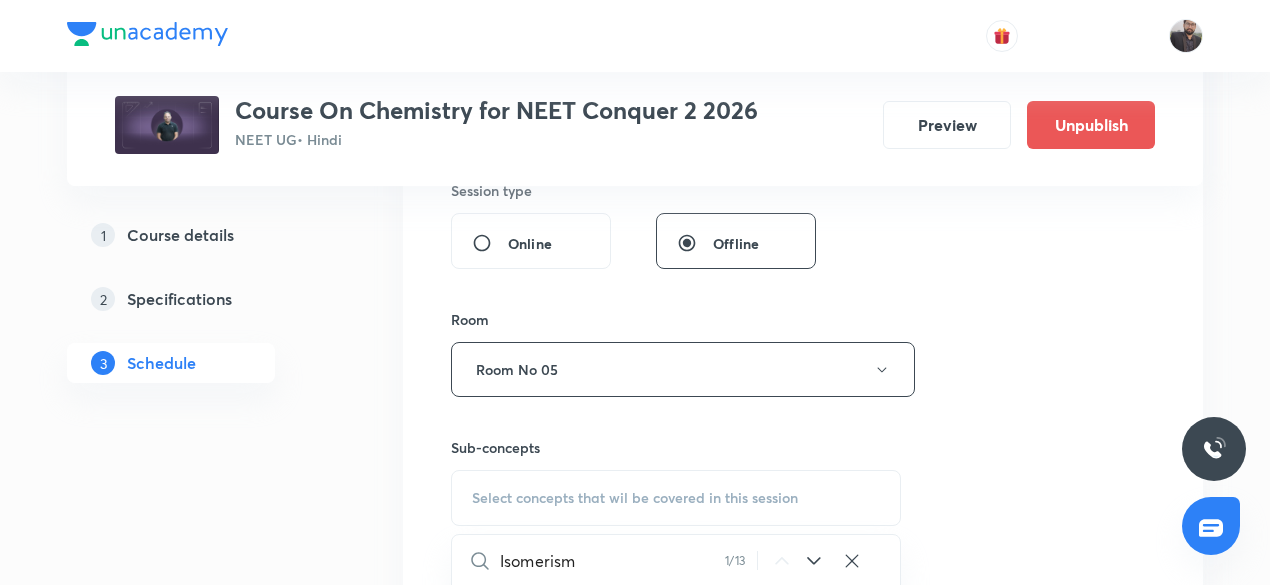 scroll, scrollTop: 22099, scrollLeft: 0, axis: vertical 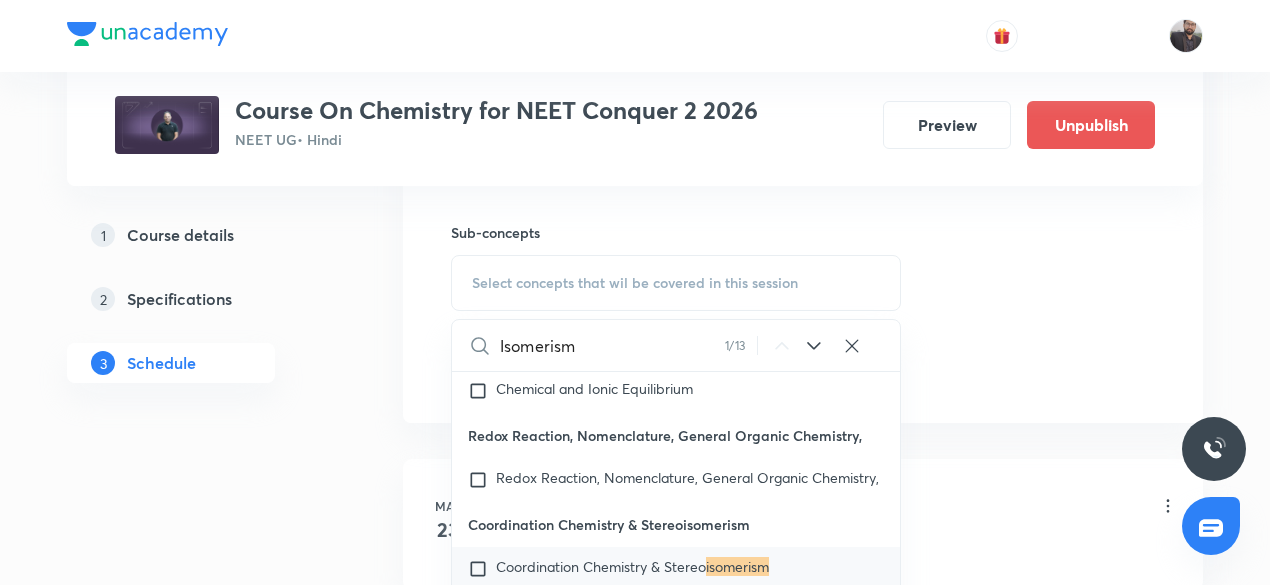 type on "Isomerism" 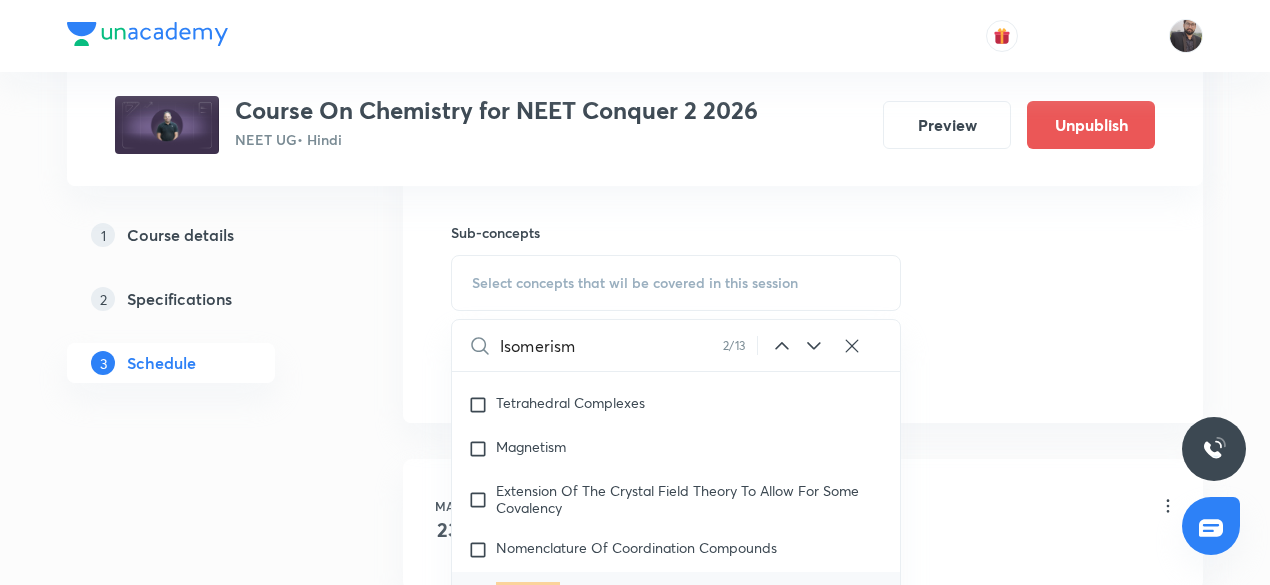 click 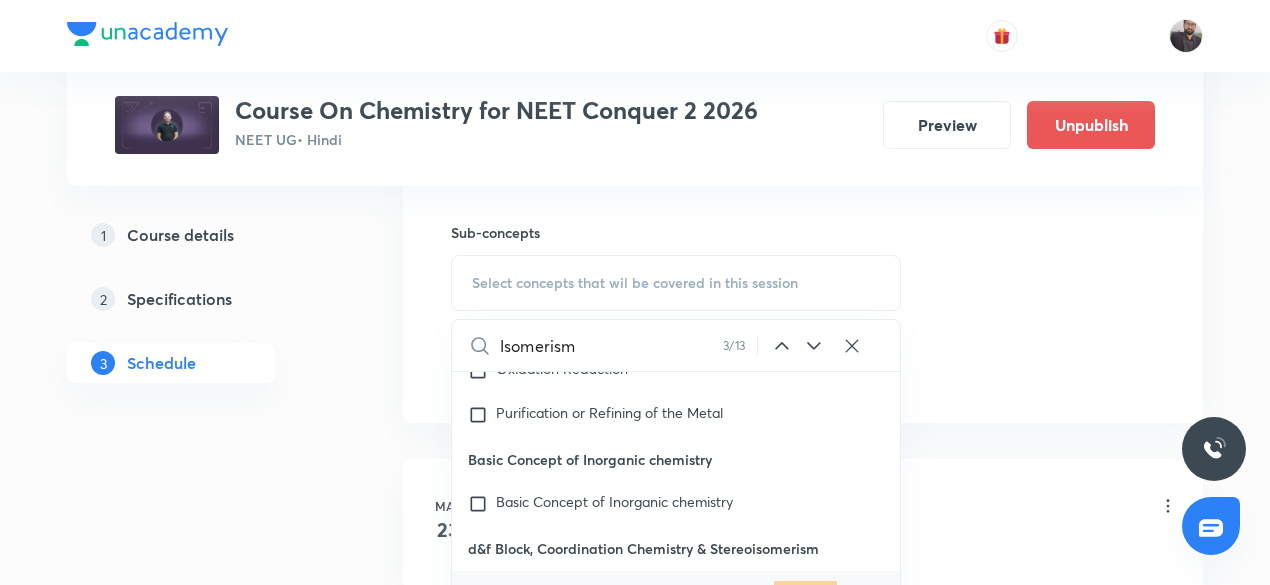 click 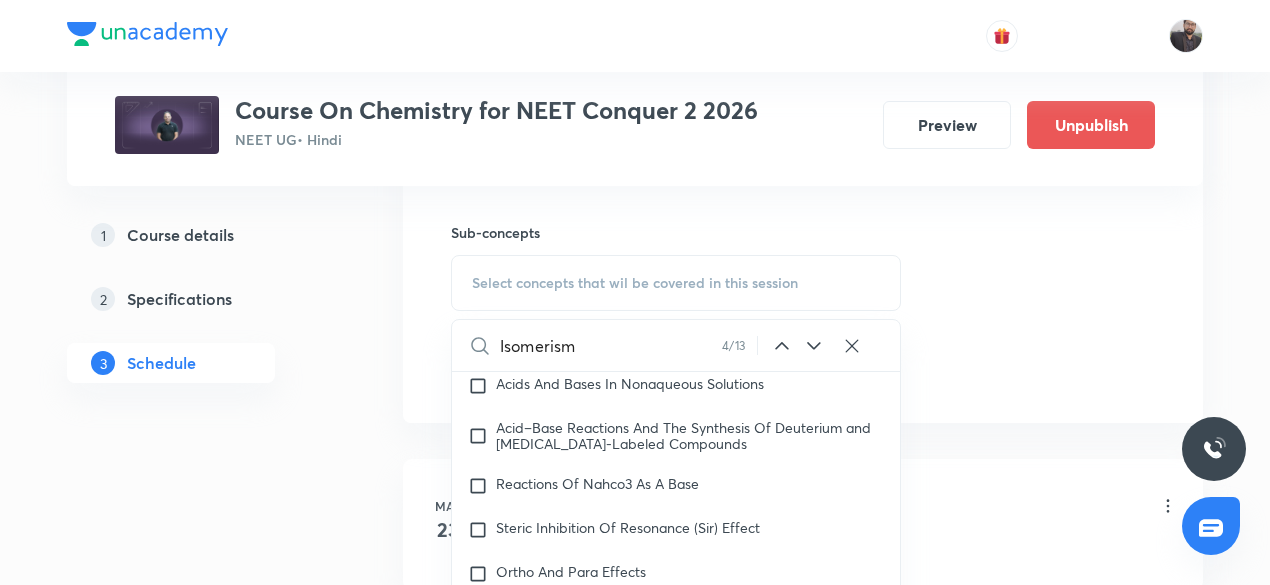 scroll, scrollTop: 39051, scrollLeft: 0, axis: vertical 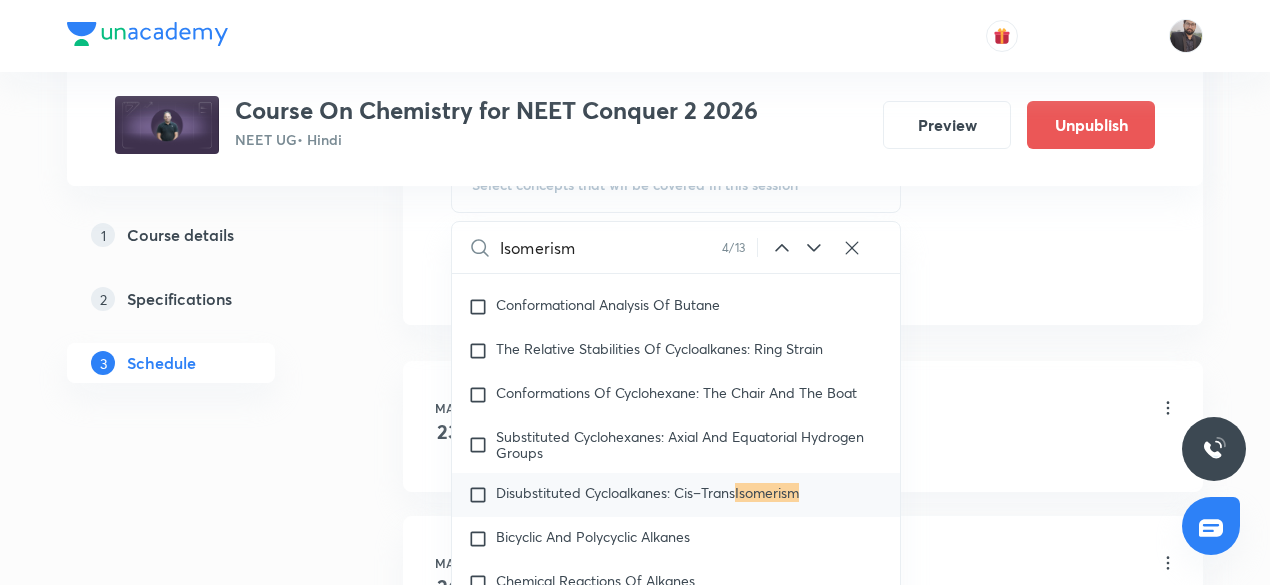 click 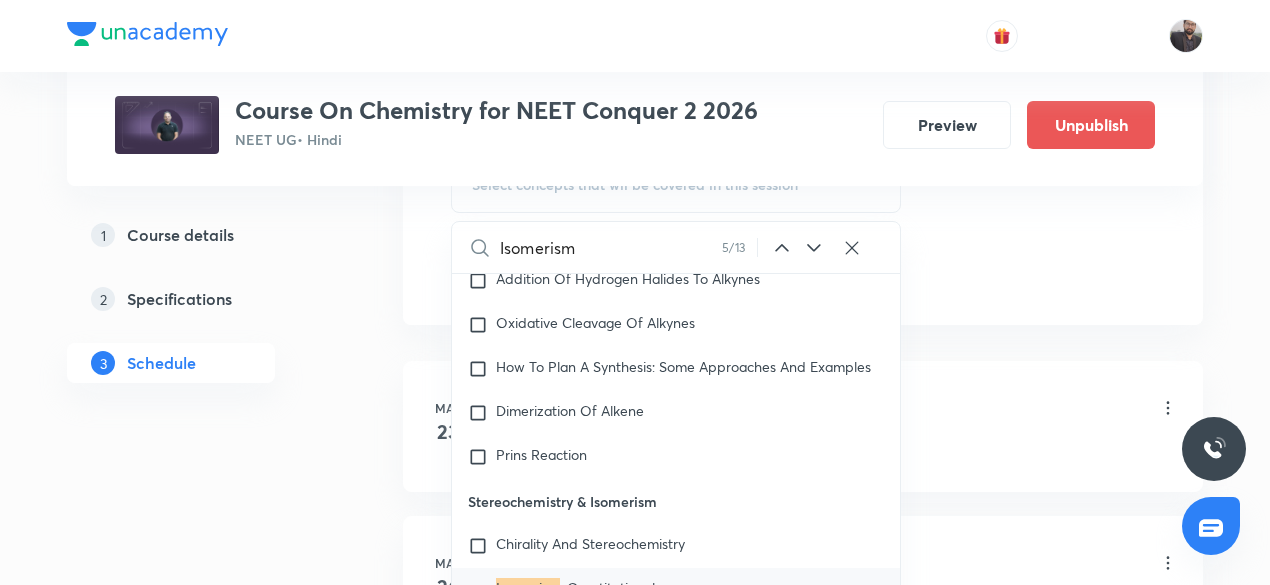 scroll, scrollTop: 41971, scrollLeft: 0, axis: vertical 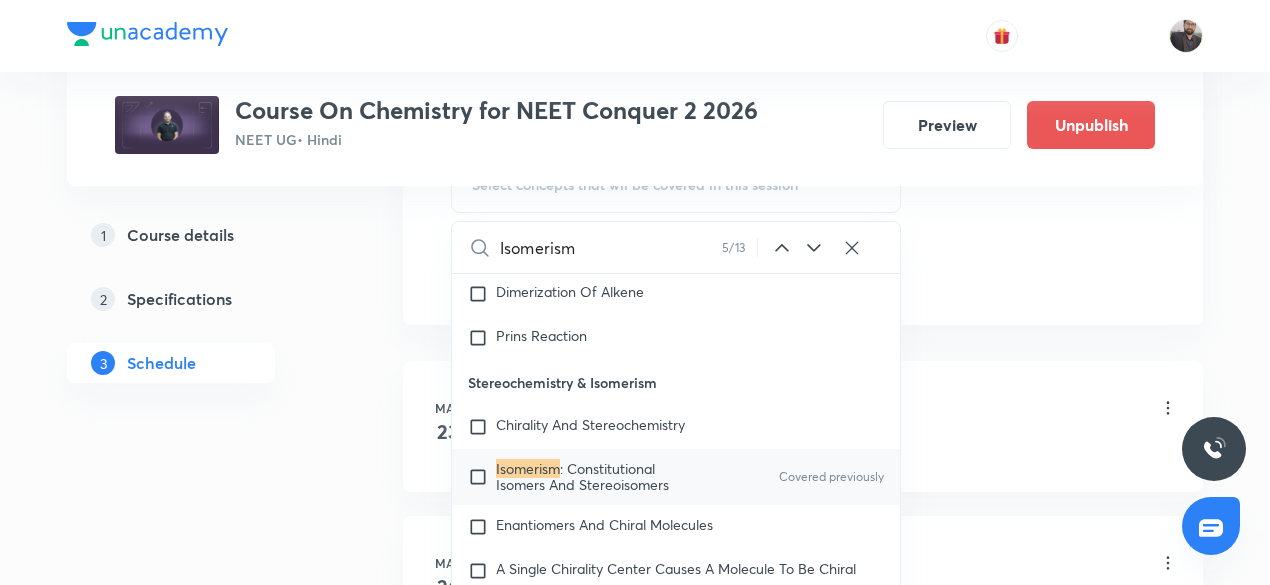 click 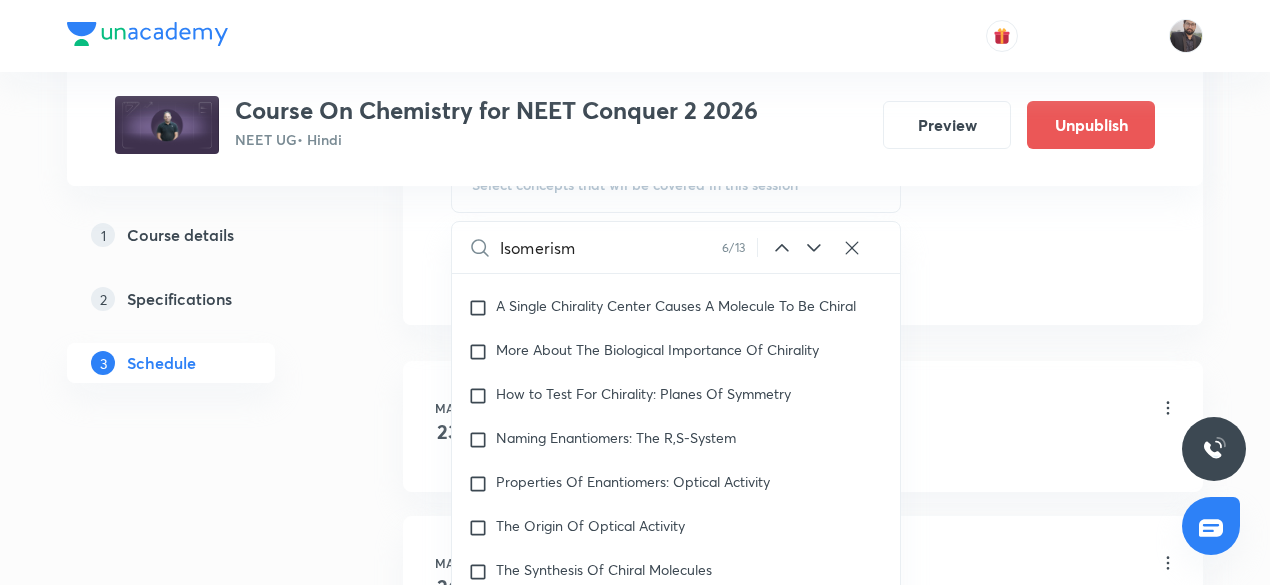 scroll, scrollTop: 42511, scrollLeft: 0, axis: vertical 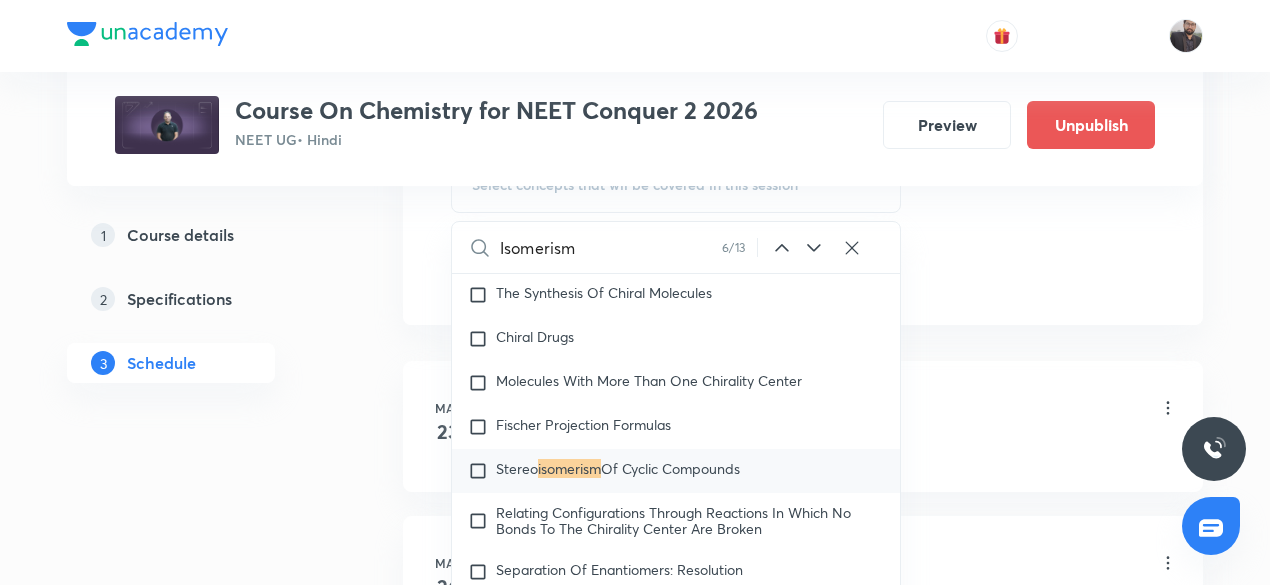 click 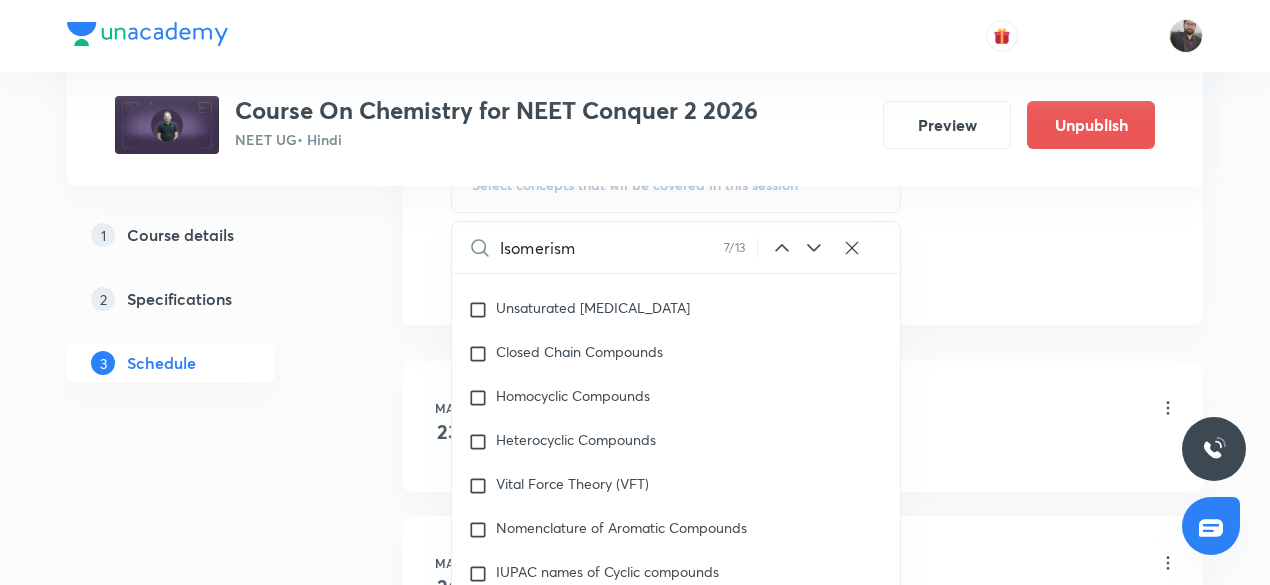 scroll, scrollTop: 52809, scrollLeft: 0, axis: vertical 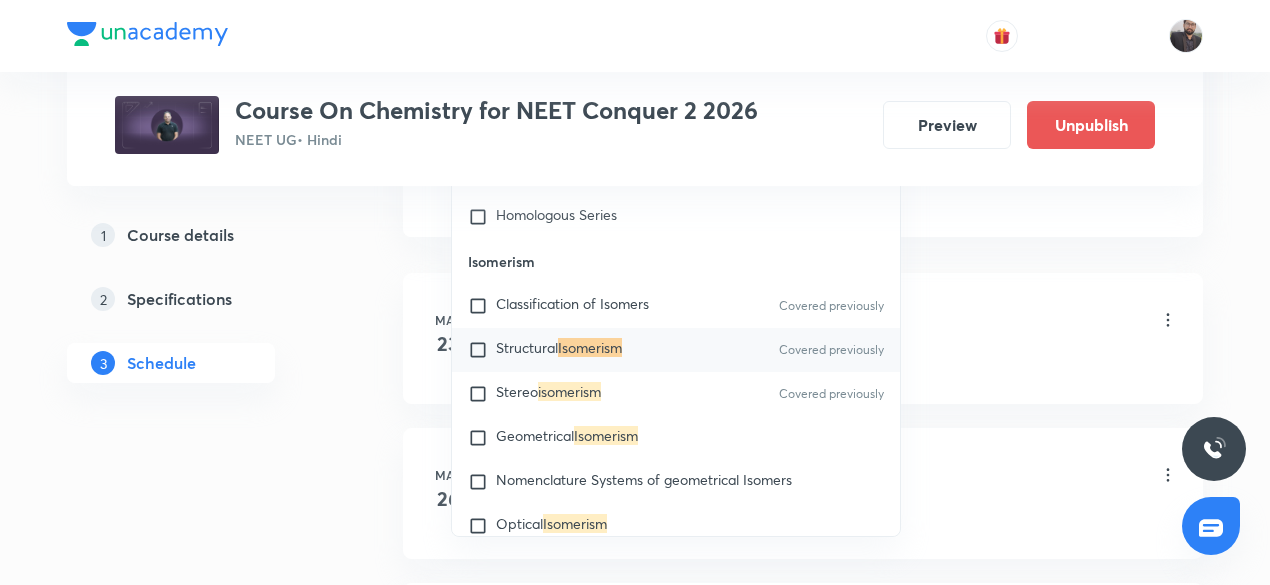 click on "Structural" at bounding box center (527, 347) 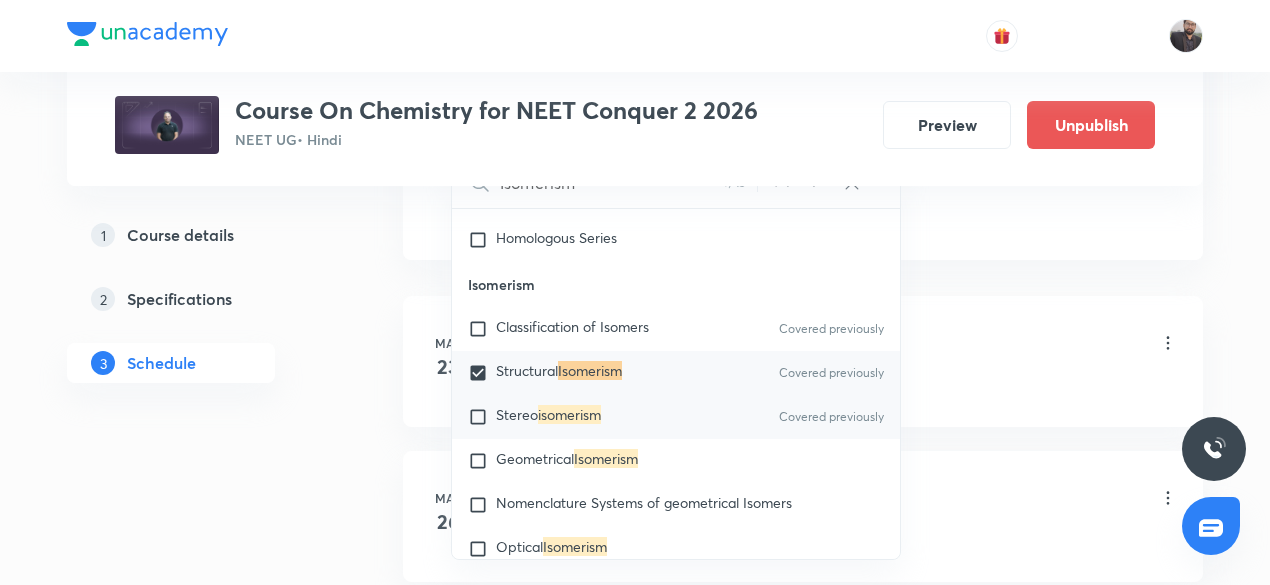 click on "Stereo isomerism Covered previously" at bounding box center (676, 417) 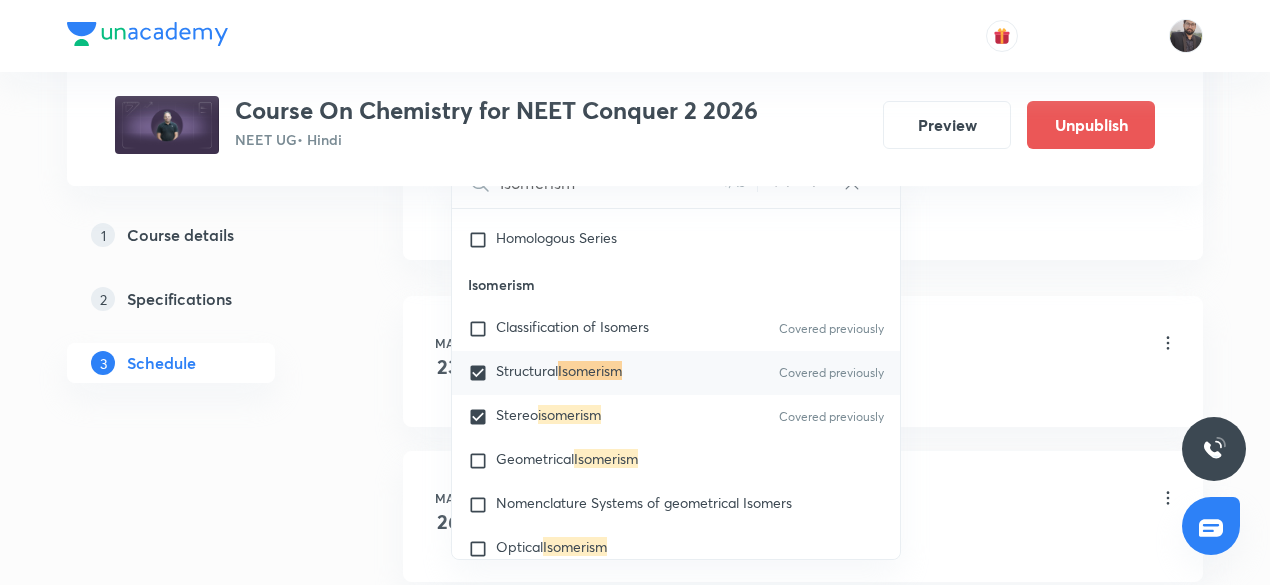 click on "Reaction" at bounding box center (835, 385) 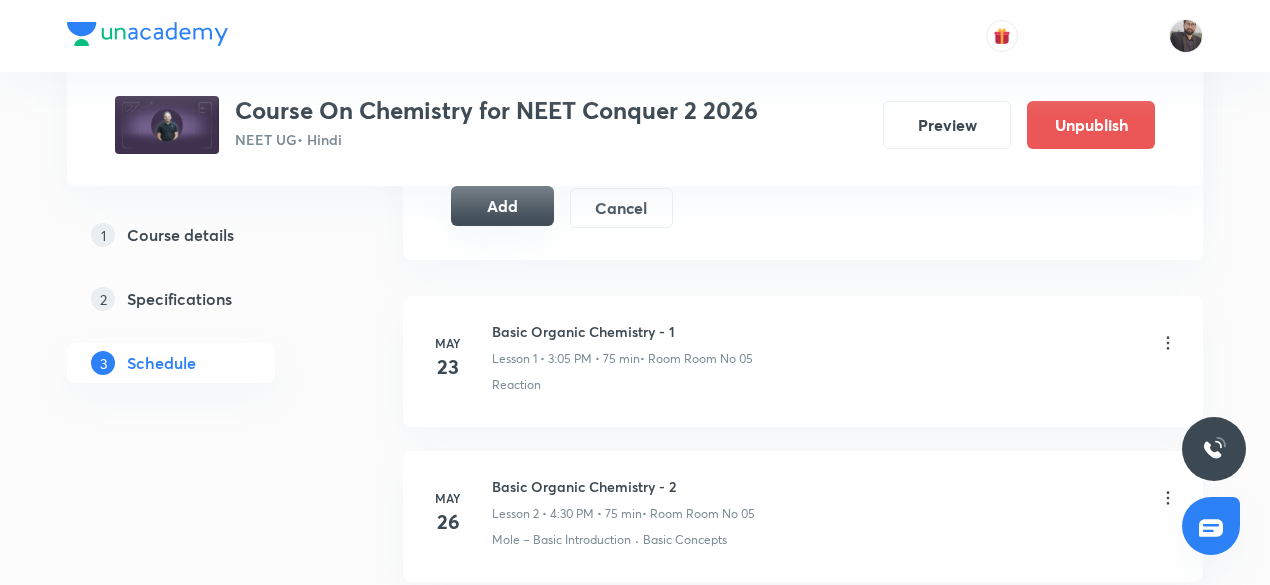 click on "Add" at bounding box center (502, 206) 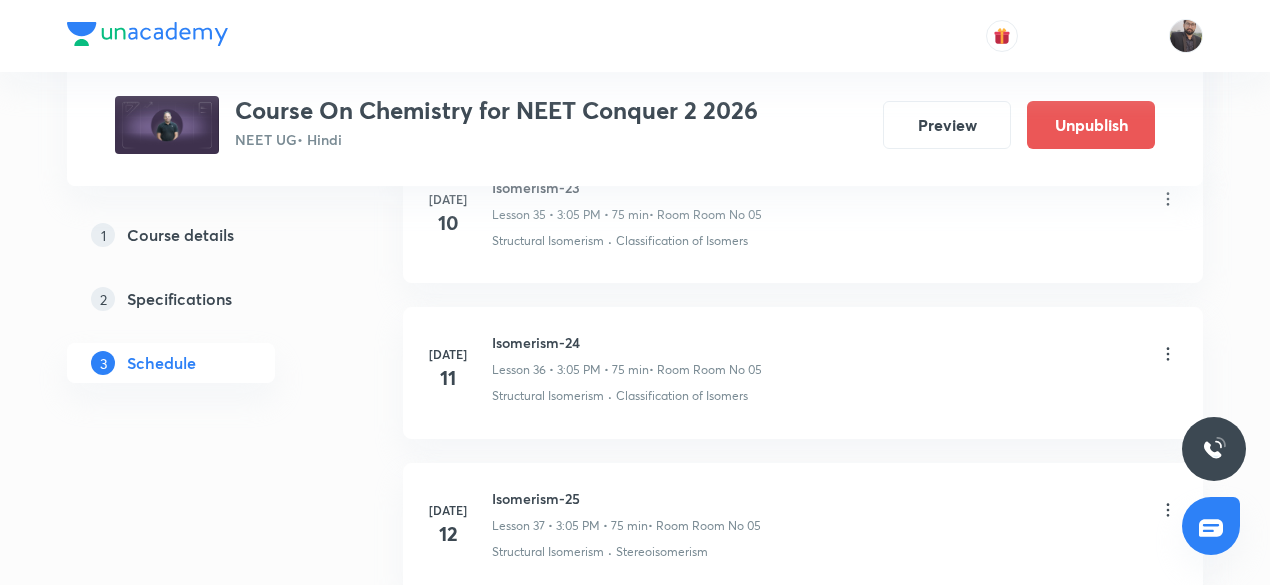 scroll, scrollTop: 5817, scrollLeft: 0, axis: vertical 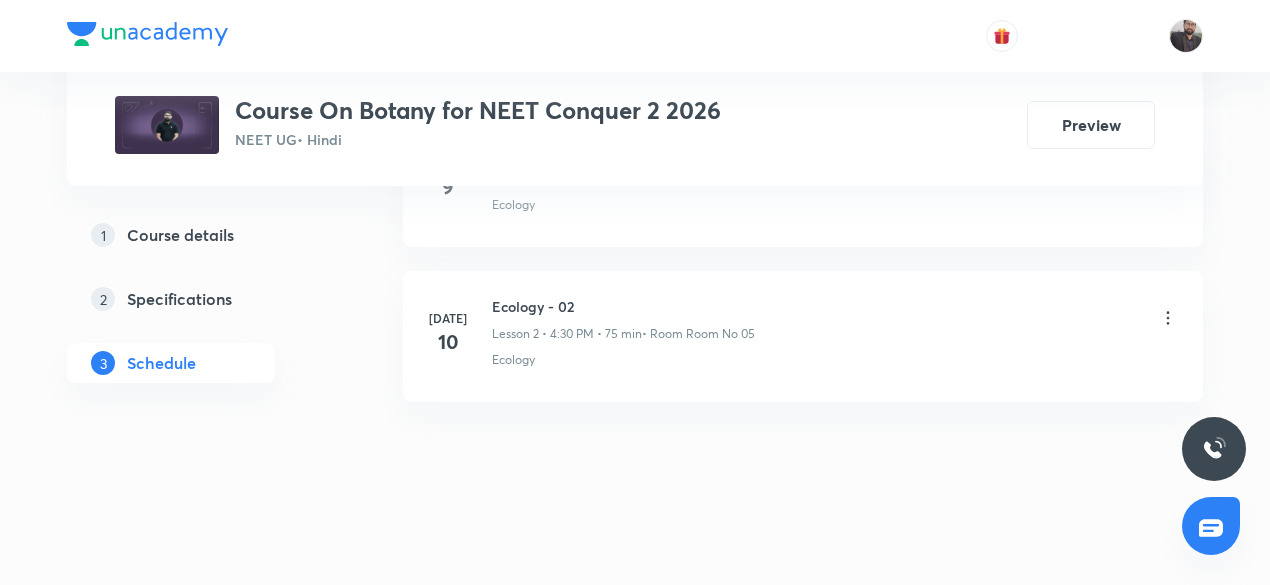 click on "Ecology - 02" at bounding box center [623, 306] 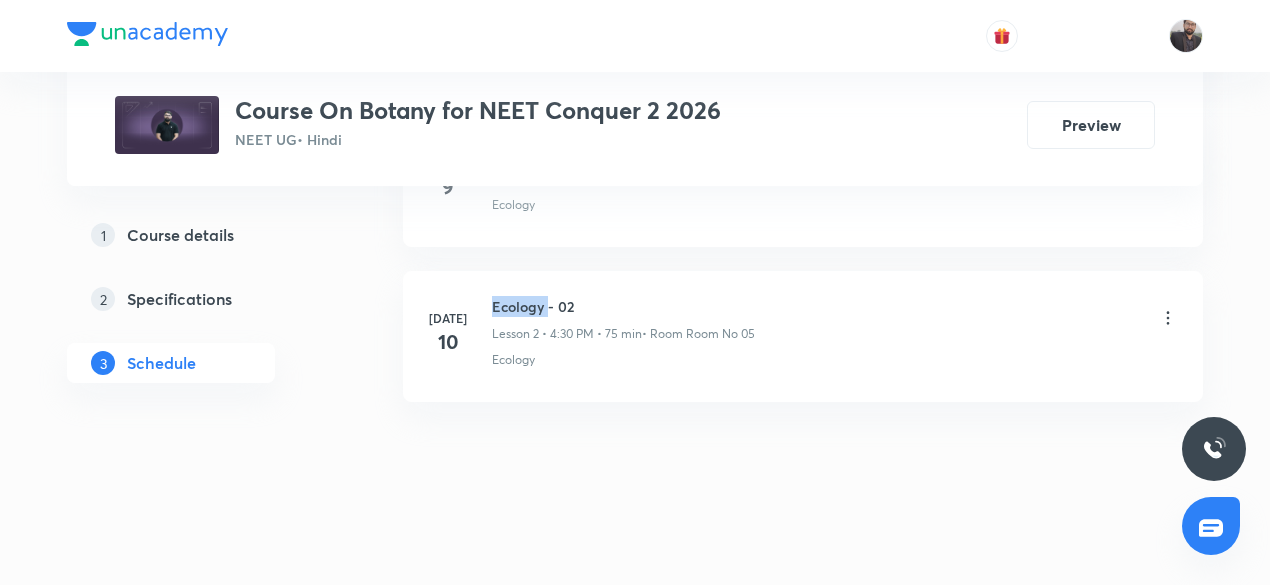 click on "Ecology - 02" at bounding box center (623, 306) 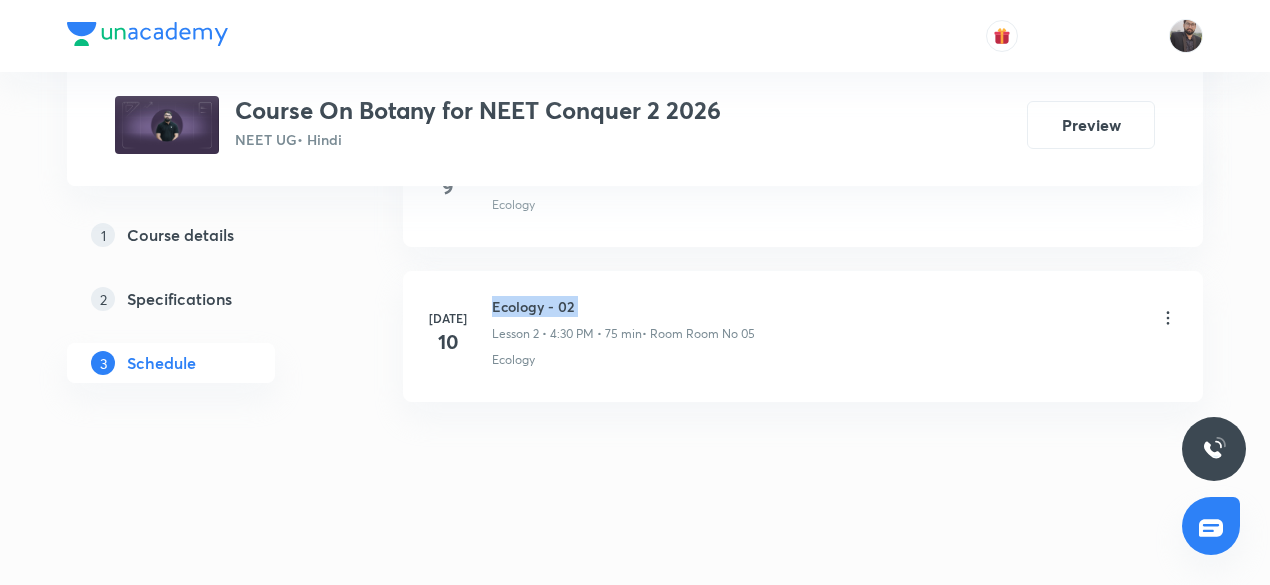 click on "Ecology - 02" at bounding box center (623, 306) 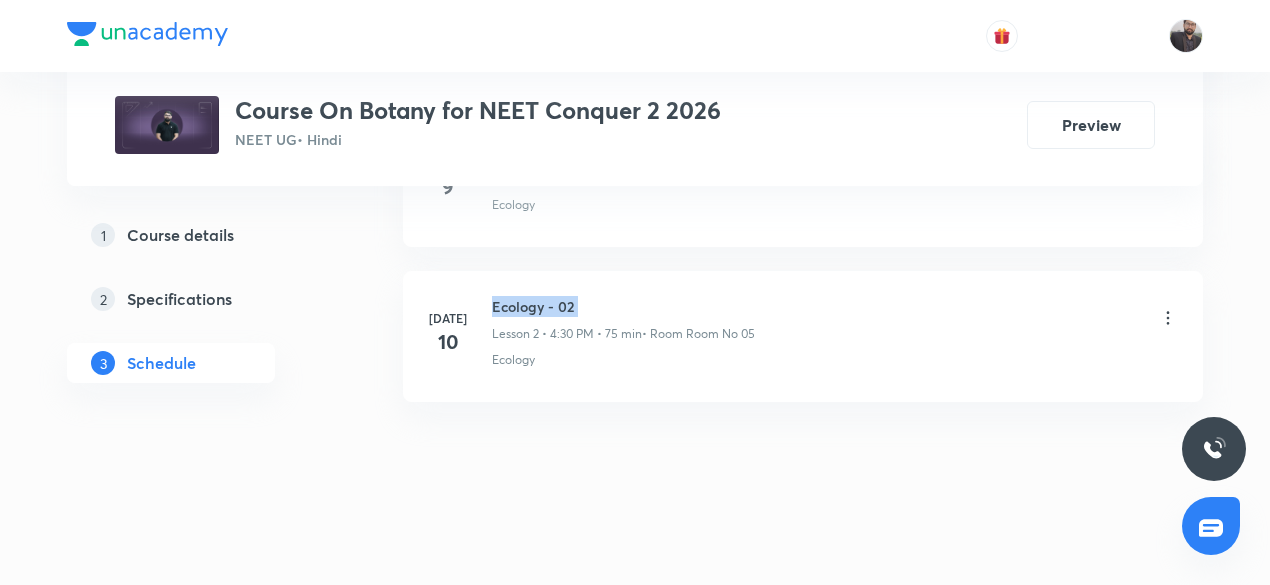 copy on "Ecology - 02" 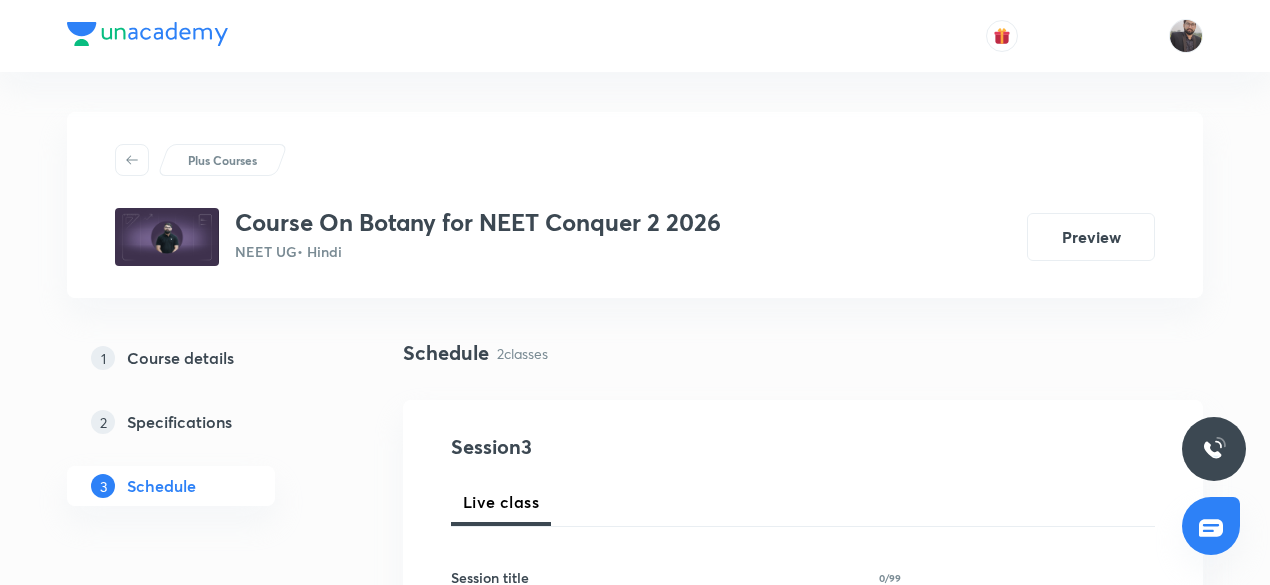 scroll, scrollTop: 169, scrollLeft: 0, axis: vertical 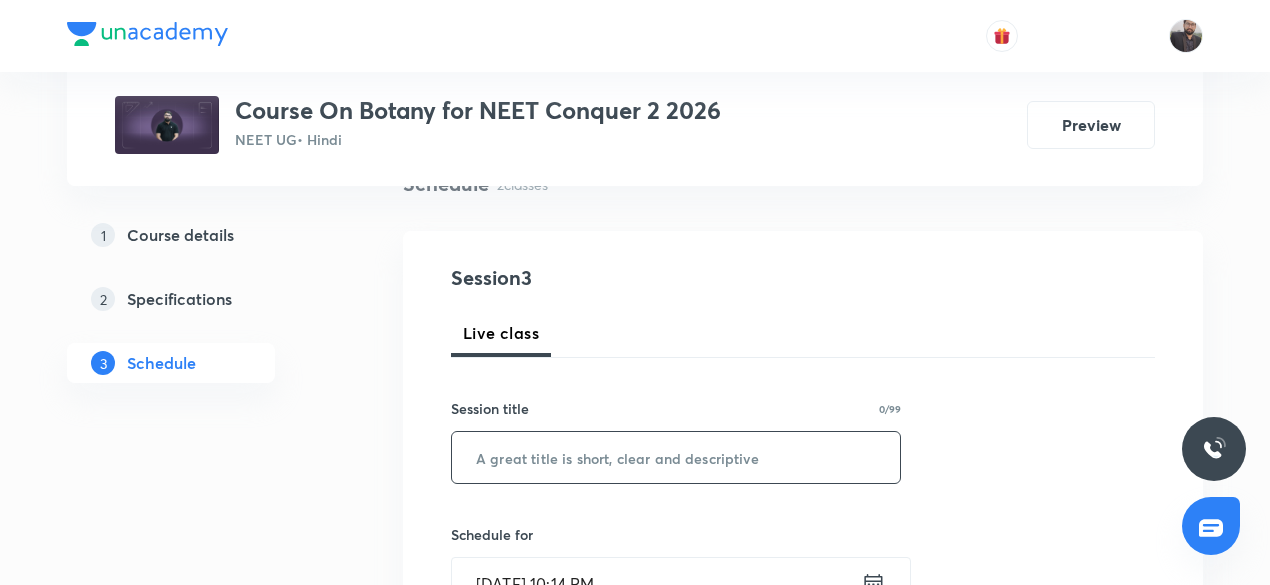 click at bounding box center [676, 457] 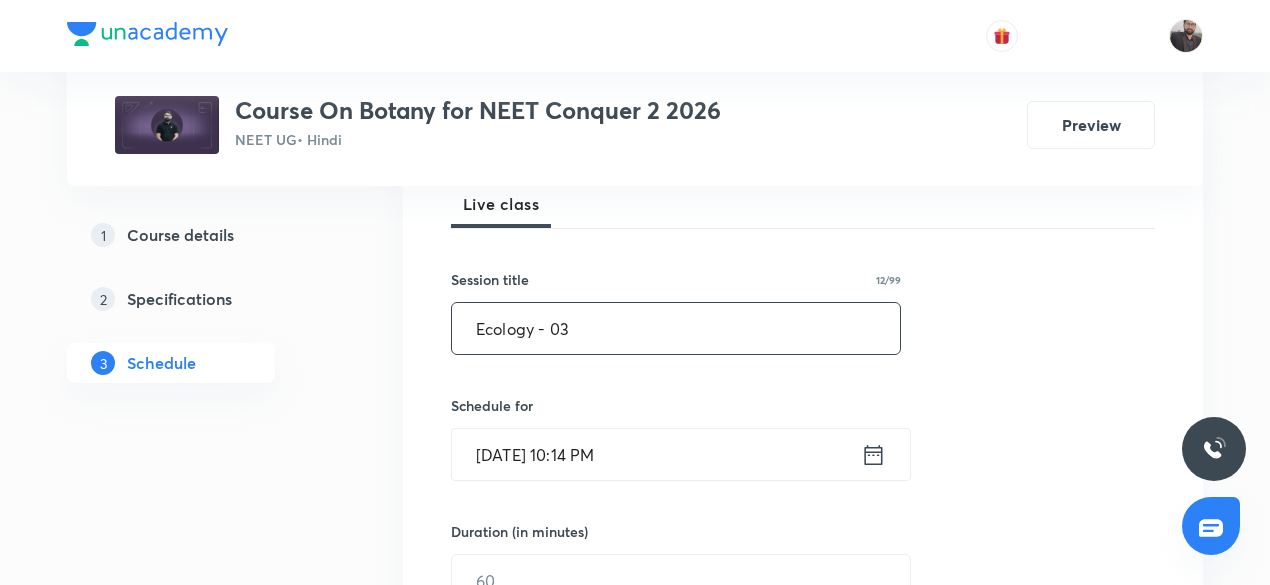 scroll, scrollTop: 309, scrollLeft: 0, axis: vertical 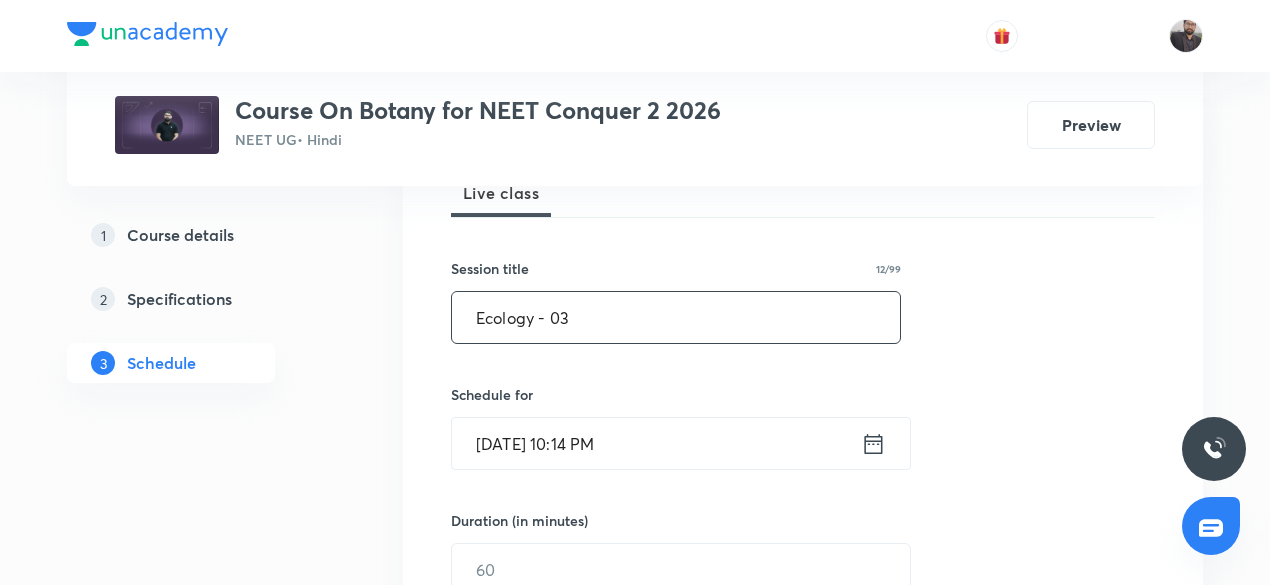 type on "Ecology - 03" 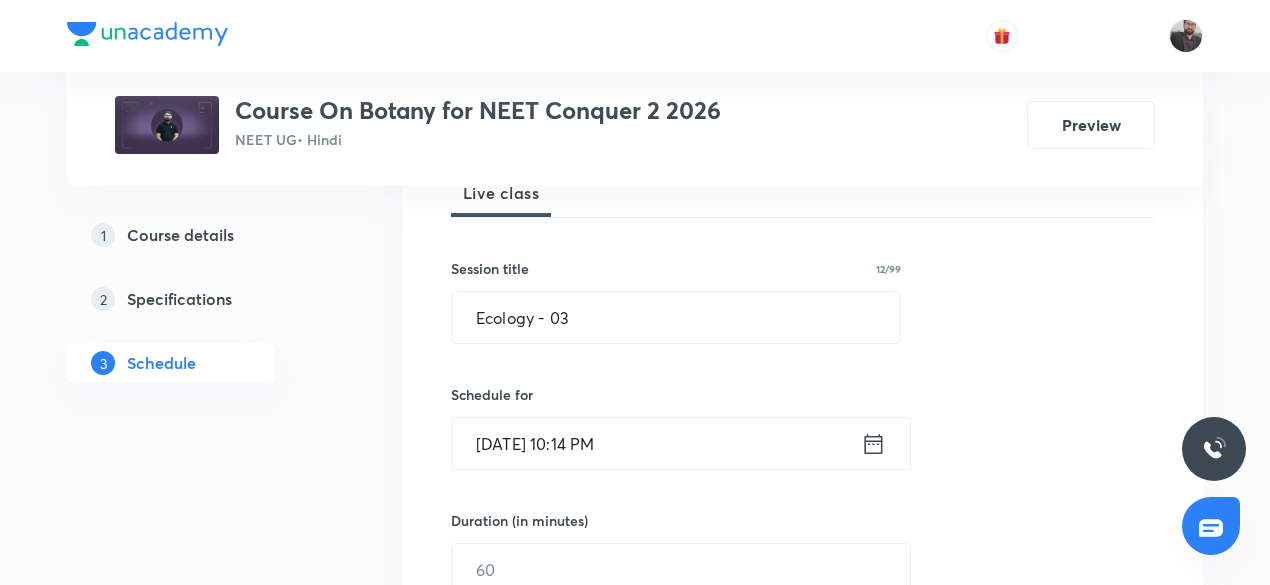 click on "[DATE] 10:14 PM" at bounding box center (656, 443) 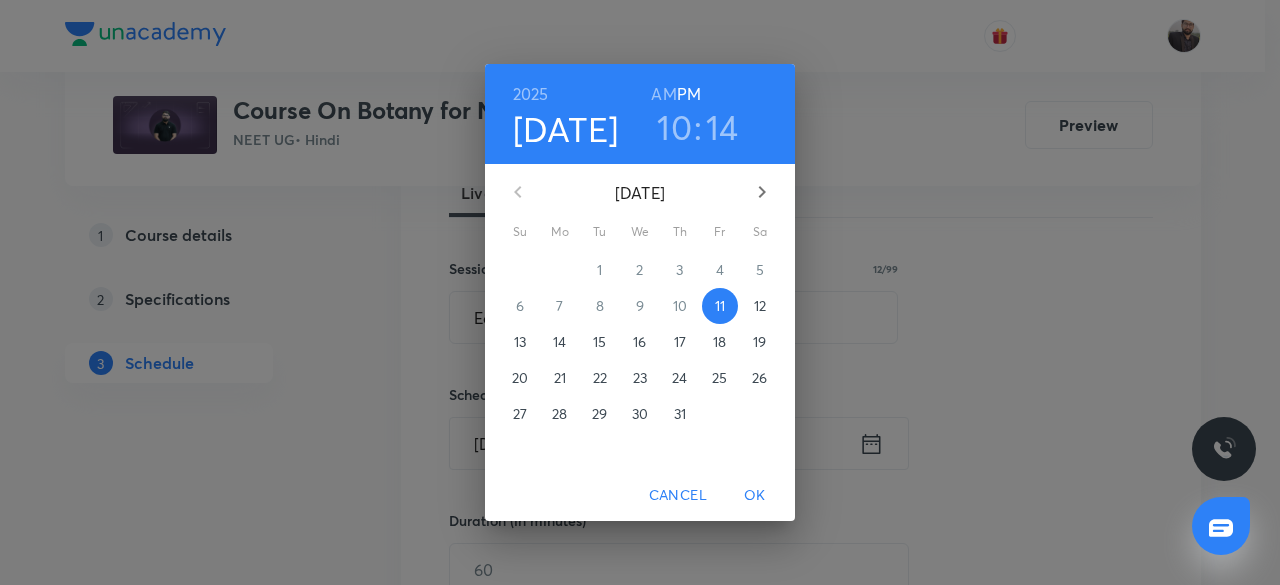 click on "12" at bounding box center [760, 306] 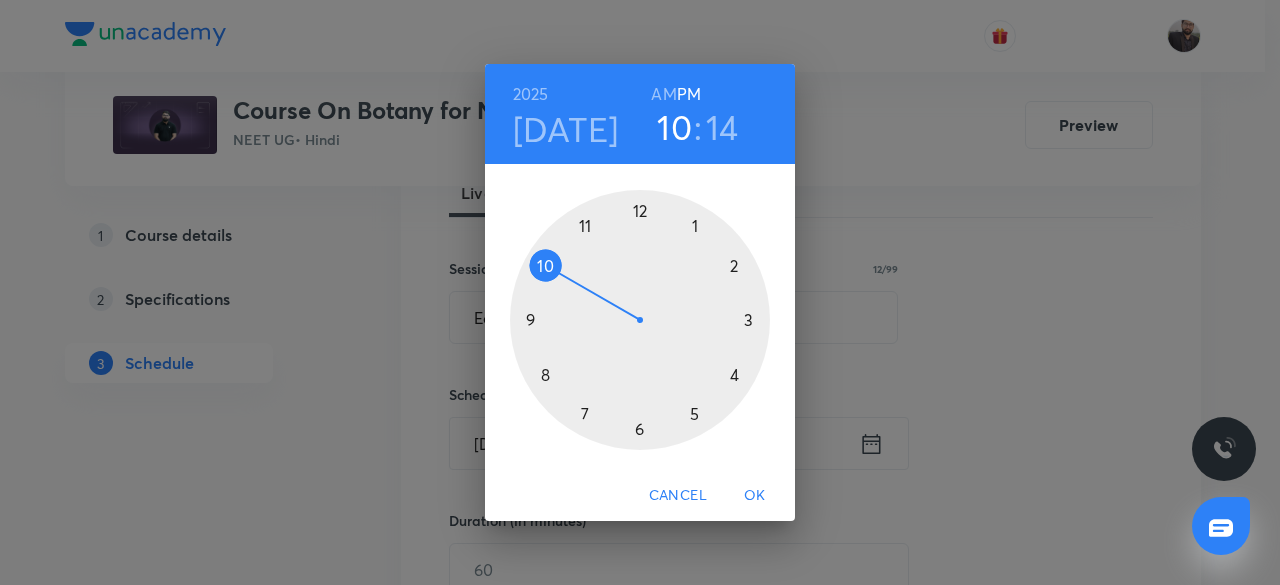 click at bounding box center [640, 320] 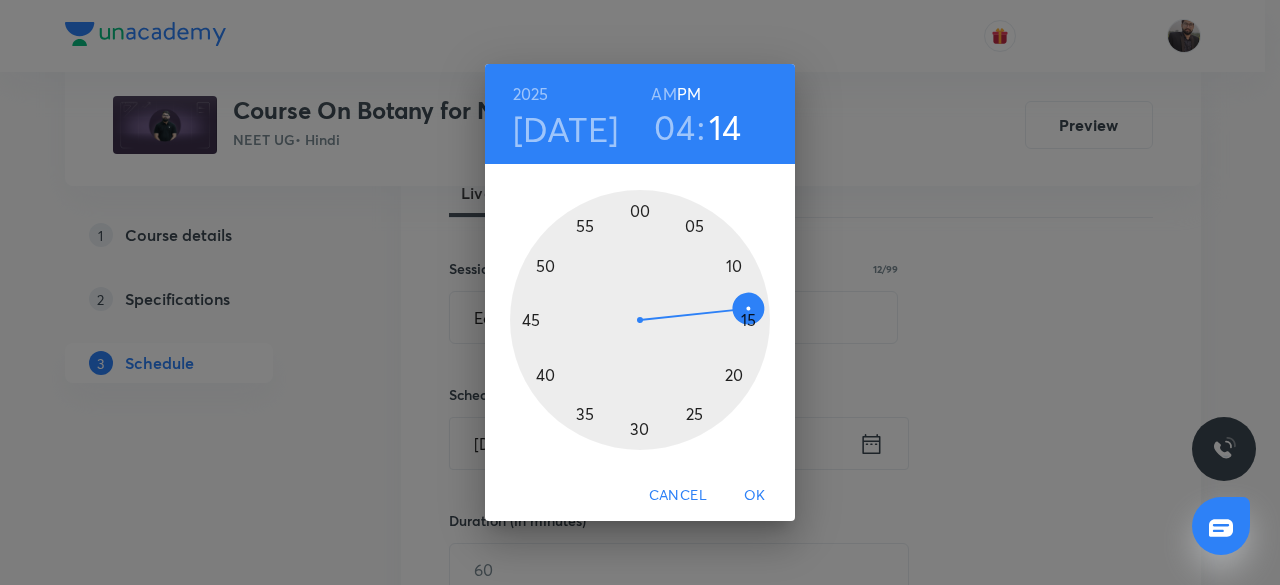 click at bounding box center [640, 320] 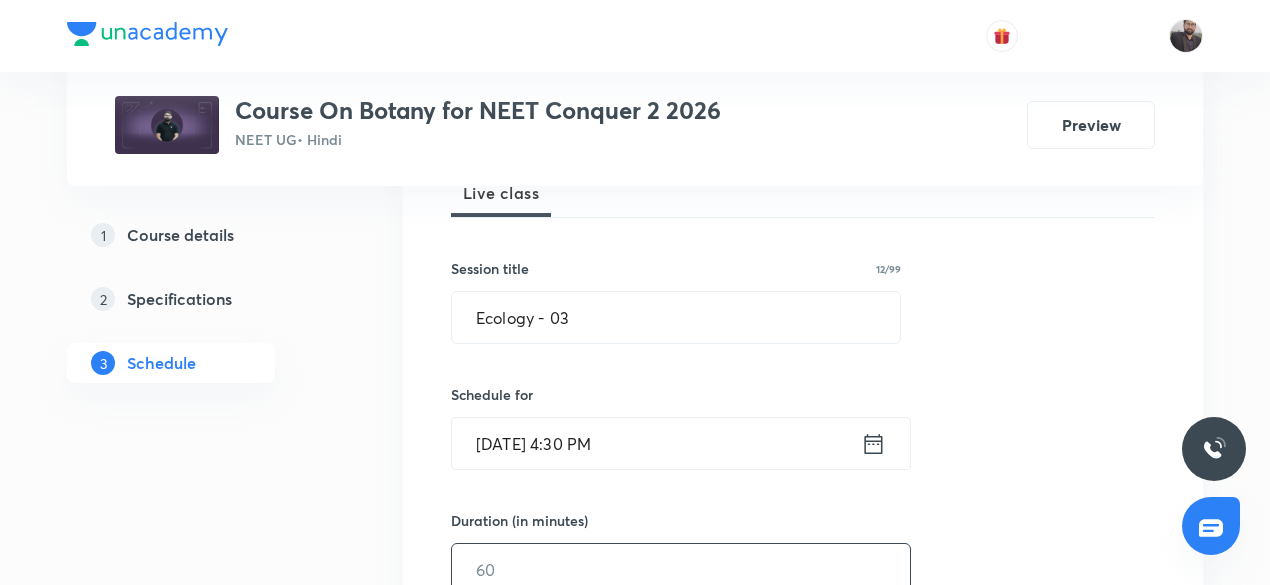 click at bounding box center (681, 569) 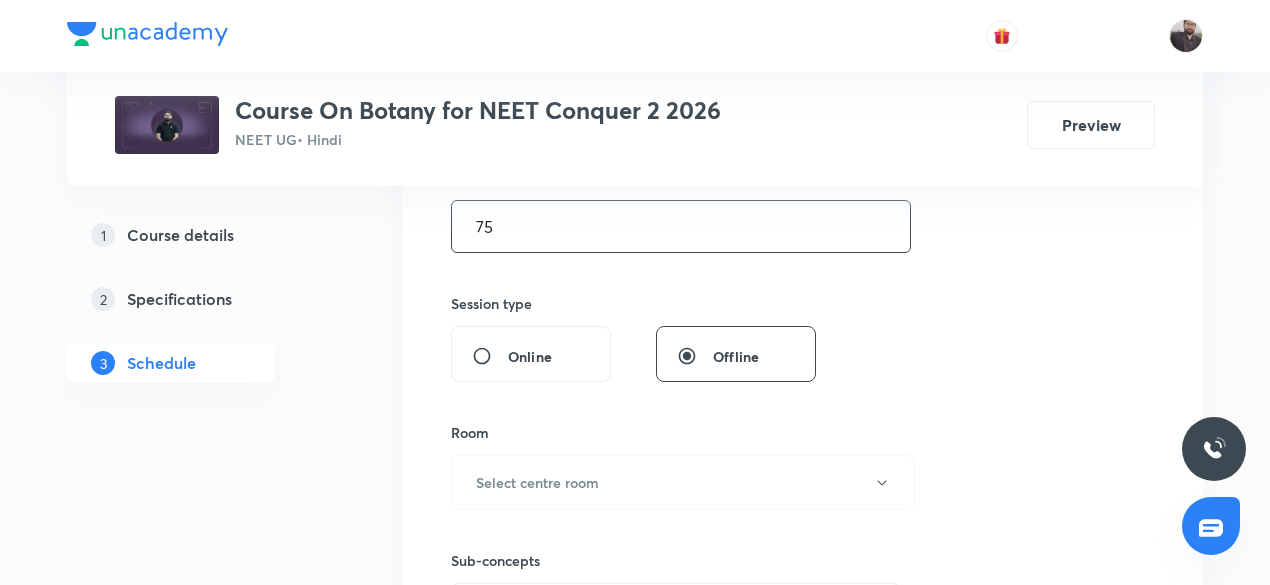 scroll, scrollTop: 656, scrollLeft: 0, axis: vertical 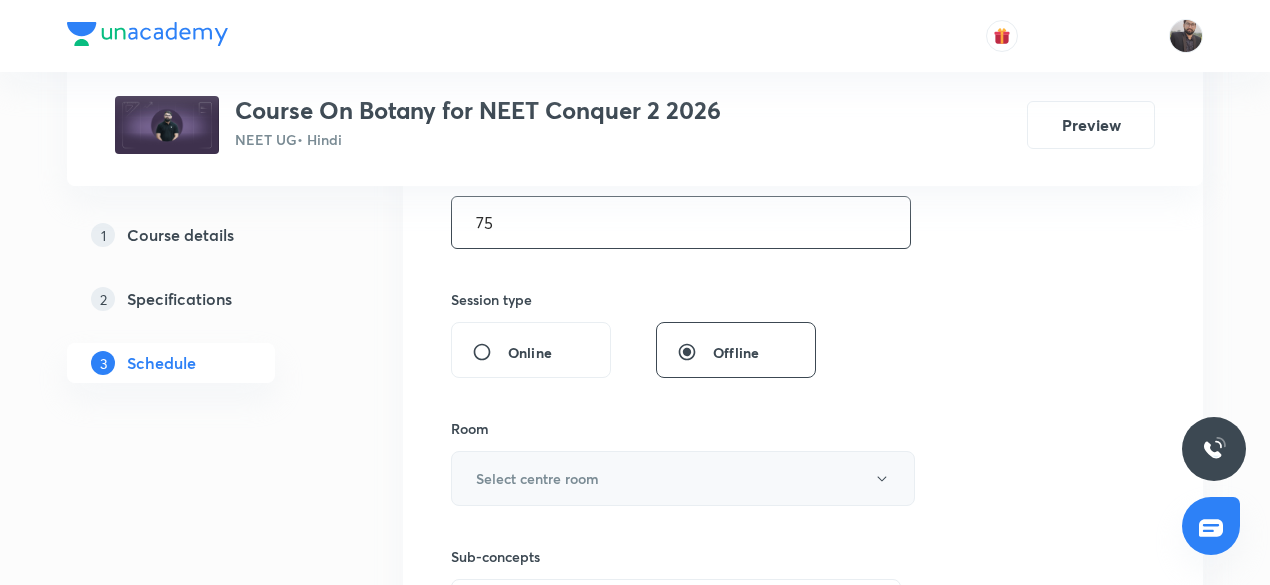 type on "75" 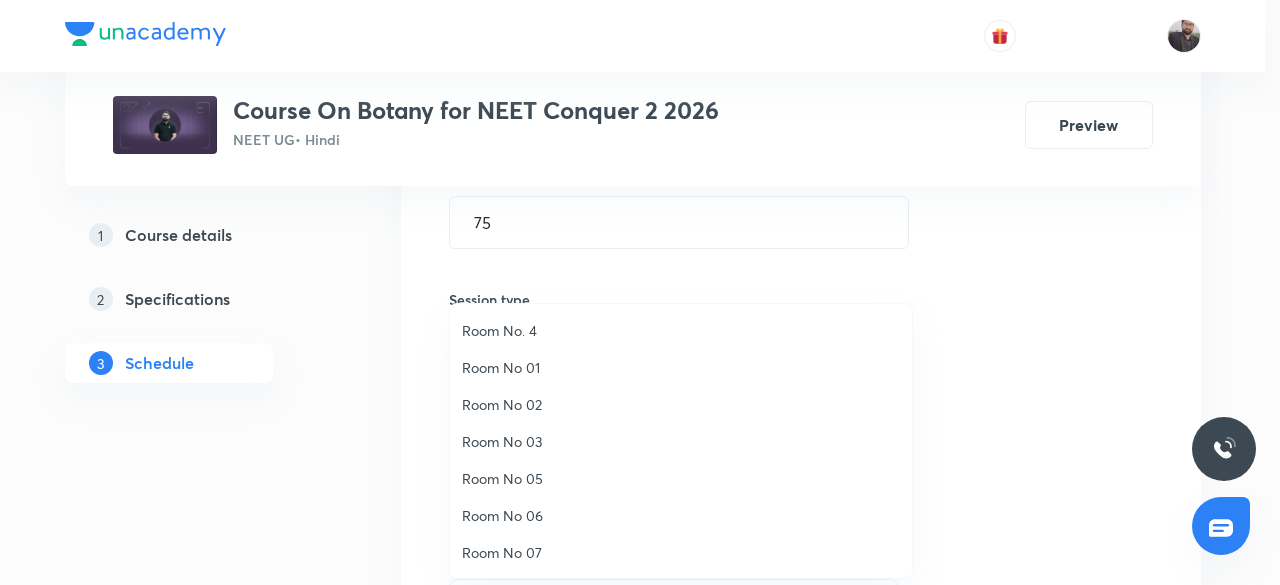 click on "Room No 05" at bounding box center [681, 478] 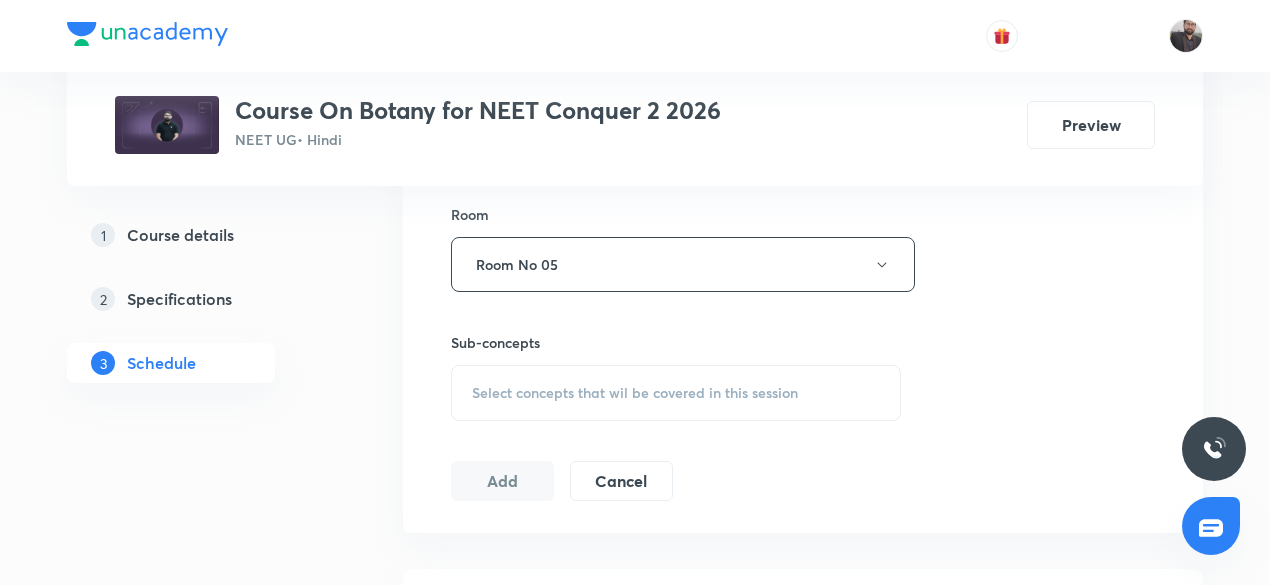 scroll, scrollTop: 876, scrollLeft: 0, axis: vertical 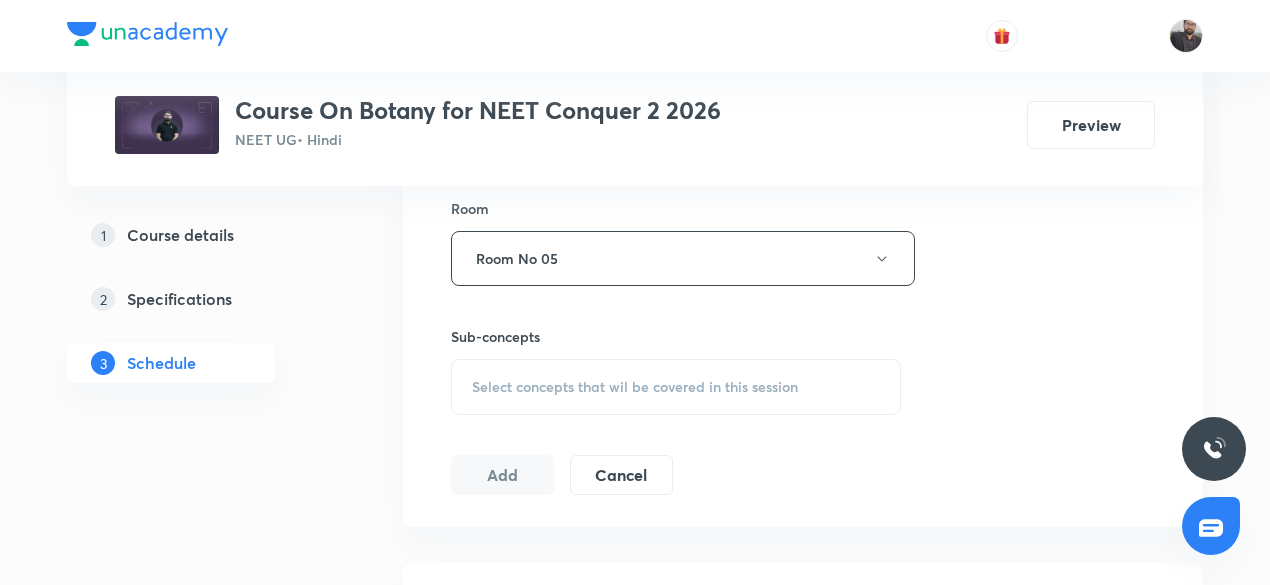 click on "Select concepts that wil be covered in this session" at bounding box center (676, 387) 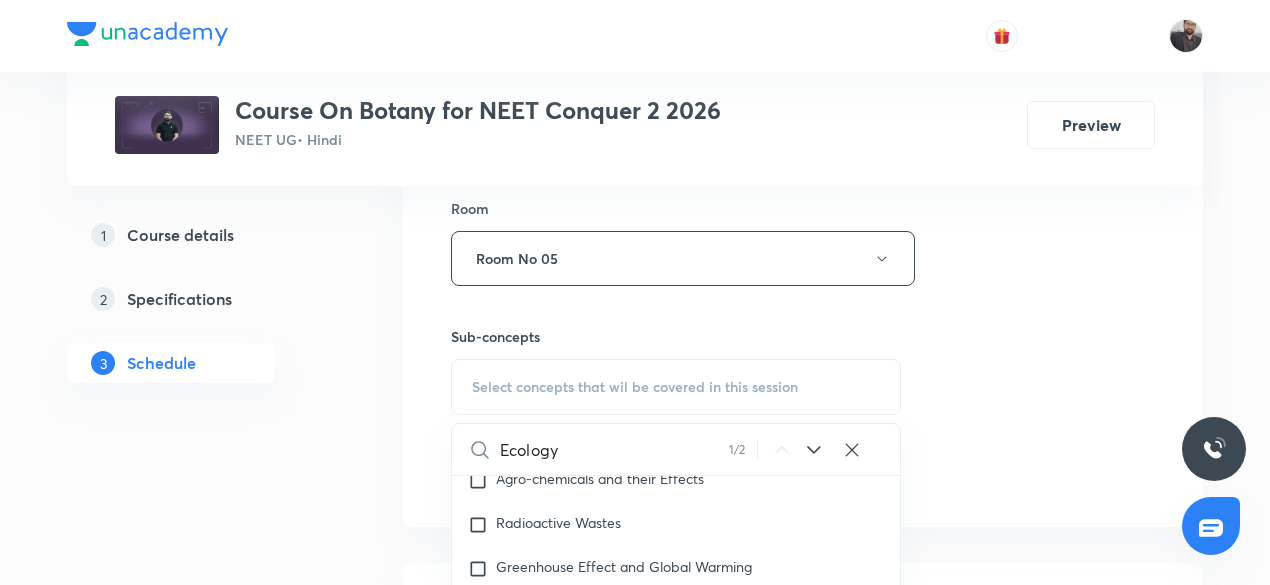 scroll, scrollTop: 18453, scrollLeft: 0, axis: vertical 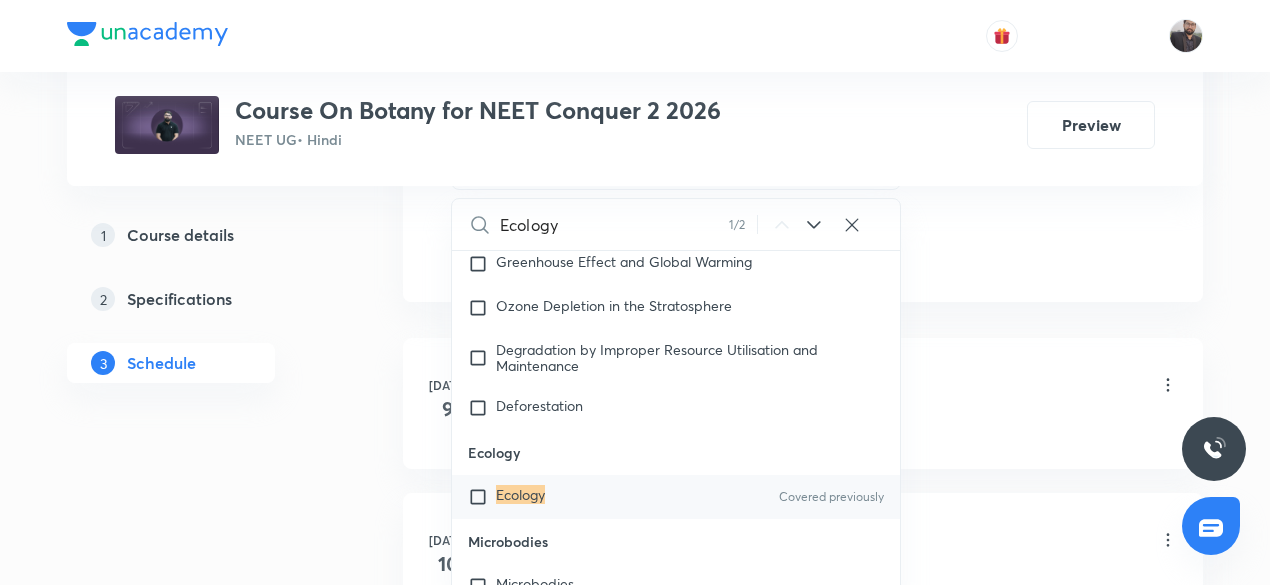 type on "Ecology" 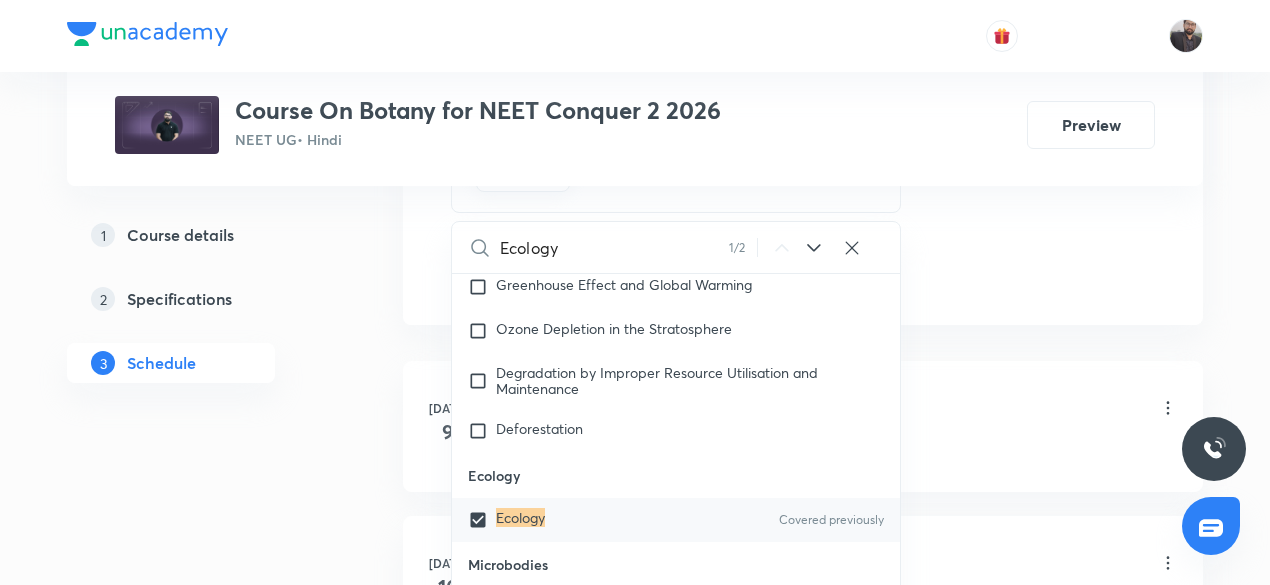 click on "Session  3 Live class Session title 12/99 Ecology - 03 ​ Schedule for Jul 12, 2025, 4:30 PM ​ Duration (in minutes) 75 ​   Session type Online Offline Room Room No 05 Sub-concepts Ecology CLEAR Ecology 1 / 2 ​ Living World What Is Living? Diversity In The Living World Systematics Types Of Taxonomy Fundamental Components Of Taxonomy Taxonomic Categories Taxonomical Aids The Three Domains Of Life Biological Nomenclature  Biological Classification System Of Classification Kingdom Monera Kingdom Protista Kingdom Fungi Kingdom Plantae Kingdom Animalia Linchens Mycorrhiza Virus Prions Viroids Plant Kingdom Algae Bryophytes Pteridophytes Gymnosperms Angiosperms Animal Kingdom Basics Of Classification Classification Of Animals Animal Kingdom Animal Diversity Animal Diversity Morphology - Flowering Plants Plant Morphology Root Types Of Roots Stem Types Of Stem  Leaf Inflorescence Flower Fruit Seed Semi-Technical Description Of A Typical Flowering Plant Description Of Some Important Families The Tissues Frogs" at bounding box center [803, -188] 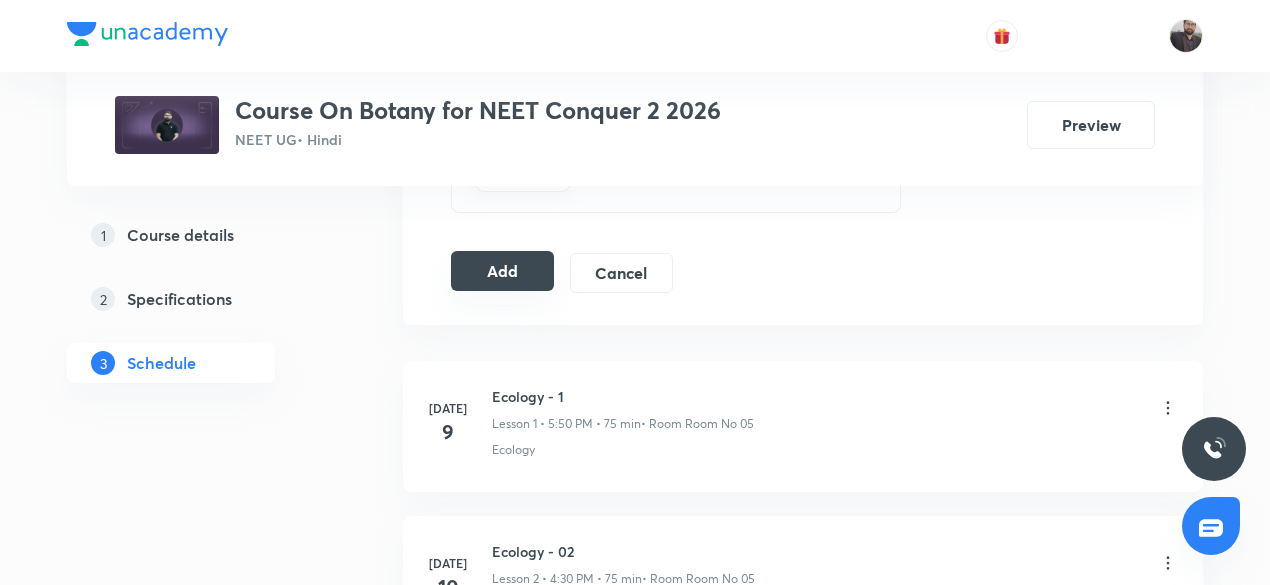 click on "Add" at bounding box center [502, 271] 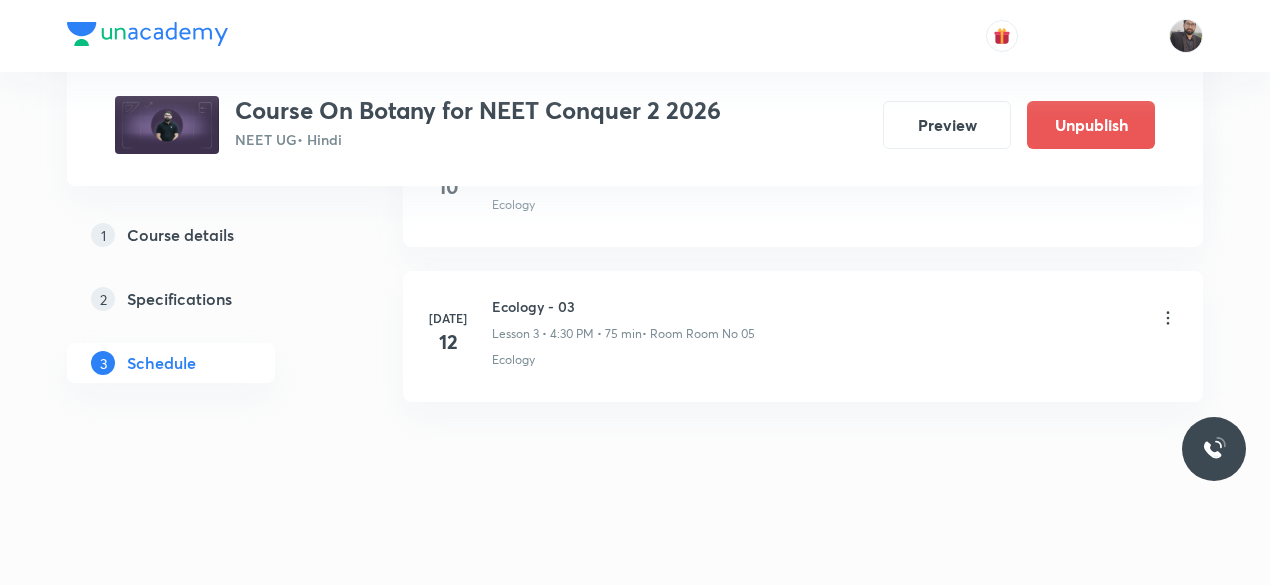 scroll, scrollTop: 1478, scrollLeft: 0, axis: vertical 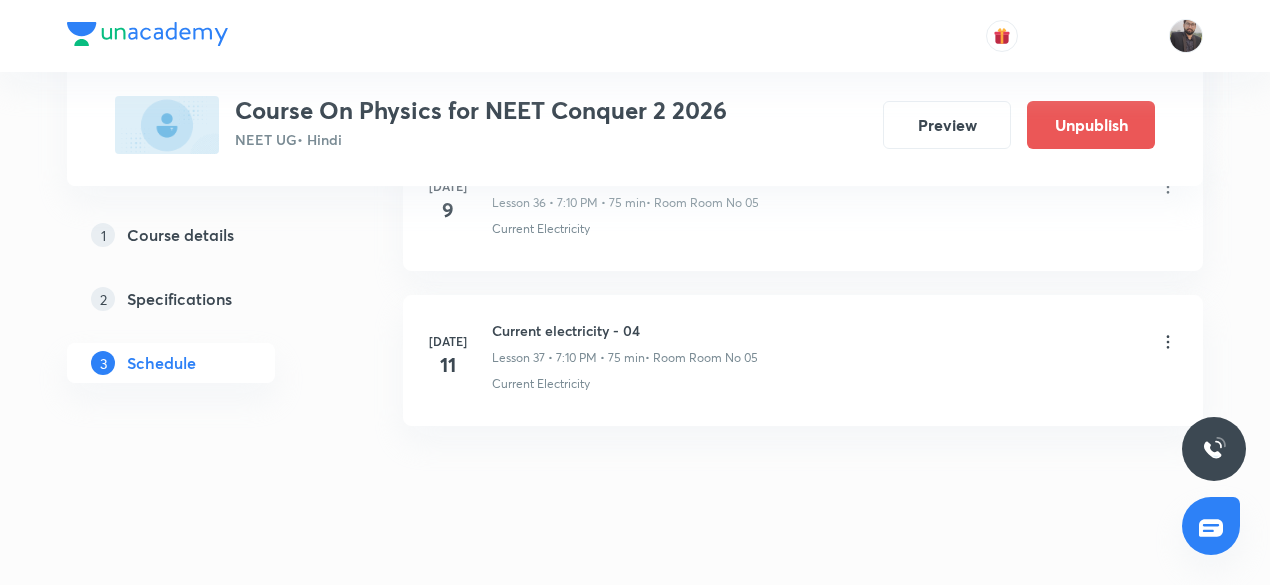 click on "Current electricity - 04" at bounding box center [625, 330] 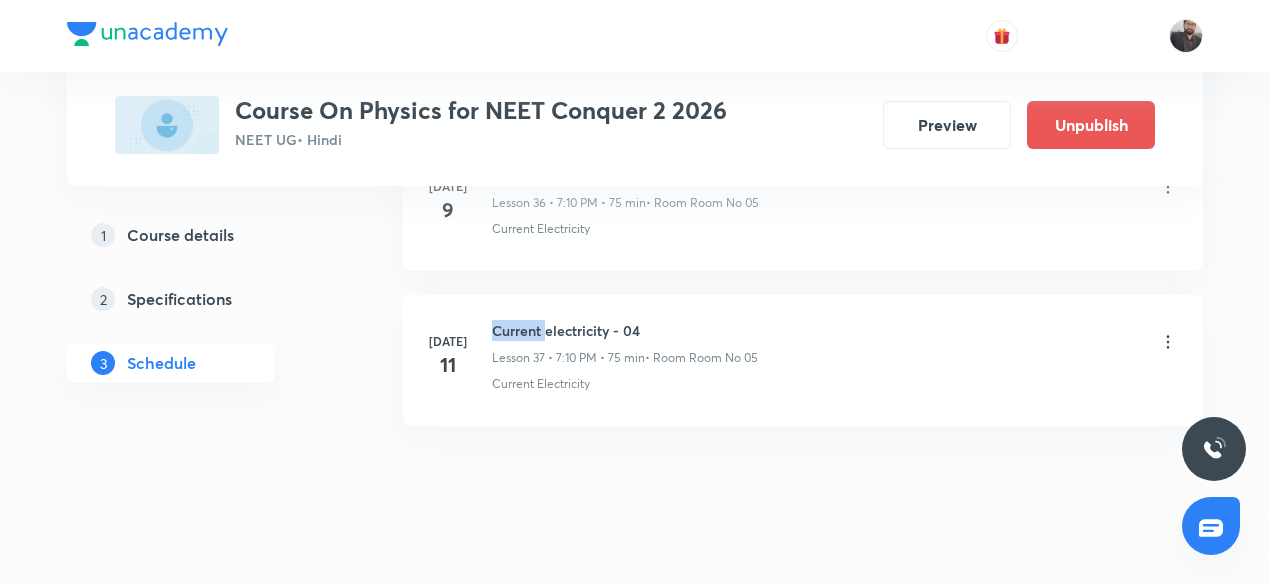 click on "Current electricity - 04" at bounding box center (625, 330) 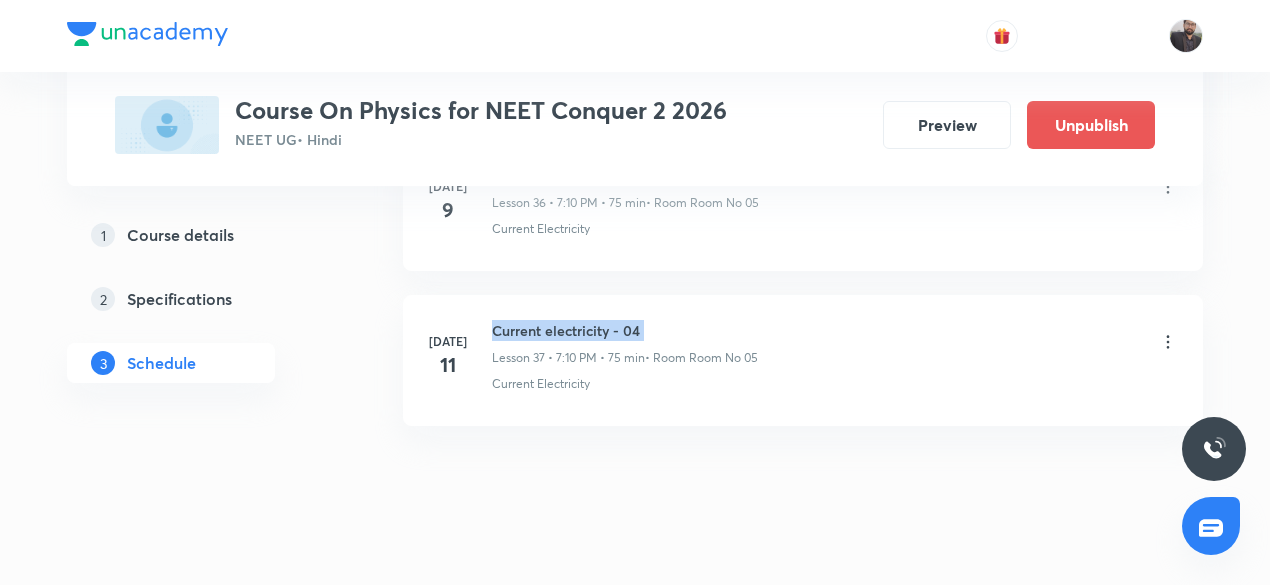 click on "Current electricity - 04" at bounding box center (625, 330) 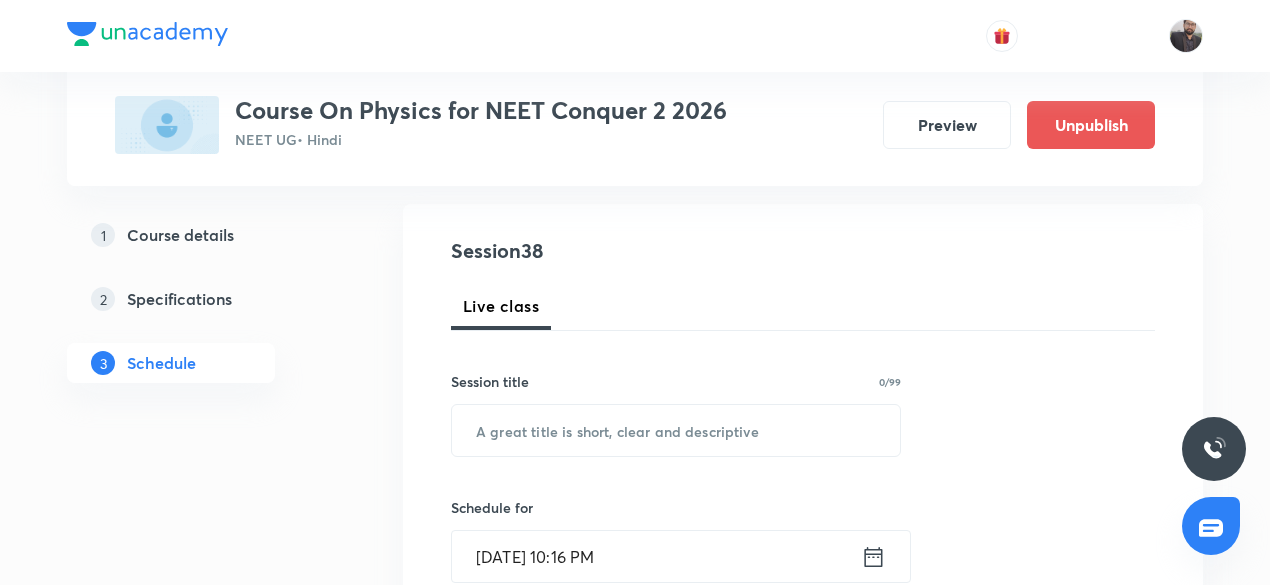 scroll, scrollTop: 202, scrollLeft: 0, axis: vertical 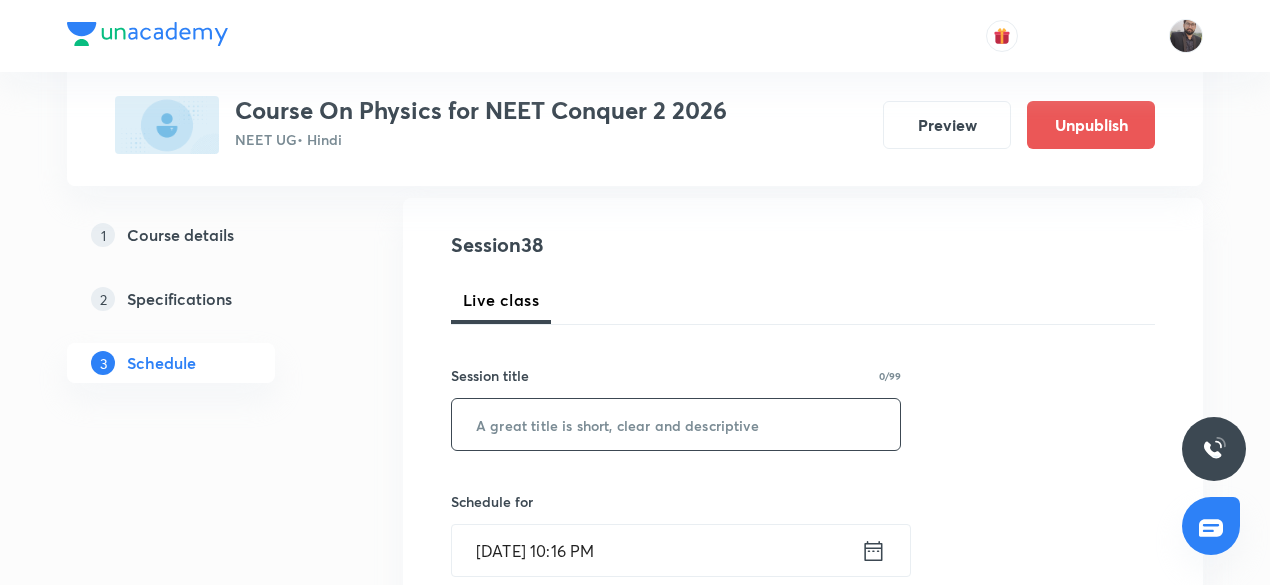 click at bounding box center [676, 424] 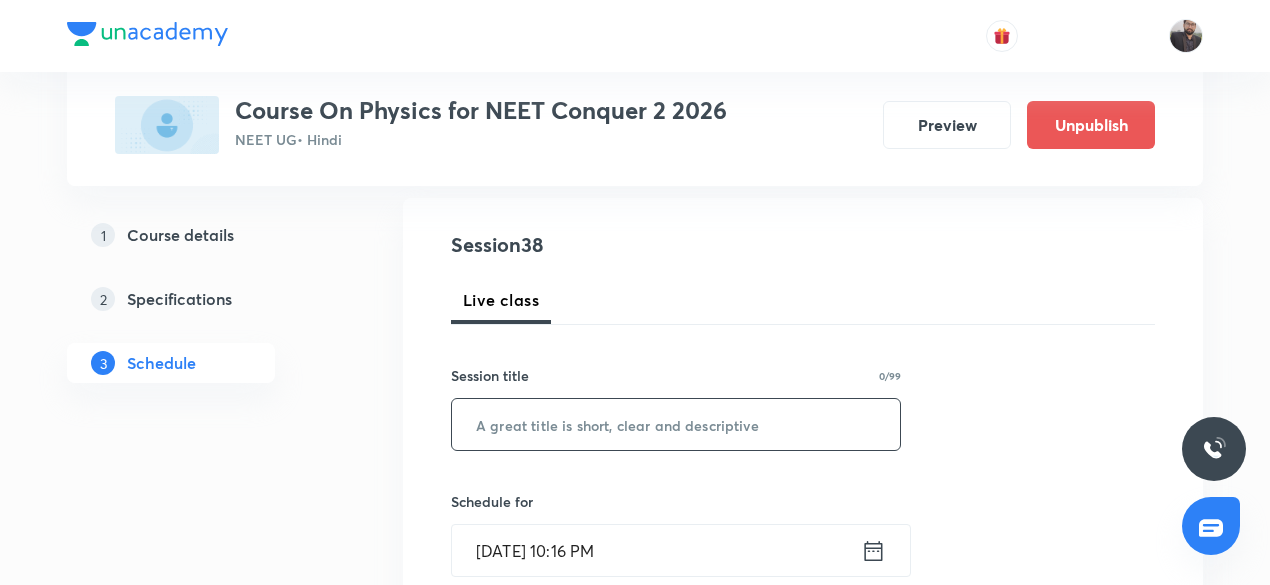paste on "Current electricity - 04" 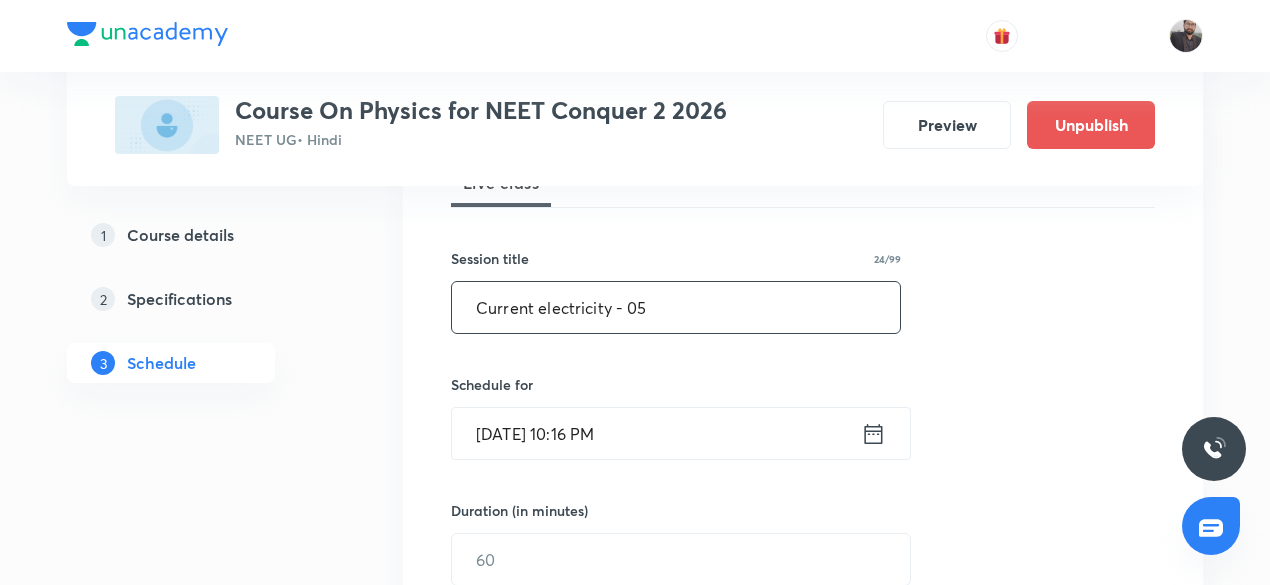 scroll, scrollTop: 333, scrollLeft: 0, axis: vertical 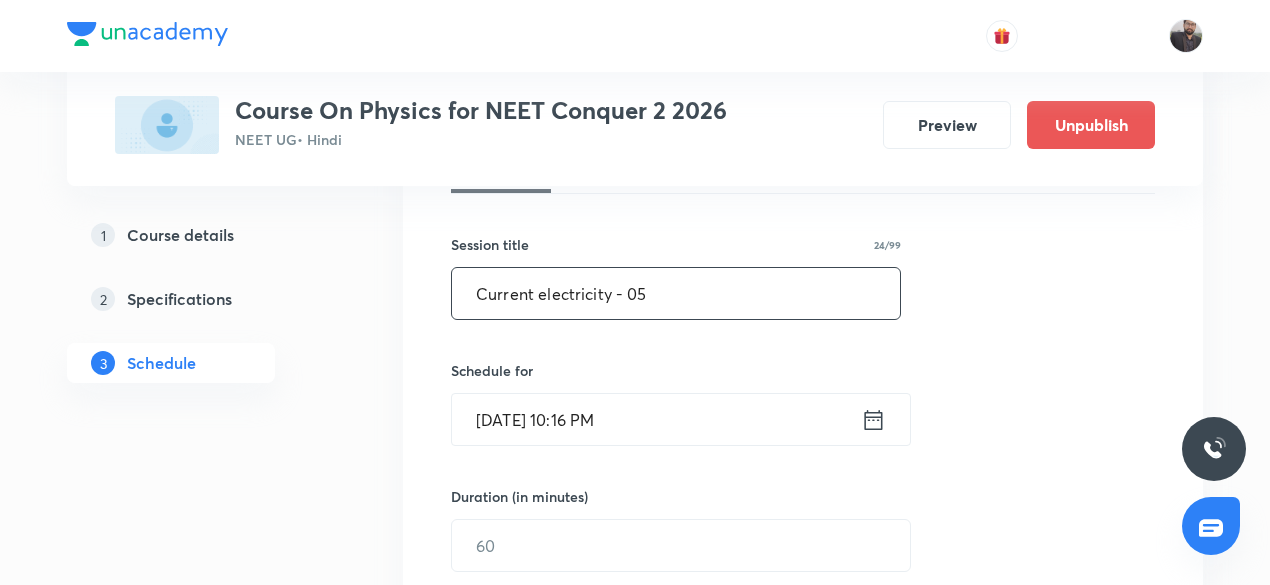 type on "Current electricity - 05" 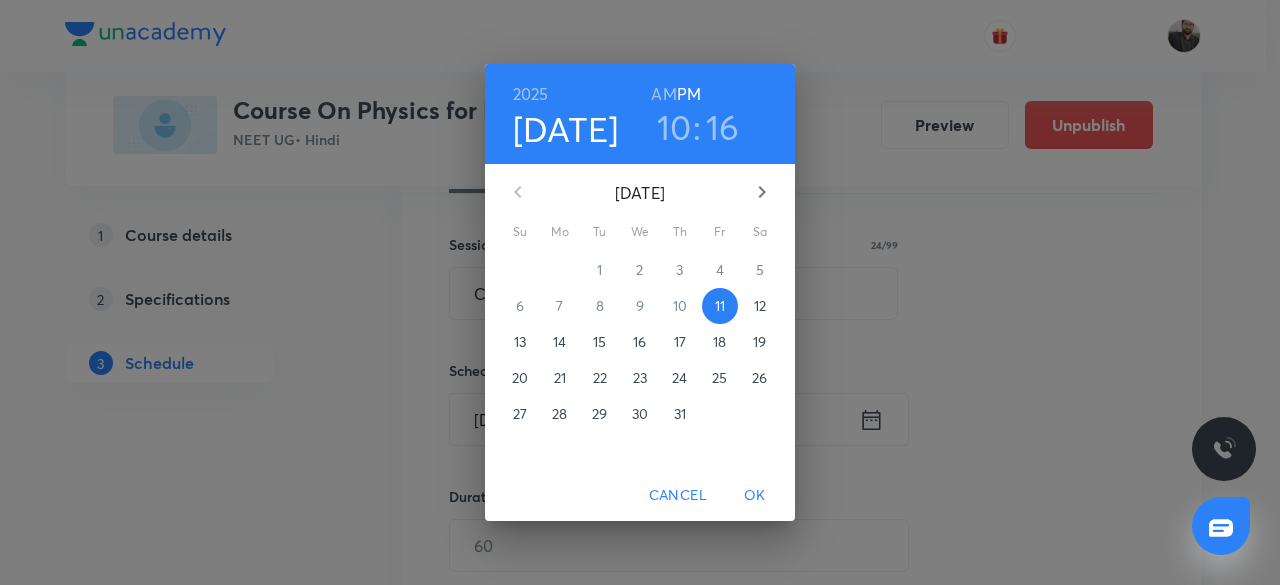 click on "12" at bounding box center (760, 306) 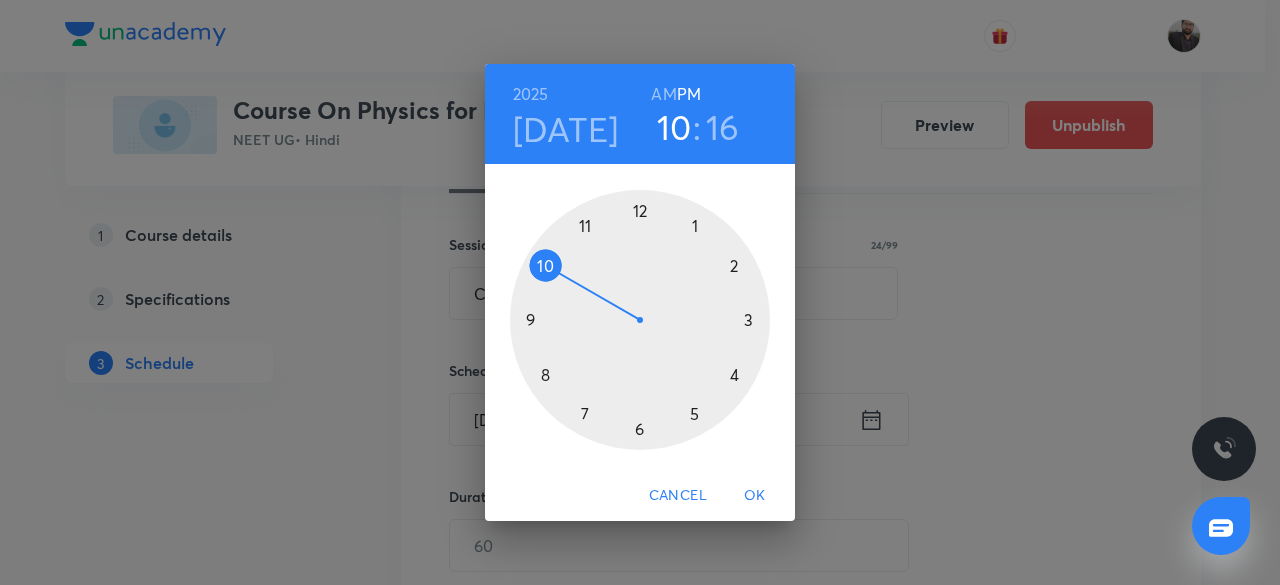 click at bounding box center [640, 320] 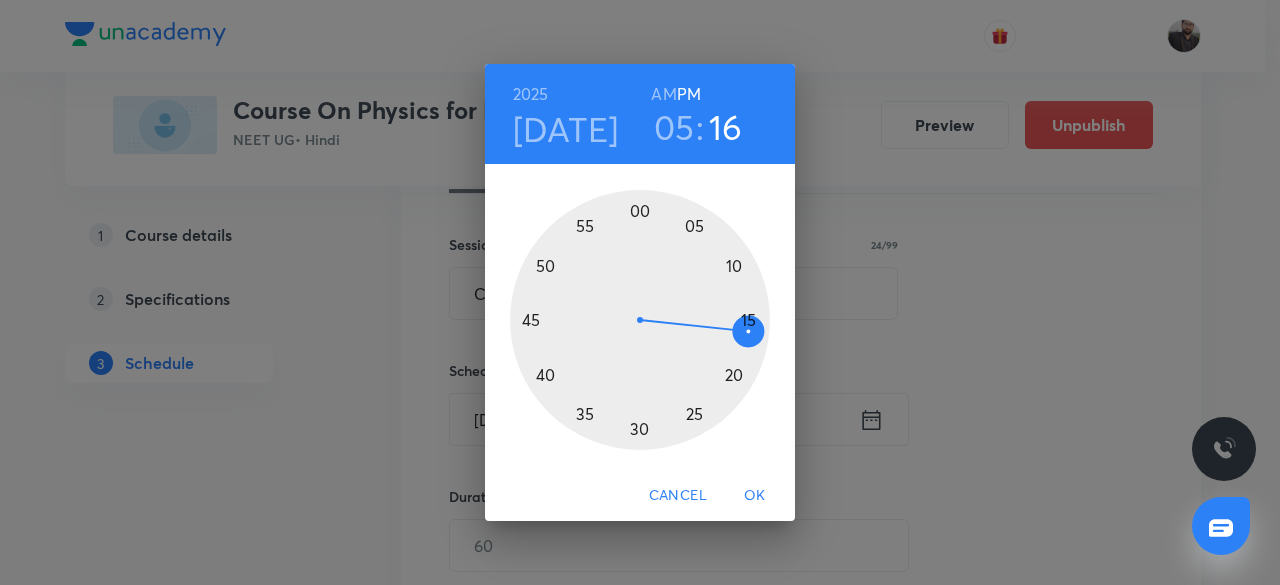 click at bounding box center [640, 320] 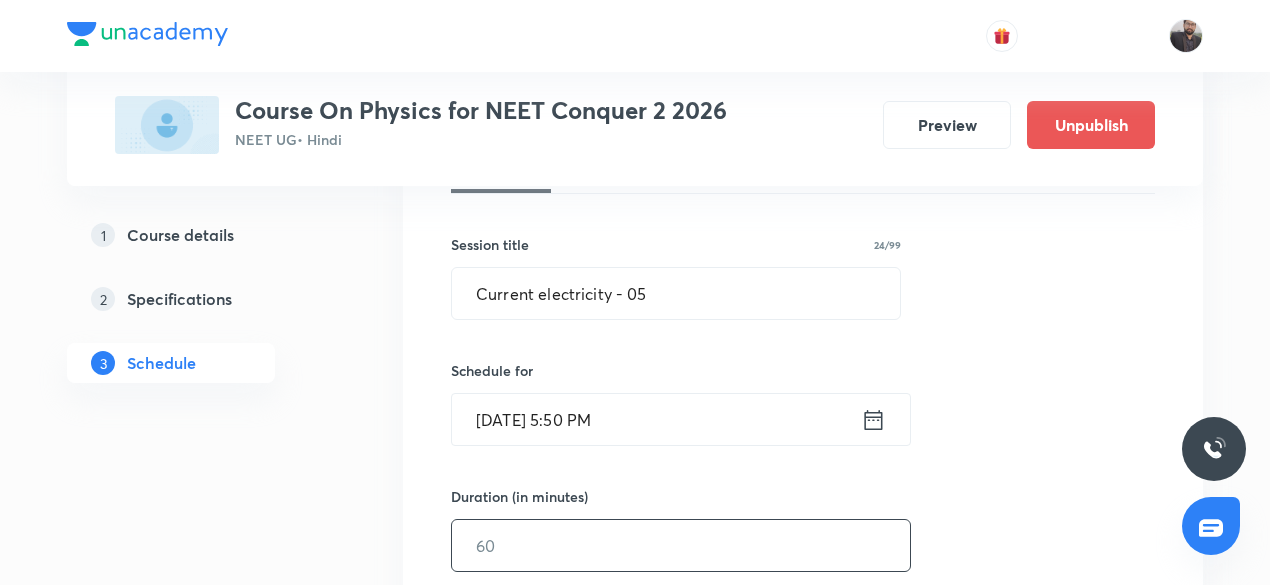 click at bounding box center [681, 545] 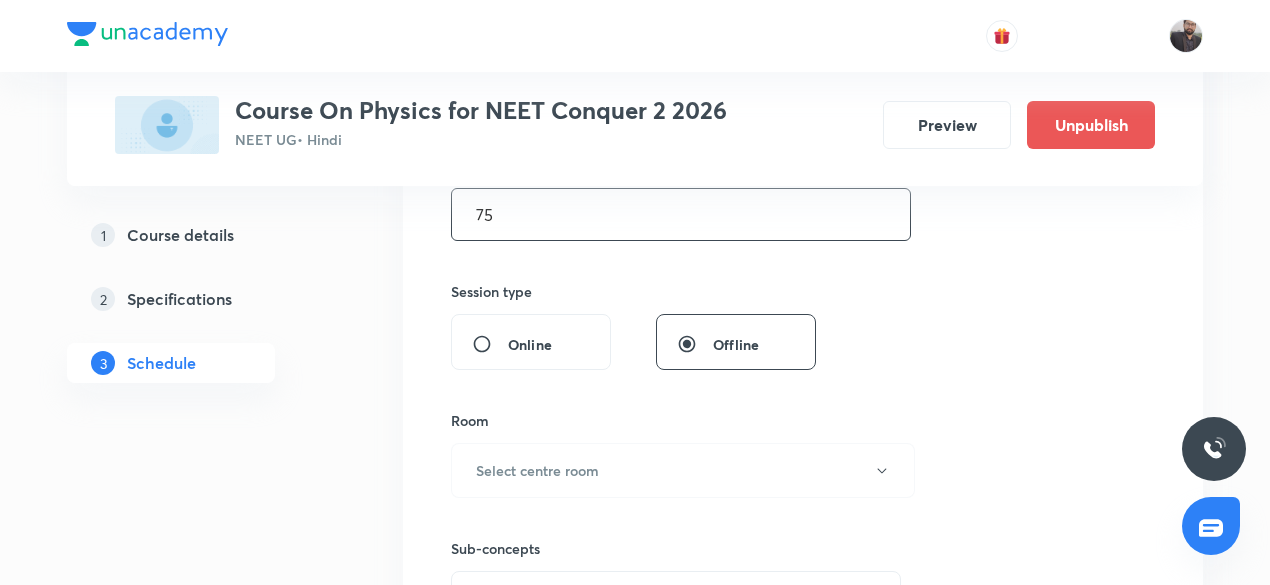 scroll, scrollTop: 670, scrollLeft: 0, axis: vertical 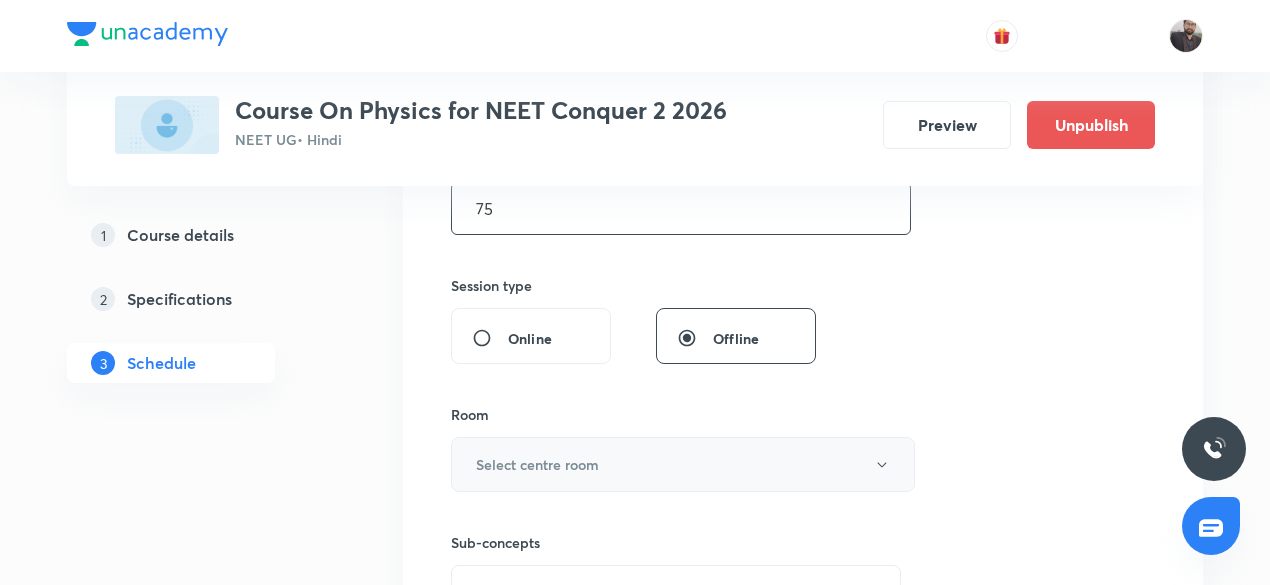 type on "75" 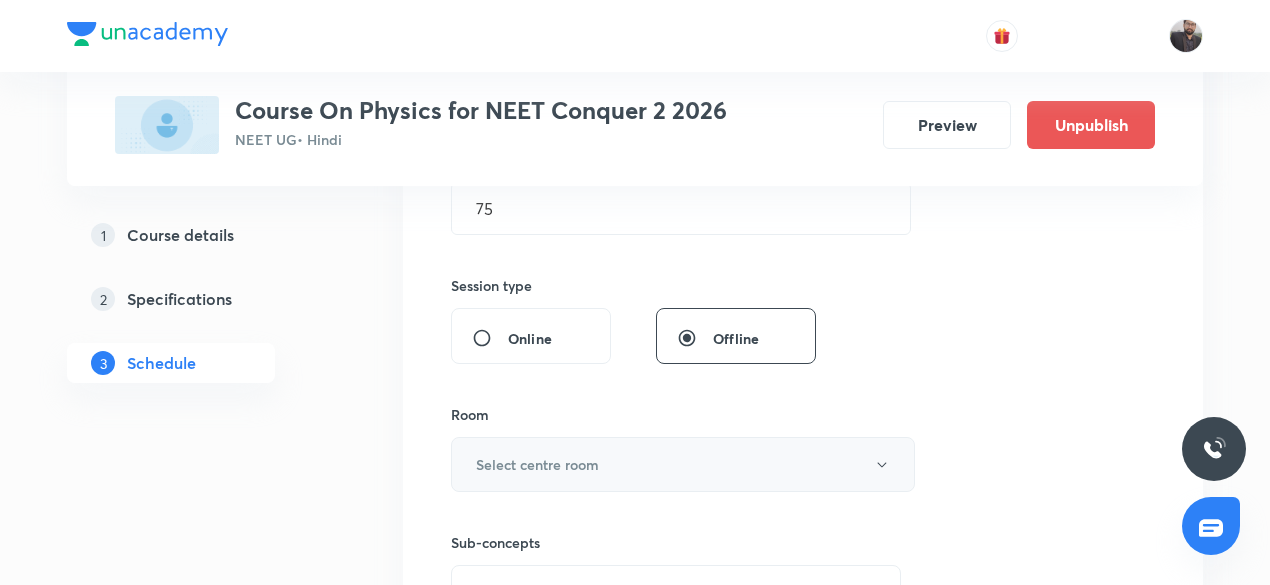 click on "Select centre room" at bounding box center [537, 464] 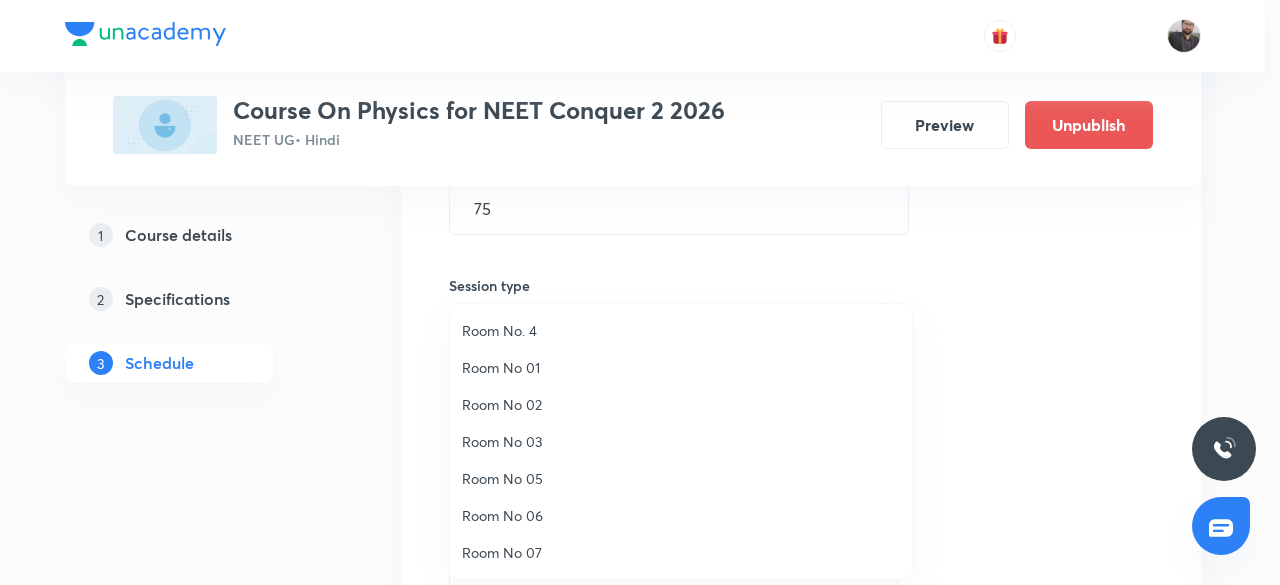 click on "Room No 05" at bounding box center (681, 478) 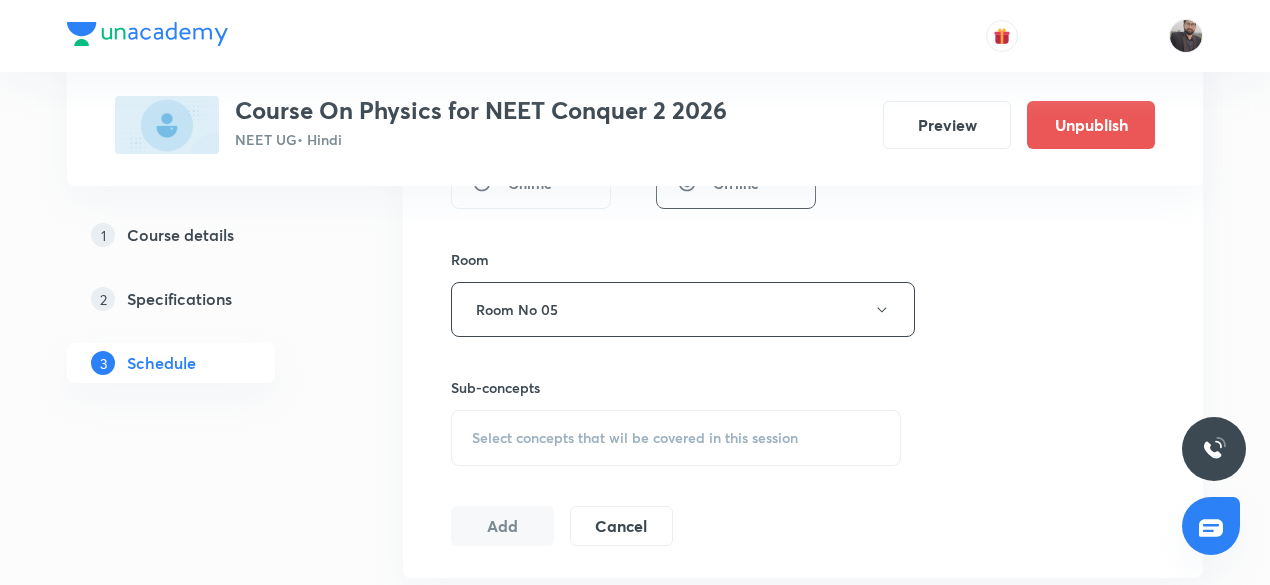 scroll, scrollTop: 850, scrollLeft: 0, axis: vertical 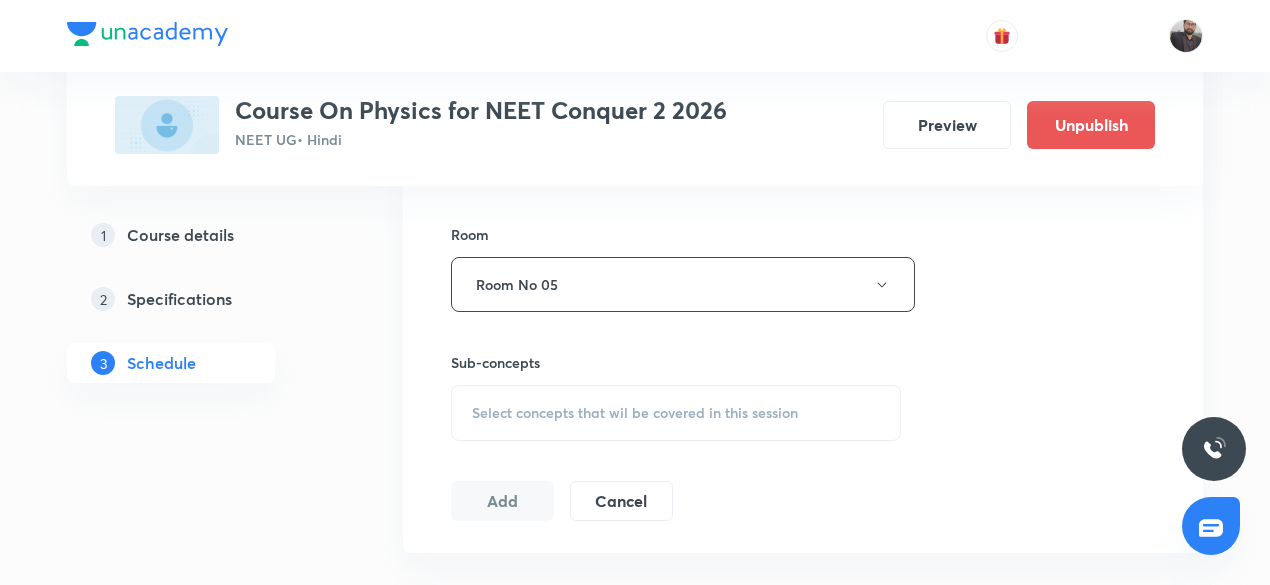 click on "Select concepts that wil be covered in this session" at bounding box center [635, 413] 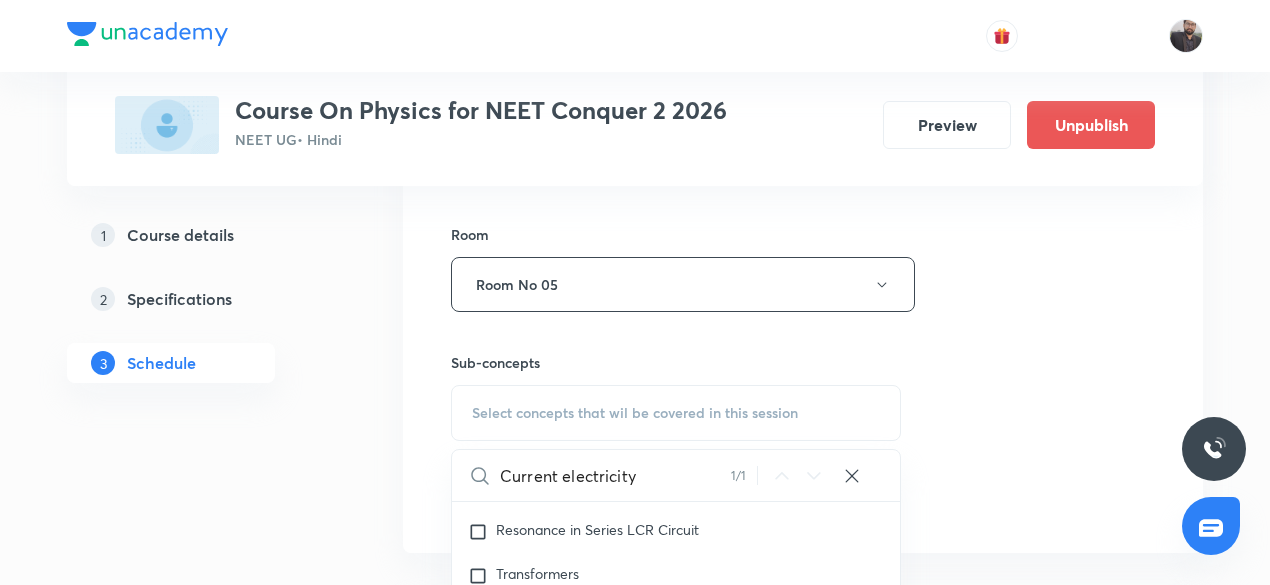 scroll, scrollTop: 19928, scrollLeft: 0, axis: vertical 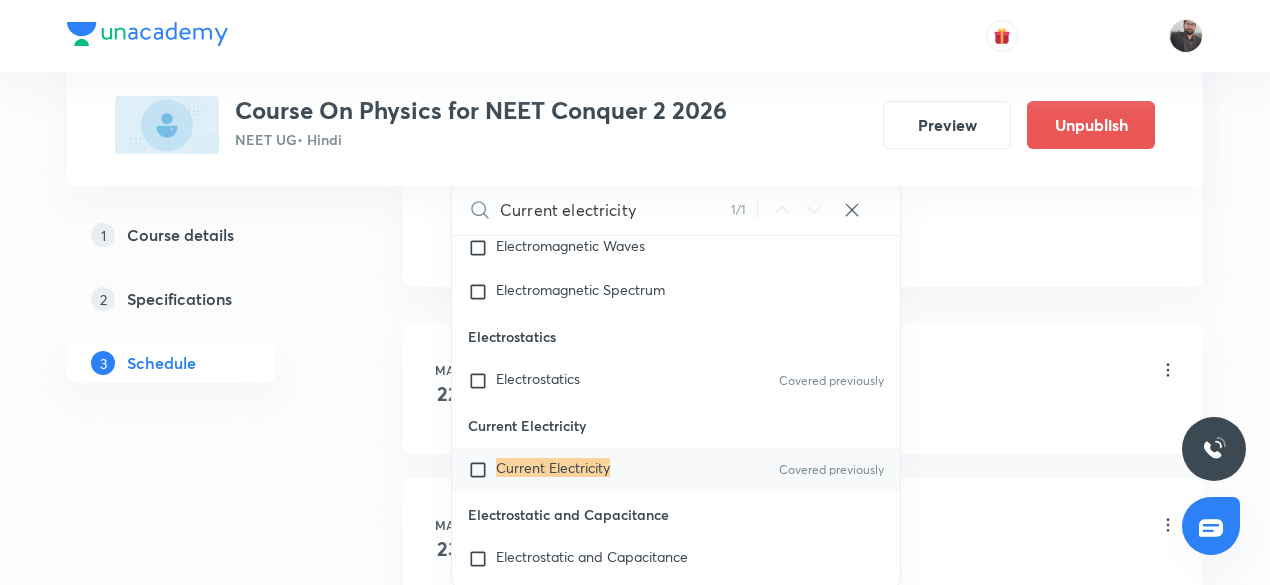 type on "Current electricity" 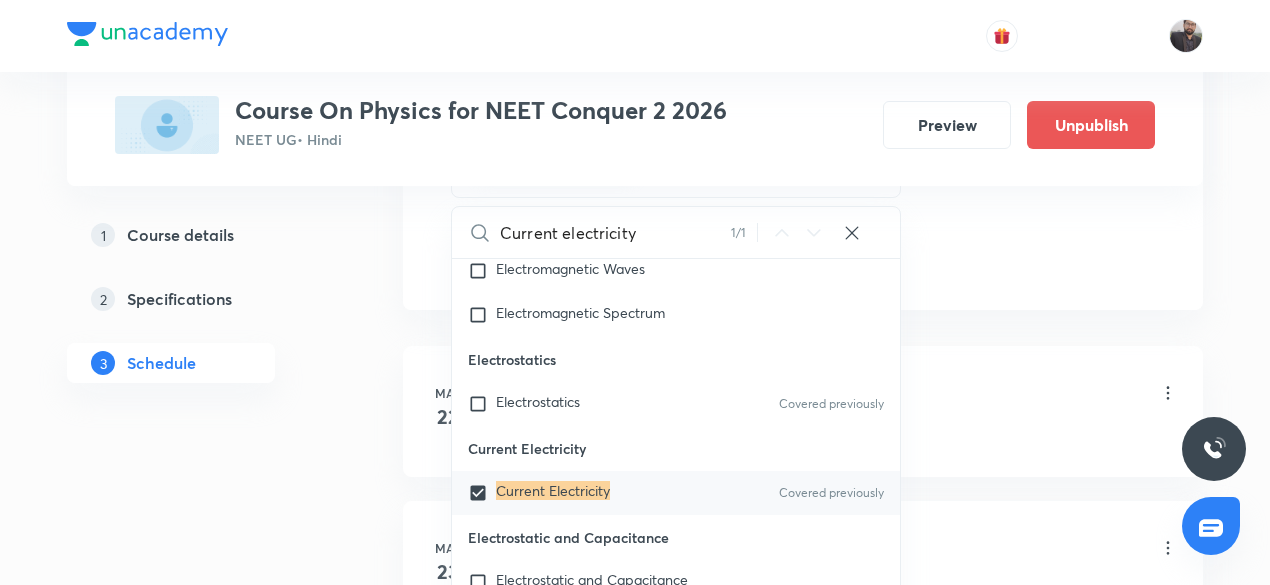 click on "Session  38 Live class Session title 24/99 Current electricity - 05 ​ Schedule for Jul 12, 2025, 5:50 PM ​ Duration (in minutes) 75 ​   Session type Online Offline Room Room No 05 Sub-concepts Current Electricity CLEAR Current electricity 1 / 1 ​ Units & Dimensions Physical quantity Covered previously Applications of Dimensional Analysis Significant Figures Units of Physical Quantities System of Units Dimensions of Some Mathematical Functions Unit and Dimension Product of Two Vectors Subtraction of Vectors Cross Product Least Count Analysis Errors of Measurement Vernier Callipers Screw Gauge Zero Error Basic Mathematics Elementary Algebra Elementary Trigonometry Basic Coordinate Geometry Functions Differentiation Integral of a Function Use of Differentiation & Integration in One Dimensional Motion Derivatives of Equations of Motion by Calculus Basic Mathematics Laboratory Experiments Laboratory Experiments Basics & Laboratory Representation of Vector Addition of Vectors Components of a Vector Error" at bounding box center (803, -203) 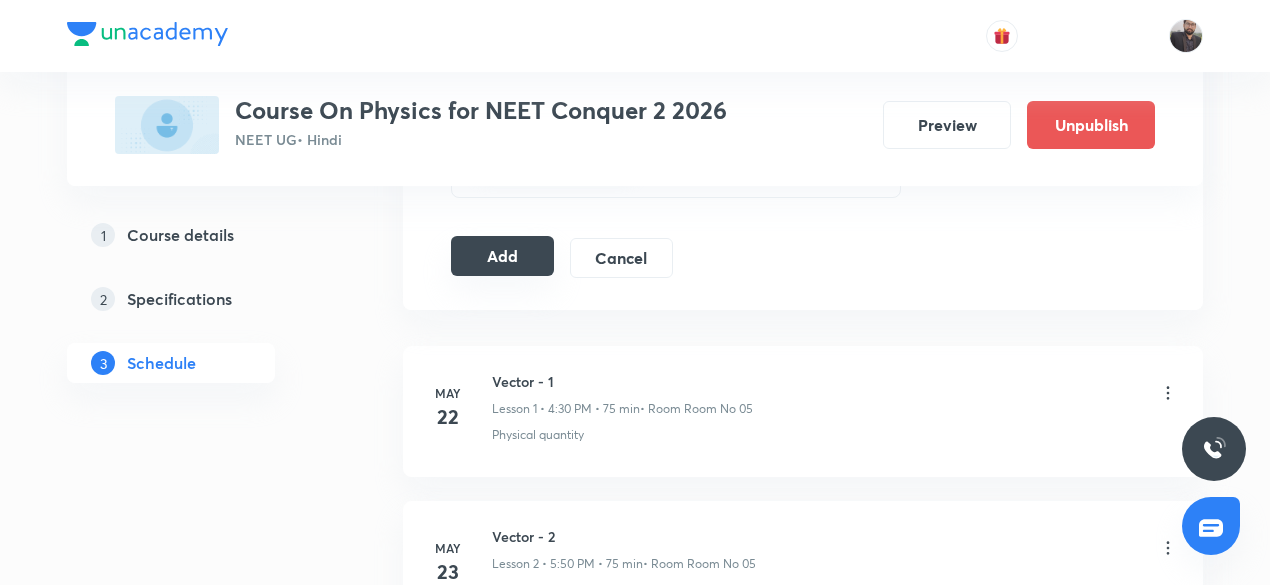 click on "Add" at bounding box center (502, 256) 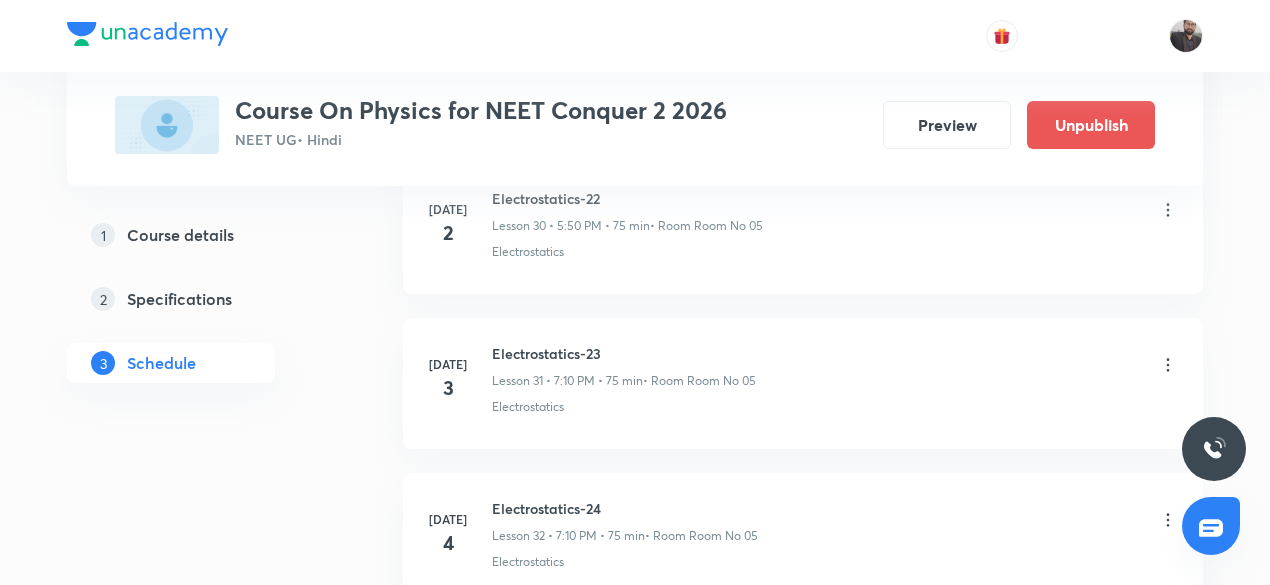 scroll, scrollTop: 5983, scrollLeft: 0, axis: vertical 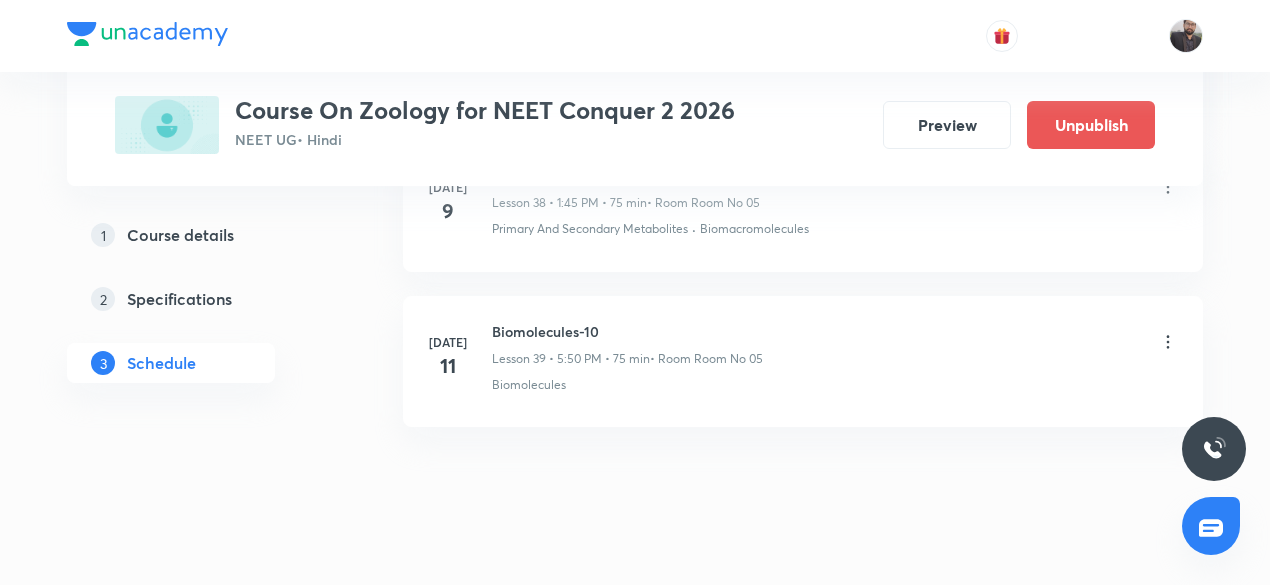 click on "Biomolecules-10" at bounding box center (627, 331) 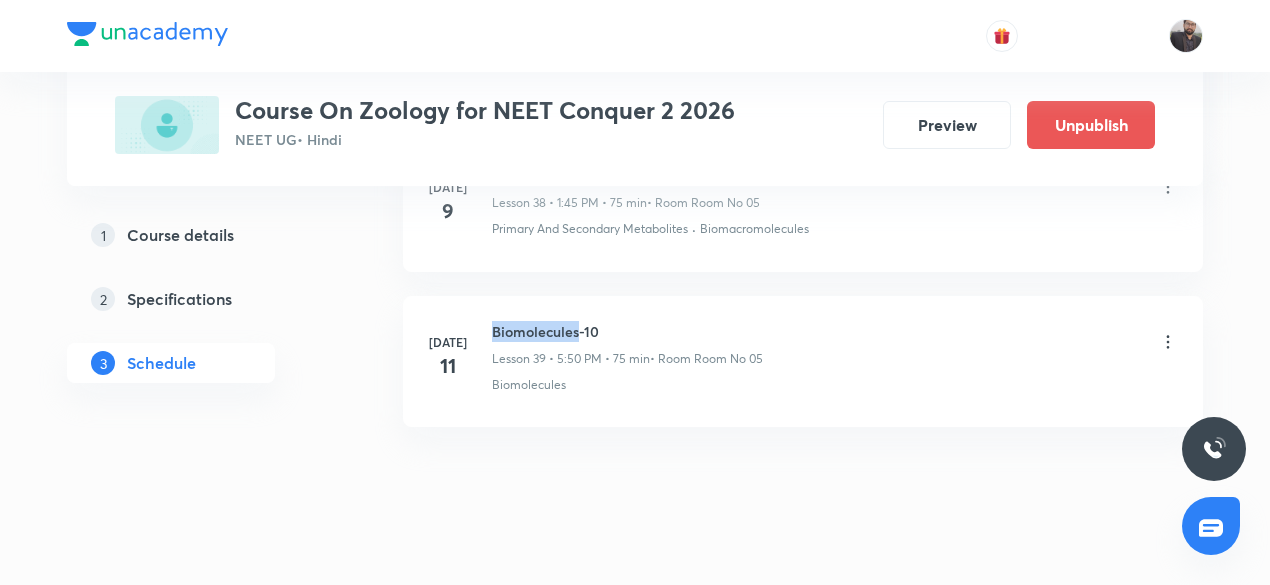 click on "Biomolecules-10" at bounding box center [627, 331] 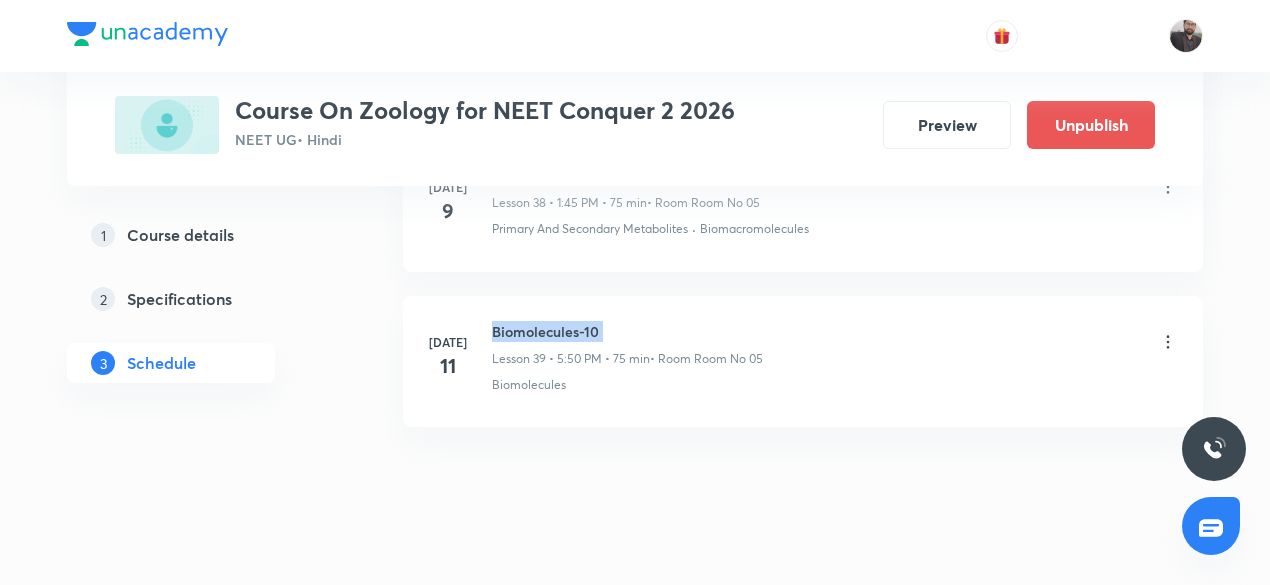 click on "Biomolecules-10" at bounding box center (627, 331) 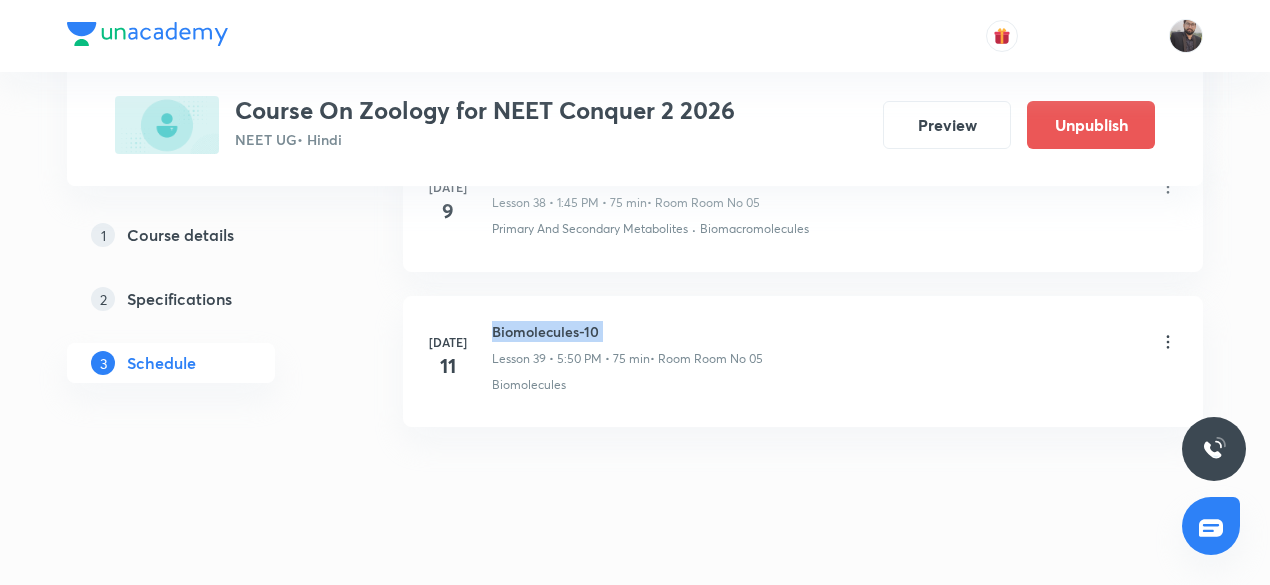 copy on "Biomolecules-10" 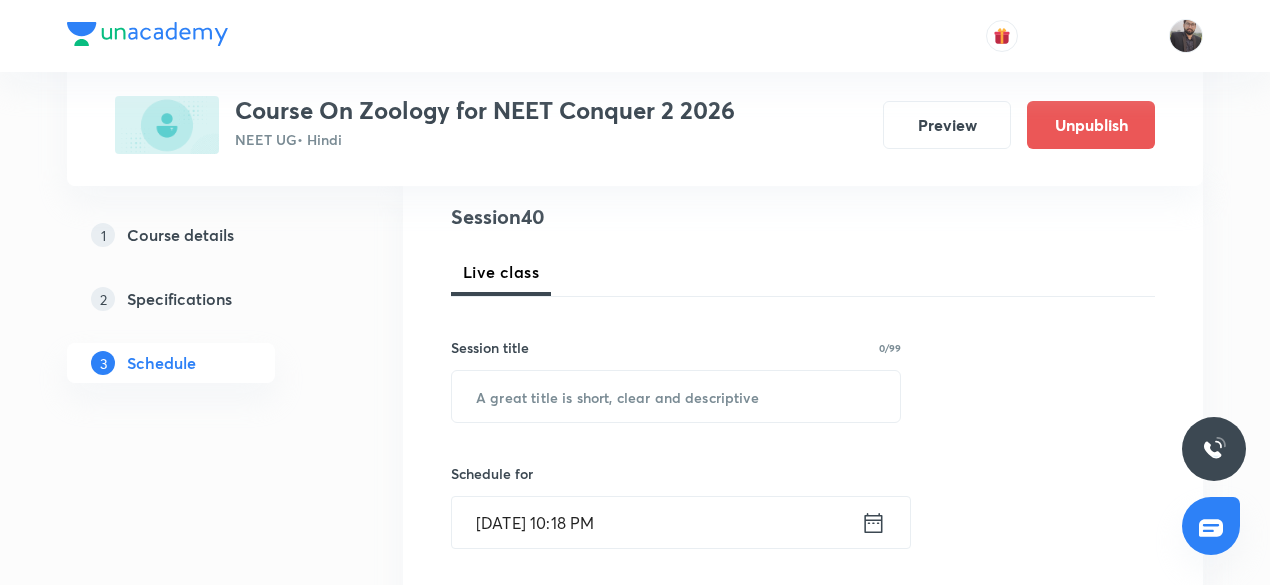 scroll, scrollTop: 253, scrollLeft: 0, axis: vertical 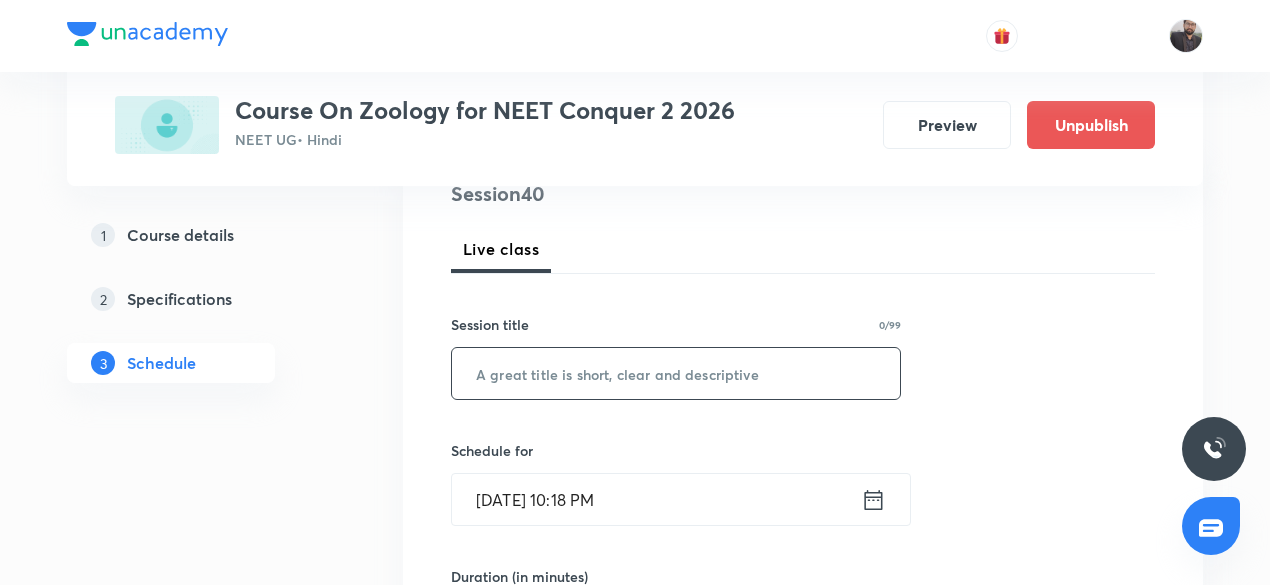 click at bounding box center [676, 373] 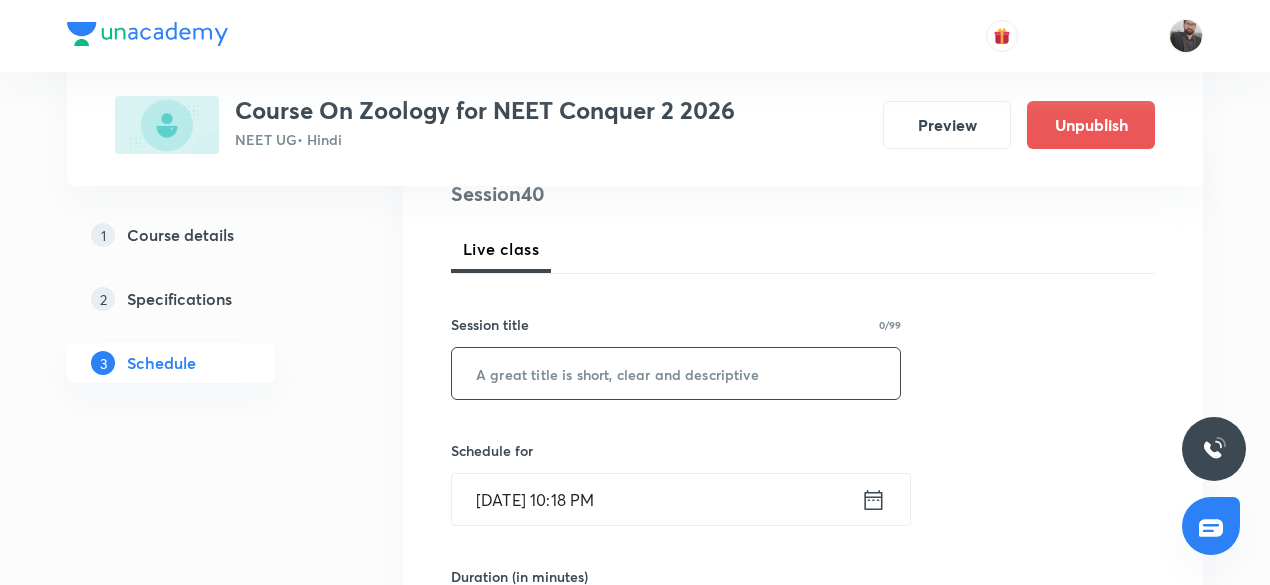 paste on "Biomolecules-10" 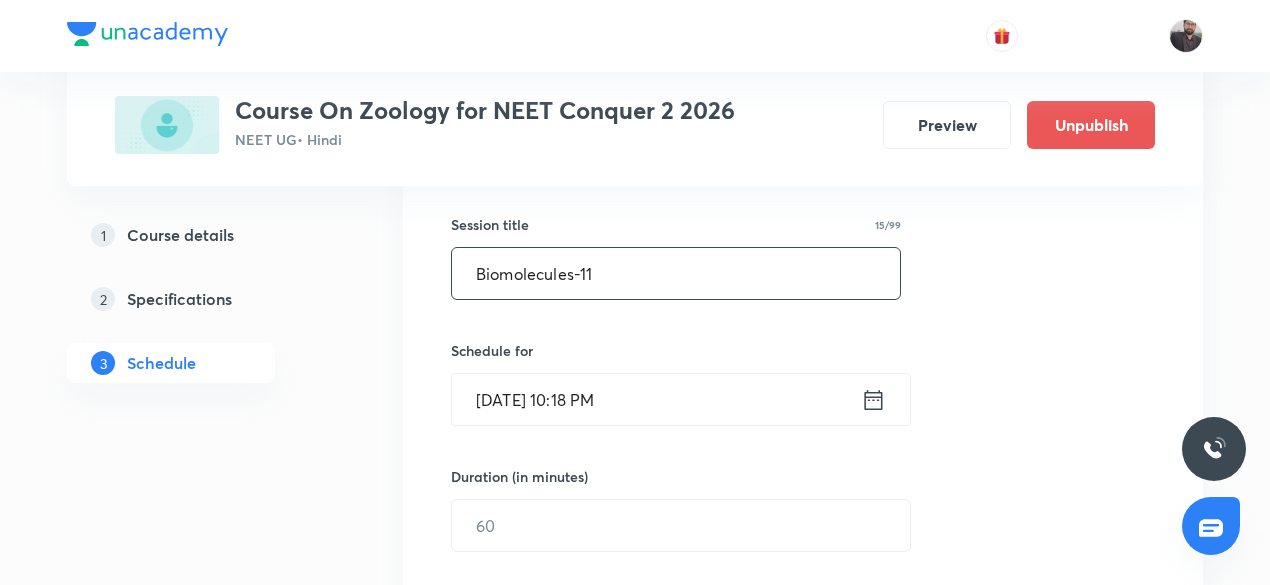scroll, scrollTop: 365, scrollLeft: 0, axis: vertical 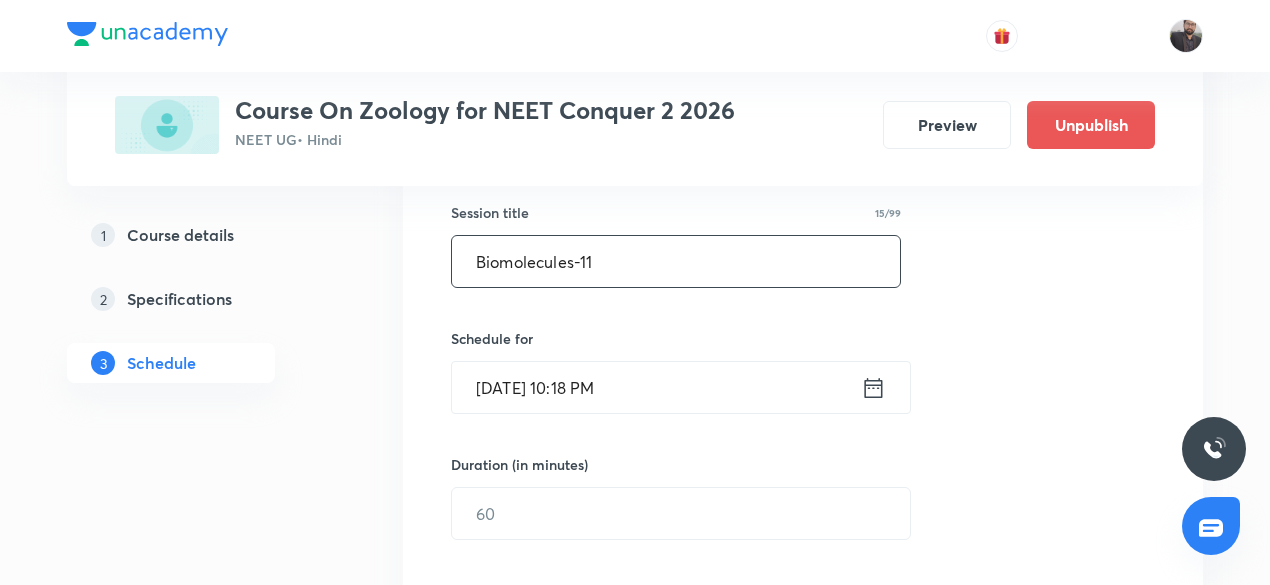 type on "Biomolecules-11" 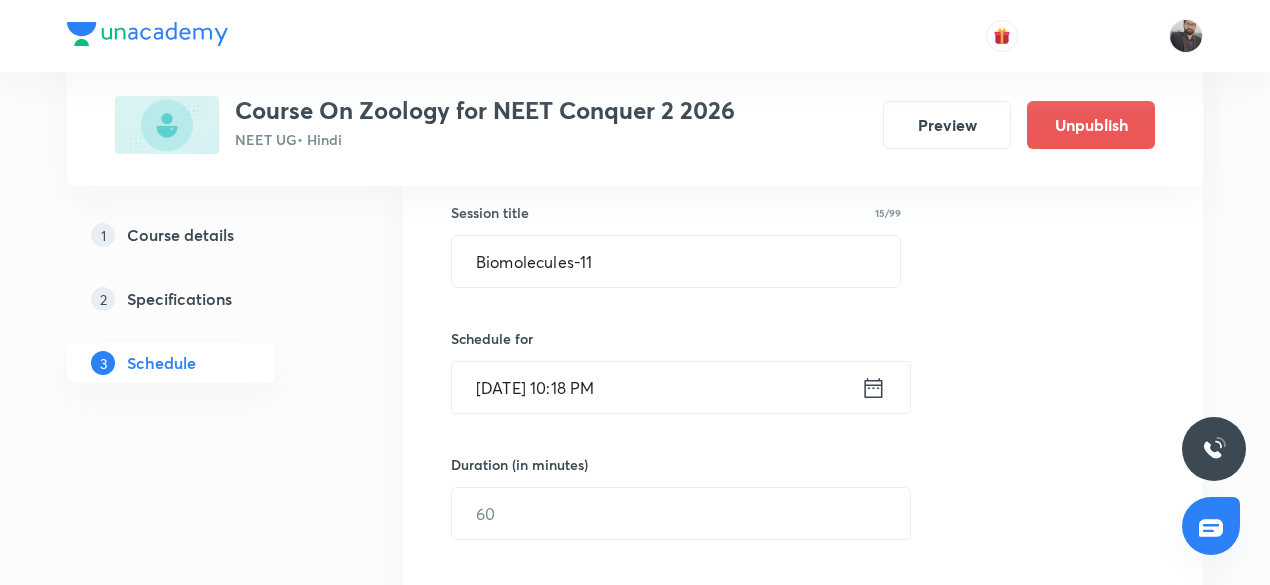 click on "[DATE] 10:18 PM" at bounding box center [656, 387] 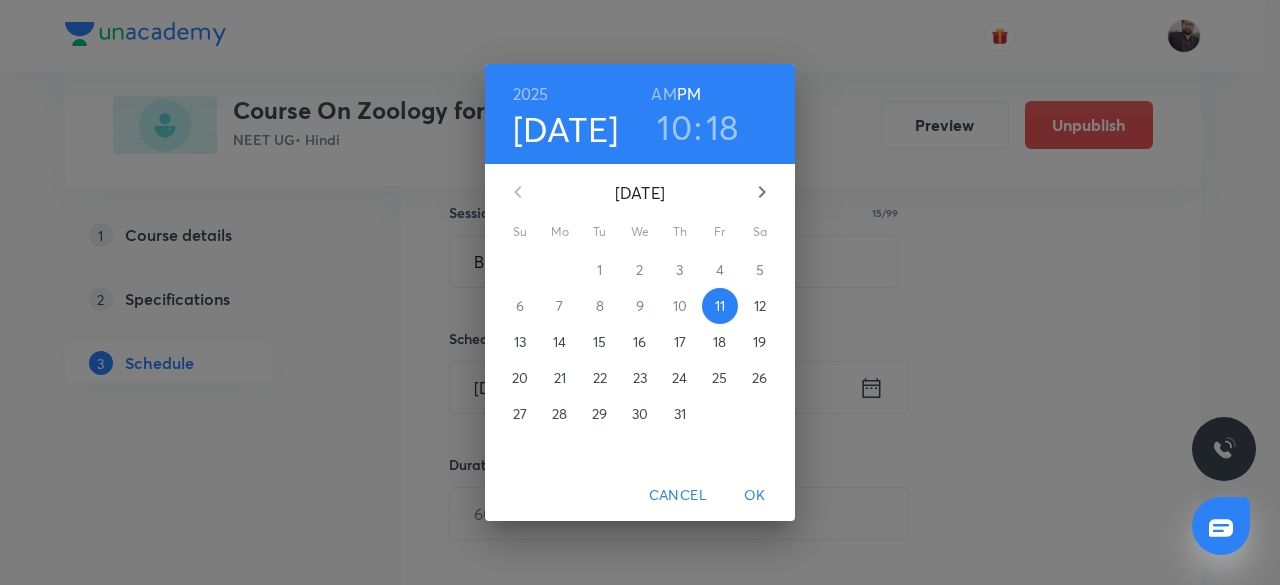 click on "12" at bounding box center (760, 306) 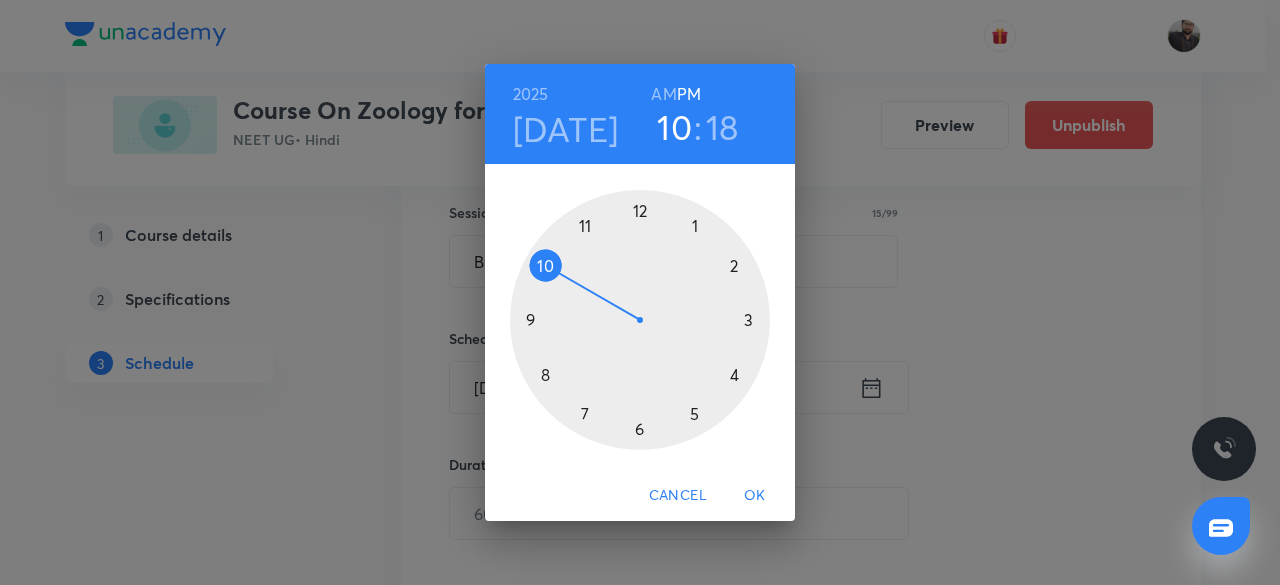 click at bounding box center (640, 320) 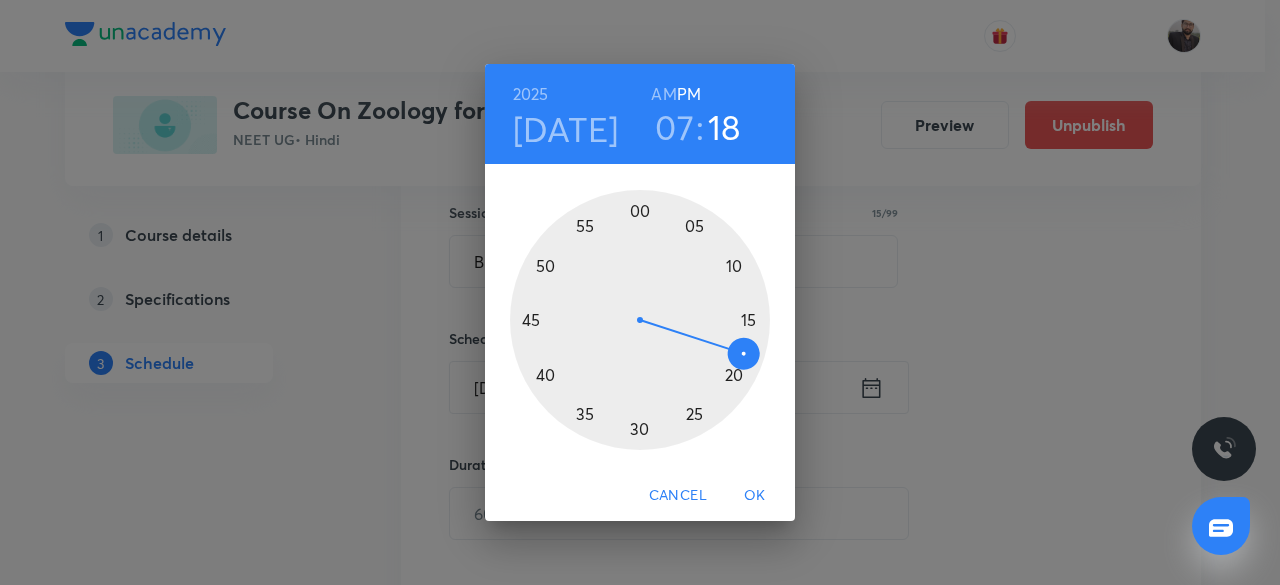 click at bounding box center [640, 320] 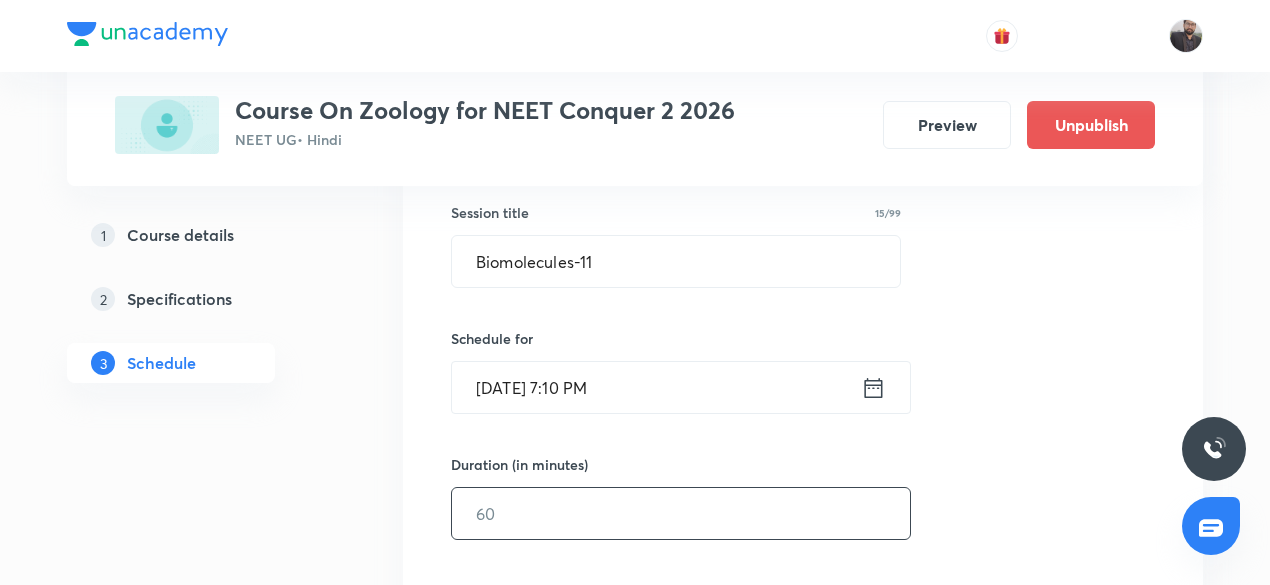 click at bounding box center [681, 513] 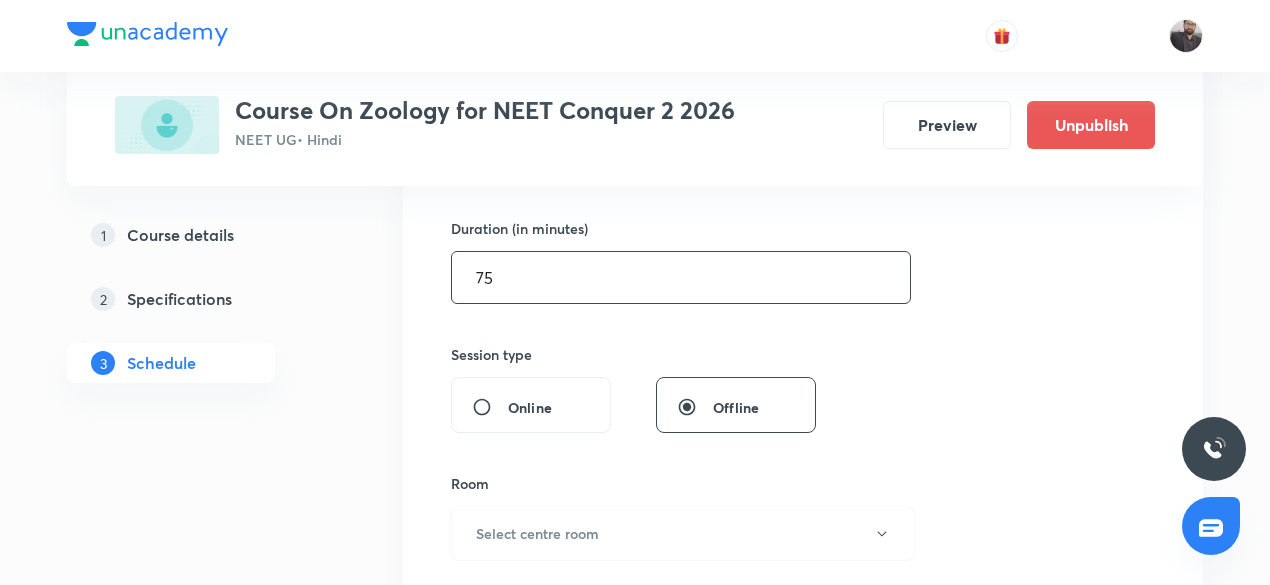 scroll, scrollTop: 603, scrollLeft: 0, axis: vertical 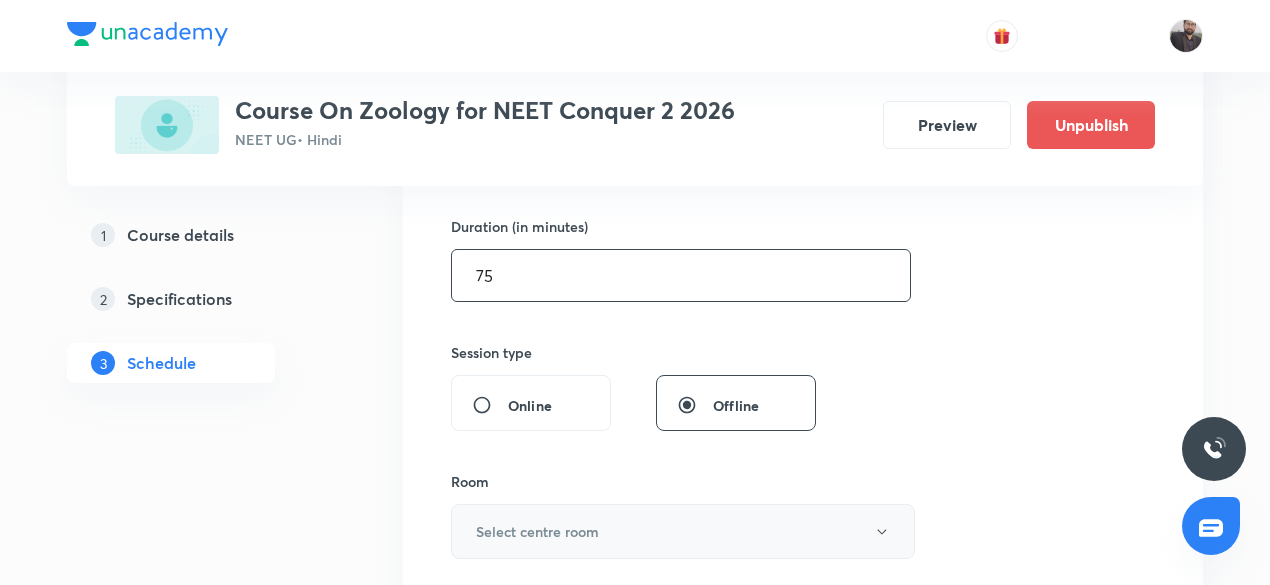 type on "75" 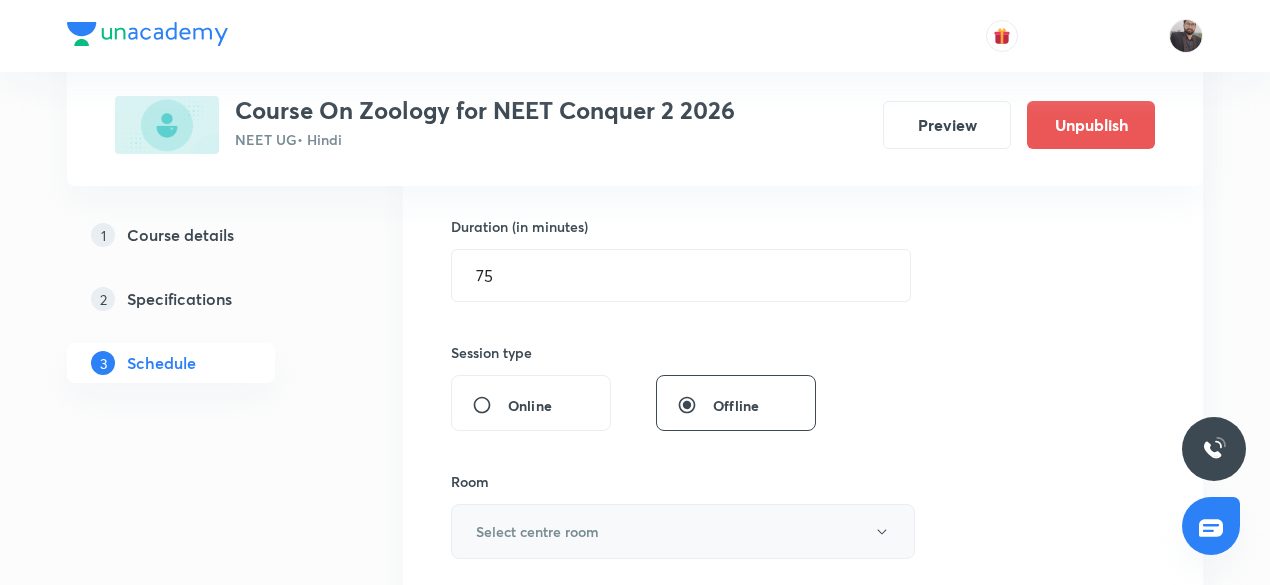 click on "Select centre room" at bounding box center (537, 531) 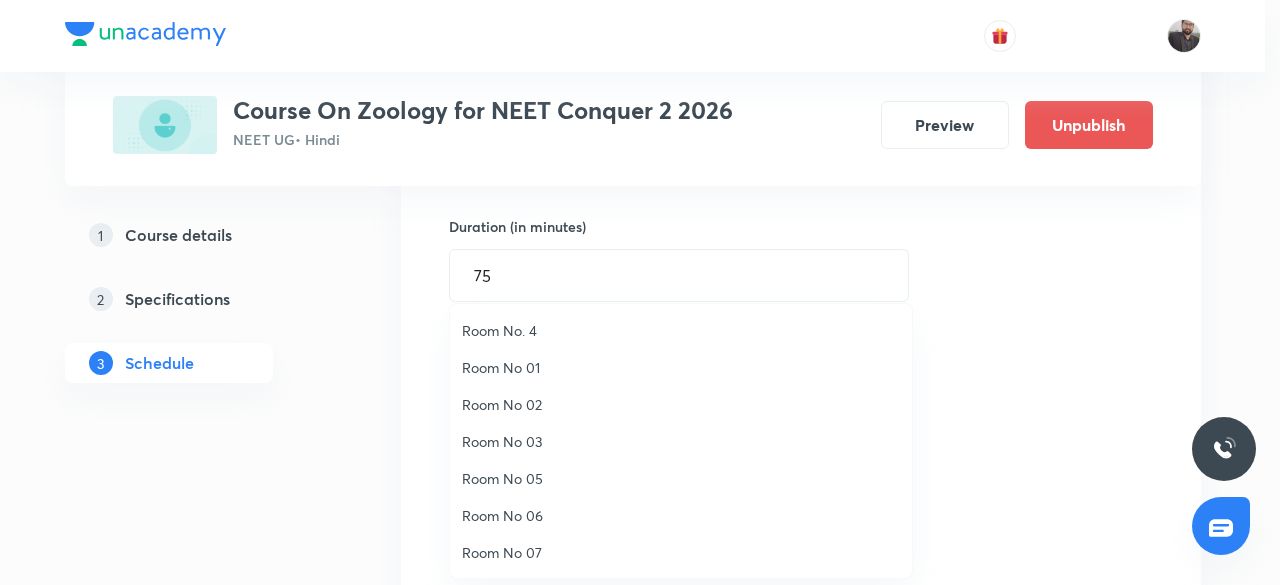 click on "Room No 05" at bounding box center (681, 478) 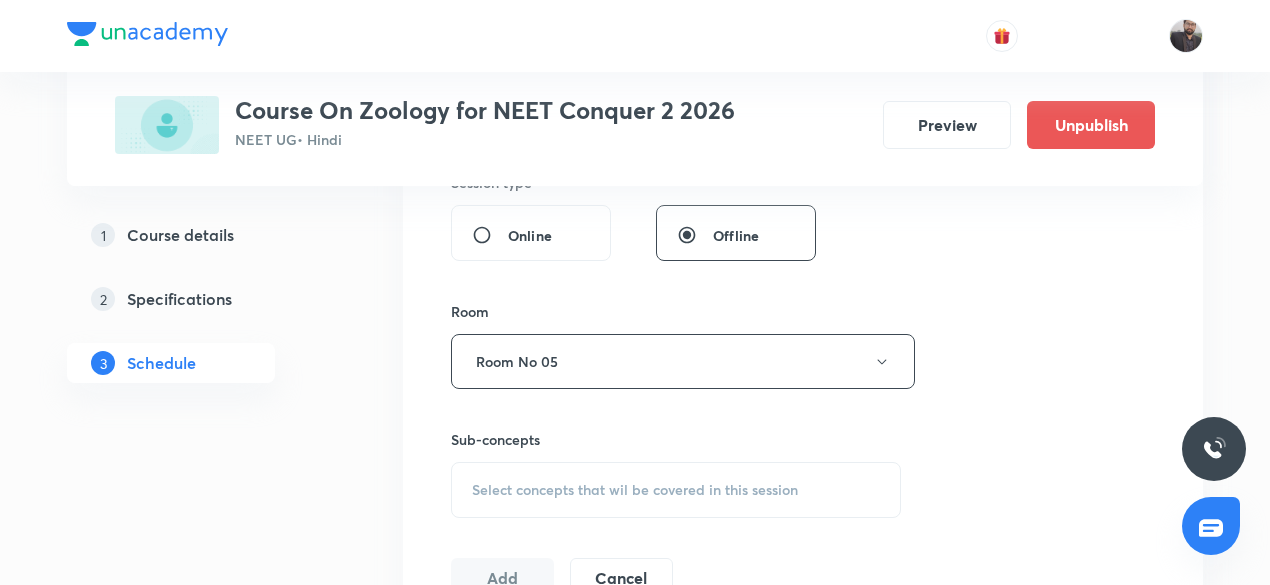 scroll, scrollTop: 778, scrollLeft: 0, axis: vertical 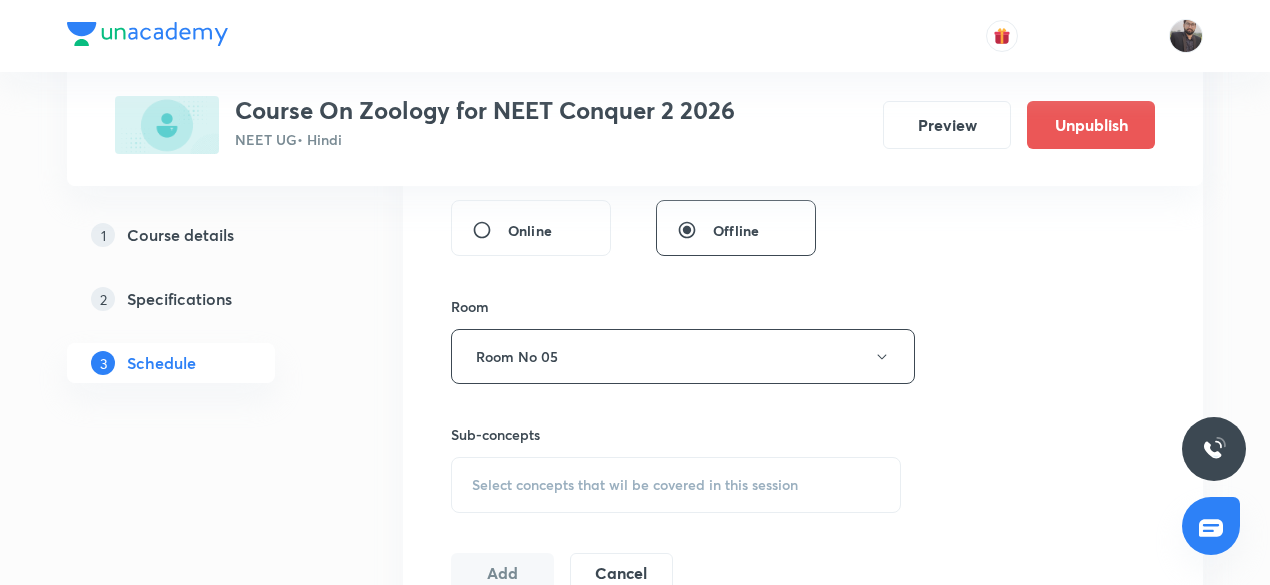 click on "Select concepts that wil be covered in this session" at bounding box center [635, 485] 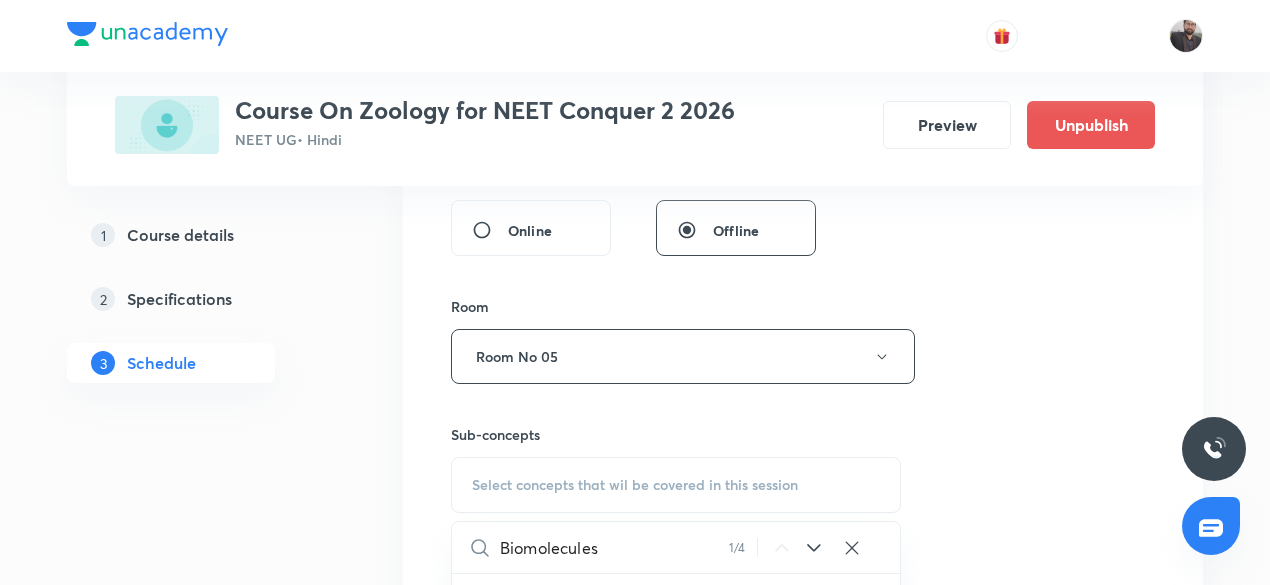 scroll, scrollTop: 81476, scrollLeft: 0, axis: vertical 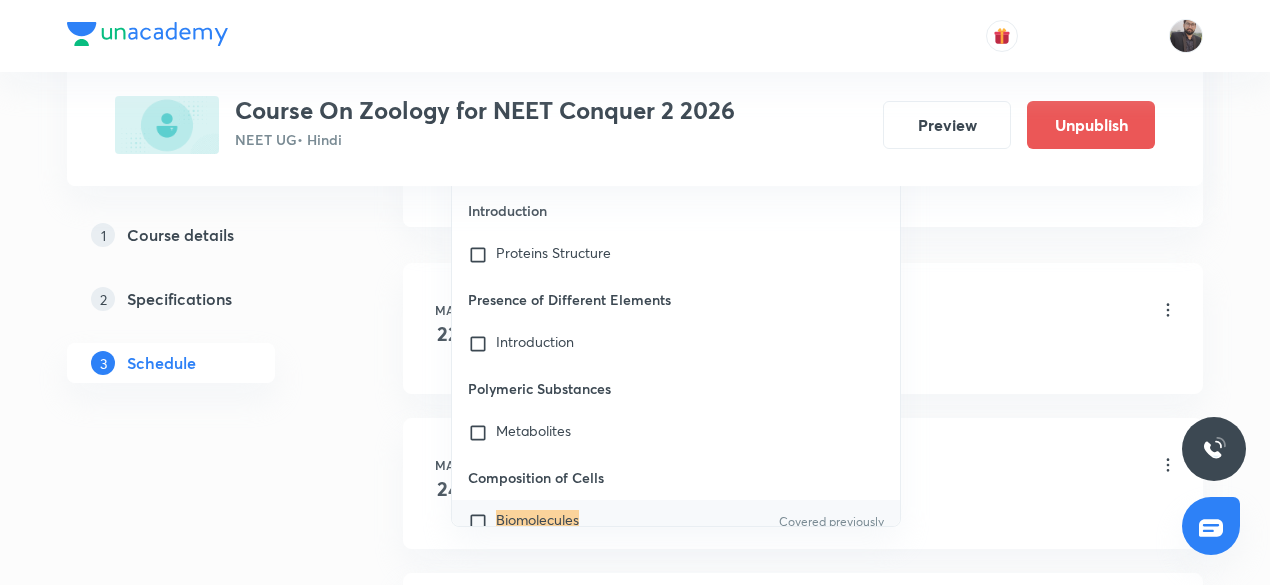 type on "Biomolecules" 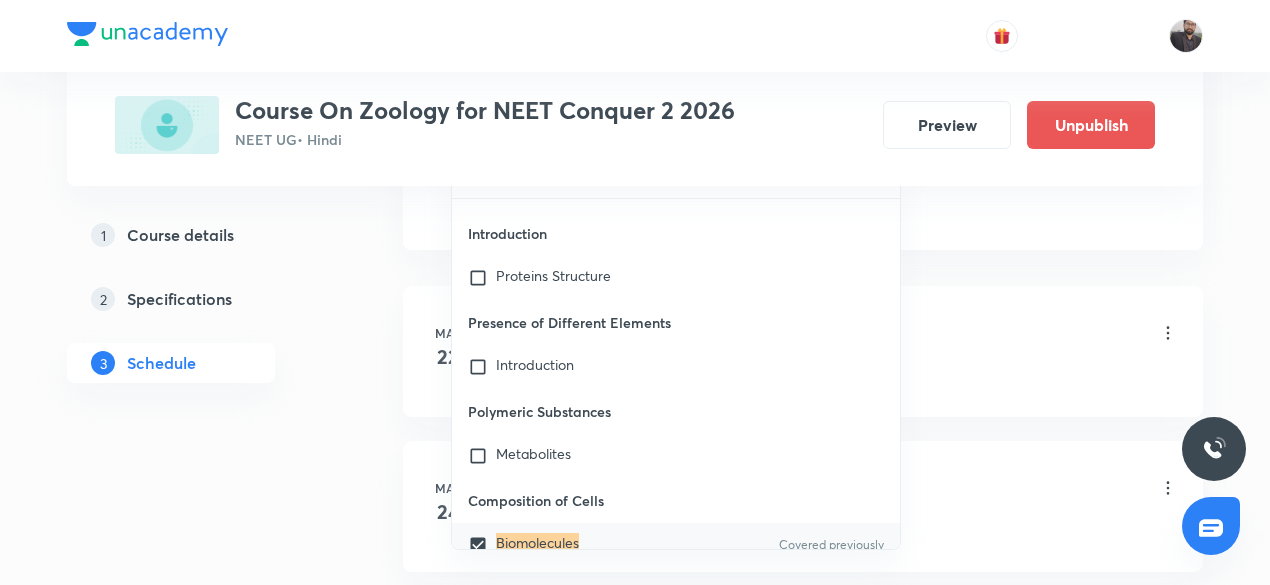click on "Animal Kingdom - 1 Lesson 1 • 7:15 PM • 75 min  • Room Room No 05" at bounding box center [835, 334] 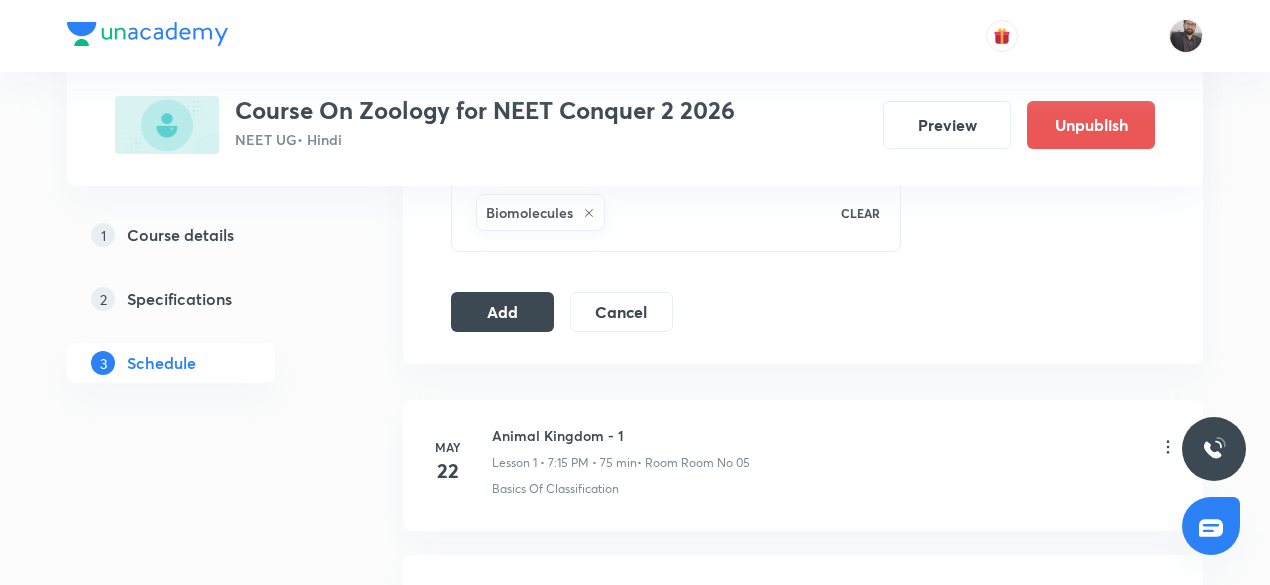 scroll, scrollTop: 1059, scrollLeft: 0, axis: vertical 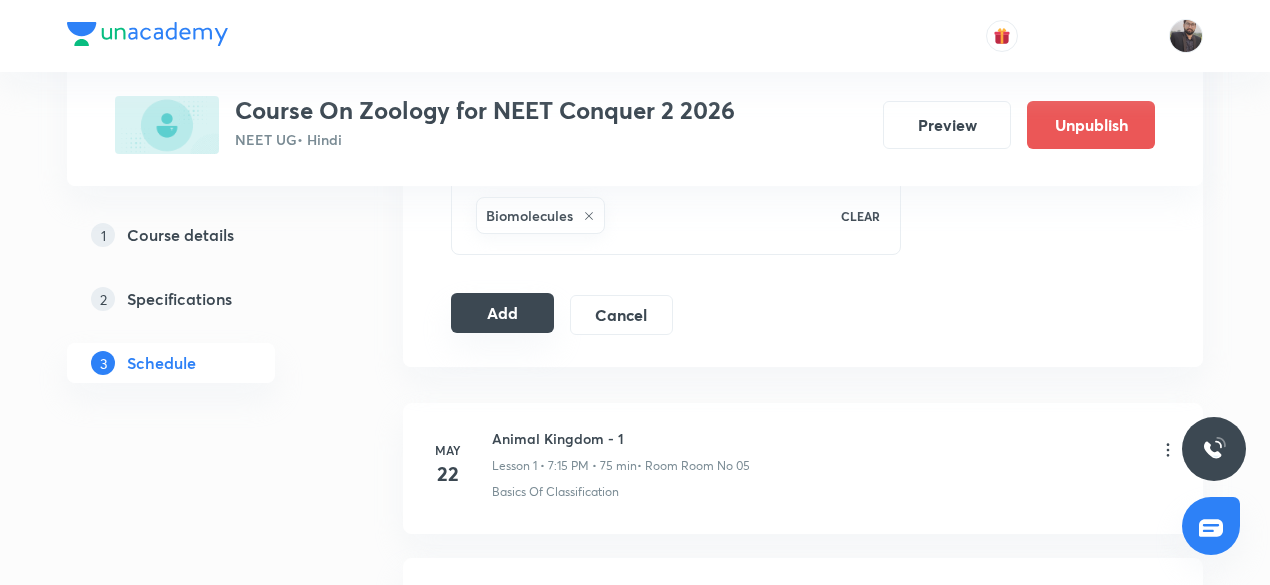click on "Add" at bounding box center (502, 313) 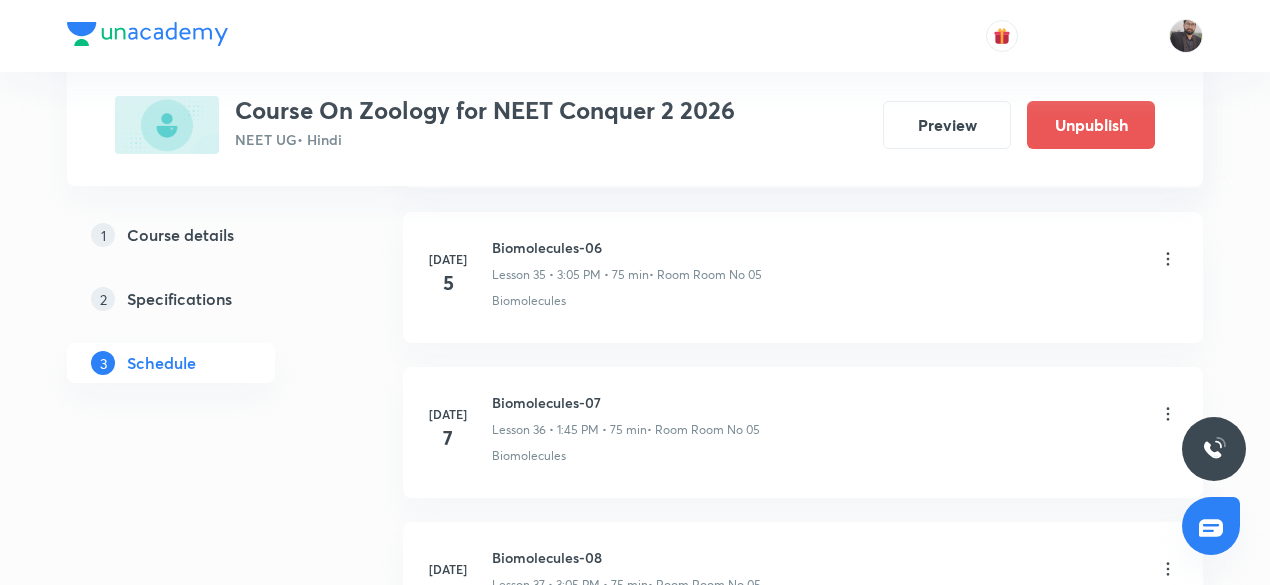scroll, scrollTop: 6273, scrollLeft: 0, axis: vertical 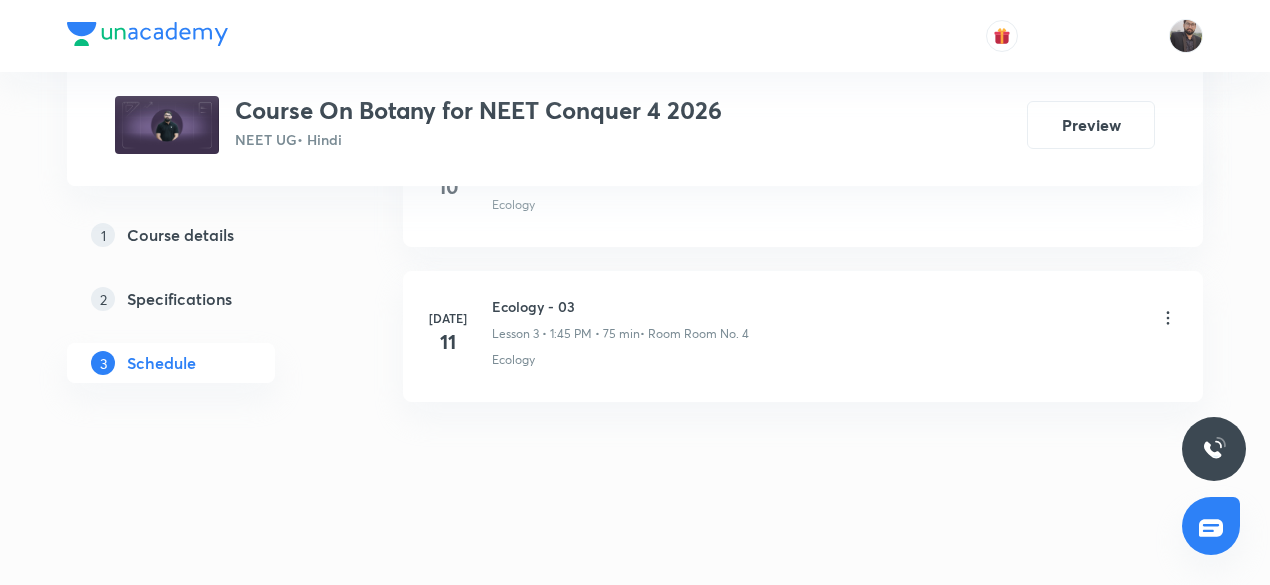 click on "Ecology - 03" at bounding box center [620, 306] 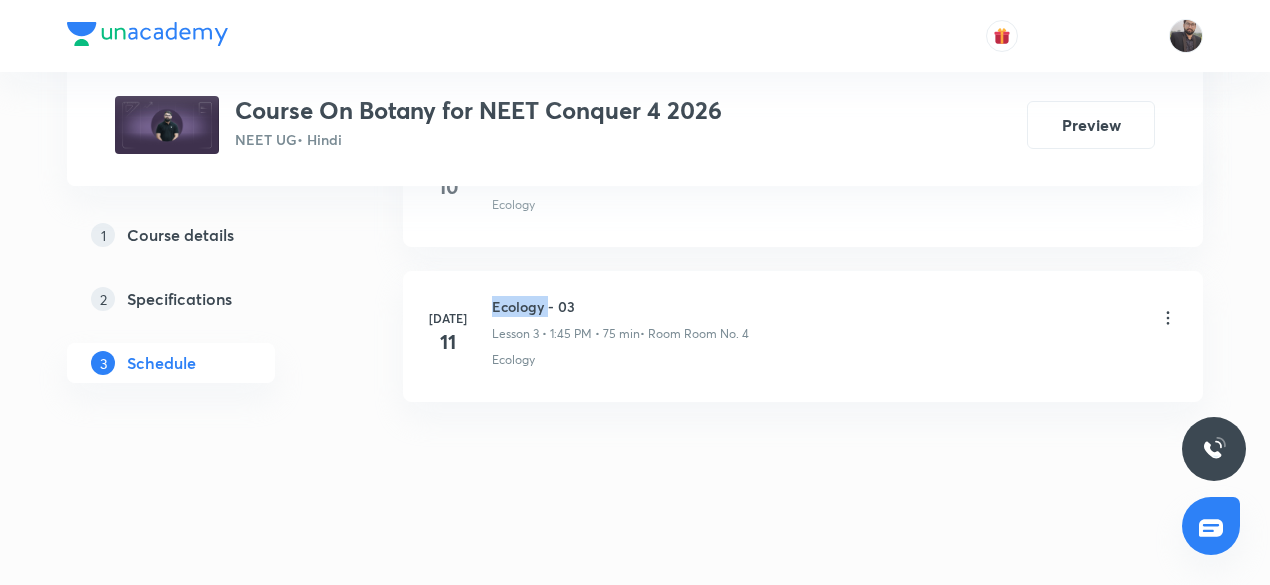 click on "Ecology - 03" at bounding box center (620, 306) 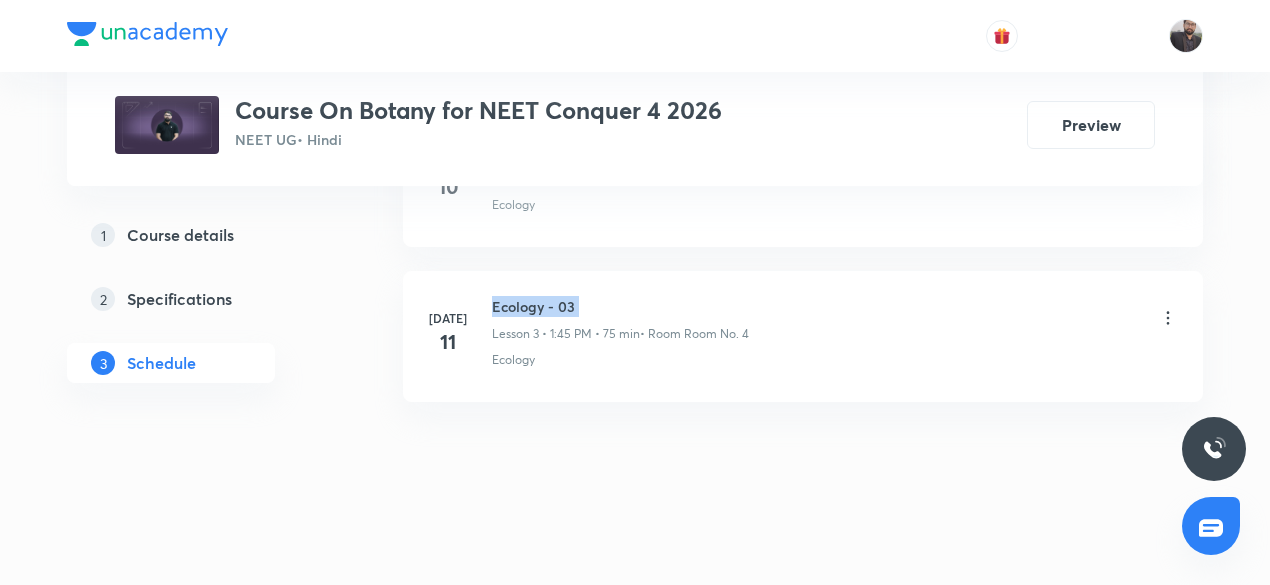 click on "Ecology - 03" at bounding box center (620, 306) 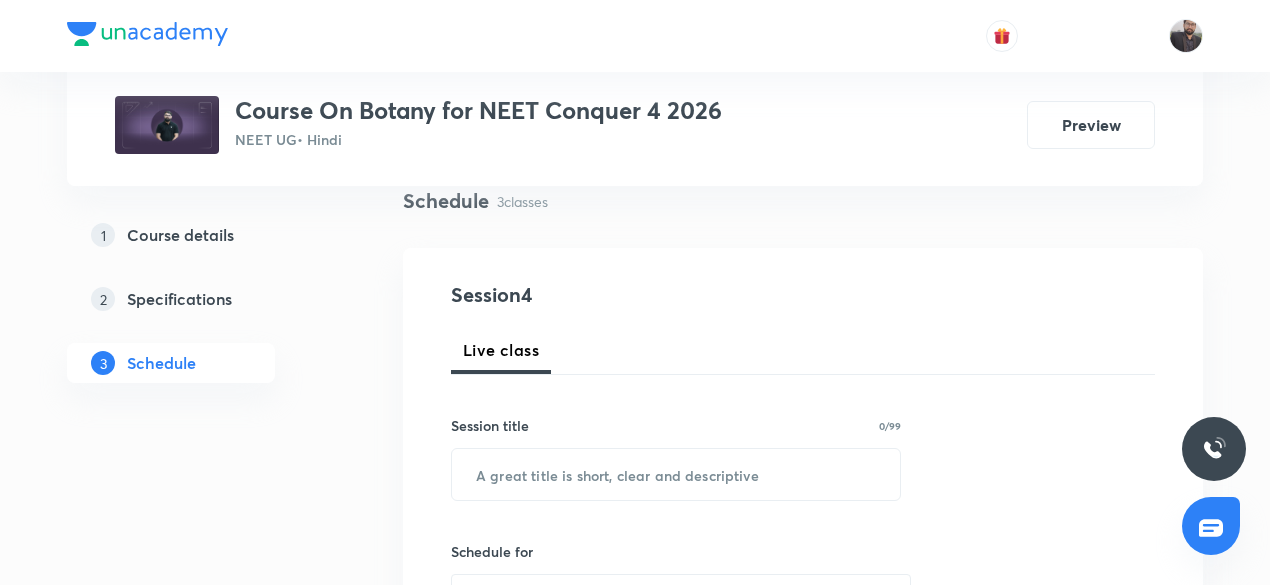 scroll, scrollTop: 163, scrollLeft: 0, axis: vertical 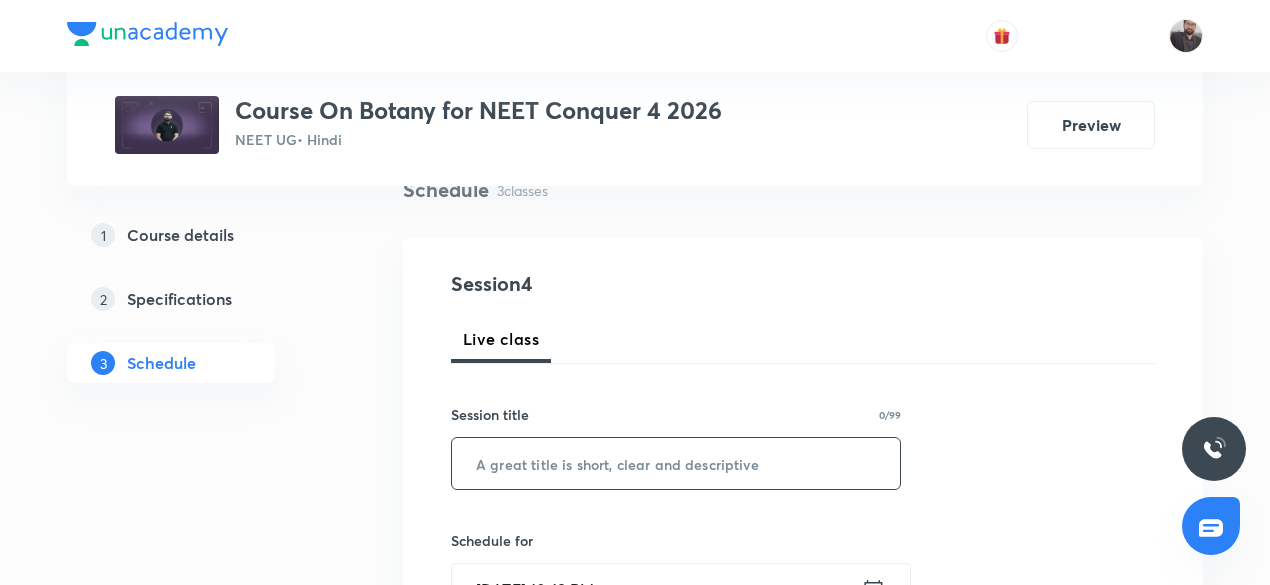 click at bounding box center (676, 463) 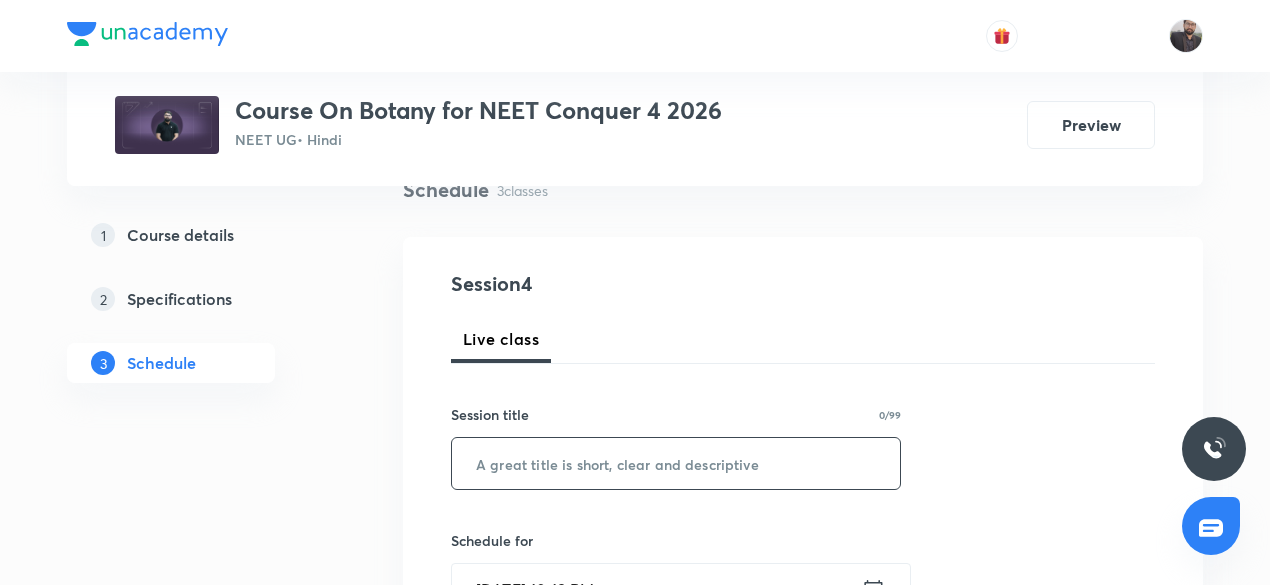 paste on "Ecology - 03" 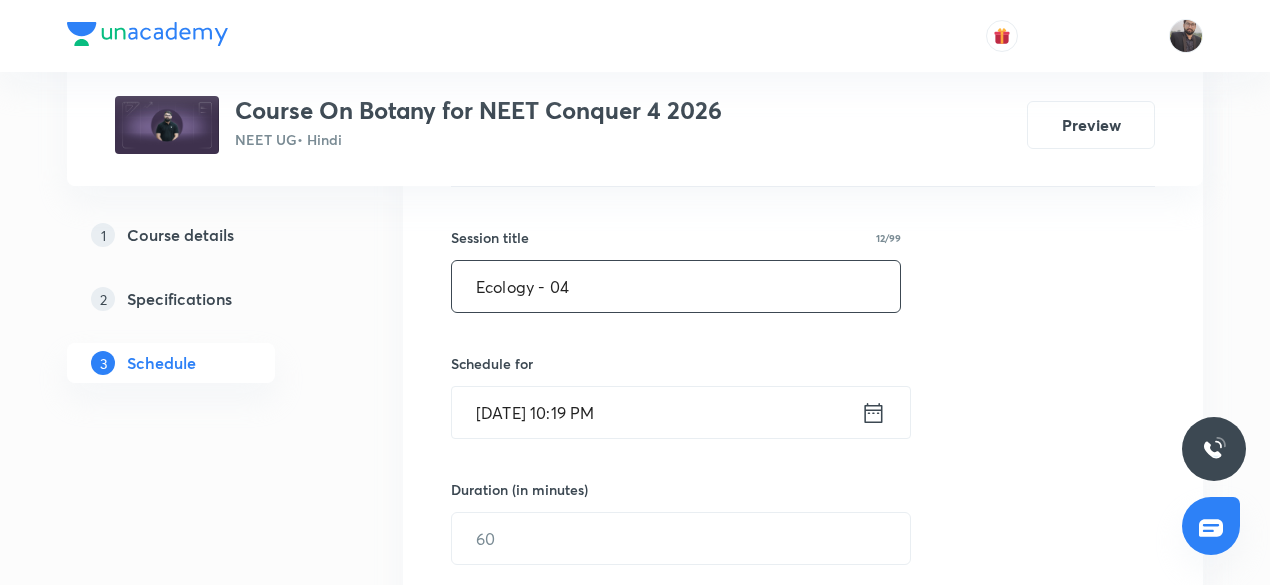 scroll, scrollTop: 341, scrollLeft: 0, axis: vertical 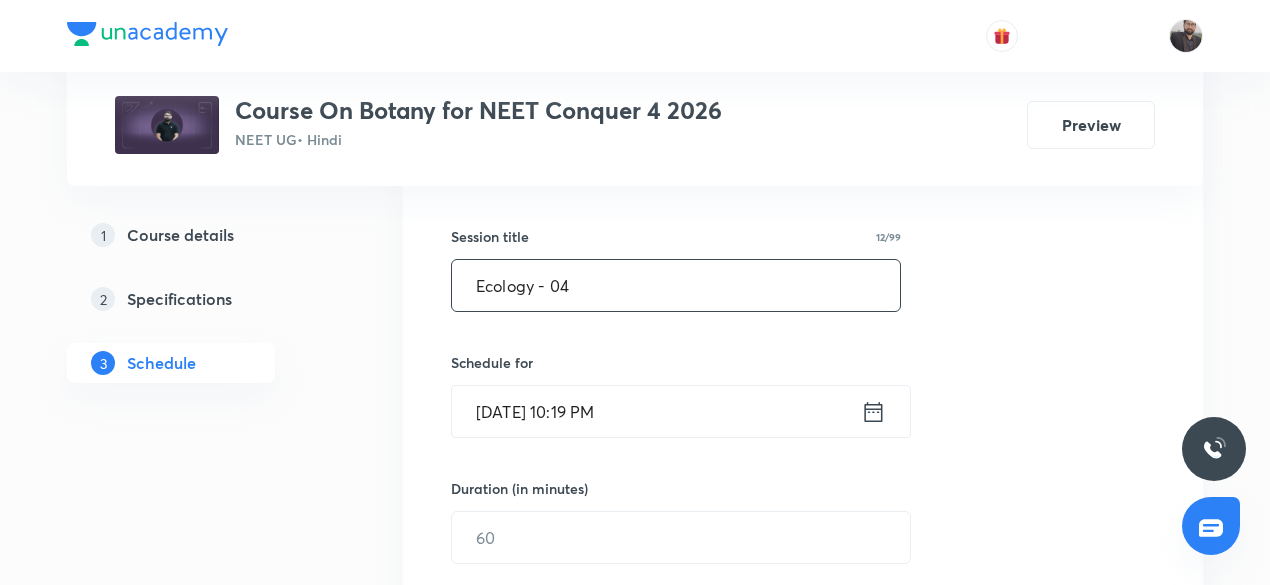 type on "Ecology - 04" 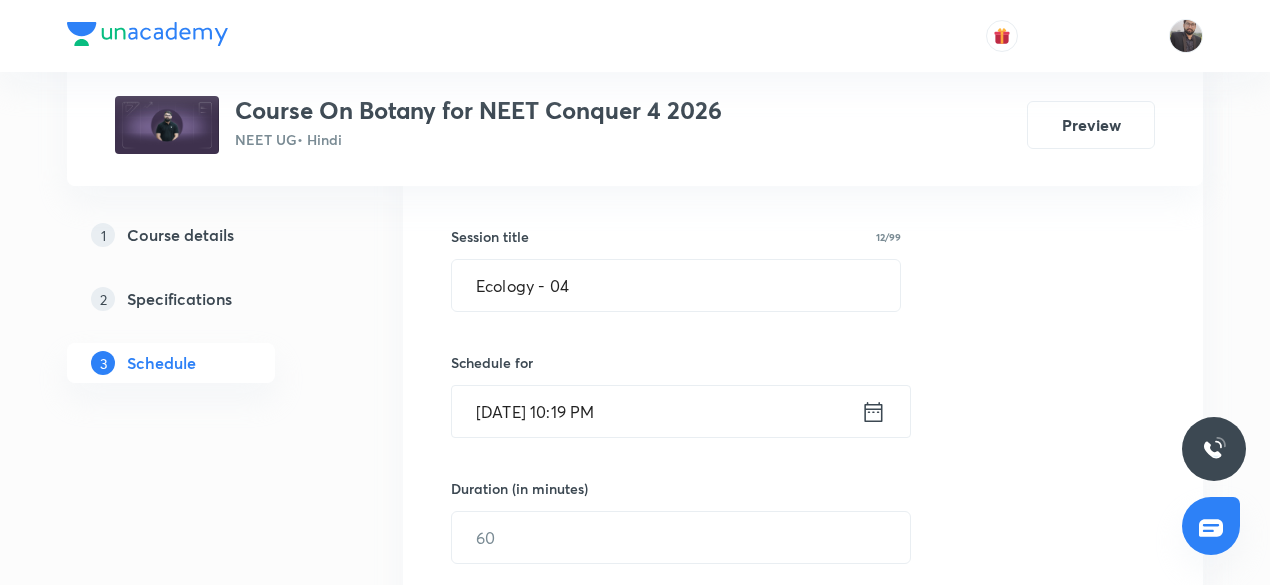 click on "[DATE] 10:19 PM" at bounding box center [656, 411] 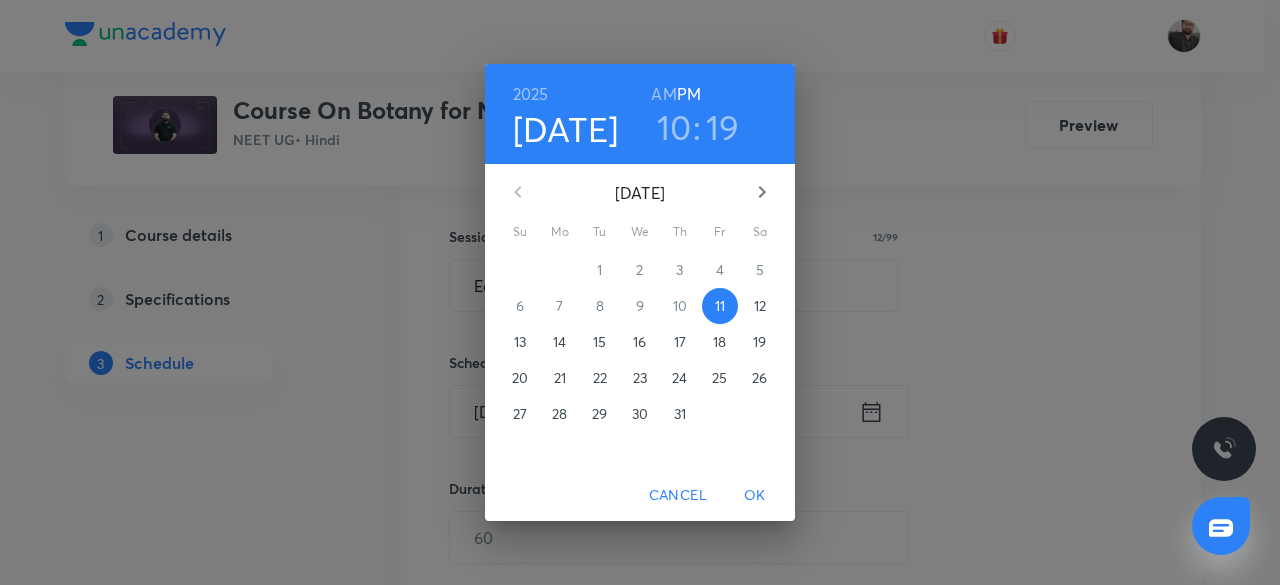 click on "12" at bounding box center (760, 306) 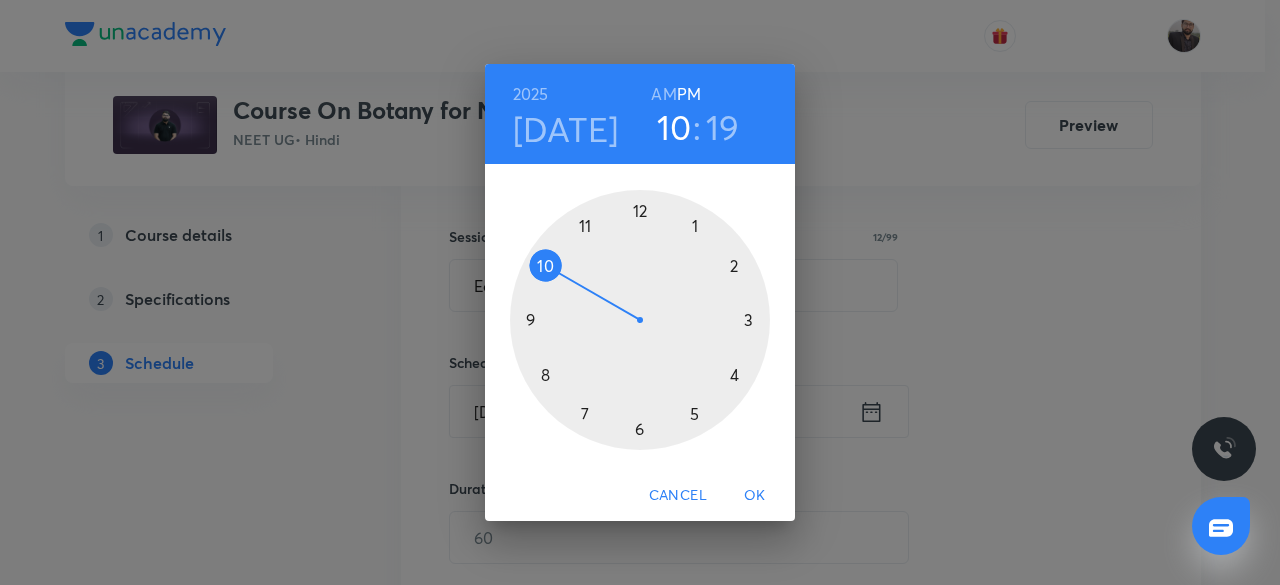 click at bounding box center (640, 320) 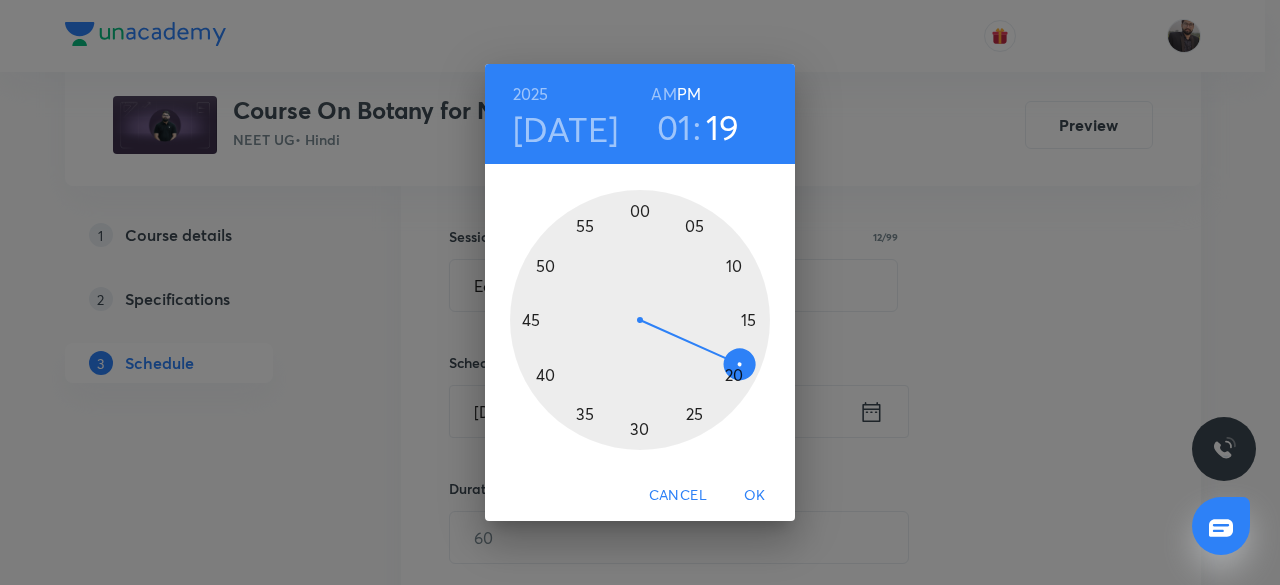 click at bounding box center [640, 320] 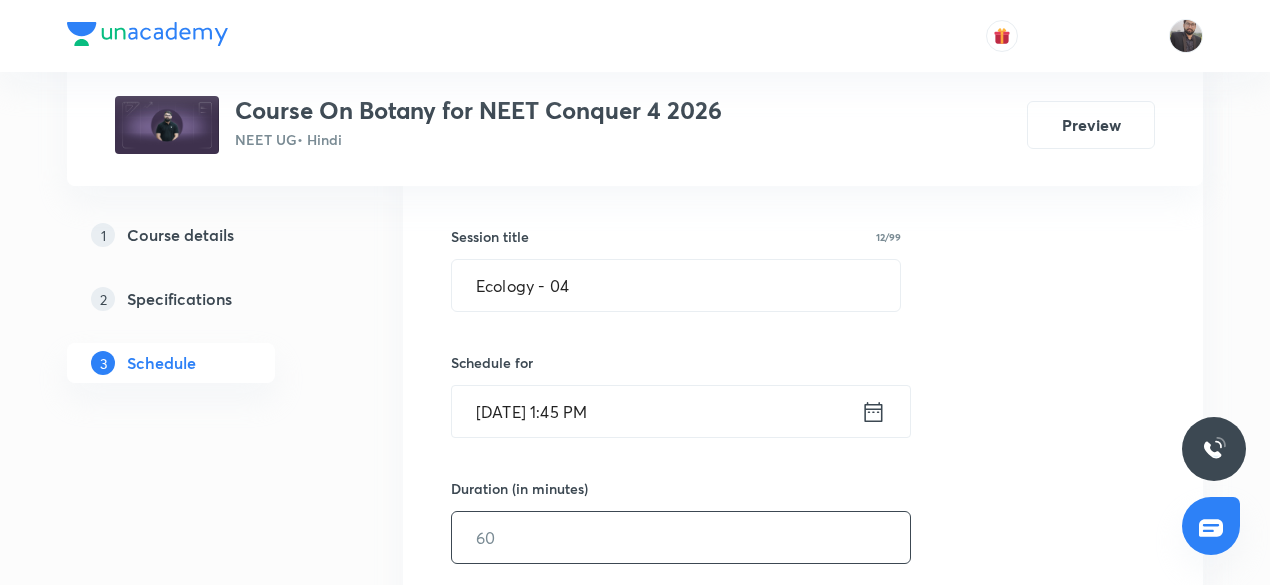 click at bounding box center [681, 537] 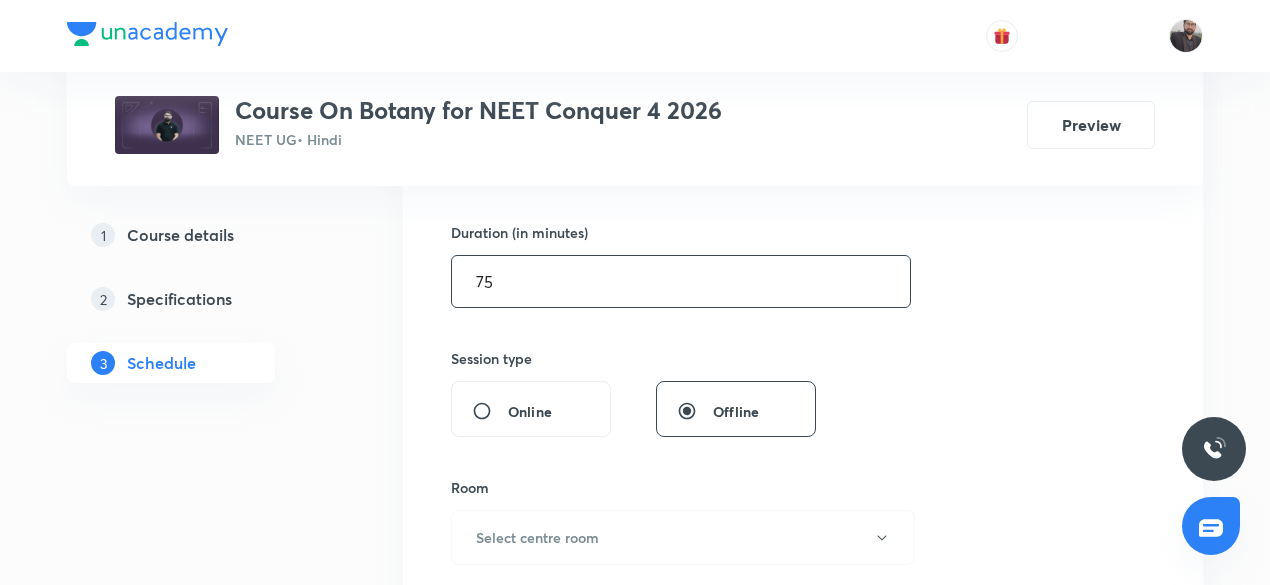 scroll, scrollTop: 599, scrollLeft: 0, axis: vertical 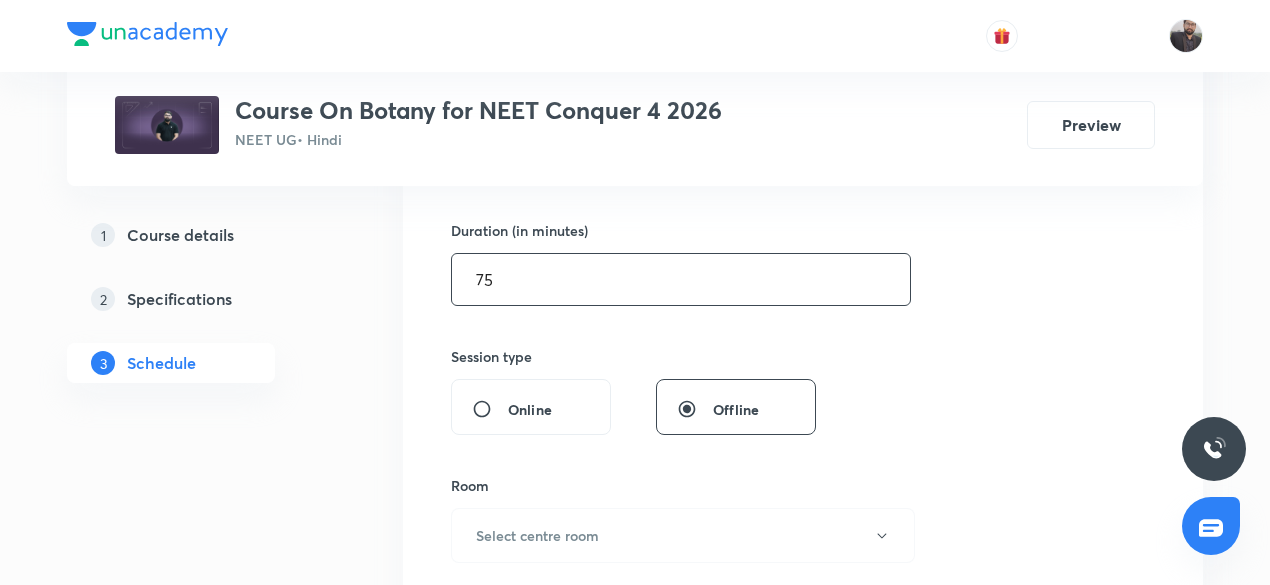 type on "75" 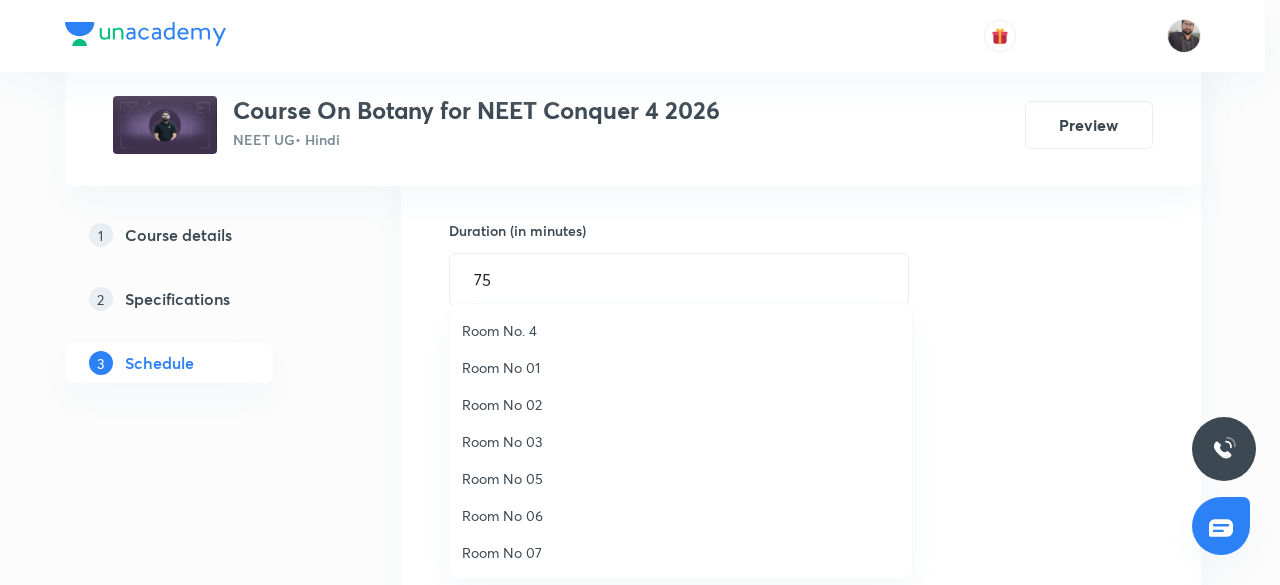 click on "Room No. 4" at bounding box center (681, 330) 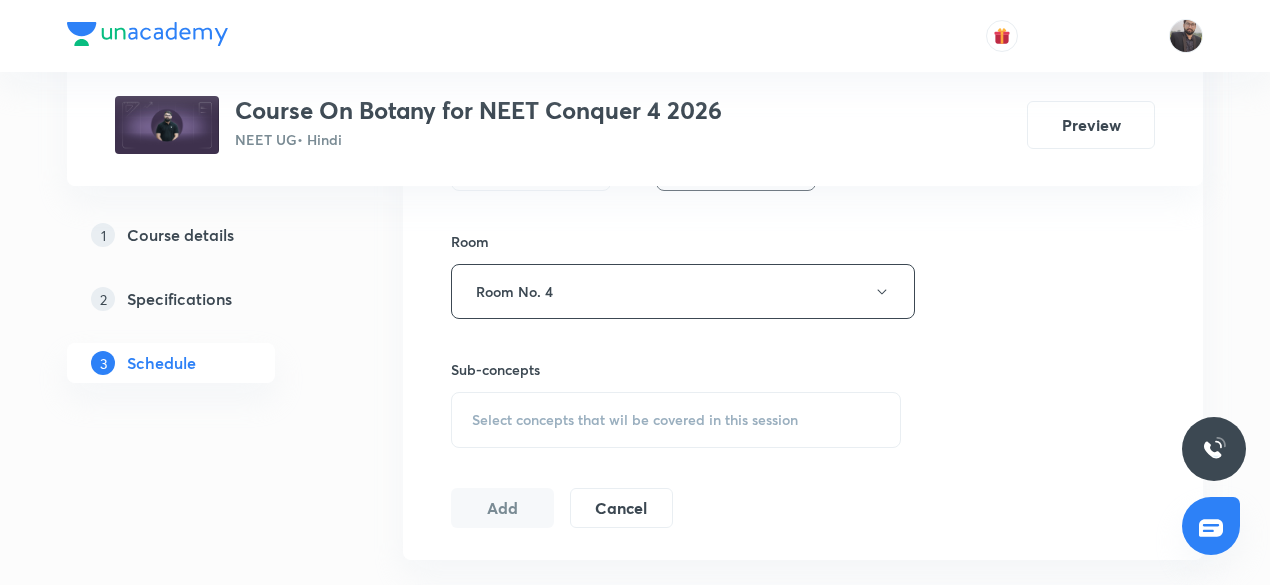 scroll, scrollTop: 847, scrollLeft: 0, axis: vertical 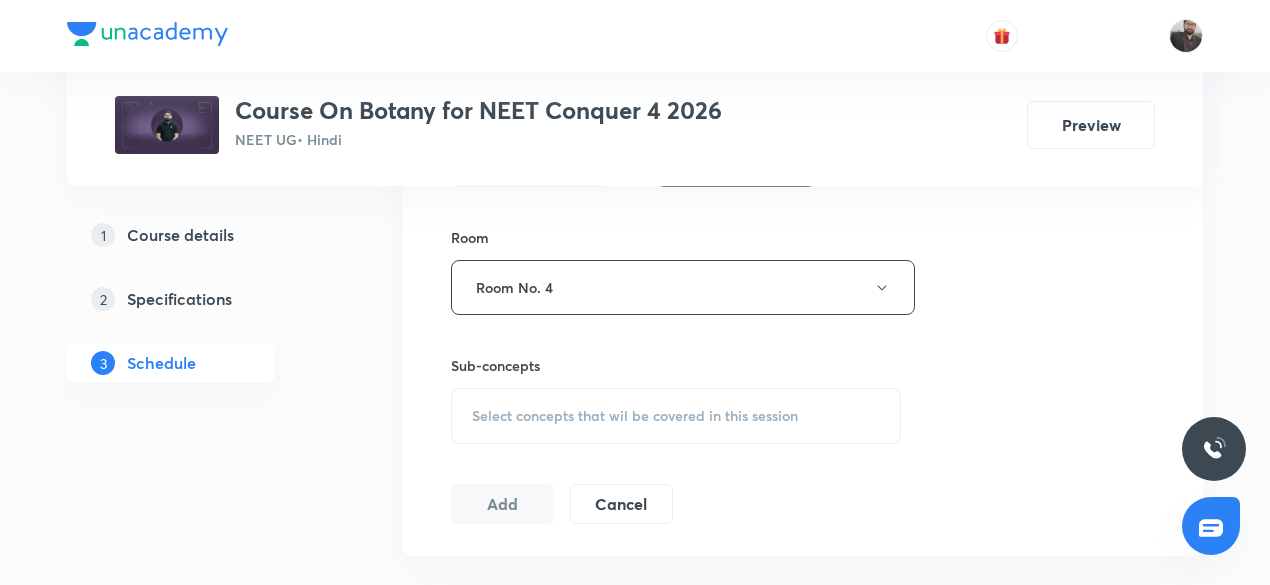 click on "Select concepts that wil be covered in this session" at bounding box center (635, 416) 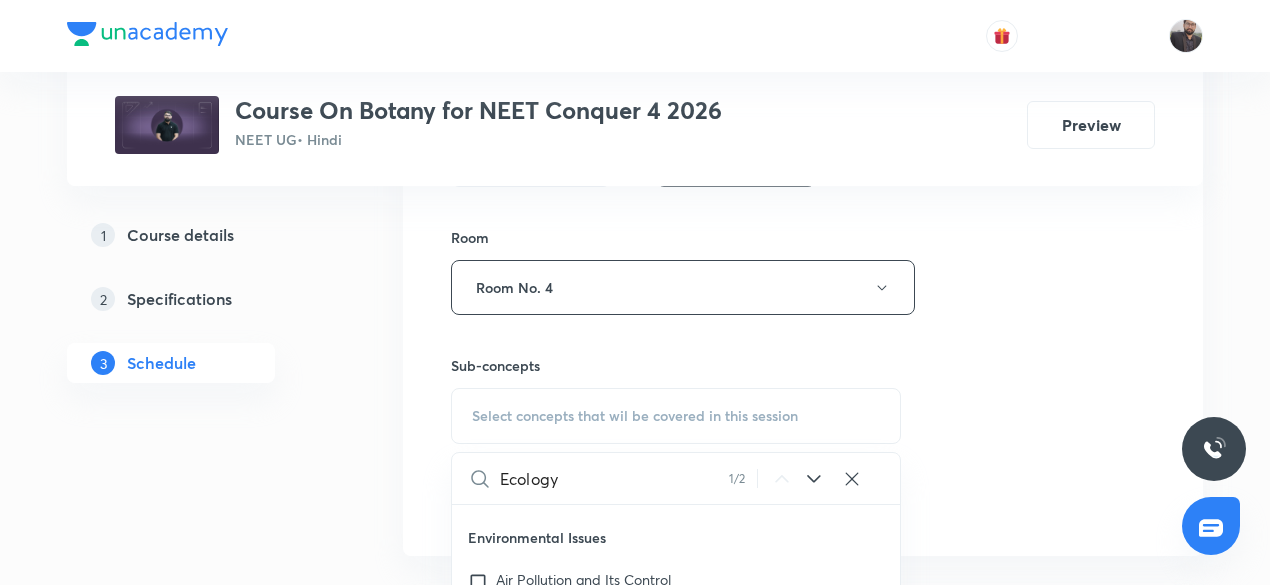 scroll, scrollTop: 18453, scrollLeft: 0, axis: vertical 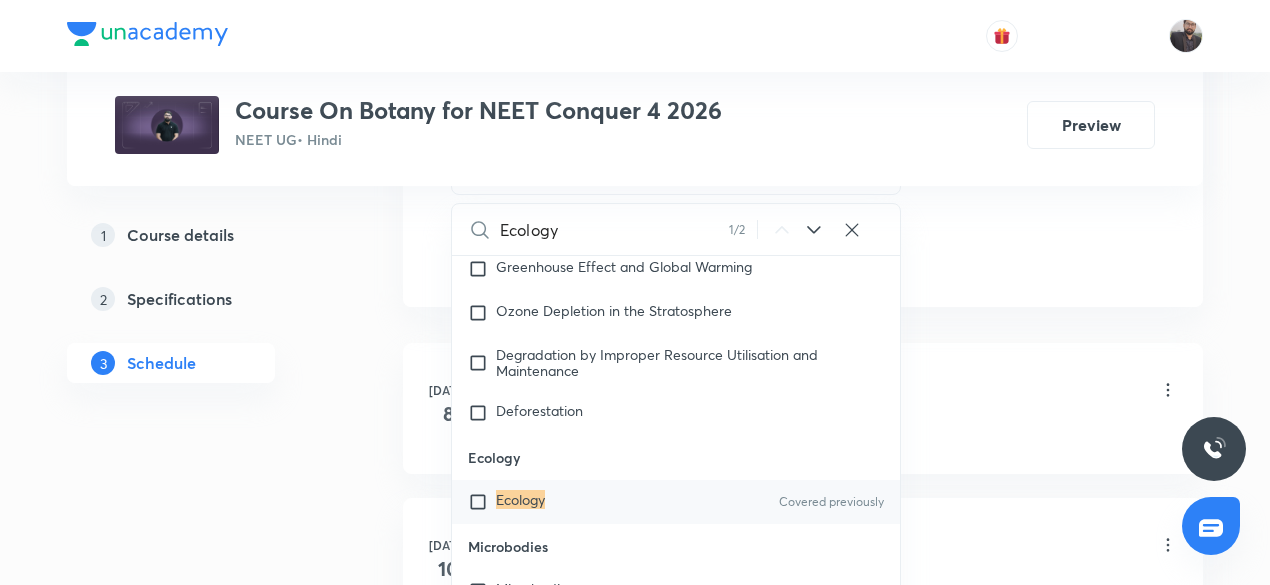 type on "Ecology" 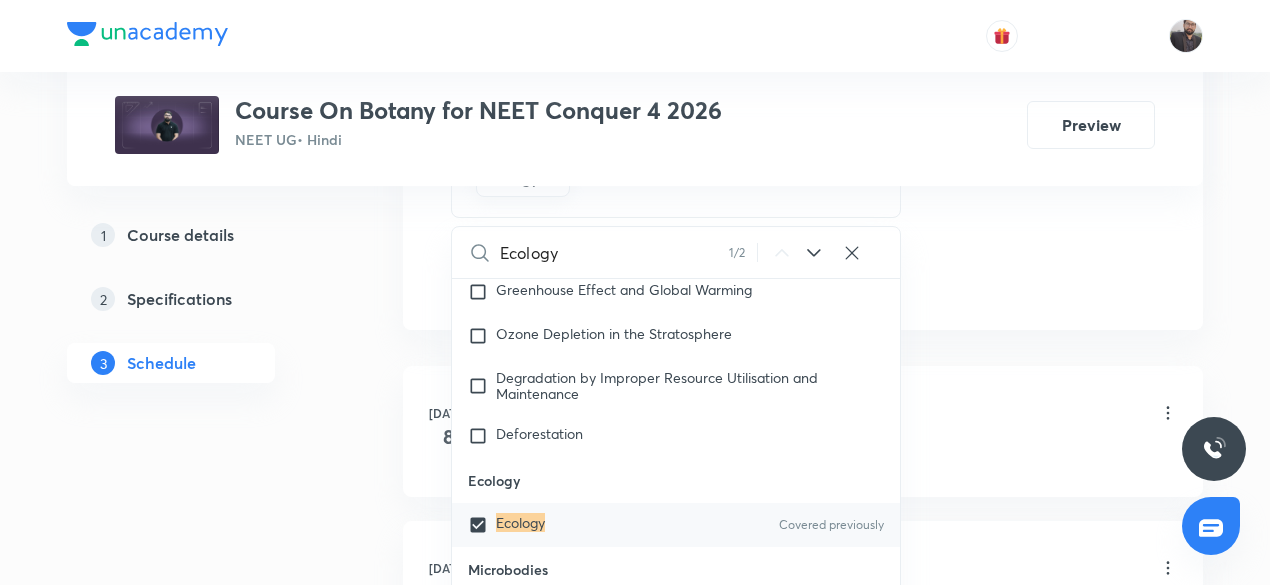 click on "Session  4 Live class Session title 12/99 Ecology - 04 ​ Schedule for Jul 12, 2025, 1:45 PM ​ Duration (in minutes) 75 ​   Session type Online Offline Room Room No. 4 Sub-concepts Ecology CLEAR Ecology 1 / 2 ​ Living World What Is Living? Diversity In The Living World Systematics Types Of Taxonomy Fundamental Components Of Taxonomy Taxonomic Categories Taxonomical Aids The Three Domains Of Life Biological Nomenclature  Biological Classification System Of Classification Kingdom Monera Kingdom Protista Kingdom Fungi Kingdom Plantae Kingdom Animalia Linchens Mycorrhiza Virus Prions Viroids Plant Kingdom Algae Bryophytes Pteridophytes Gymnosperms Angiosperms Animal Kingdom Basics Of Classification Classification Of Animals Animal Kingdom Animal Diversity Animal Diversity Morphology - Flowering Plants Plant Morphology Root Types Of Roots Stem Types Of Stem  Leaf Inflorescence Flower Fruit Seed Semi-Technical Description Of A Typical Flowering Plant Description Of Some Important Families The Tissues Frogs" at bounding box center (803, -183) 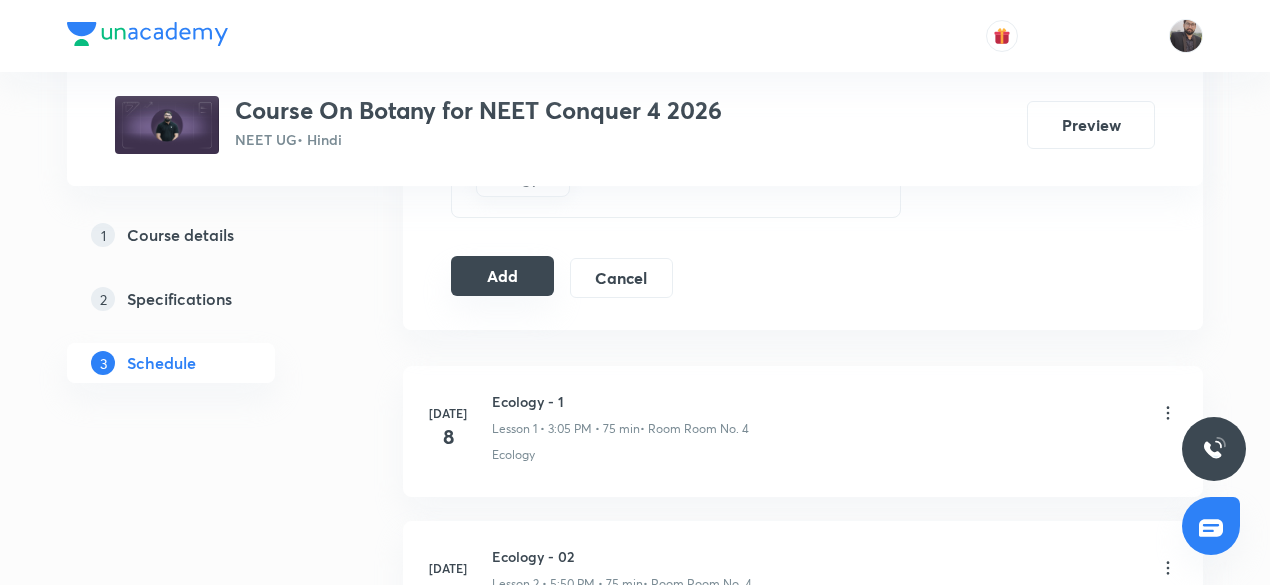 click on "Add" at bounding box center [502, 276] 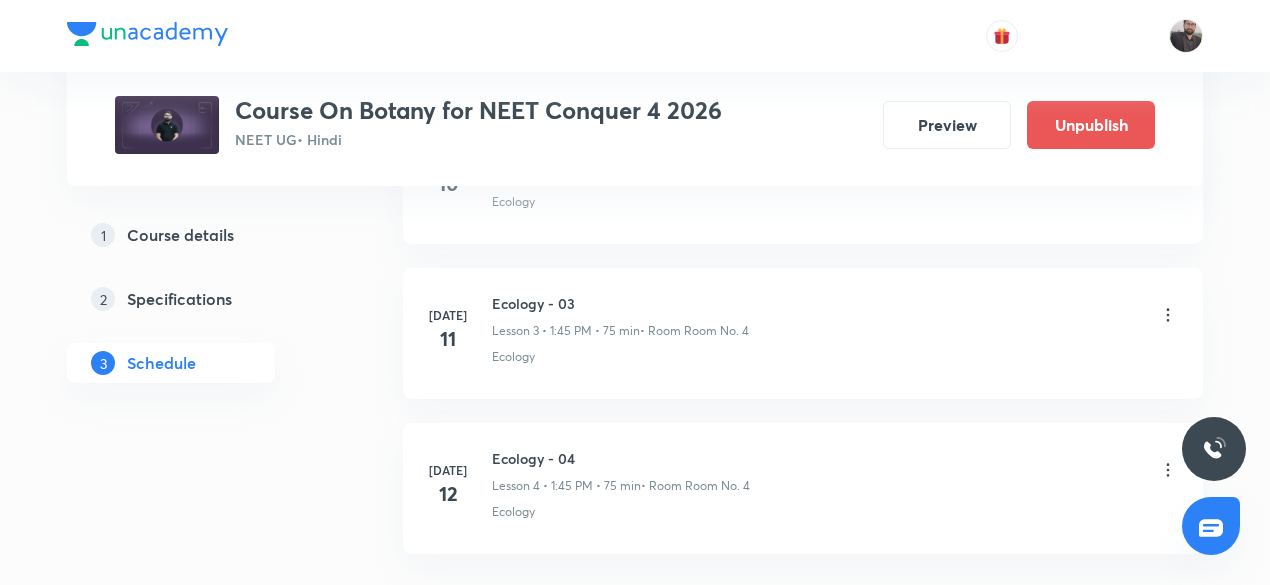 scroll, scrollTop: 716, scrollLeft: 0, axis: vertical 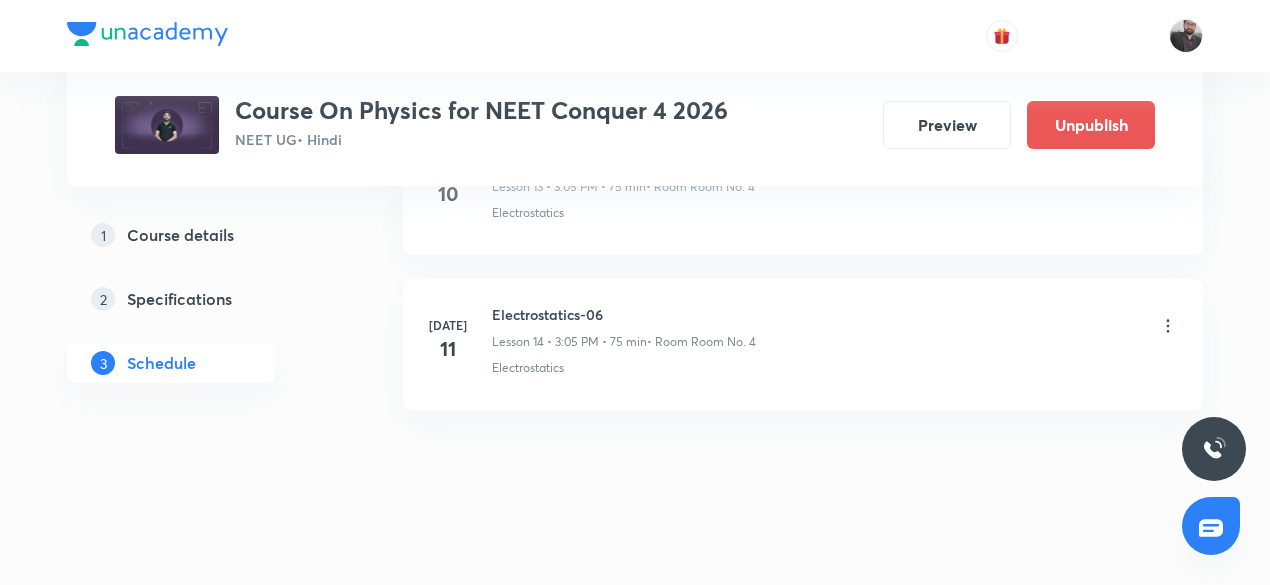 click on "Electrostatics-06" at bounding box center (624, 314) 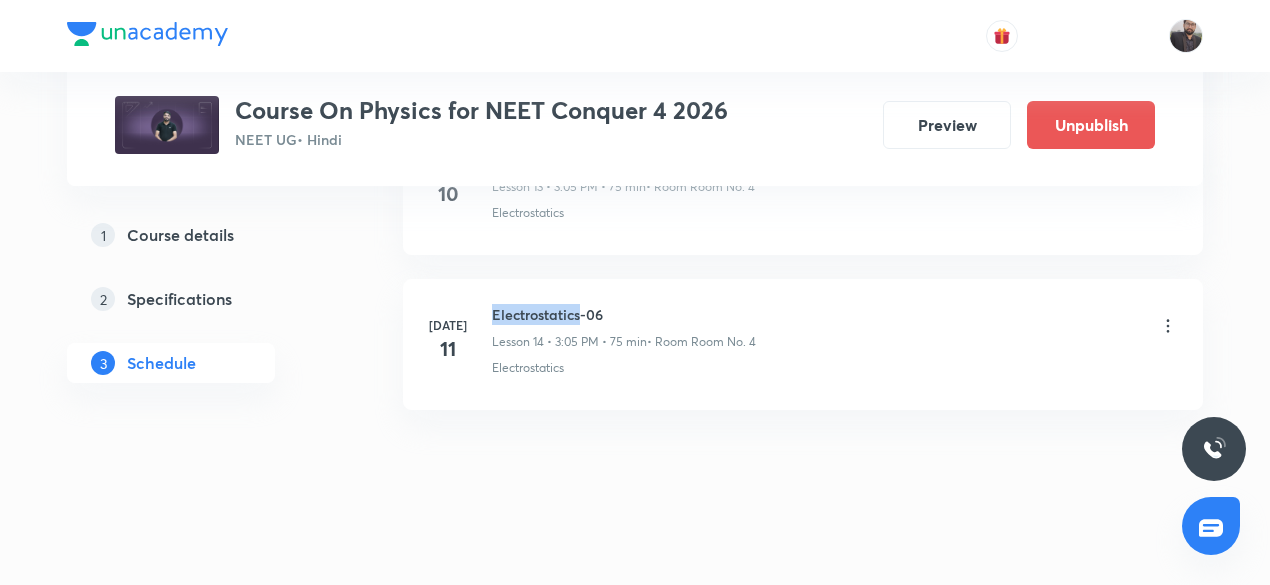 click on "Electrostatics-06" at bounding box center (624, 314) 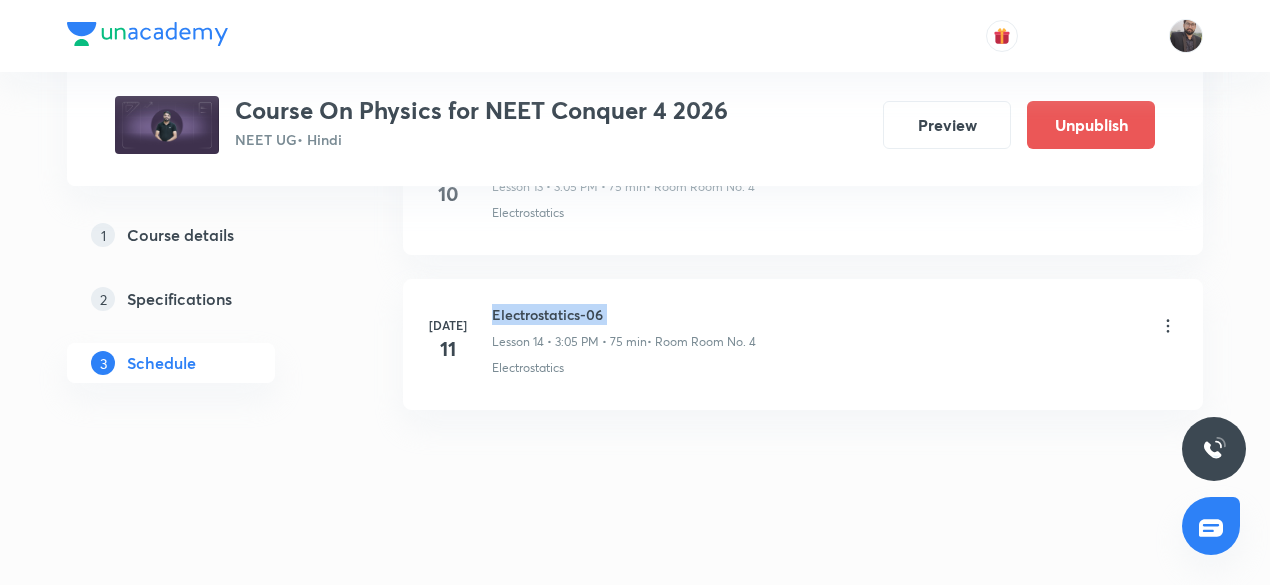 click on "Electrostatics-06" at bounding box center [624, 314] 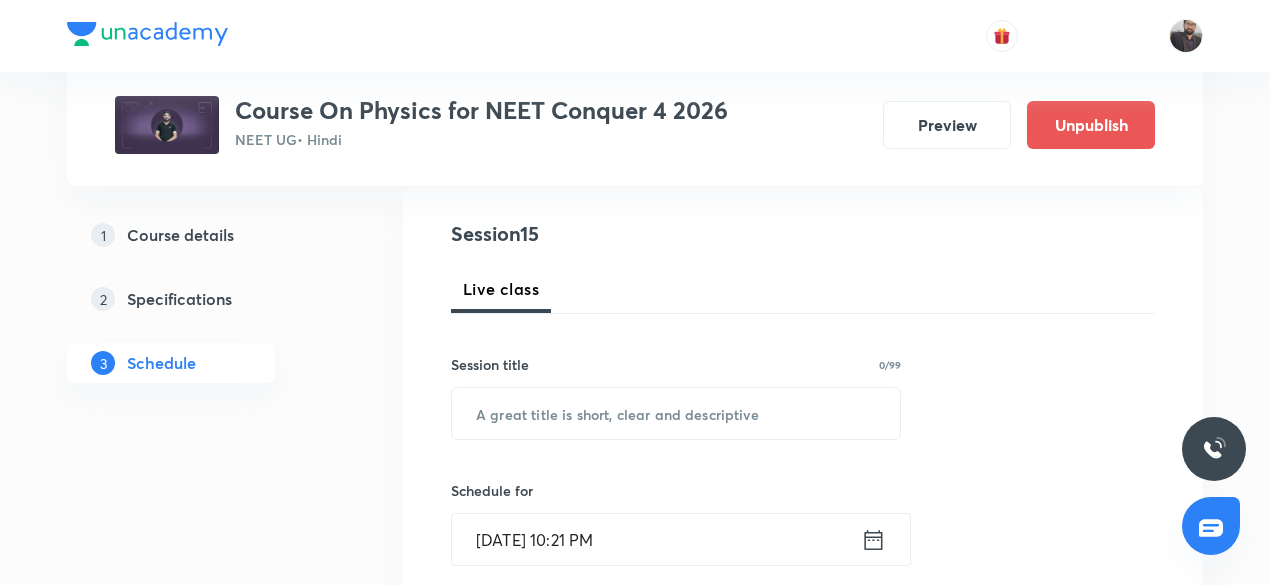 scroll, scrollTop: 226, scrollLeft: 0, axis: vertical 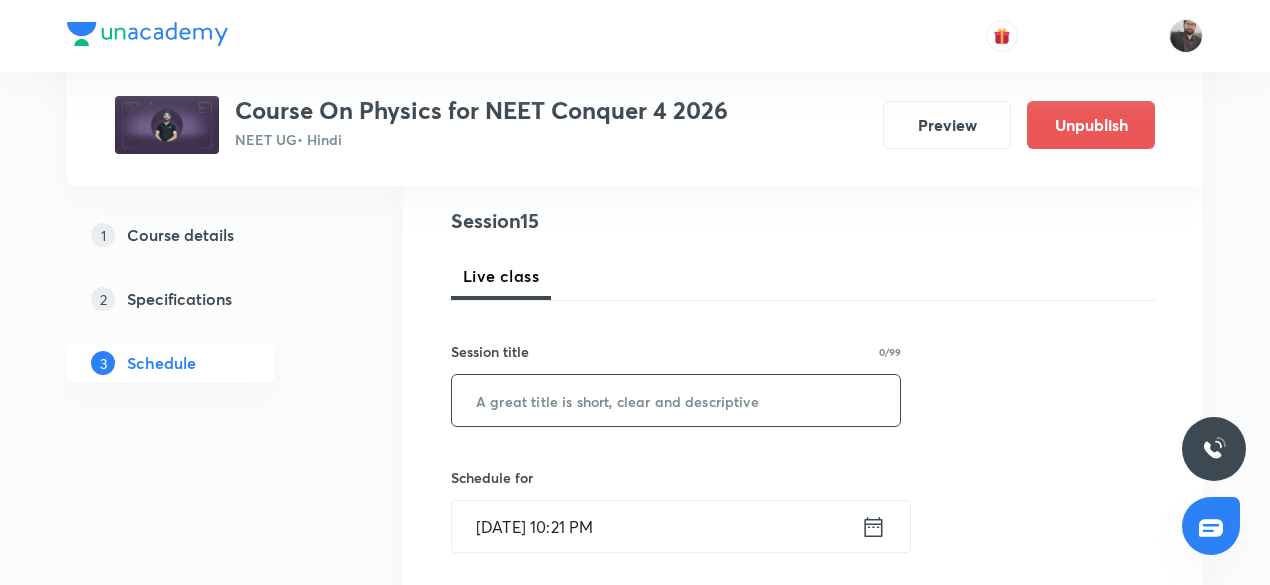 click at bounding box center (676, 400) 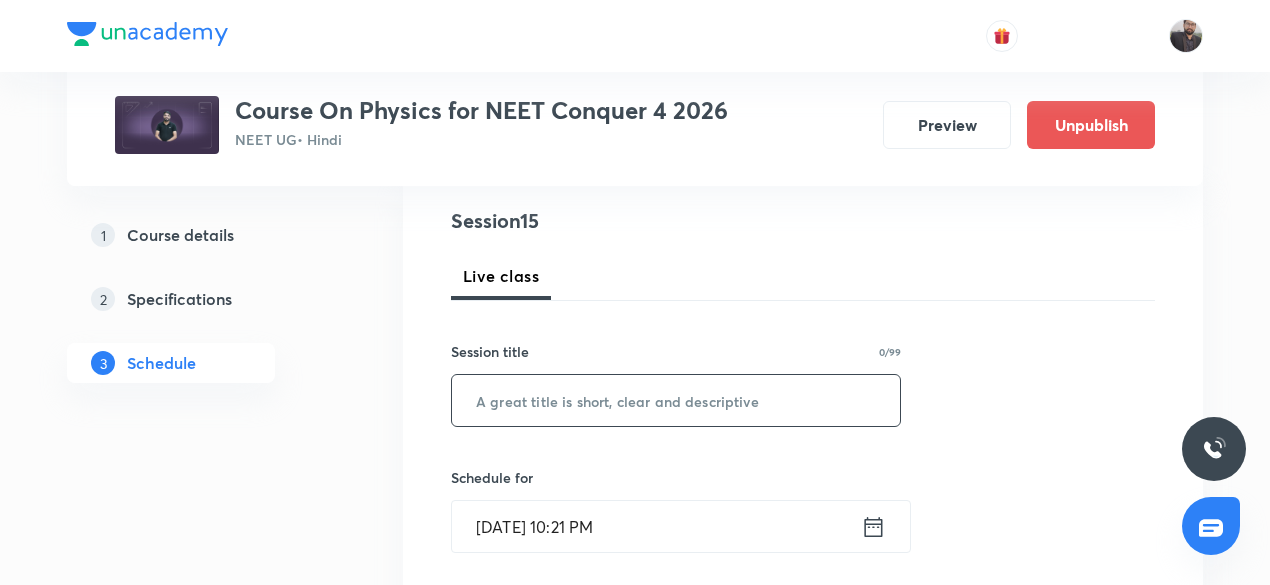 paste on "Electrostatics-06" 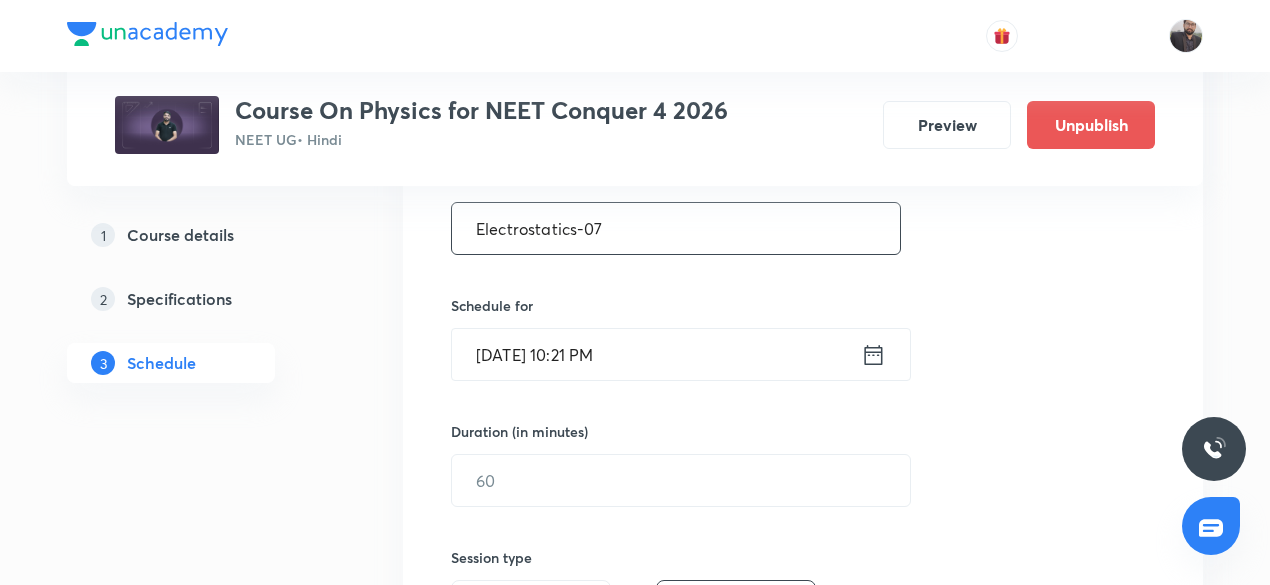 scroll, scrollTop: 408, scrollLeft: 0, axis: vertical 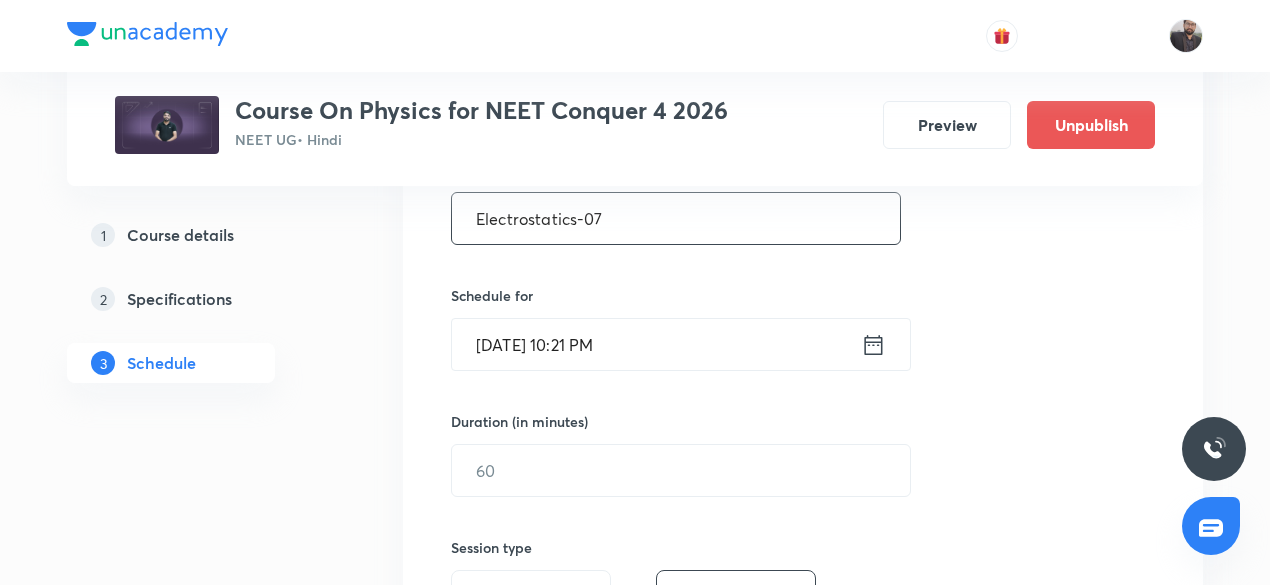 type on "Electrostatics-07" 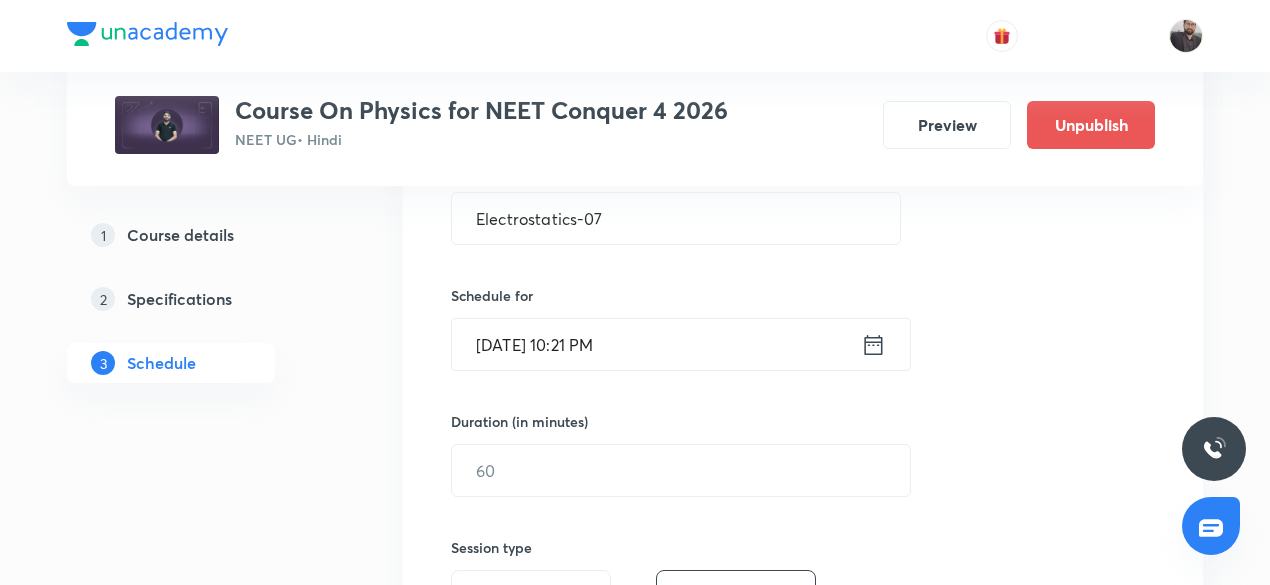 click on "[DATE] 10:21 PM" at bounding box center [656, 344] 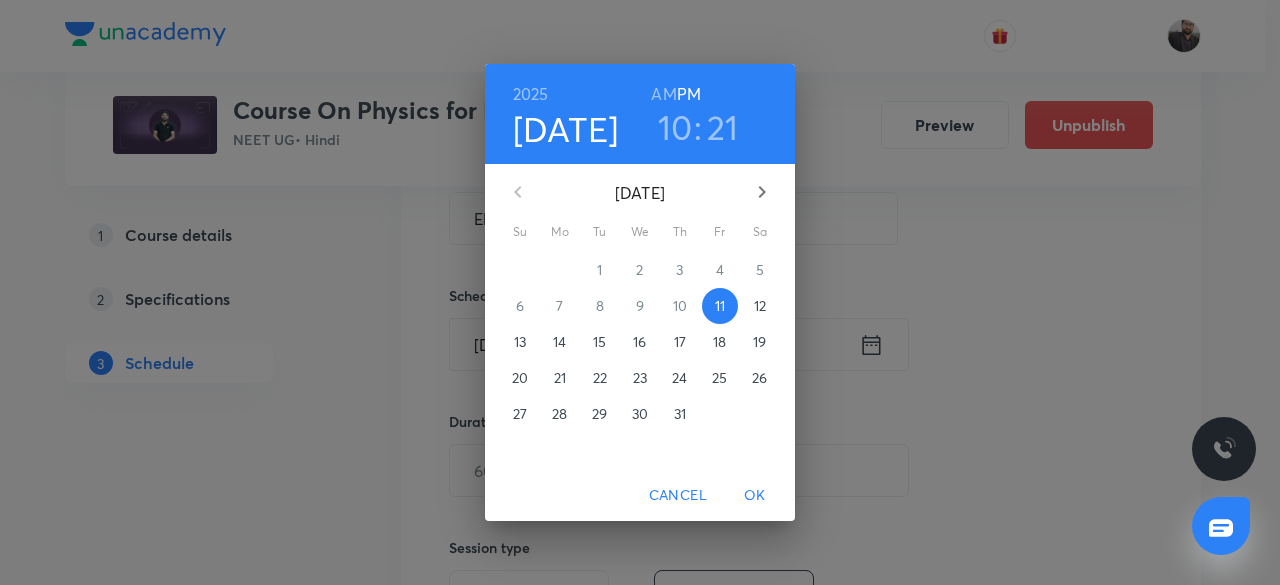 click on "12" at bounding box center (760, 306) 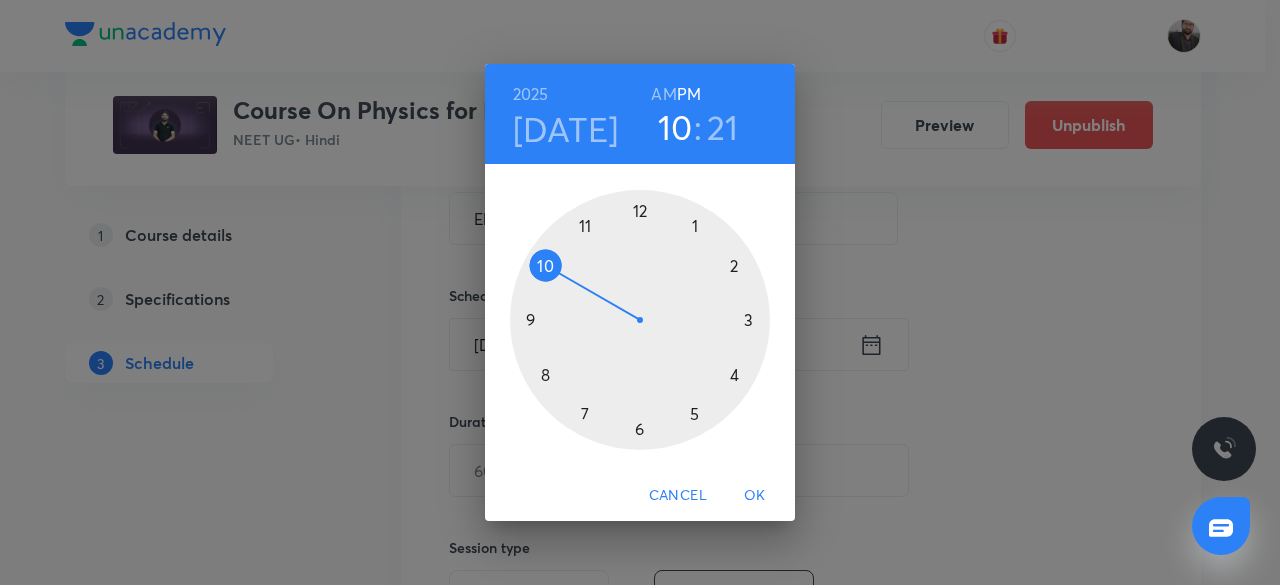 click at bounding box center [640, 320] 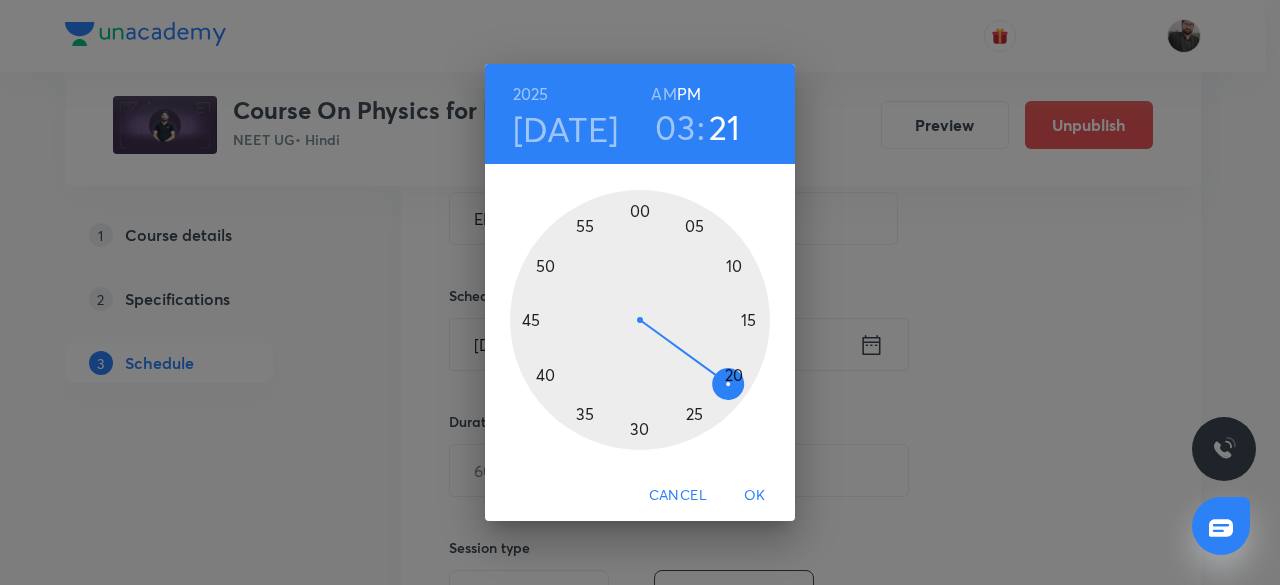 click at bounding box center (640, 320) 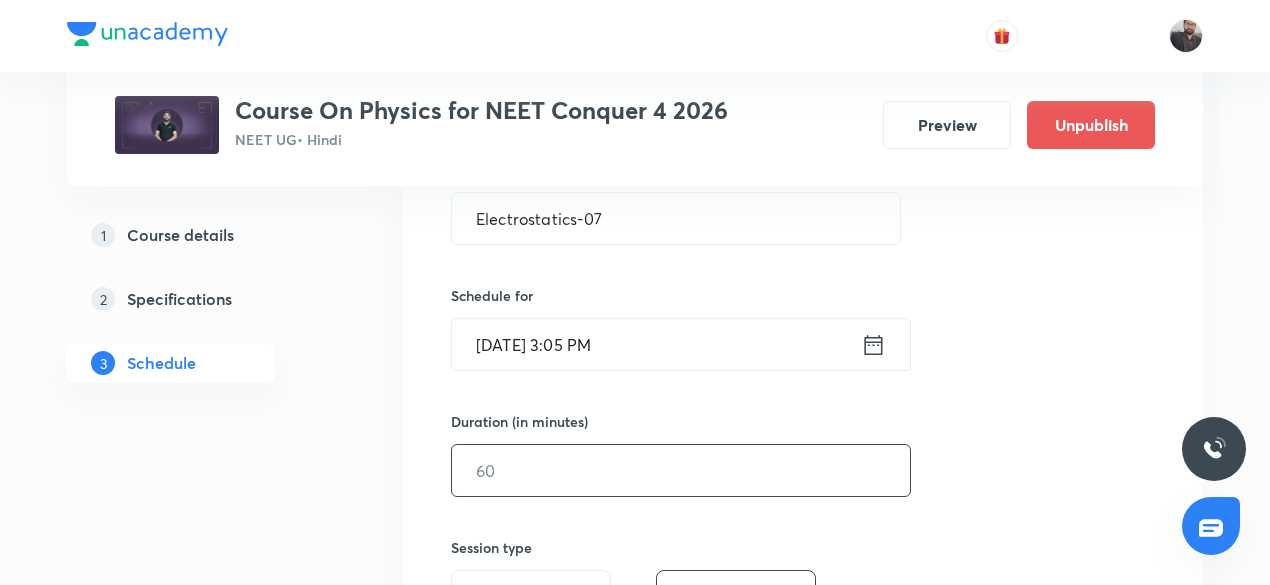 click at bounding box center [681, 470] 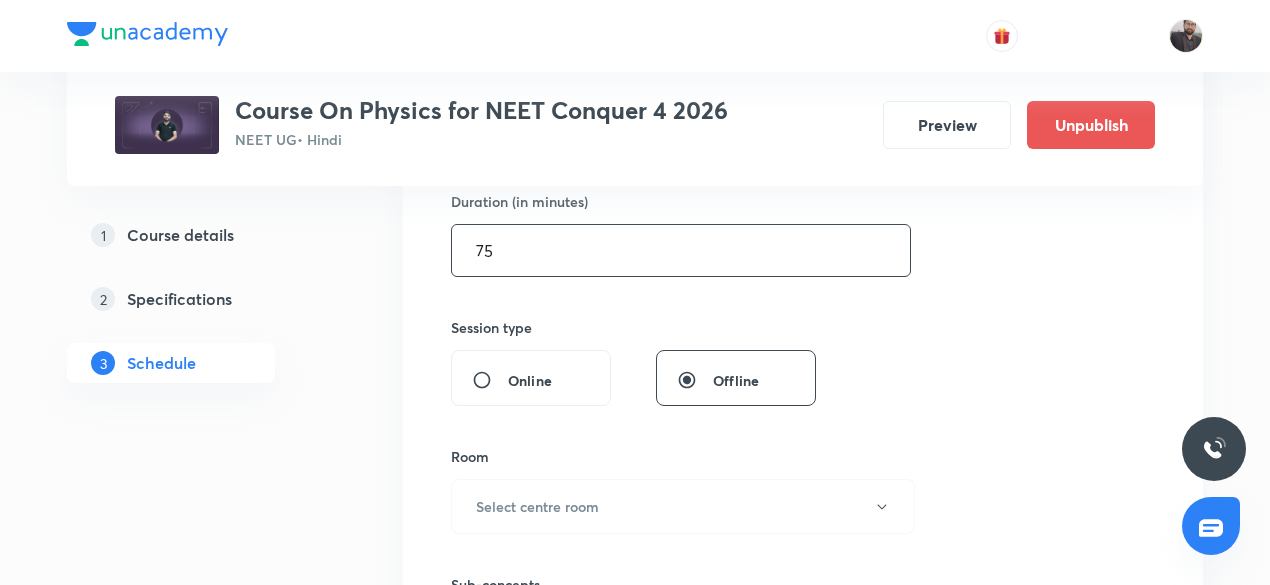 scroll, scrollTop: 640, scrollLeft: 0, axis: vertical 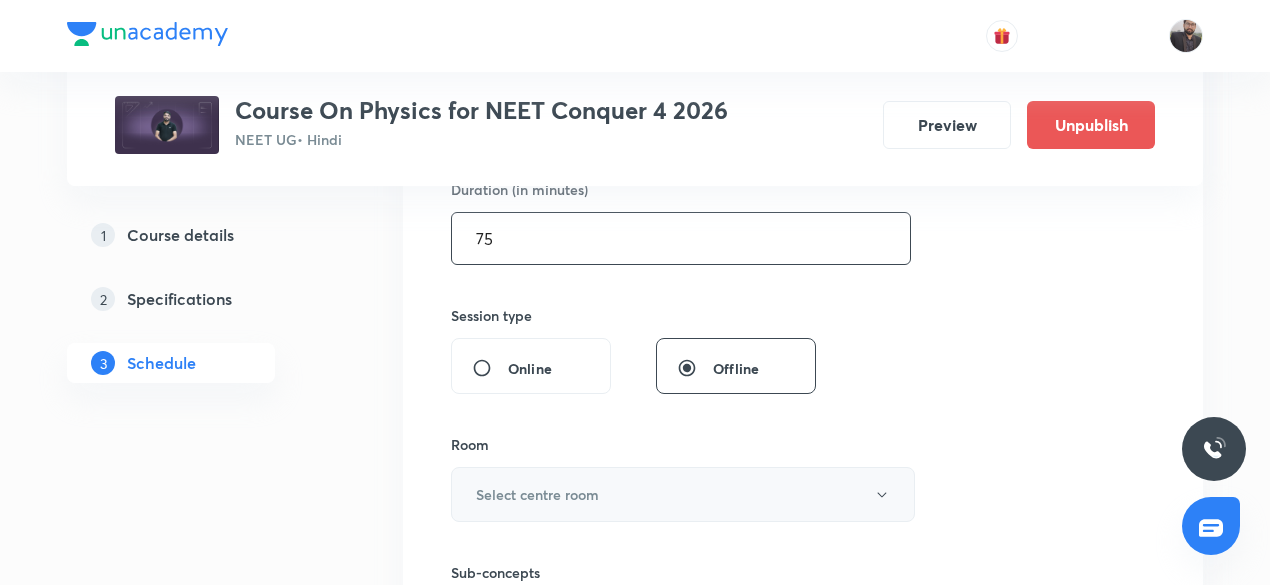 type on "75" 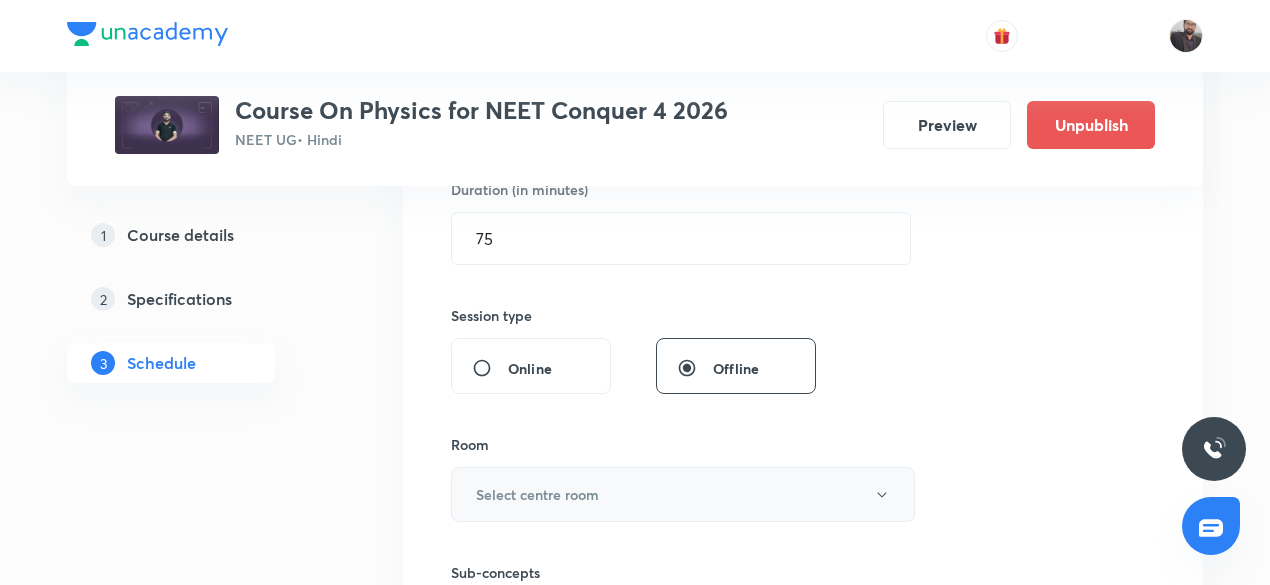 click on "Select centre room" at bounding box center (537, 494) 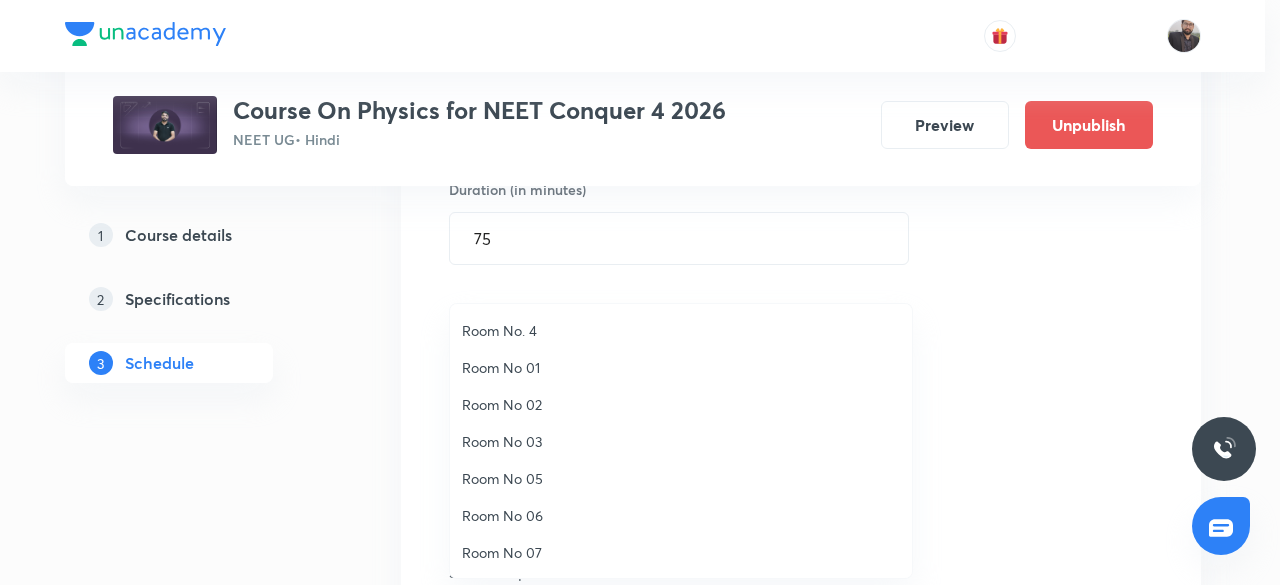 click on "Room No. 4" at bounding box center (681, 330) 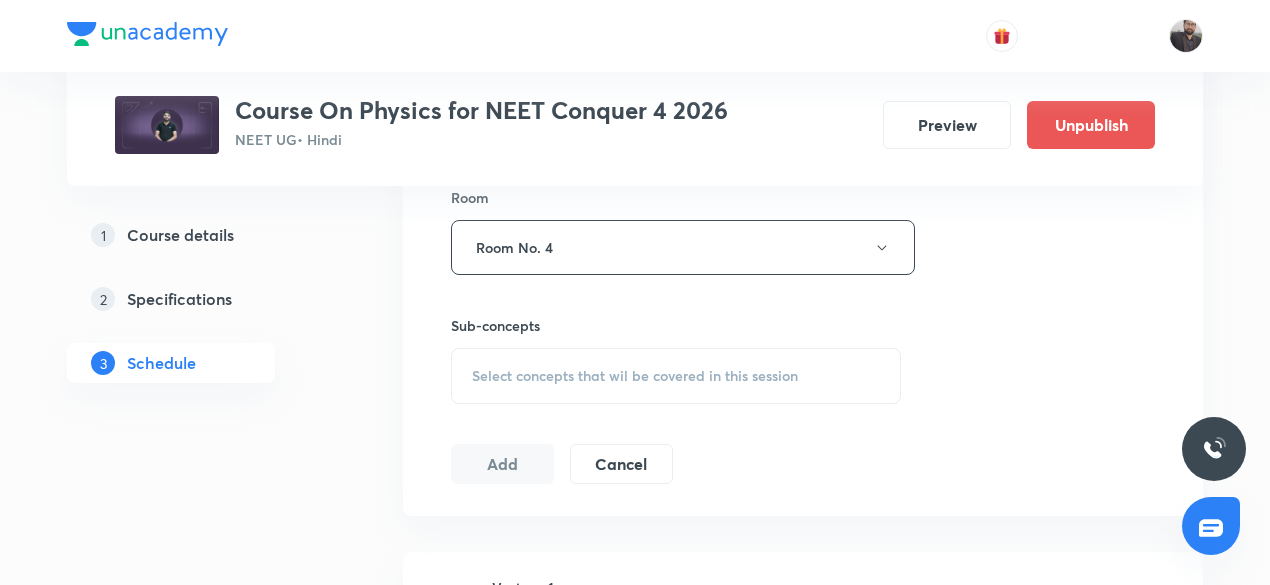 scroll, scrollTop: 888, scrollLeft: 0, axis: vertical 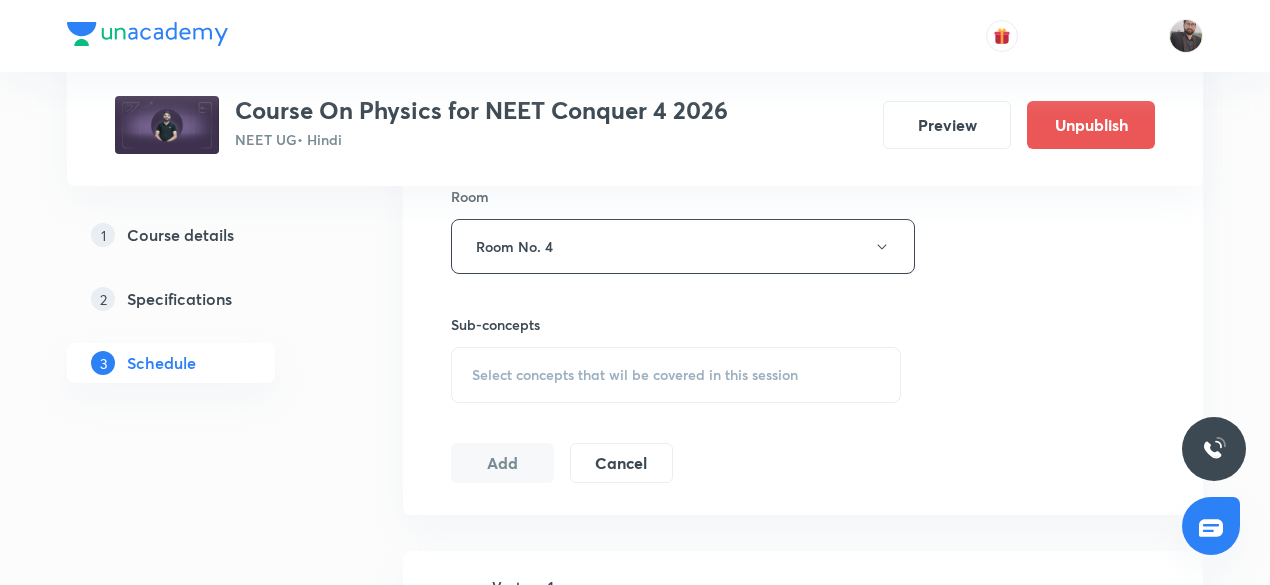 click on "Select concepts that wil be covered in this session" at bounding box center [635, 375] 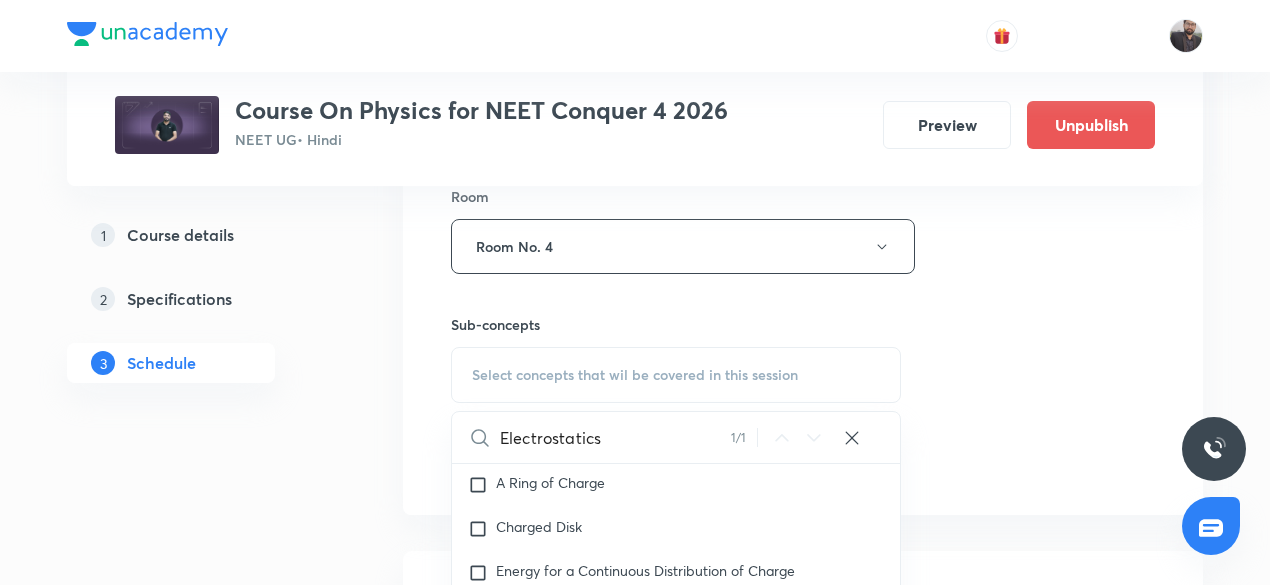 scroll, scrollTop: 19815, scrollLeft: 0, axis: vertical 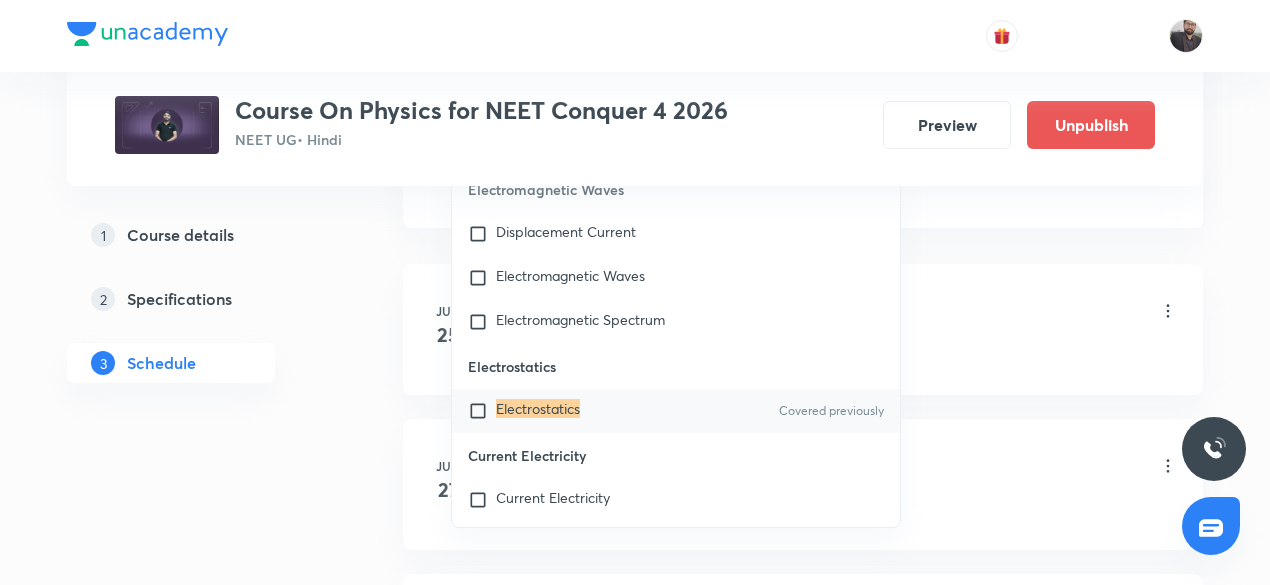 type on "Electrostatics" 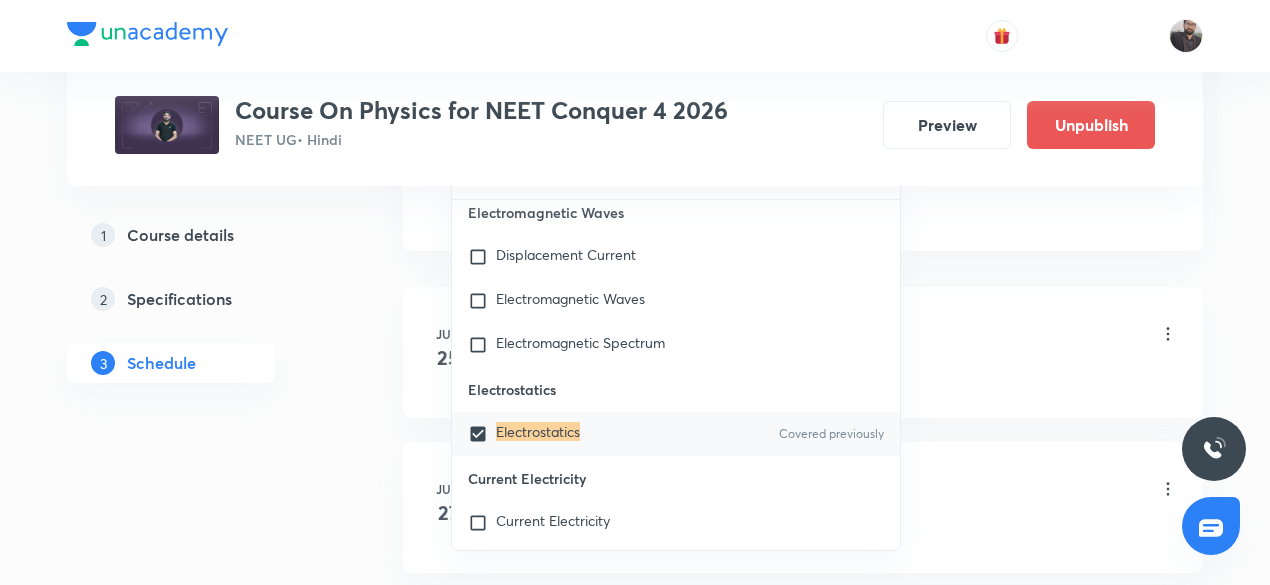 click on "Vector - 1 Lesson 1 • 4:30 PM • 75 min  • Room Room No. 4" at bounding box center (835, 335) 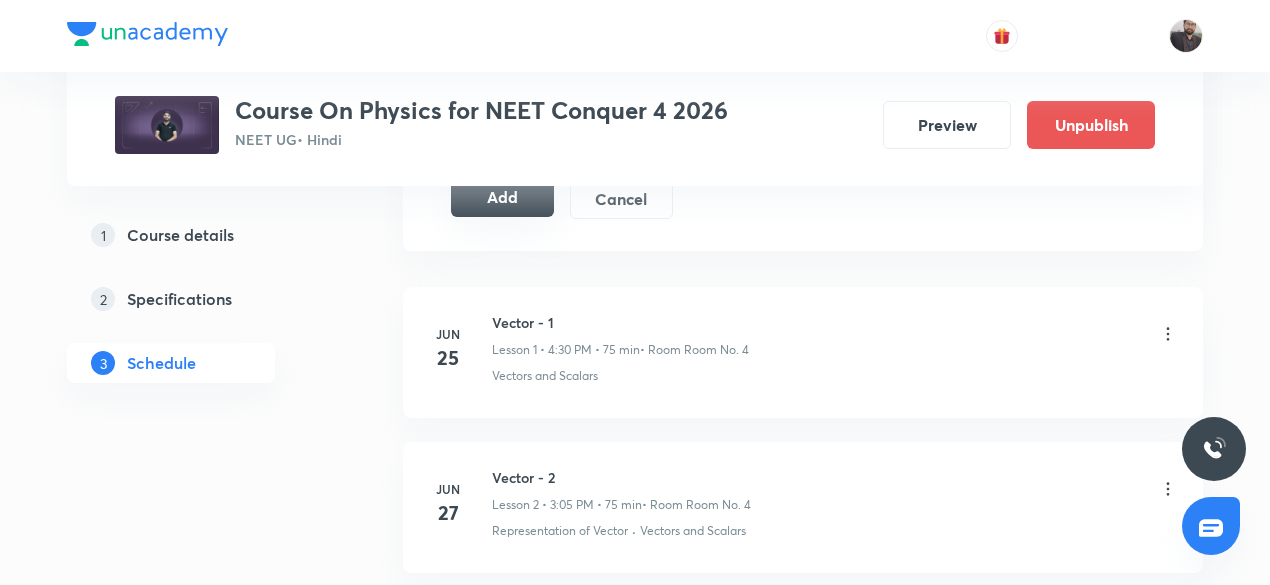 click on "Add" at bounding box center (502, 197) 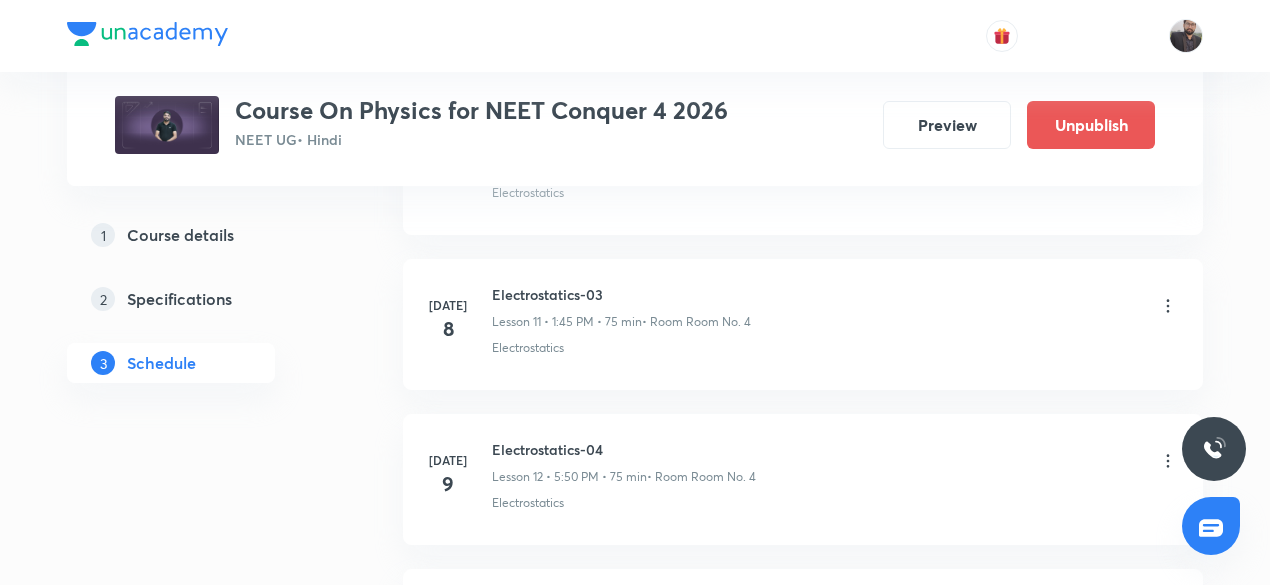 scroll, scrollTop: 2262, scrollLeft: 0, axis: vertical 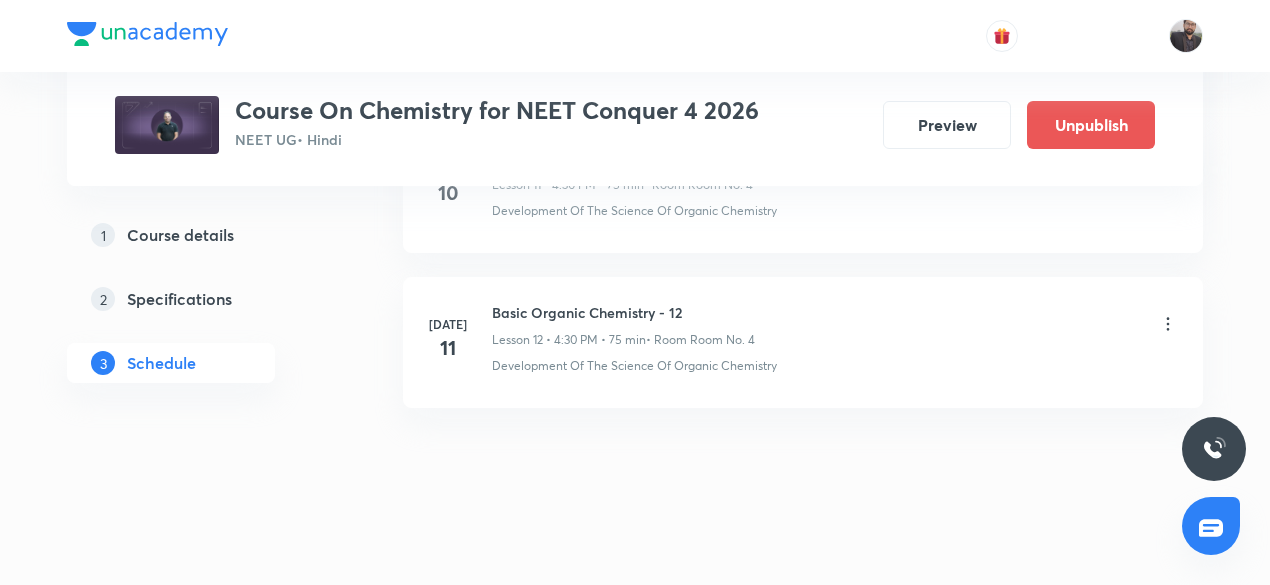 click on "[DATE] Basic Organic Chemistry - 12 Lesson 12 • 4:30 PM • 75 min  • Room Room No. 4 Development Of The Science Of  Organic Chemistry" at bounding box center [803, 338] 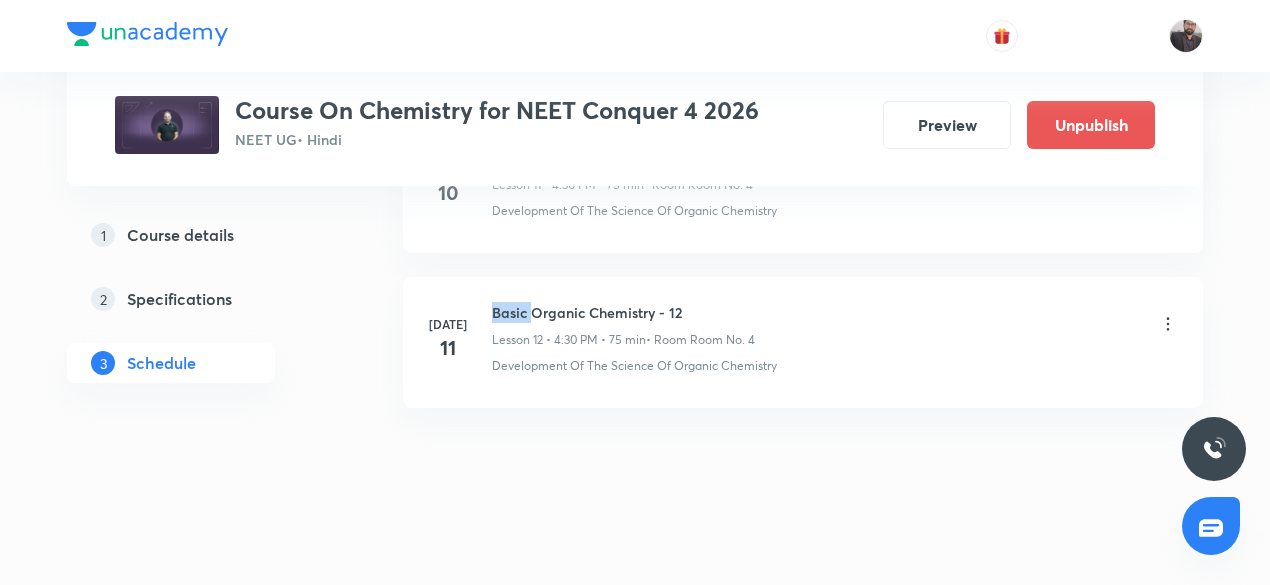 click on "[DATE] Basic Organic Chemistry - 12 Lesson 12 • 4:30 PM • 75 min  • Room Room No. 4 Development Of The Science Of  Organic Chemistry" at bounding box center (803, 338) 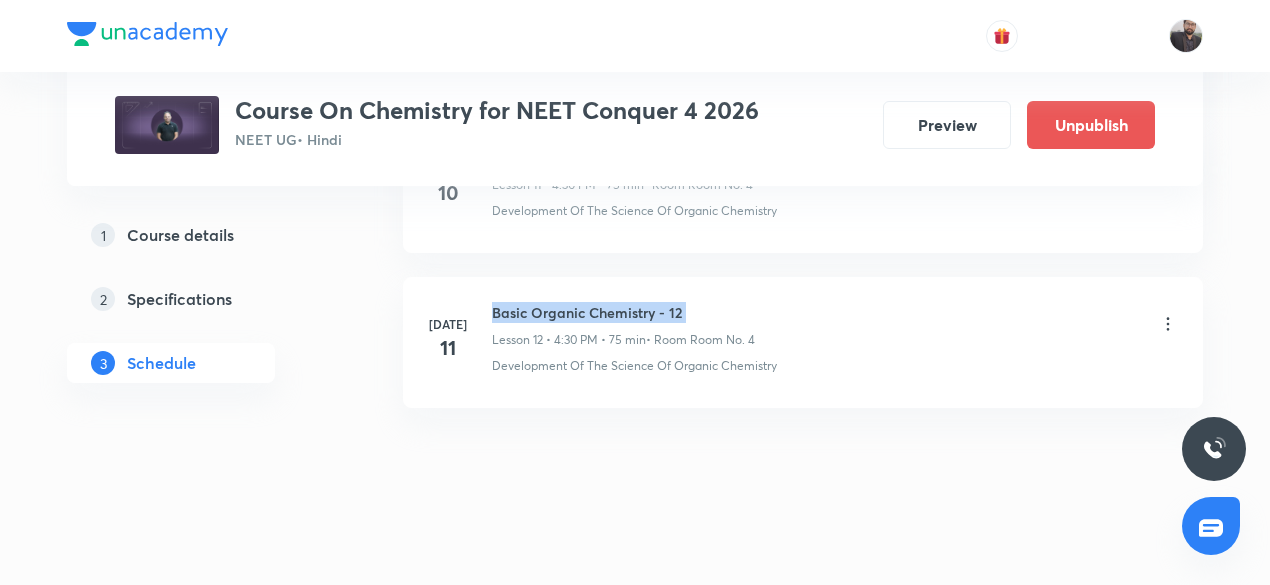 click on "[DATE] Basic Organic Chemistry - 12 Lesson 12 • 4:30 PM • 75 min  • Room Room No. 4 Development Of The Science Of  Organic Chemistry" at bounding box center (803, 338) 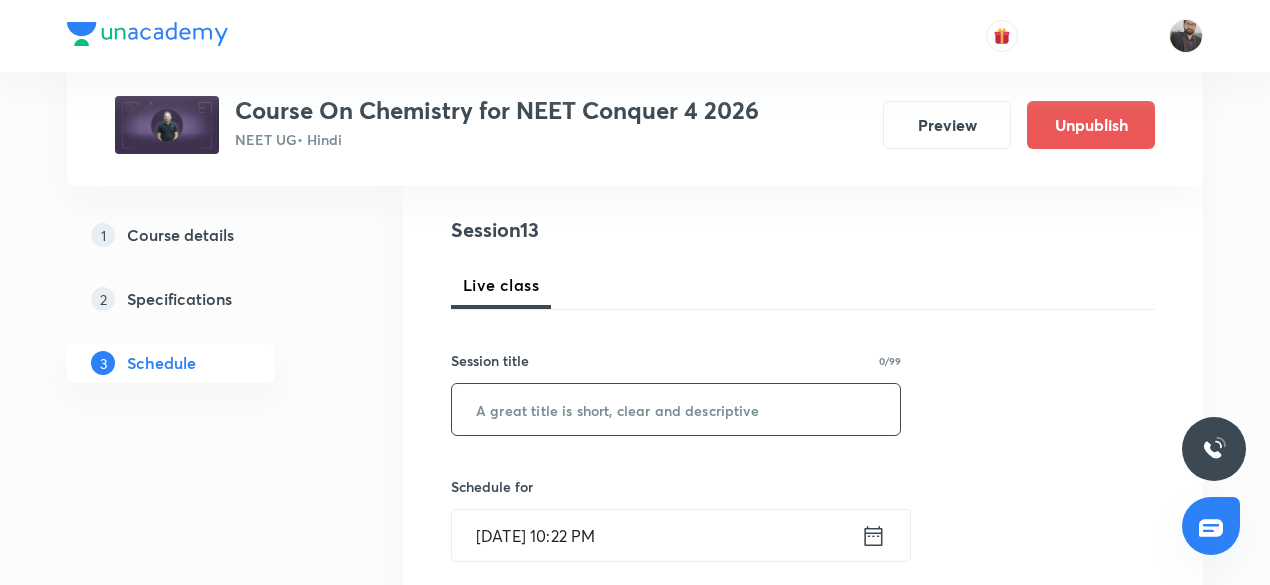 scroll, scrollTop: 220, scrollLeft: 0, axis: vertical 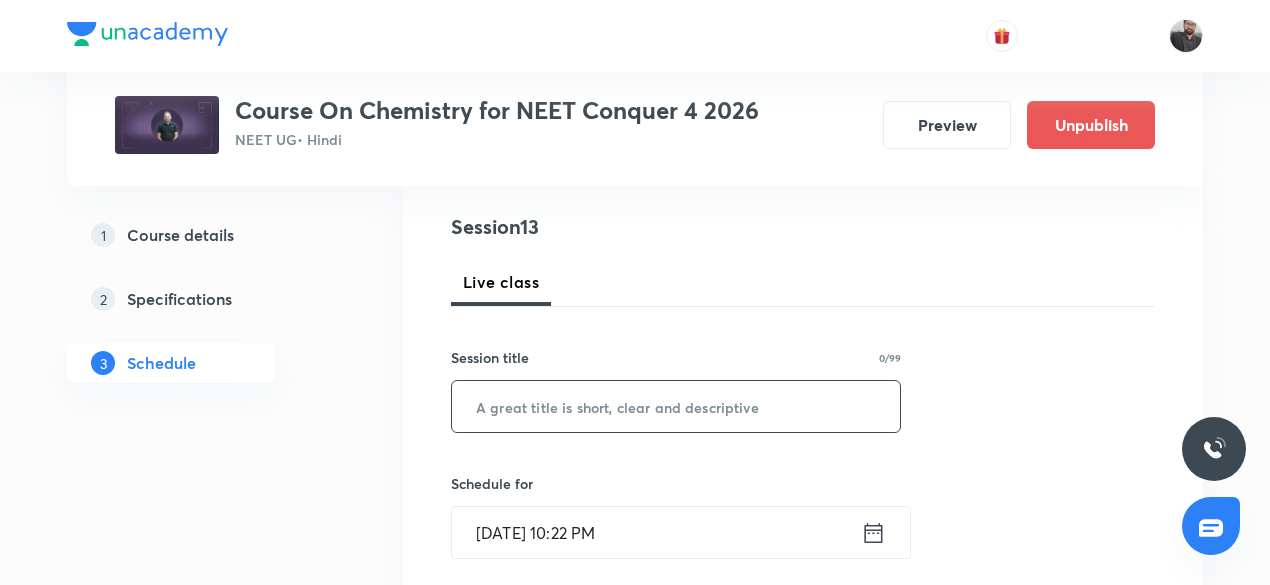 click at bounding box center (676, 406) 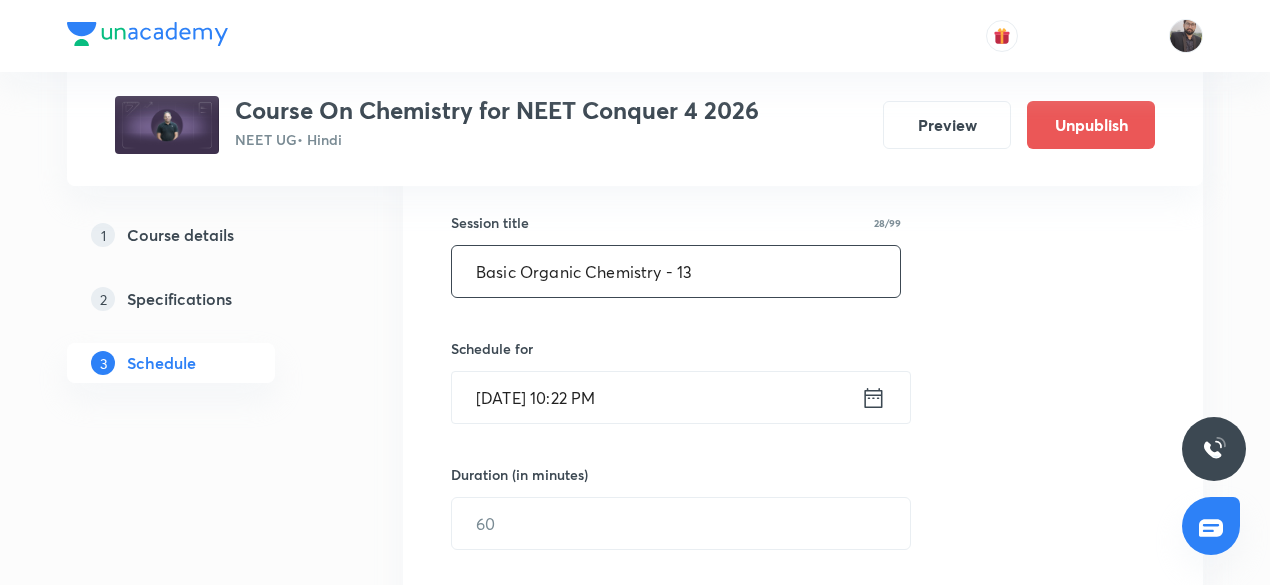scroll, scrollTop: 366, scrollLeft: 0, axis: vertical 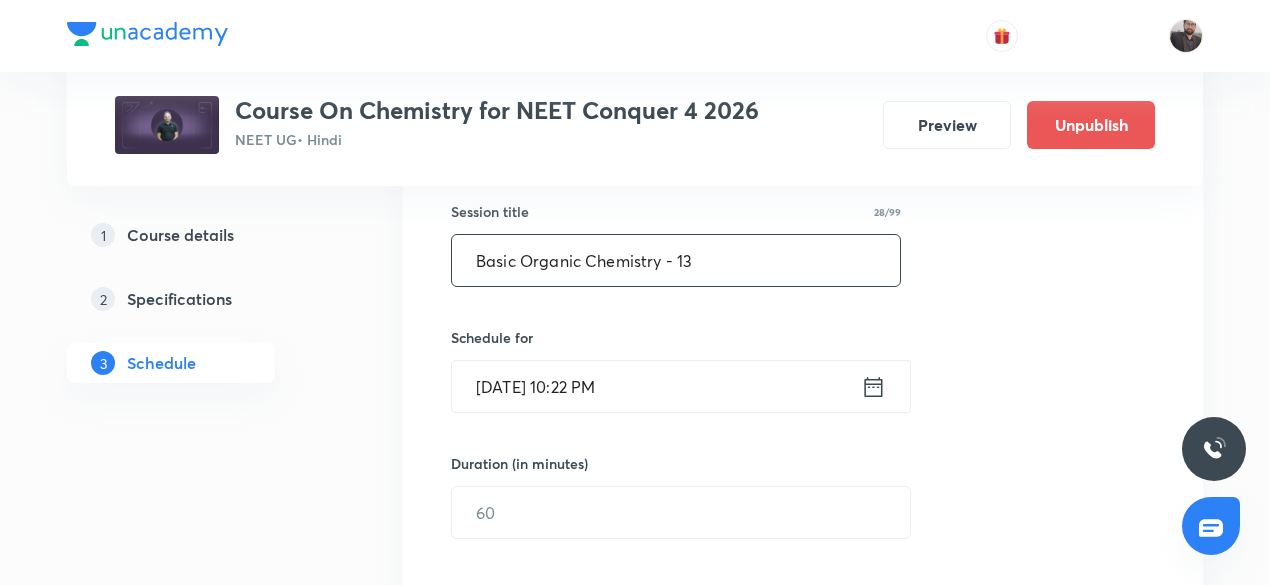 type on "Basic Organic Chemistry - 13" 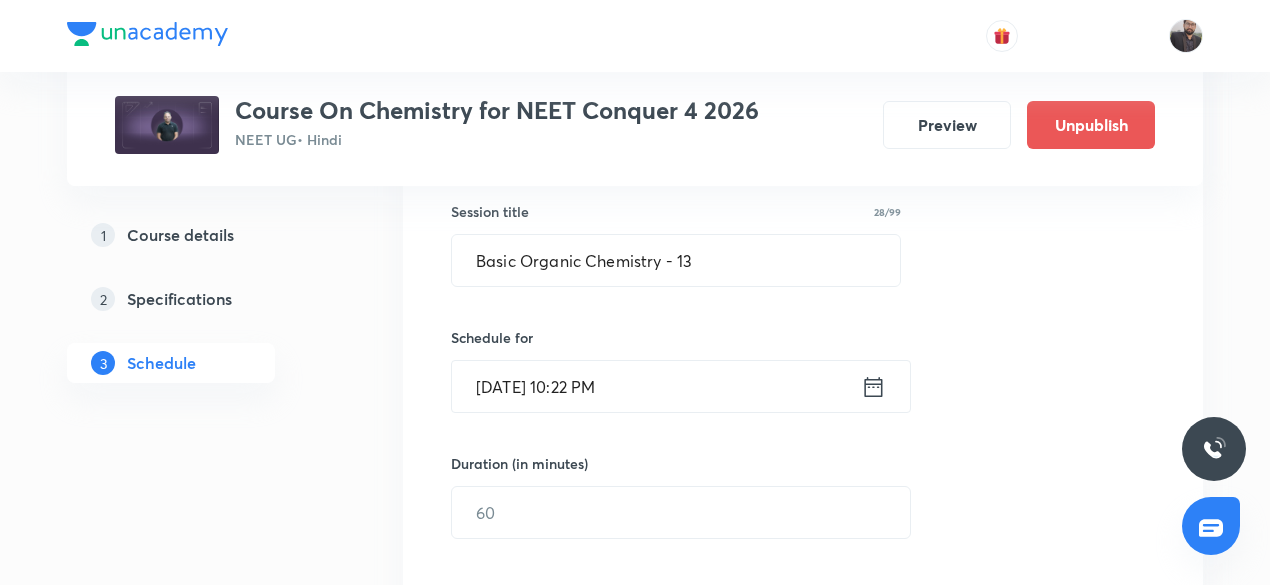 click on "Jul 11, 2025, 10:22 PM" at bounding box center [656, 386] 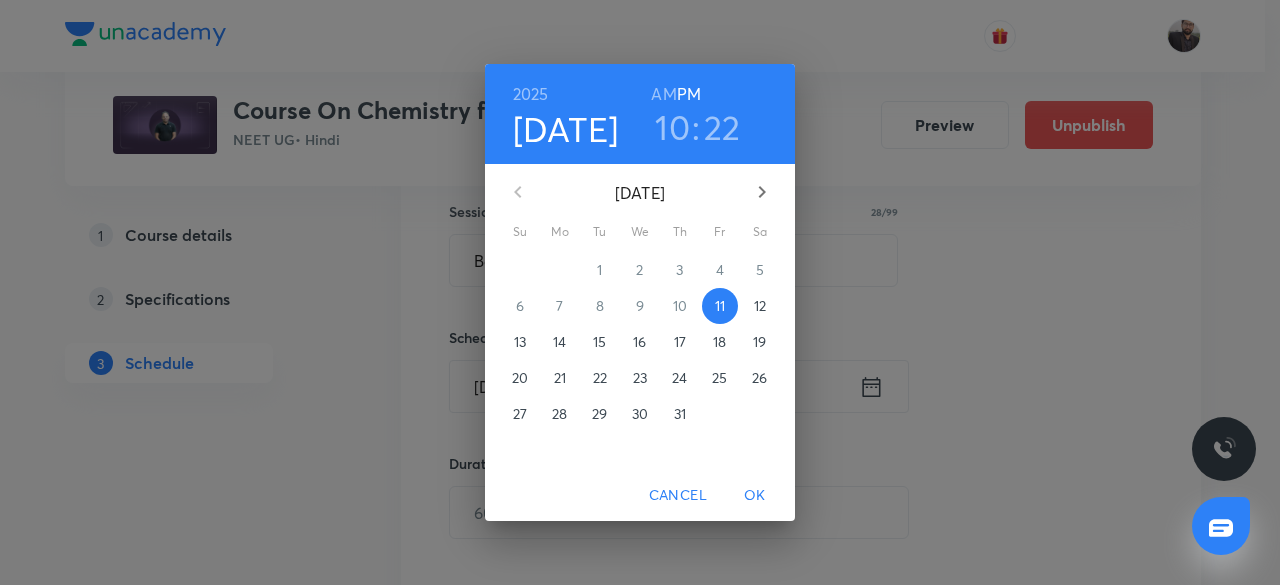 click on "12" at bounding box center [760, 306] 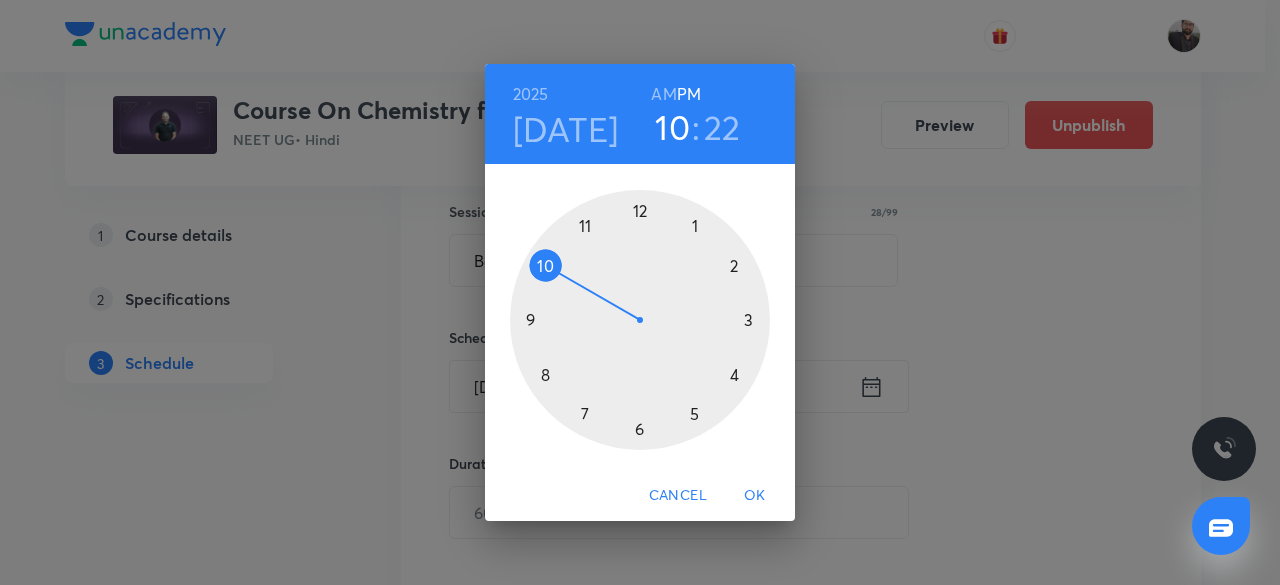 click at bounding box center [640, 320] 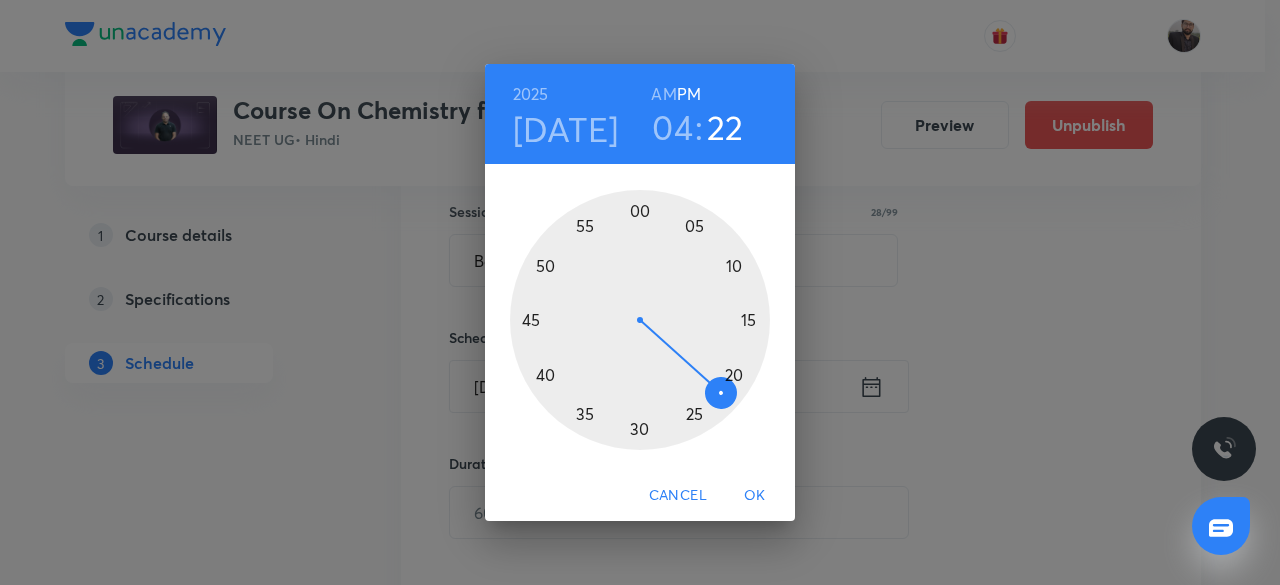 click at bounding box center (640, 320) 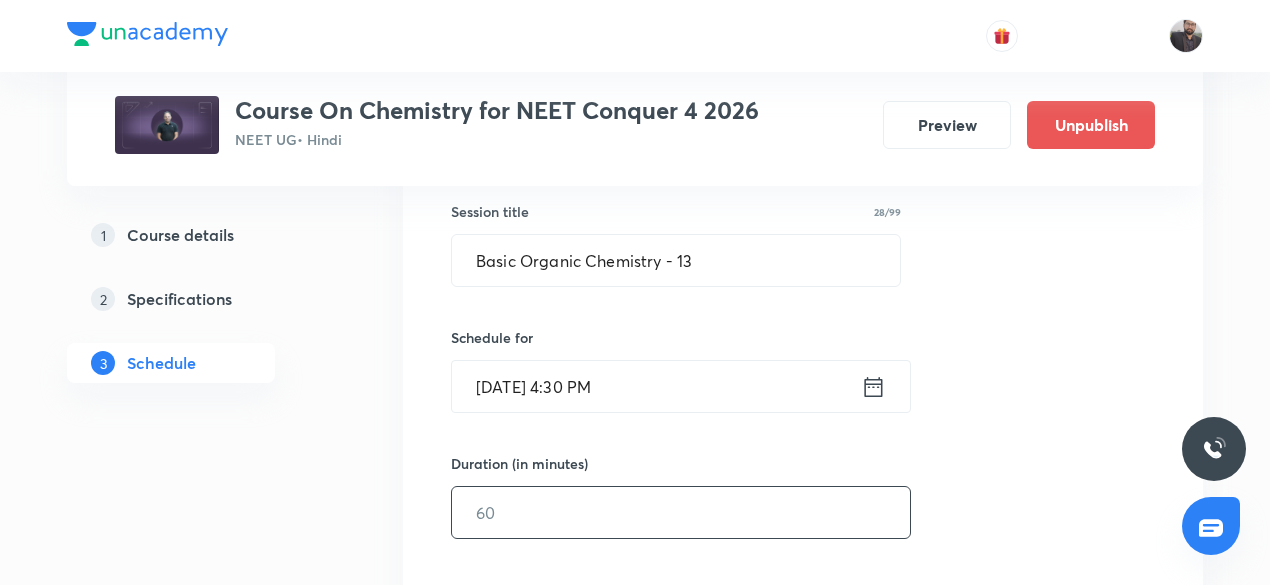 click at bounding box center [681, 512] 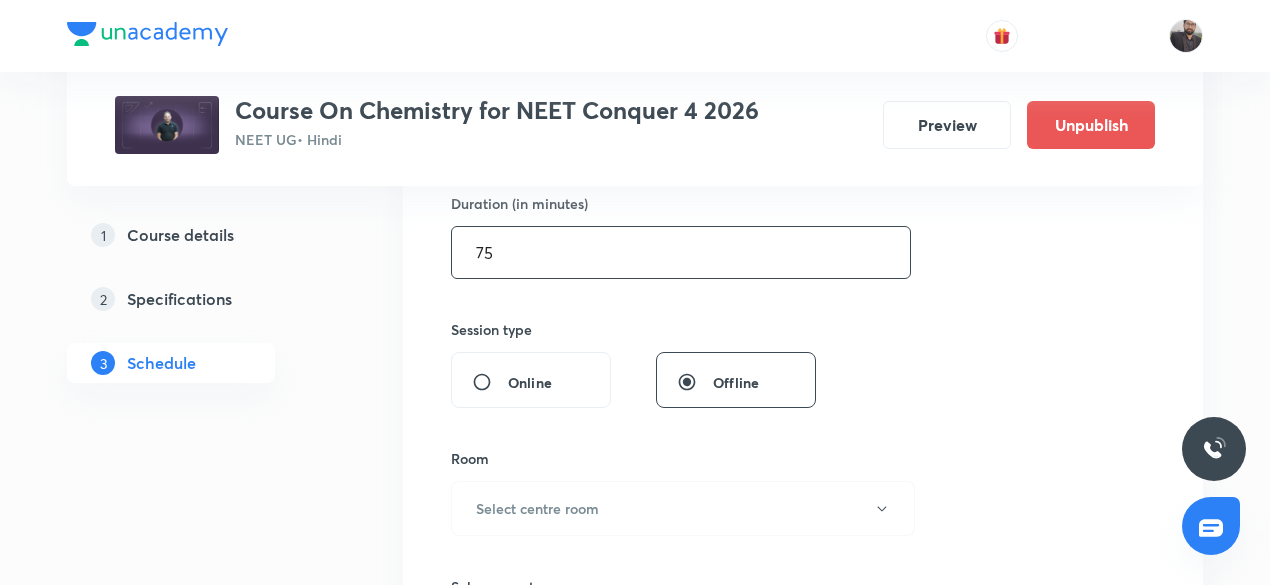 scroll, scrollTop: 627, scrollLeft: 0, axis: vertical 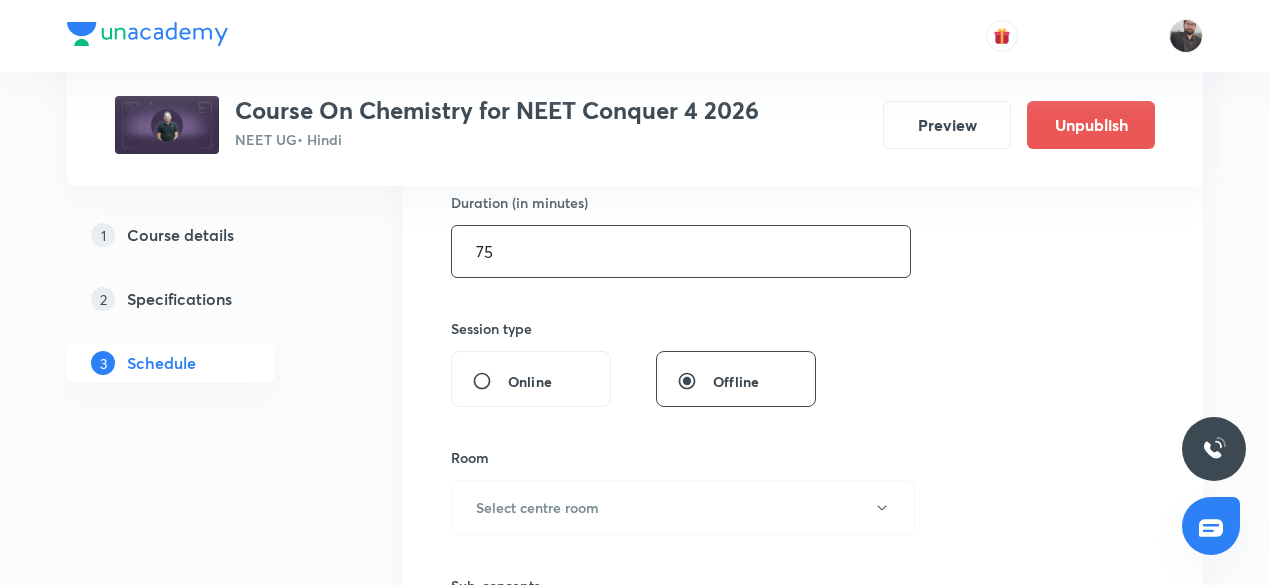 type on "75" 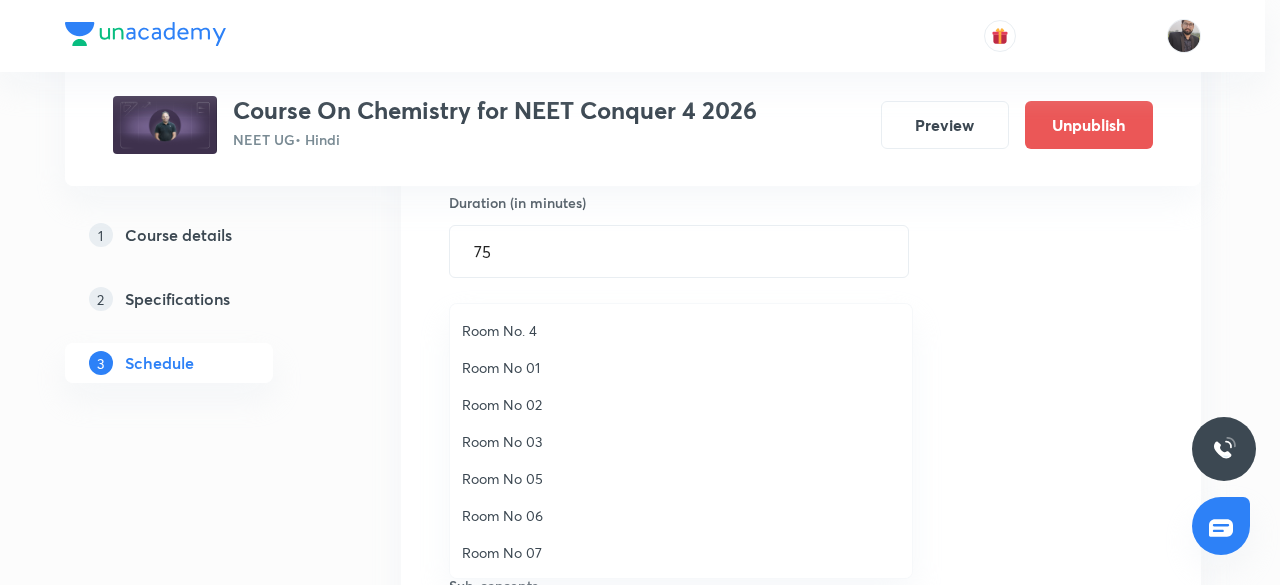 click on "Room No. 4" at bounding box center (681, 330) 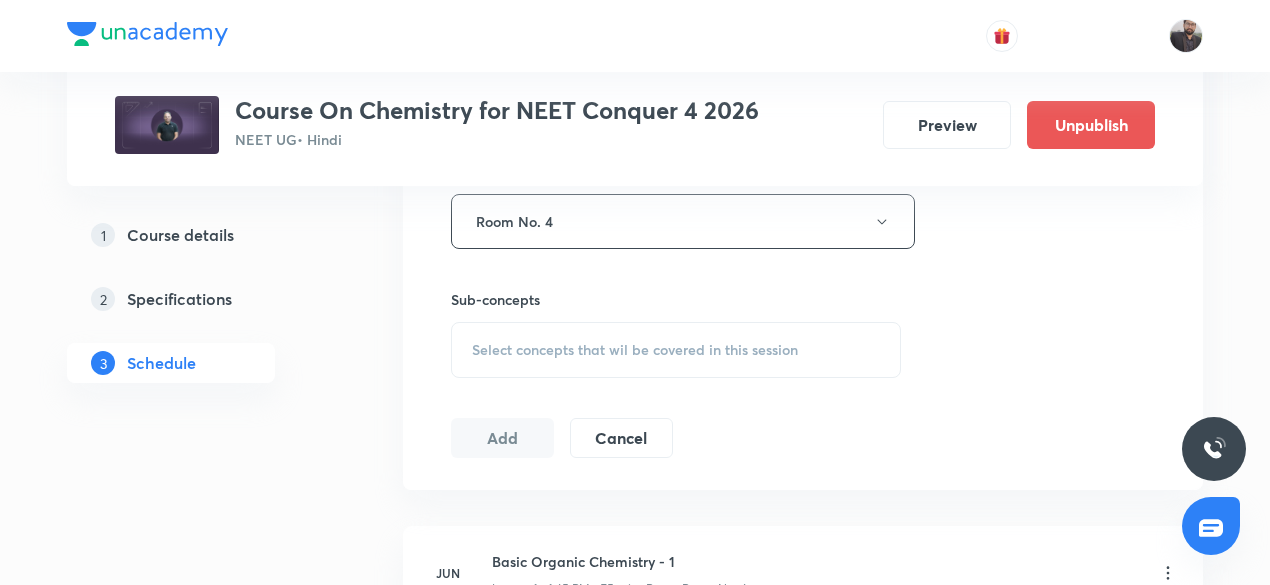 scroll, scrollTop: 915, scrollLeft: 0, axis: vertical 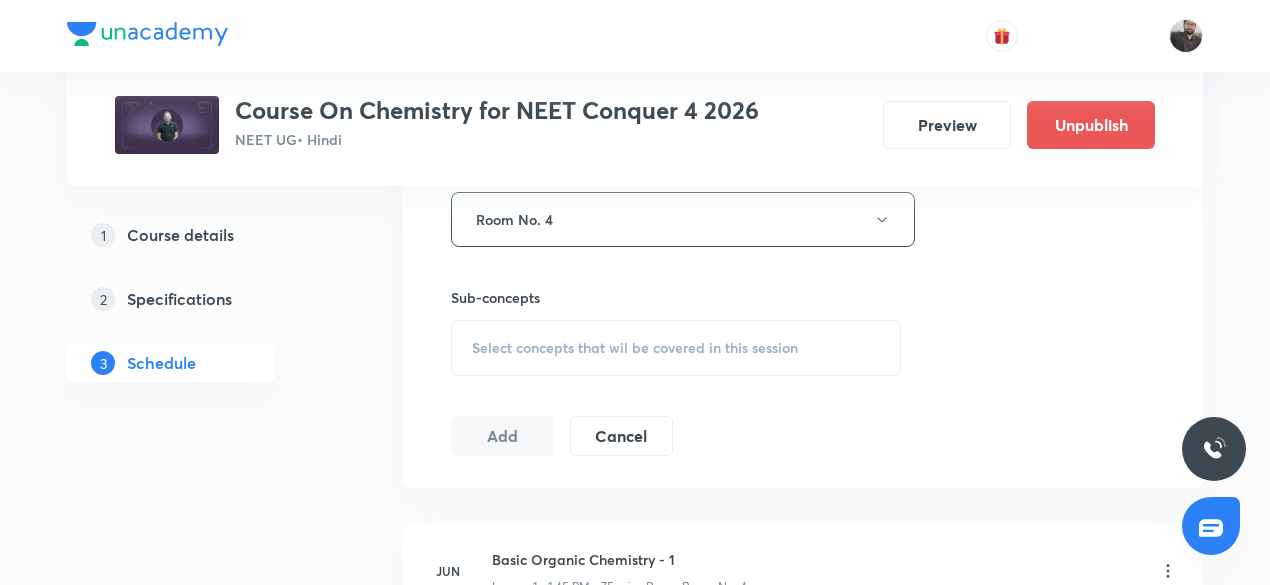 click on "Select concepts that wil be covered in this session" at bounding box center [676, 348] 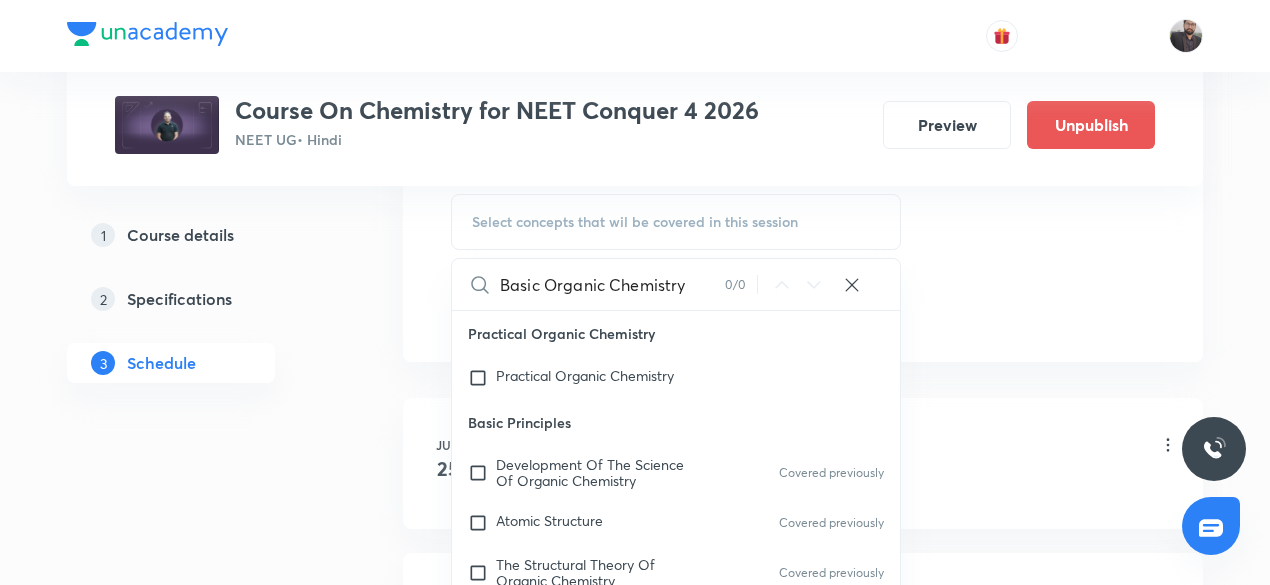 scroll, scrollTop: 1042, scrollLeft: 0, axis: vertical 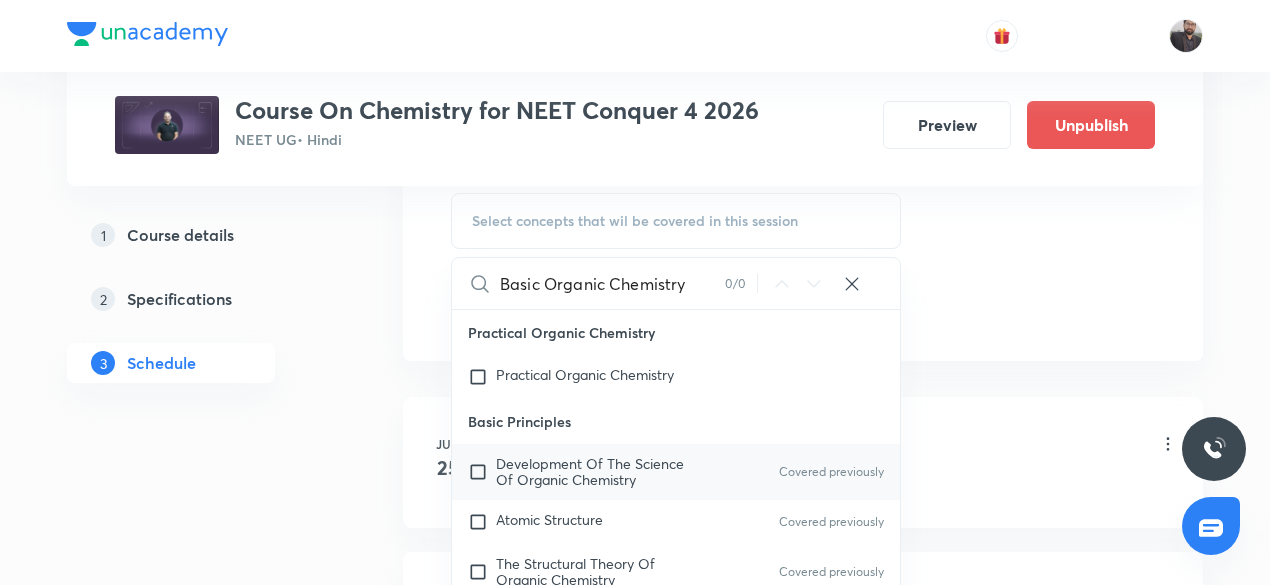 type on "Basic Organic Chemistry" 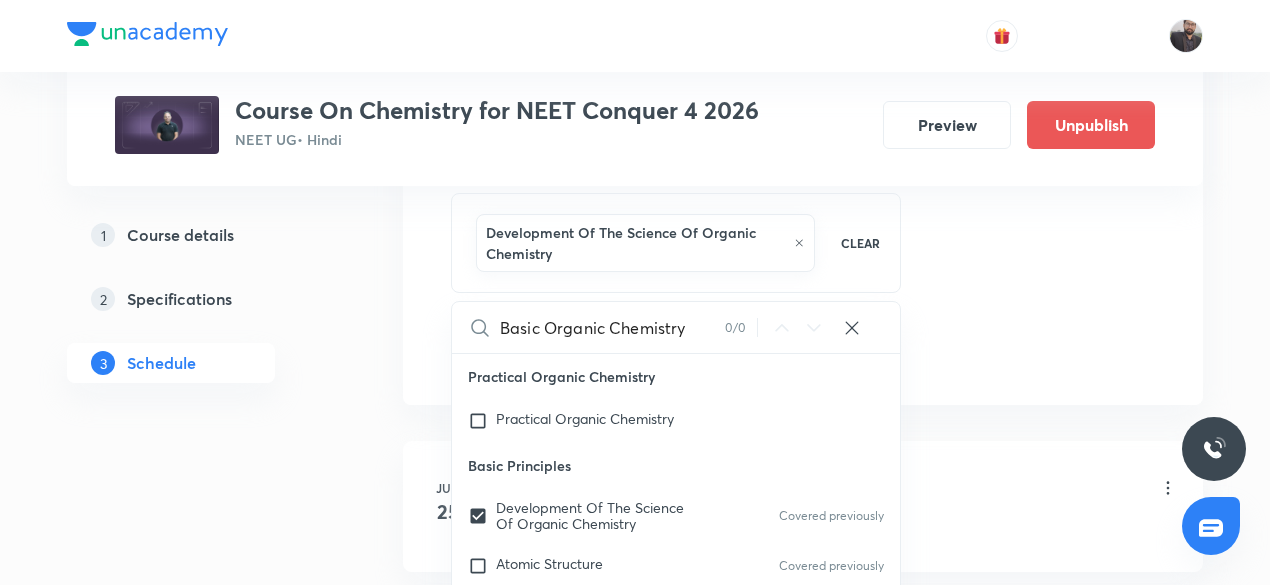 click on "Session  13 Live class Session title 28/99 Basic Organic Chemistry - 13 ​ Schedule for Jul 12, 2025, 4:30 PM ​ Duration (in minutes) 75 ​   Session type Online Offline Room Room No. 4 Sub-concepts Development Of The Science Of  Organic Chemistry  CLEAR Basic Organic Chemistry 0 / 0 ​ Practical Organic Chemistry Practical Organic Chemistry Basic Principles Development Of The Science Of  Organic Chemistry  Covered previously Atomic Structure Covered previously The Structural Theory Of Organic Chemistry Covered previously Chemical Bonds: The Octet Rule Covered previously Resonance Theory Covered previously Hyperconjugation Covered previously The Structure Of Methane And Ethane:  Sp3 Hybridization The Structure Of Ethene (Ethylene): Sp2 Hybridization The Structure Of Ethyne (Acetylene): Sp Hybridization How To Interpret And Write Structural Formulas Hydrocarbons: Representative Alkanes, Alkenes, Alkynes,  And Aromatic Compounds Polar And Nonpolar Molecules Functional Groups Alkyl Halides Or Haloalkanes" at bounding box center [803, -119] 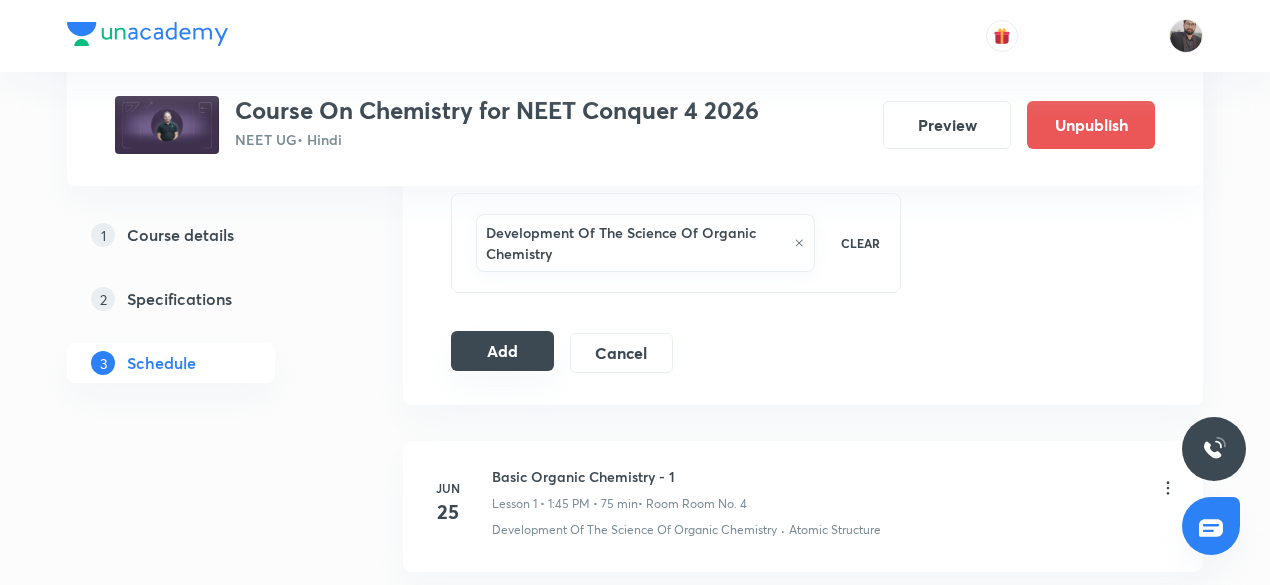 click on "Add" at bounding box center (502, 351) 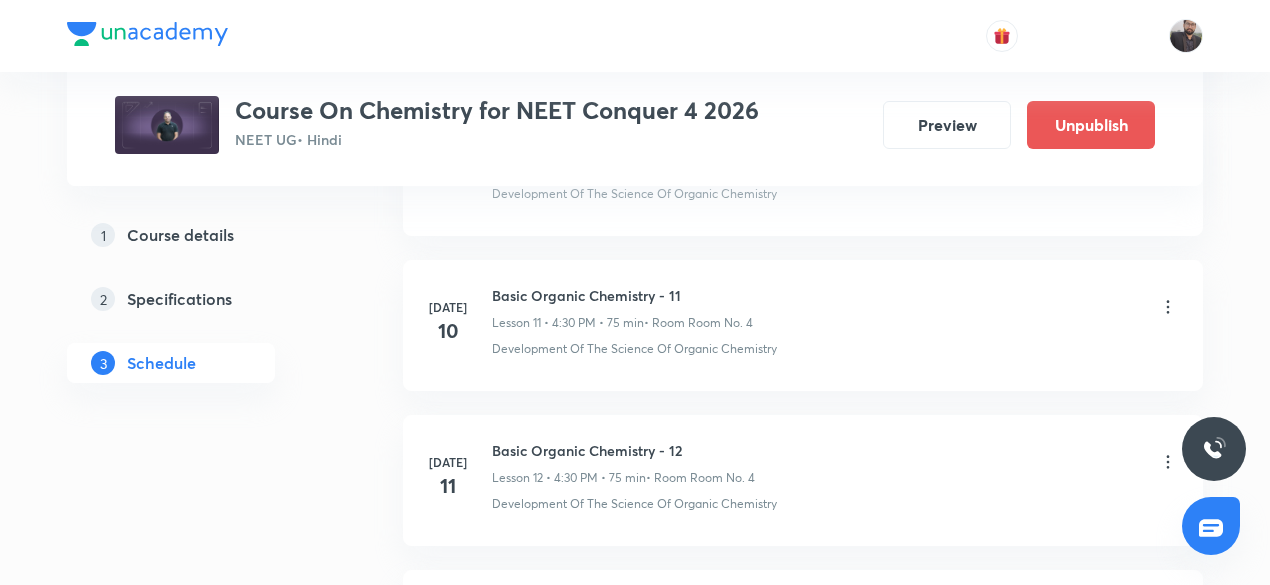 scroll, scrollTop: 2107, scrollLeft: 0, axis: vertical 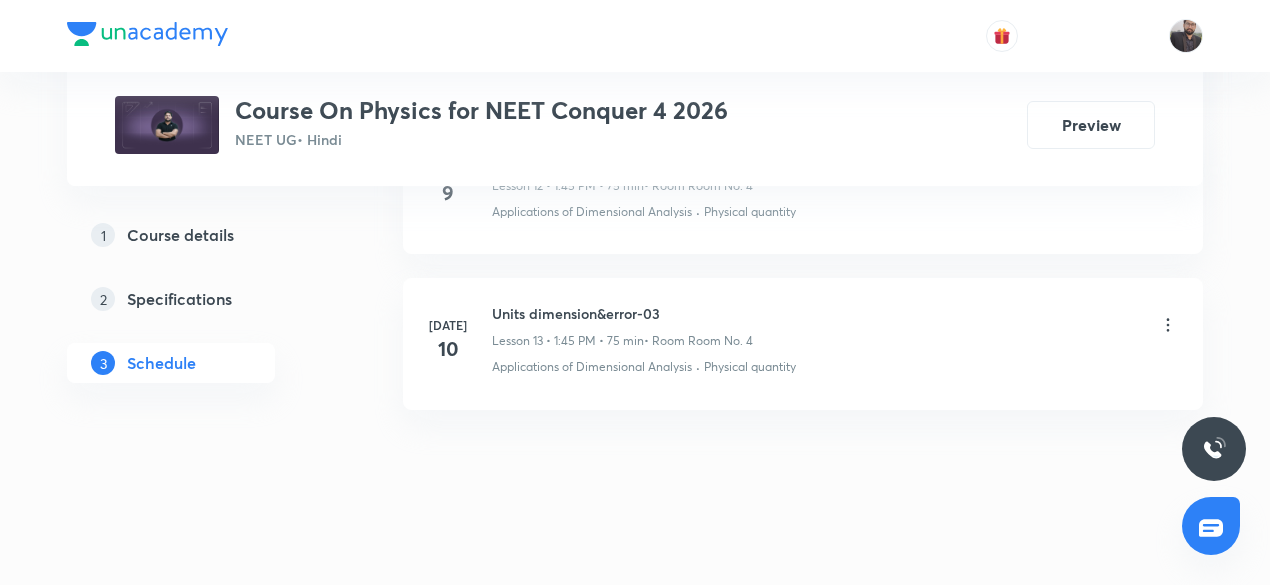 click on "Units dimension&error-03" at bounding box center (622, 313) 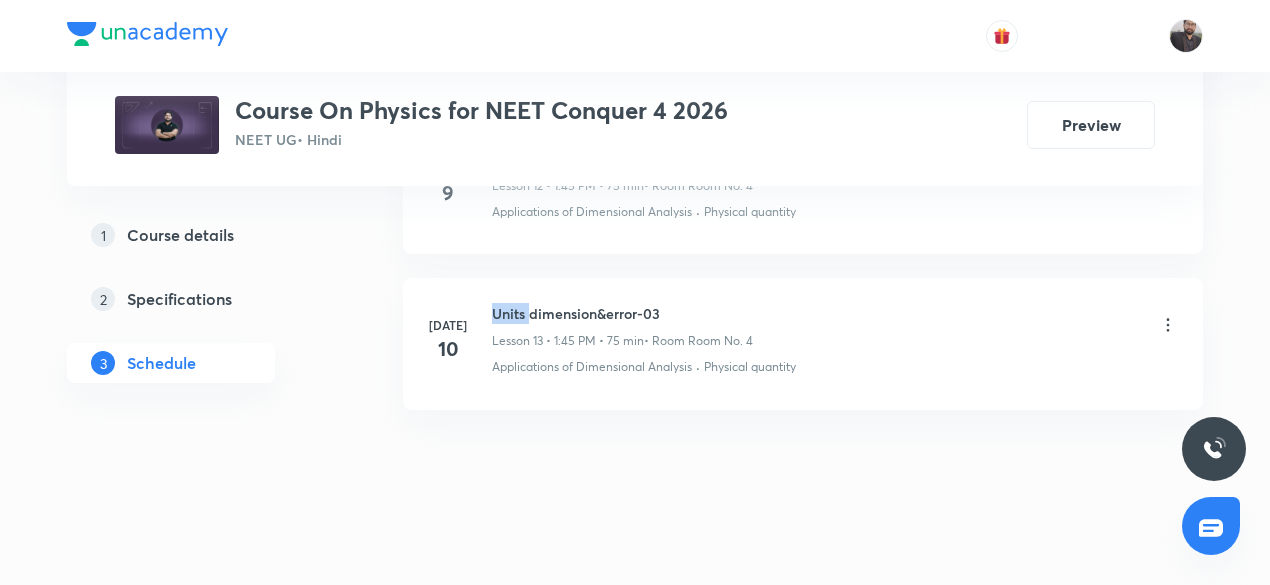 click on "Units dimension&error-03" at bounding box center (622, 313) 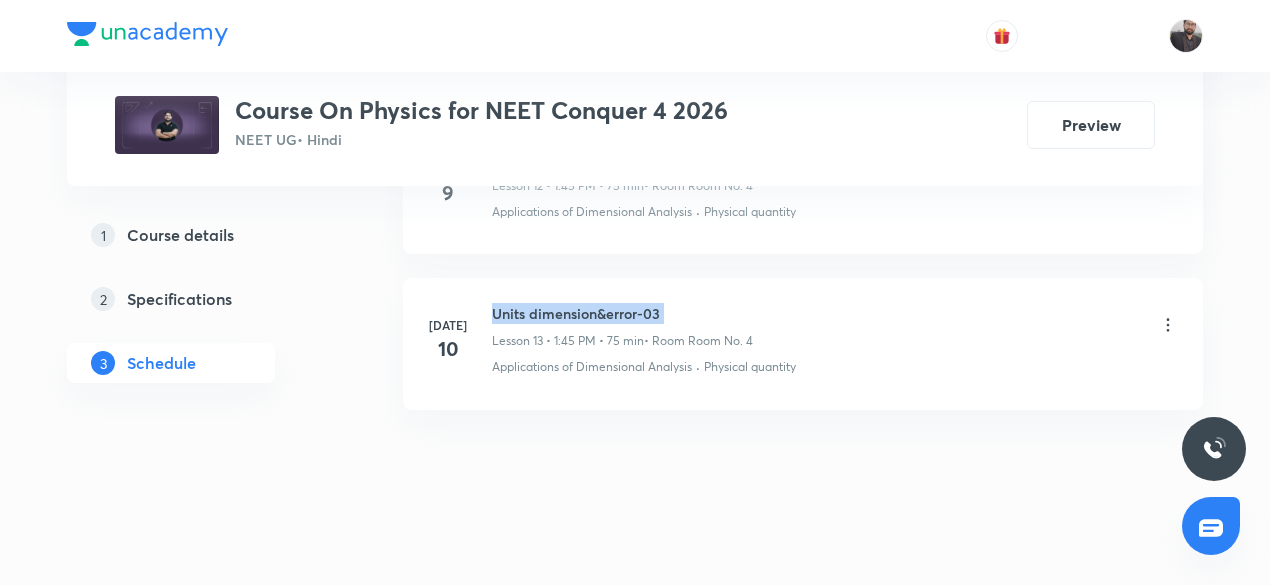 click on "Units dimension&error-03" at bounding box center (622, 313) 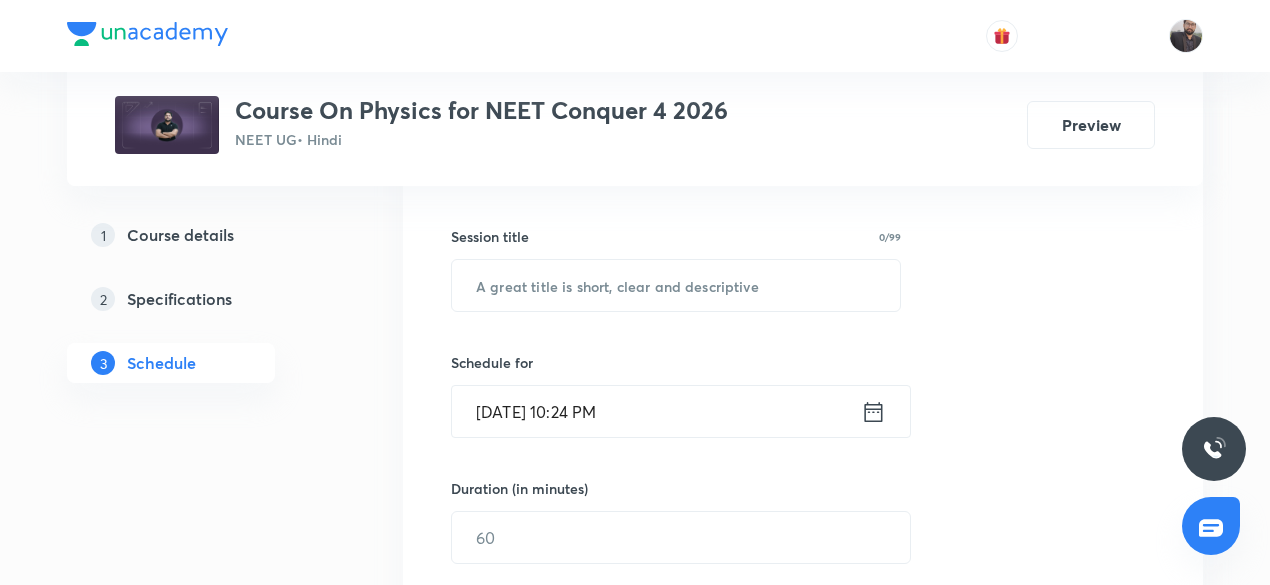 scroll, scrollTop: 346, scrollLeft: 0, axis: vertical 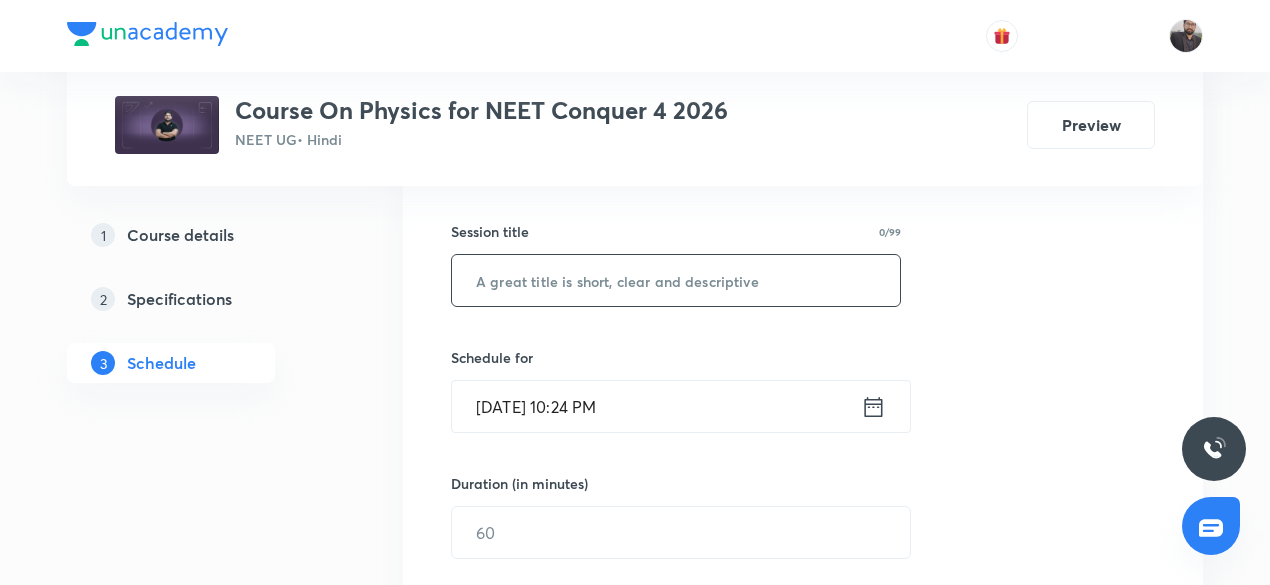 click at bounding box center [676, 280] 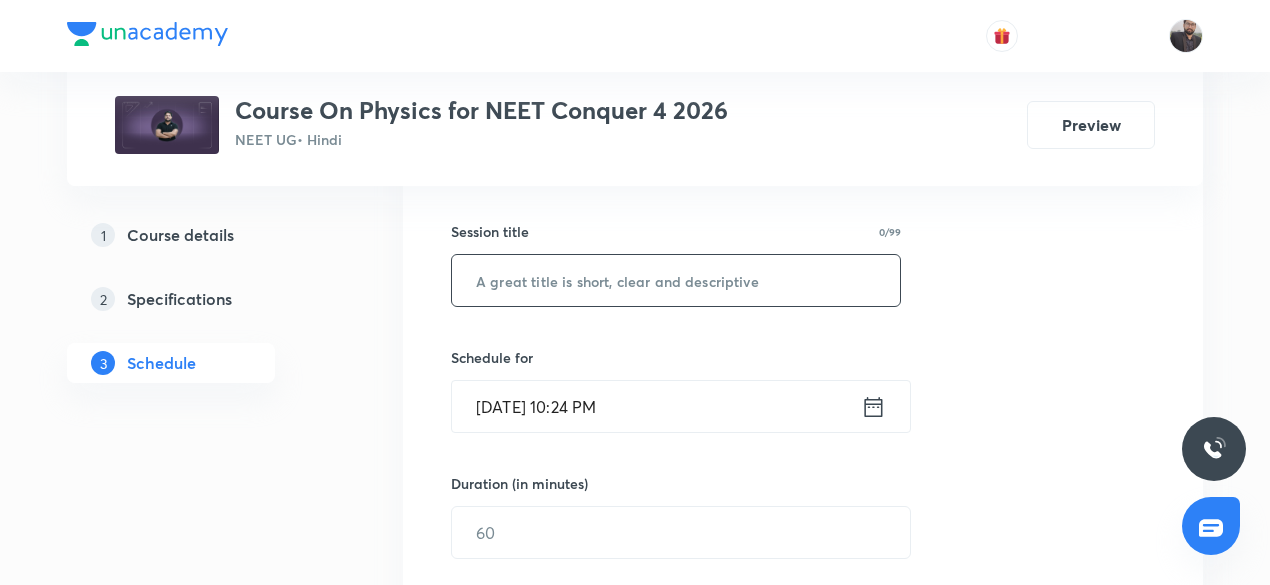 paste on "Units dimension&error-03" 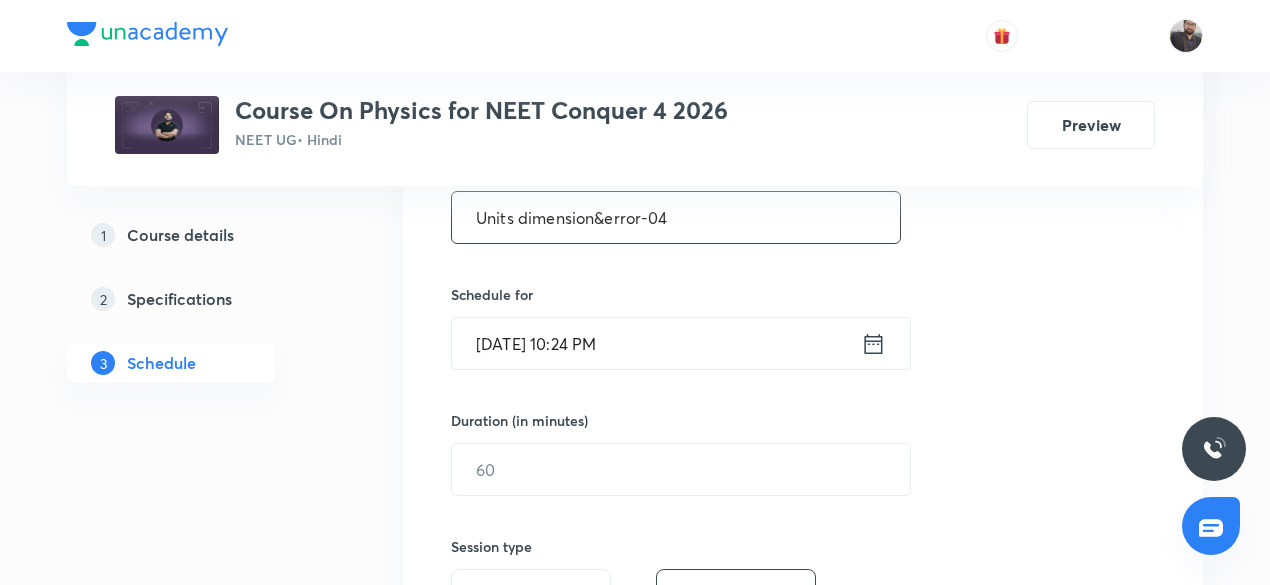 scroll, scrollTop: 417, scrollLeft: 0, axis: vertical 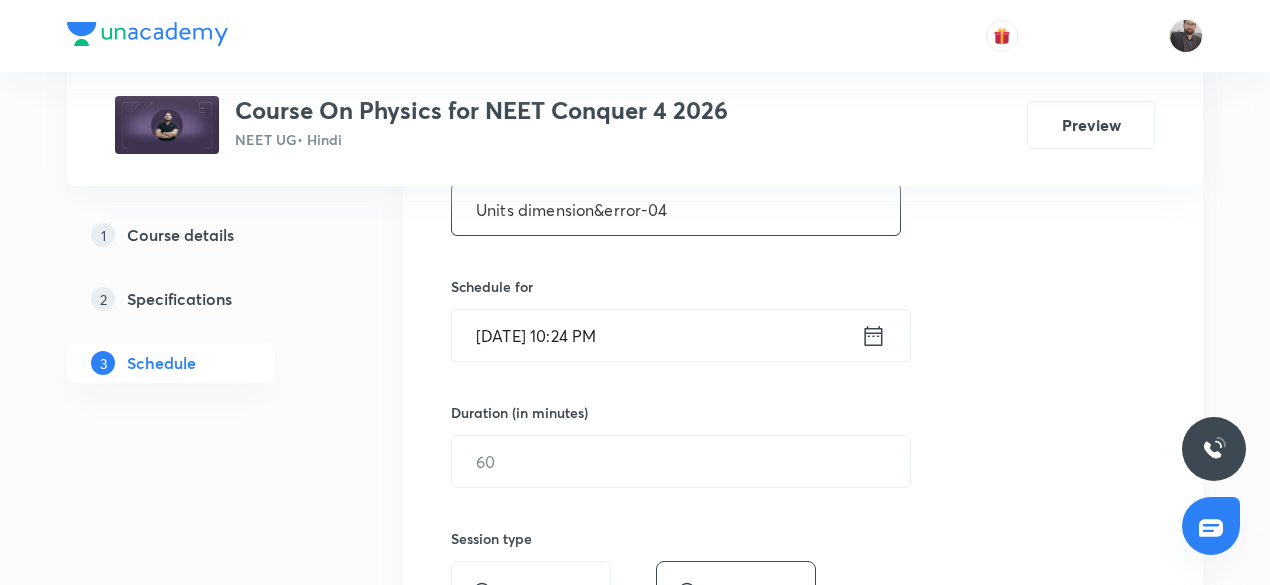 type on "Units dimension&error-04" 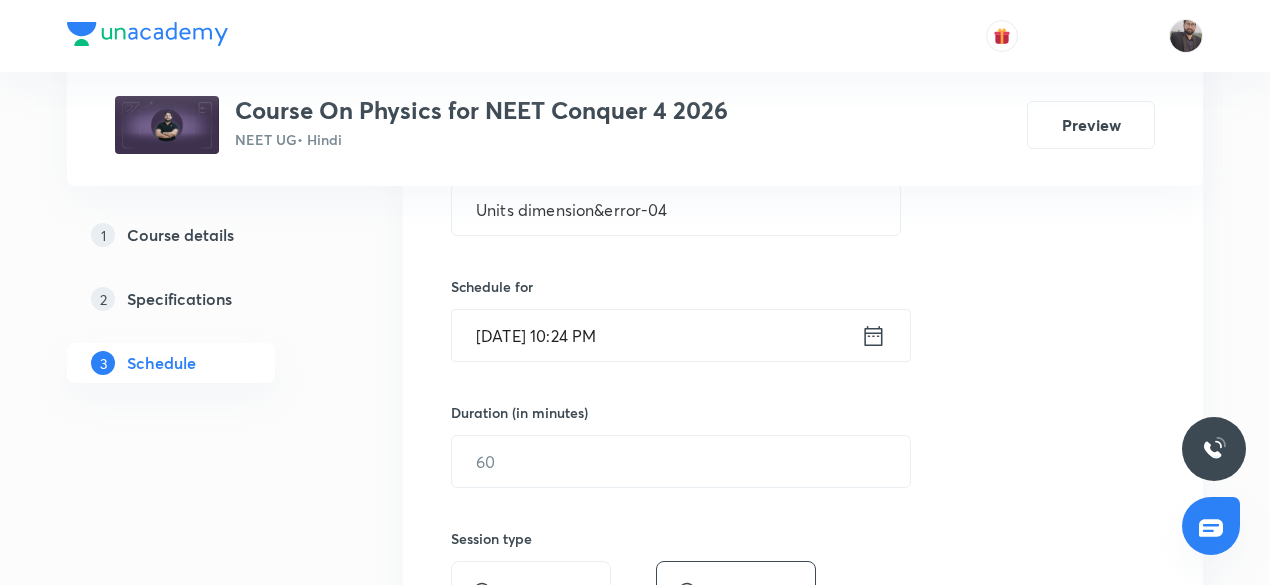 click on "Jul 11, 2025, 10:24 PM" at bounding box center [656, 335] 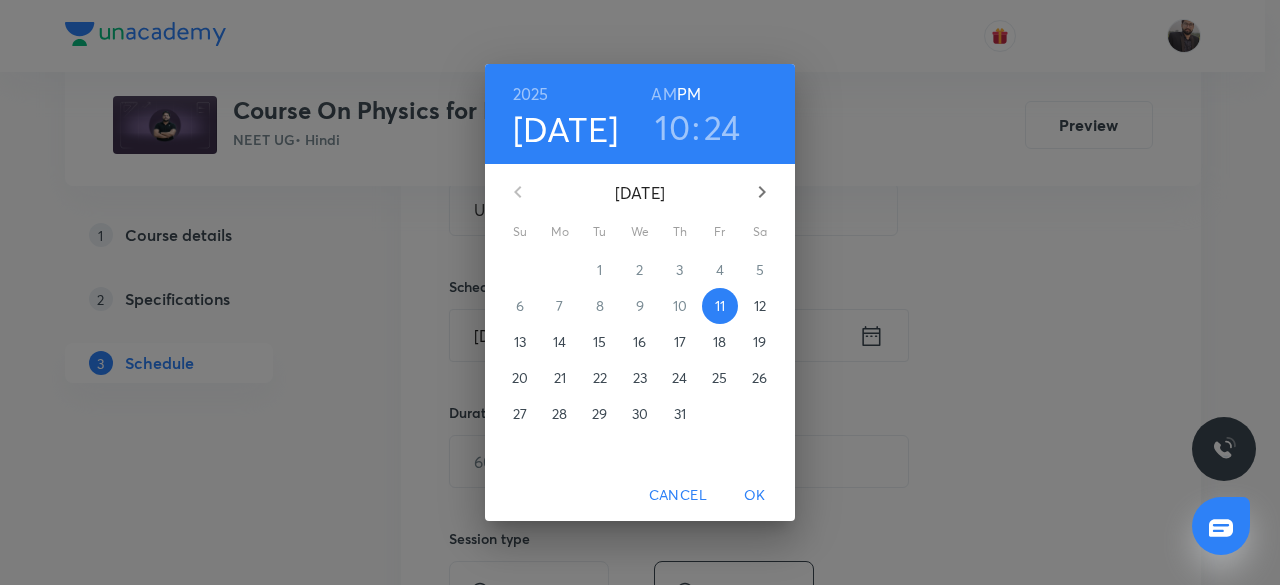 click on "12" at bounding box center (760, 306) 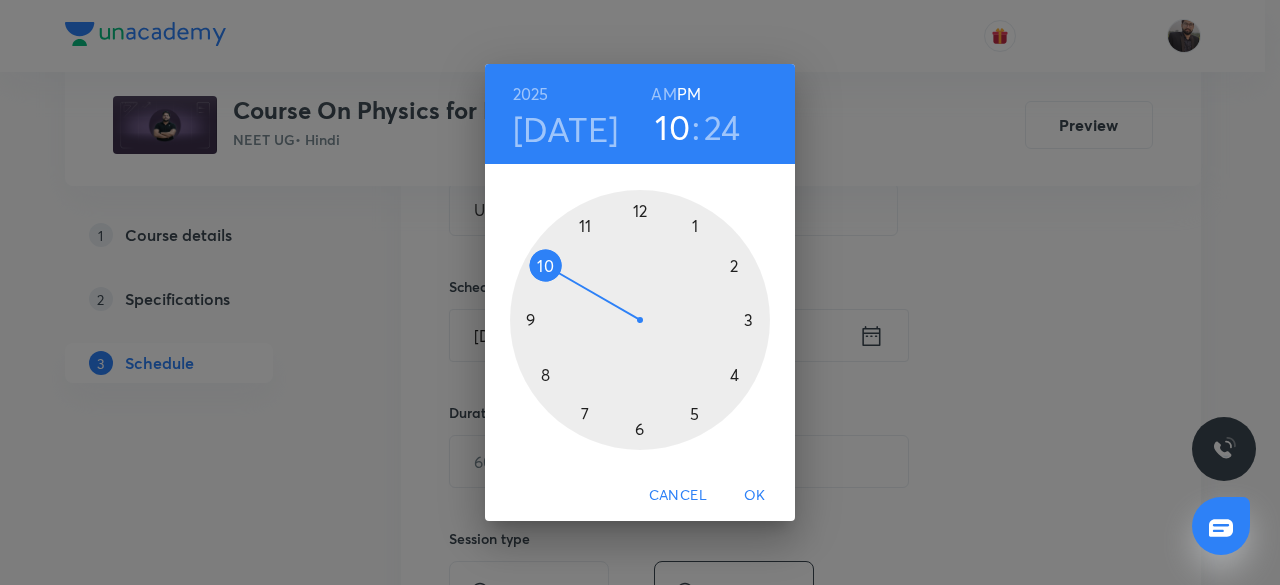 click at bounding box center (640, 320) 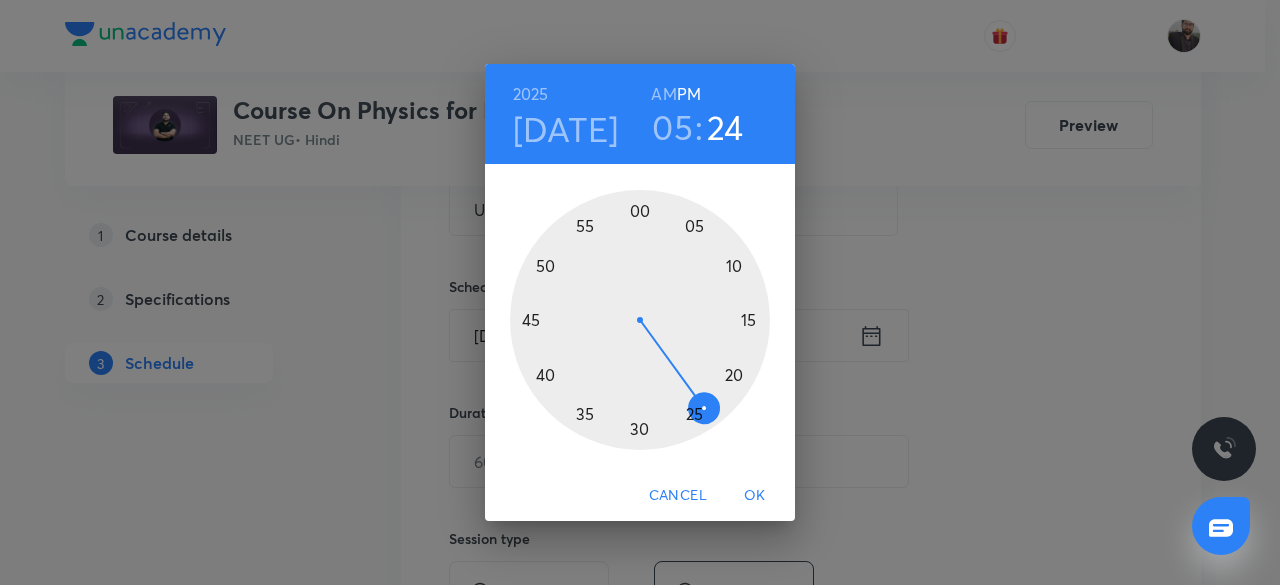 click at bounding box center [640, 320] 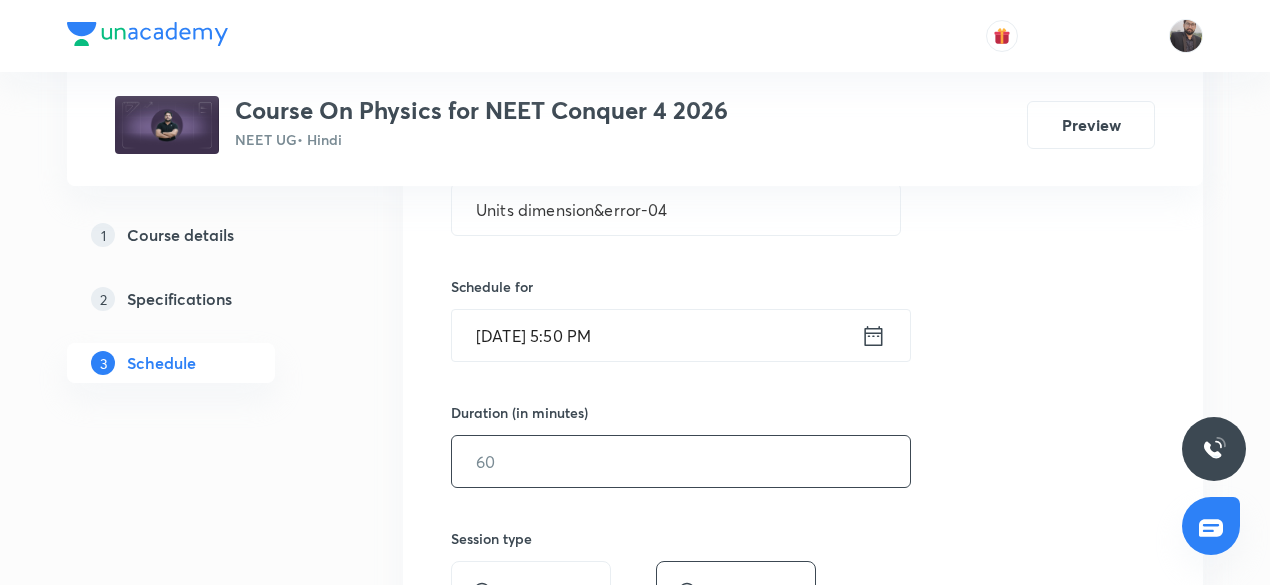 click at bounding box center [681, 461] 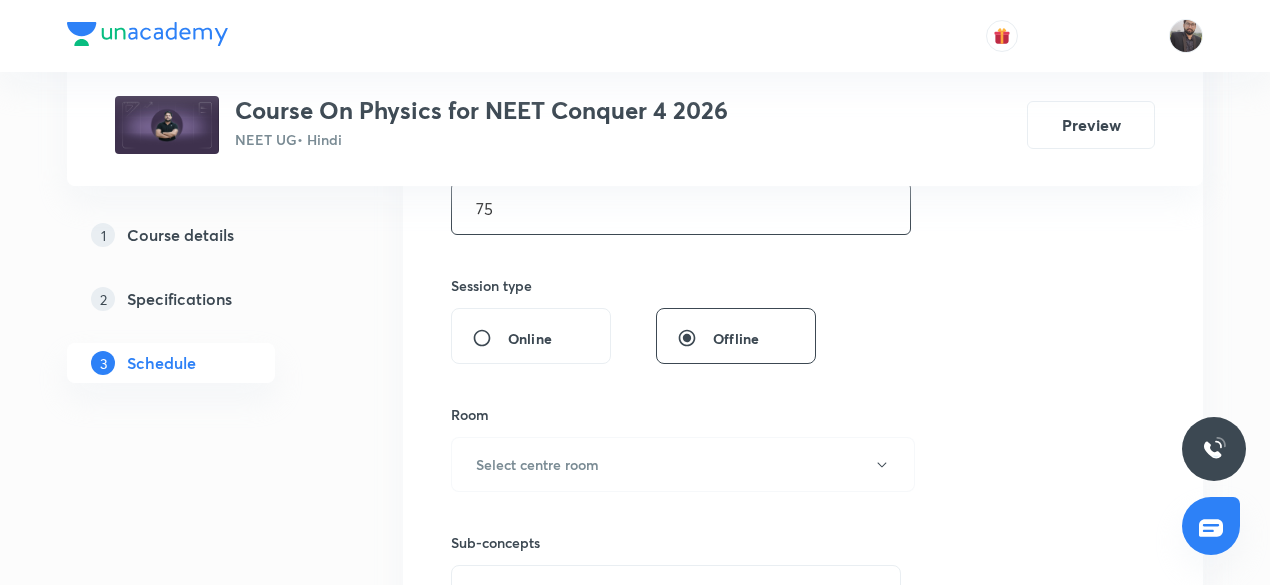 scroll, scrollTop: 672, scrollLeft: 0, axis: vertical 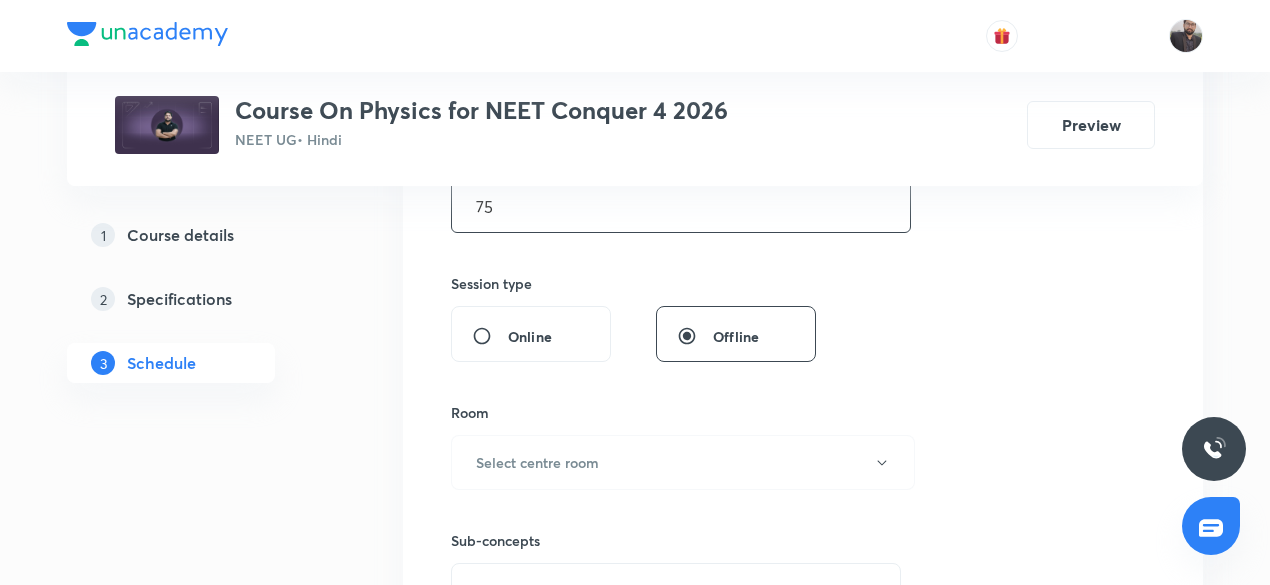 type on "75" 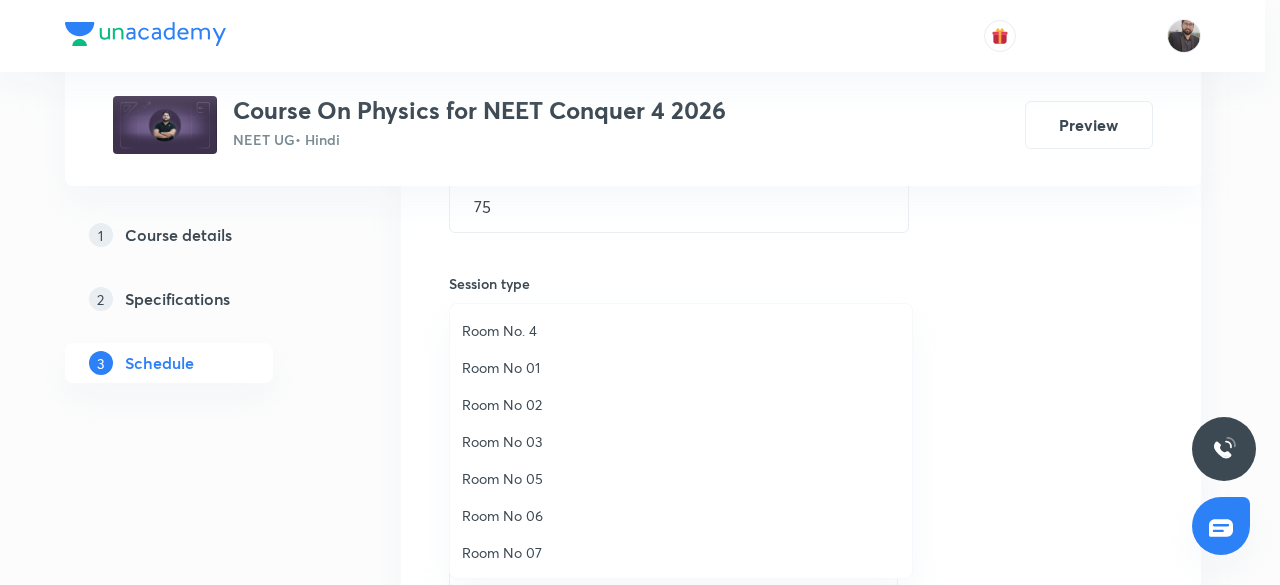 click on "Room No. 4" at bounding box center (681, 330) 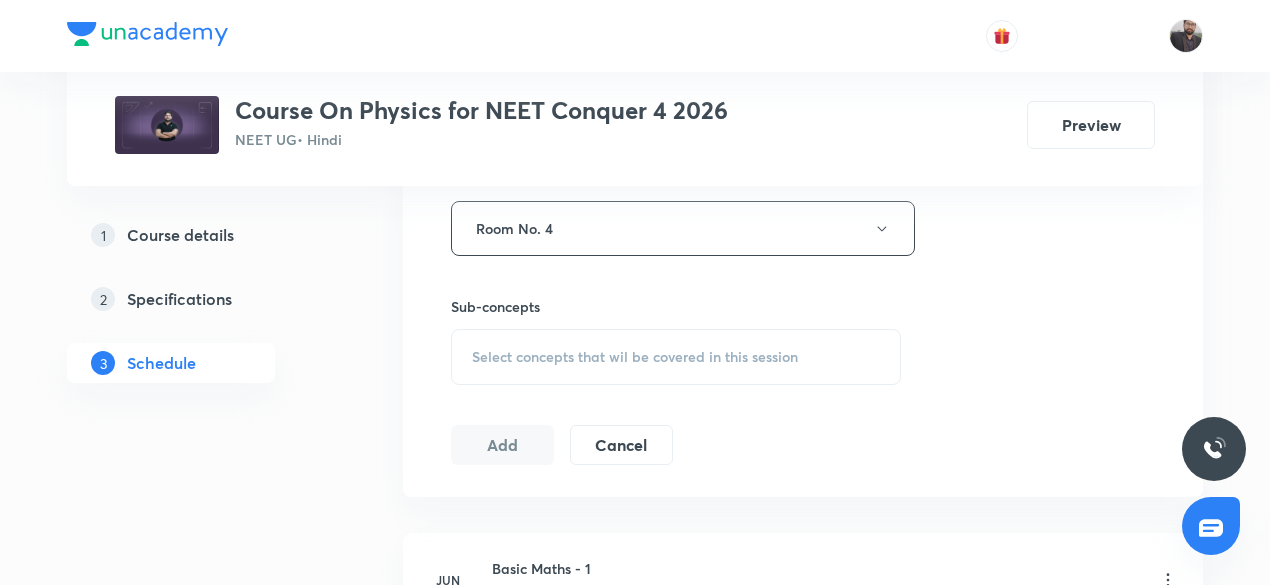 scroll, scrollTop: 908, scrollLeft: 0, axis: vertical 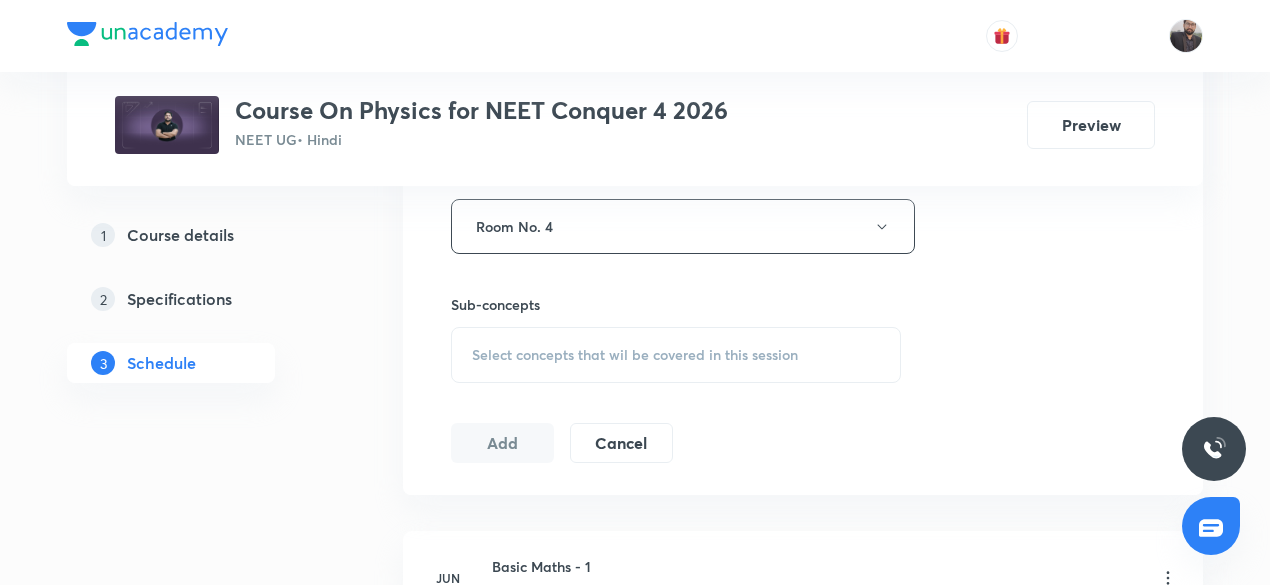 click on "Select concepts that wil be covered in this session" at bounding box center (635, 355) 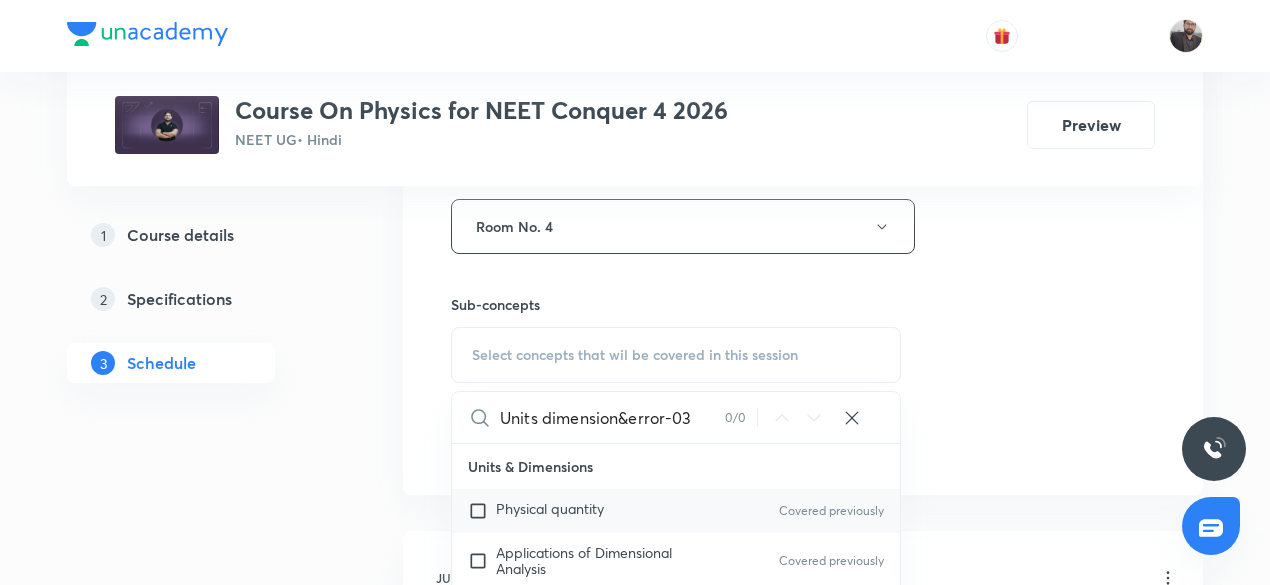 type on "Units dimension&error-03" 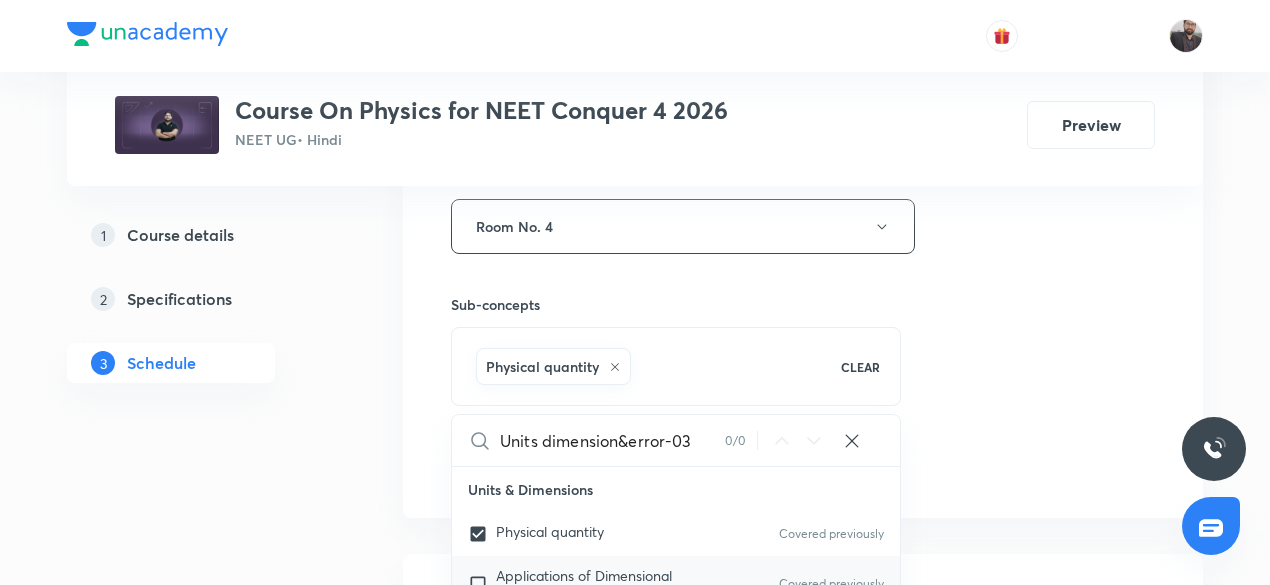 click on "Applications of Dimensional Analysis" at bounding box center [584, 583] 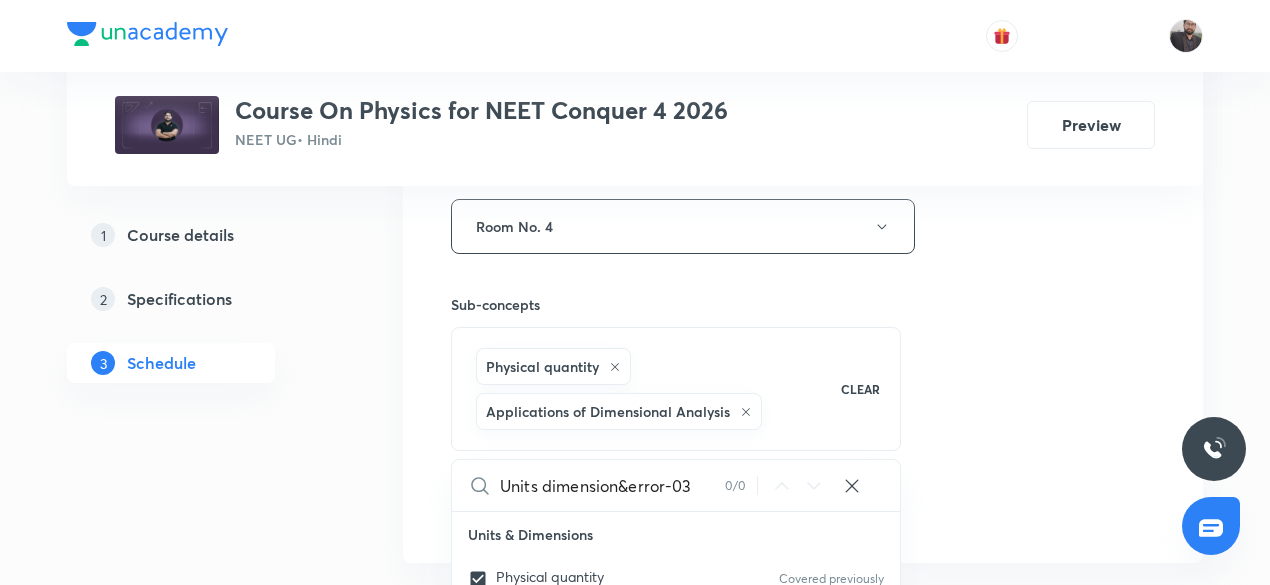 click on "Session  14 Live class Session title 24/99 Units dimension&error-04 ​ Schedule for Jul 12, 2025, 5:50 PM ​ Duration (in minutes) 75 ​   Session type Online Offline Room Room No. 4 Sub-concepts Physical quantity Applications of Dimensional Analysis CLEAR Units dimension&error-03 0 / 0 ​ Units & Dimensions Physical quantity Covered previously Applications of Dimensional Analysis Covered previously Significant Figures Units of Physical Quantities System of Units Dimensions of Some Mathematical Functions Unit and Dimension Product of Two Vectors Subtraction of Vectors Cross Product Least Count Analysis Errors of Measurement Vernier Callipers Screw Gauge Zero Error Basic Mathematics Elementary Algebra Covered previously Elementary Trigonometry Covered previously Basic Coordinate Geometry Functions Differentiation Integral of a Function Use of Differentiation & Integration in One Dimensional Motion Derivatives of Equations of Motion by Calculus Basic Mathematics Covered previously Laboratory Experiments Add" at bounding box center (803, 27) 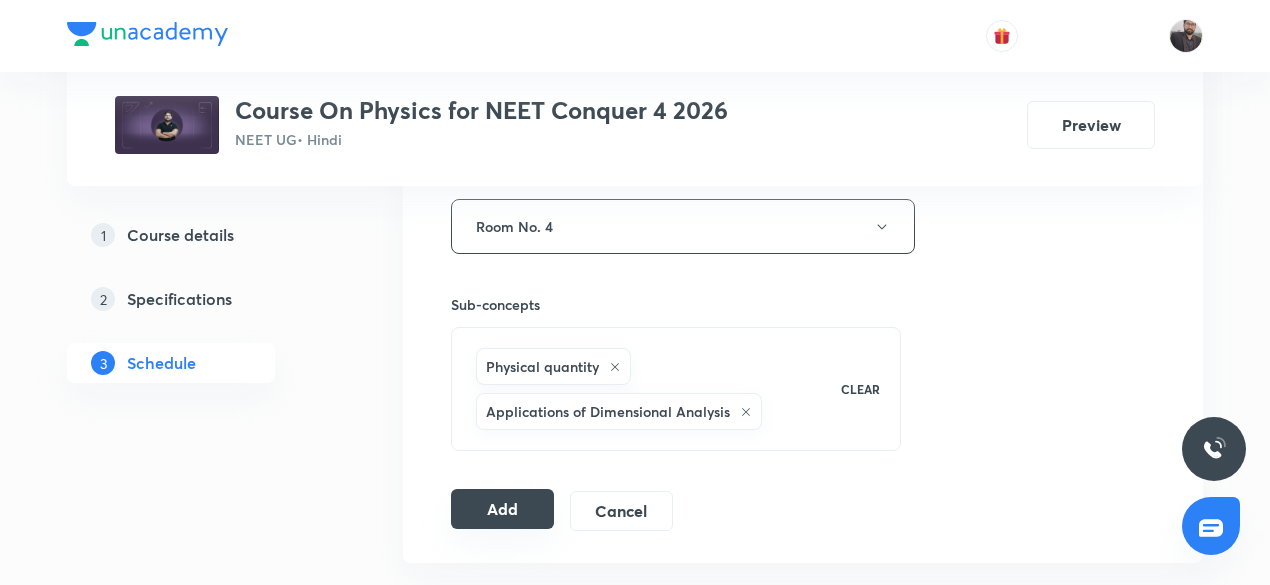 click on "Add" at bounding box center [502, 509] 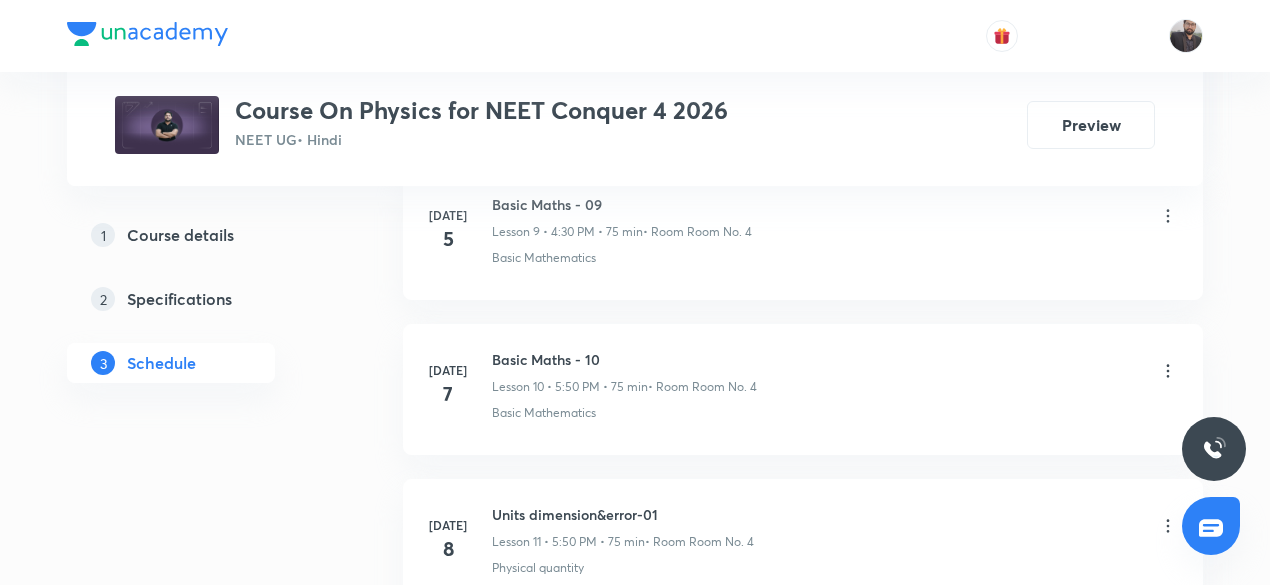 scroll, scrollTop: 2106, scrollLeft: 0, axis: vertical 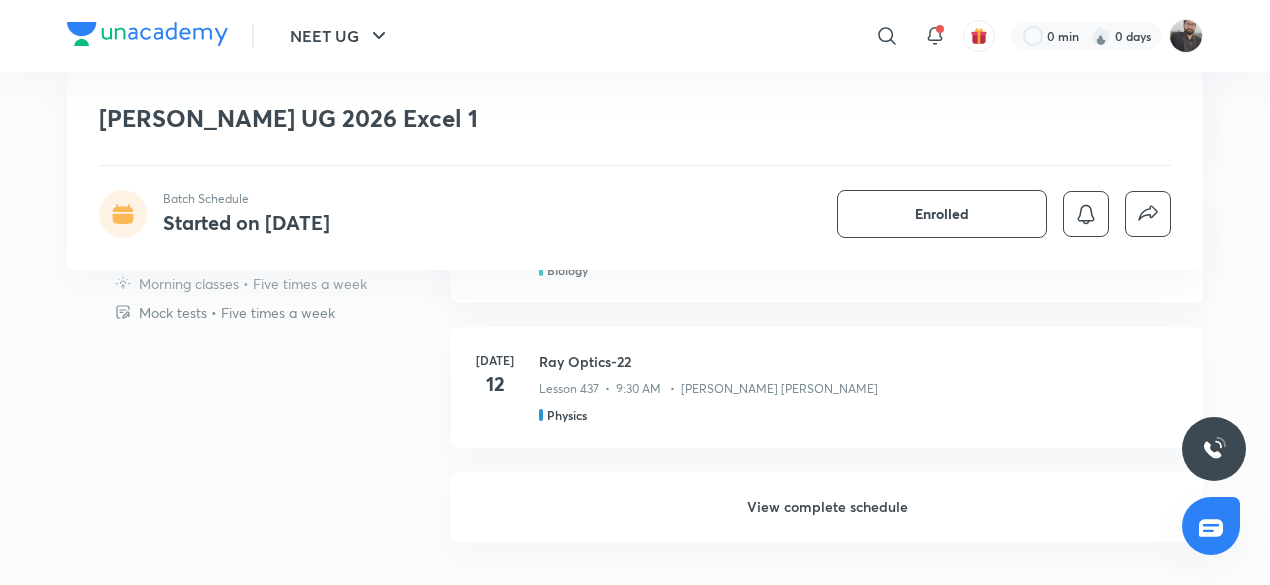 click on "View complete schedule" at bounding box center (827, 507) 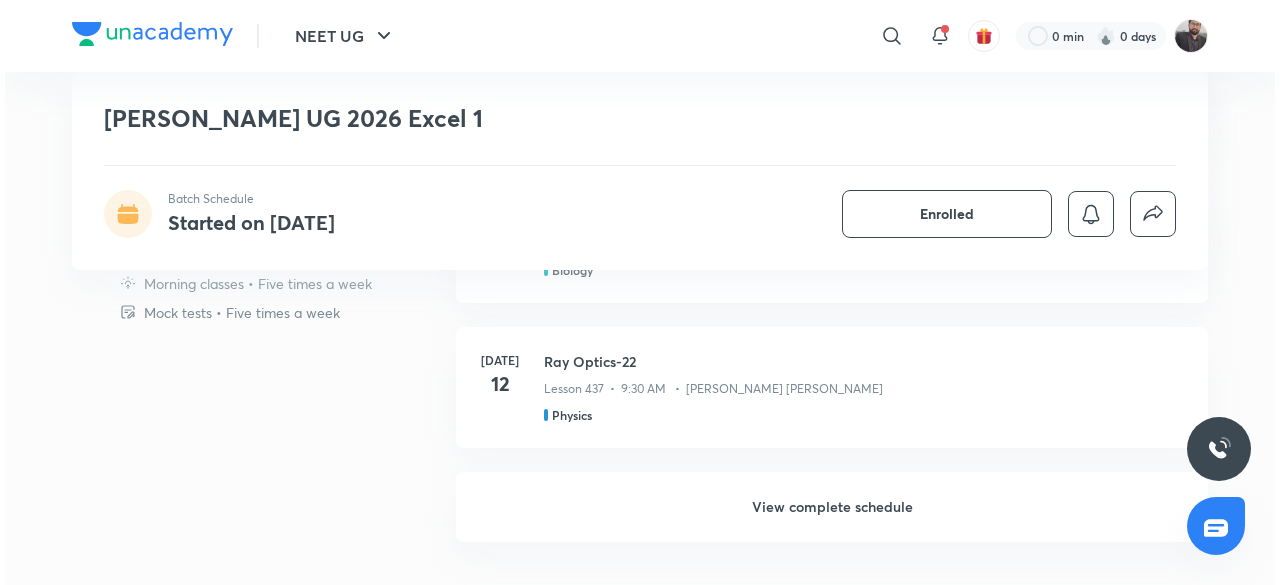 scroll, scrollTop: 0, scrollLeft: 0, axis: both 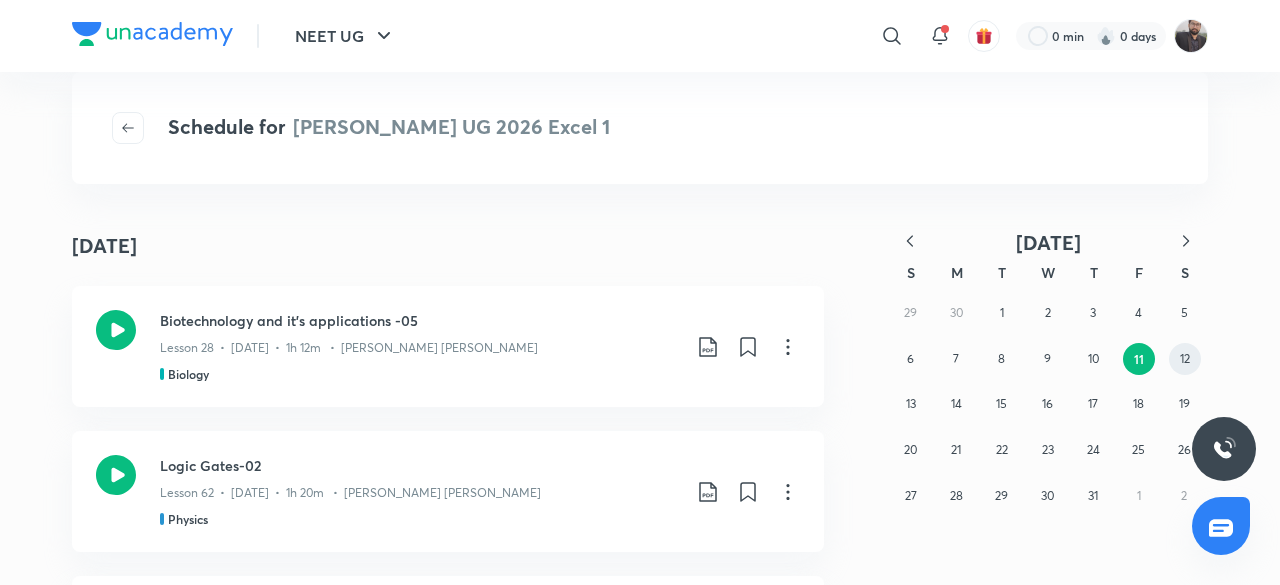 click on "12" at bounding box center (1185, 359) 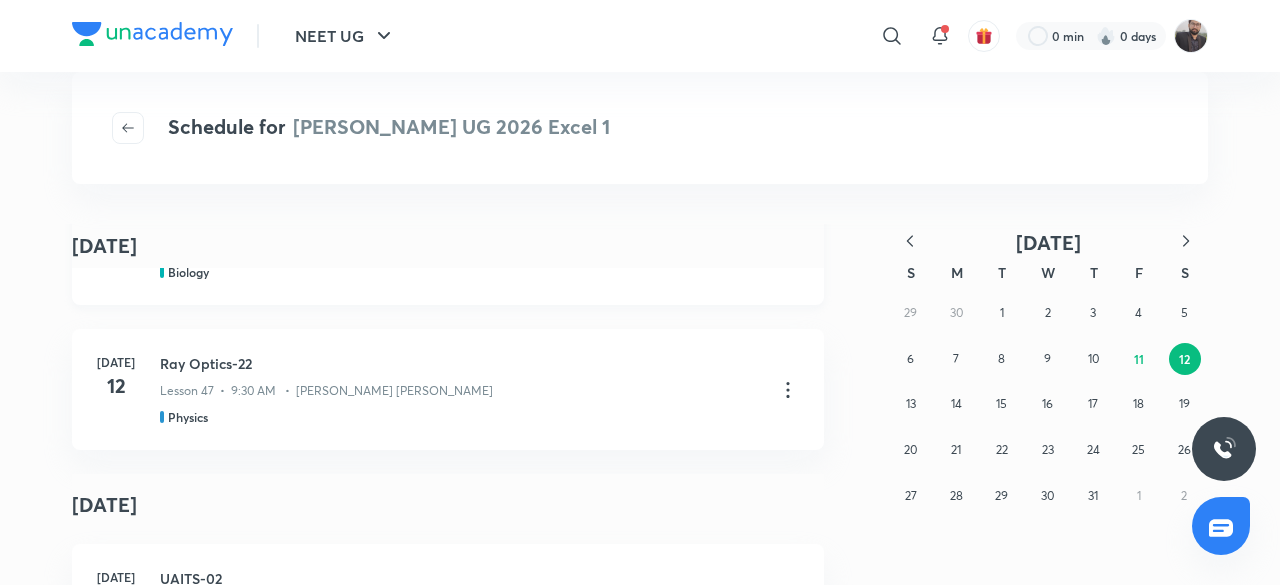 scroll, scrollTop: 250, scrollLeft: 0, axis: vertical 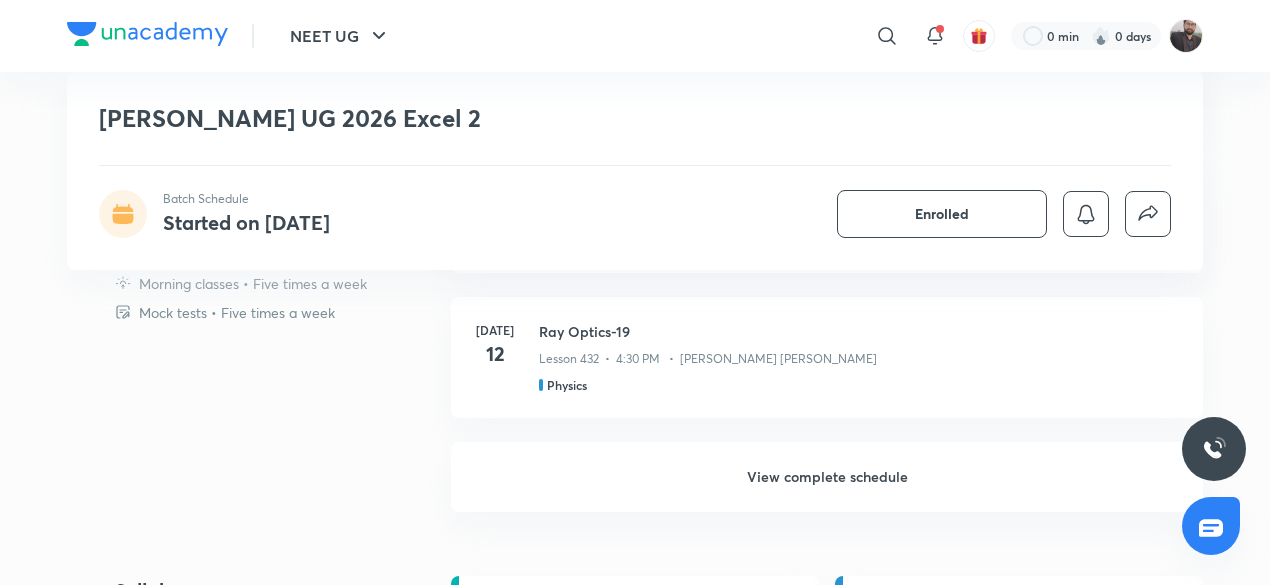 click on "View complete schedule" at bounding box center (827, 477) 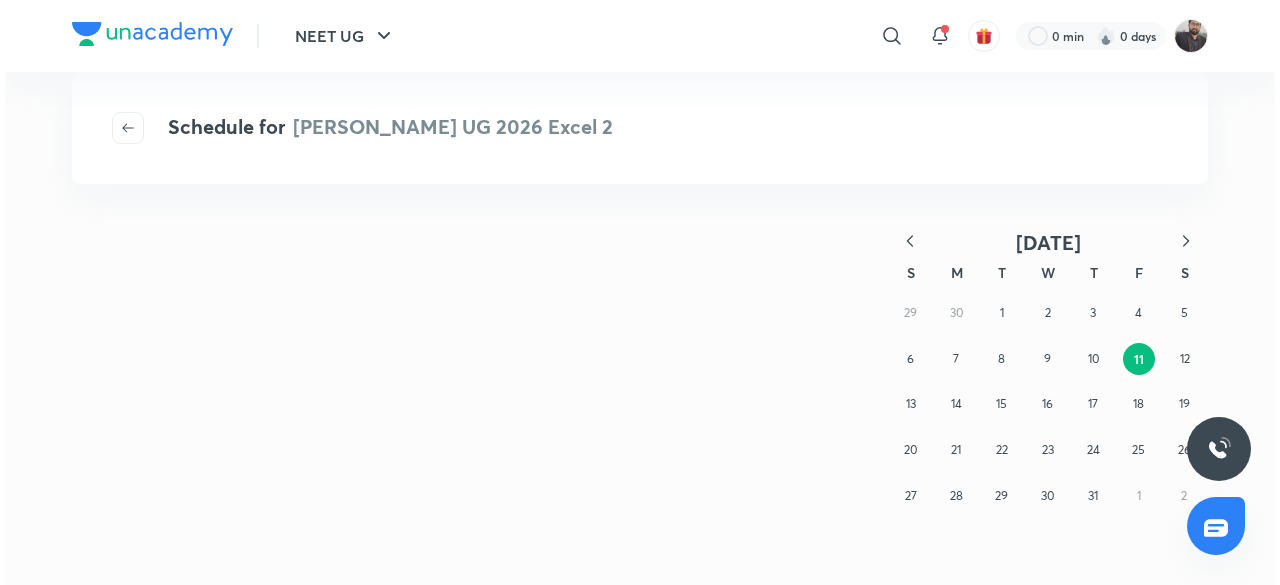 scroll, scrollTop: 0, scrollLeft: 0, axis: both 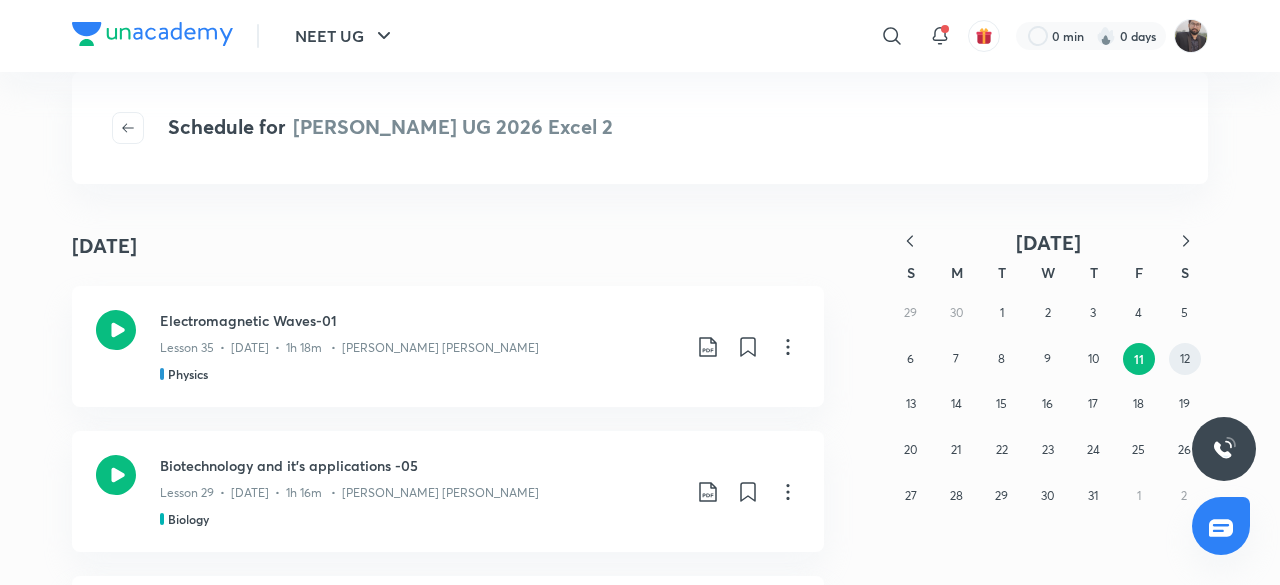 click on "12" at bounding box center [1185, 359] 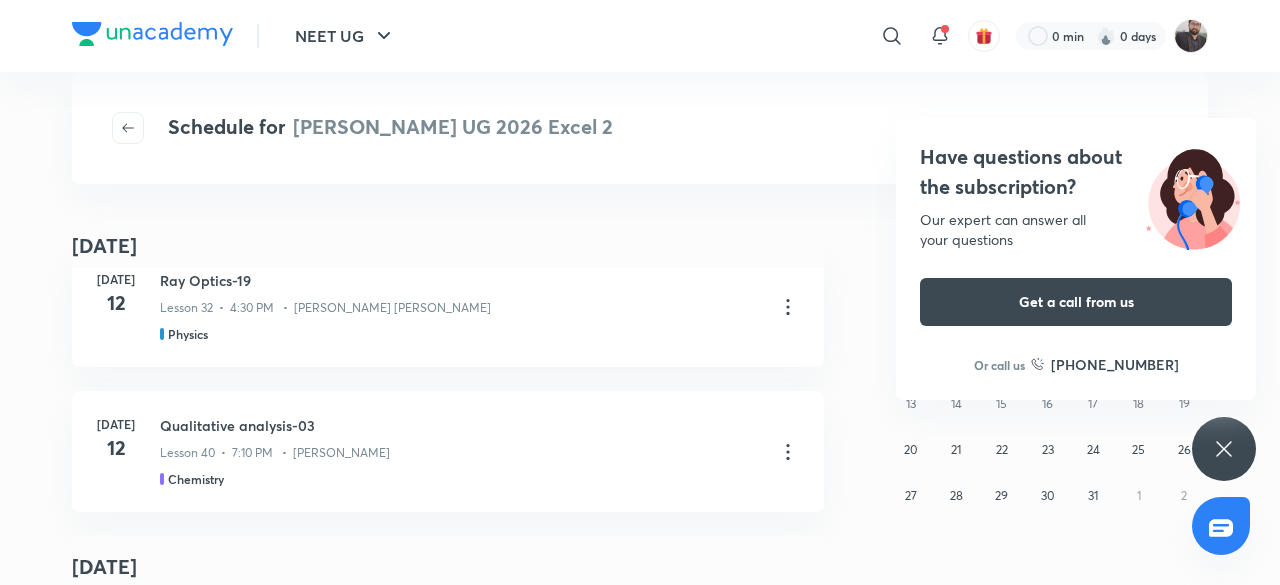 scroll, scrollTop: 347, scrollLeft: 0, axis: vertical 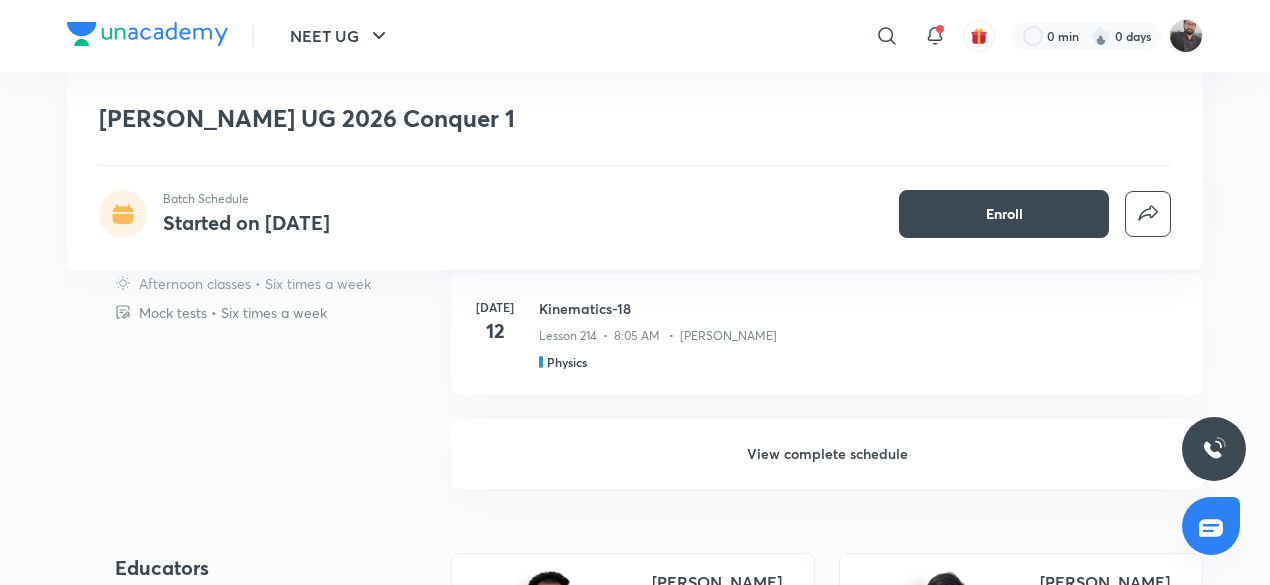 click on "View complete schedule" at bounding box center [827, 454] 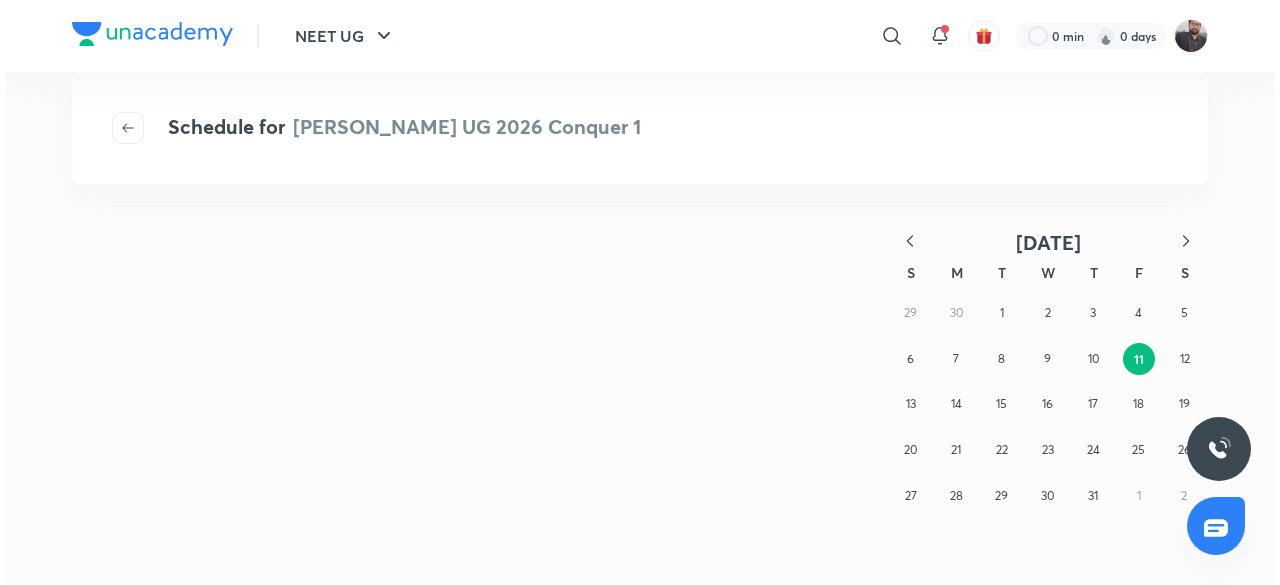 scroll, scrollTop: 0, scrollLeft: 0, axis: both 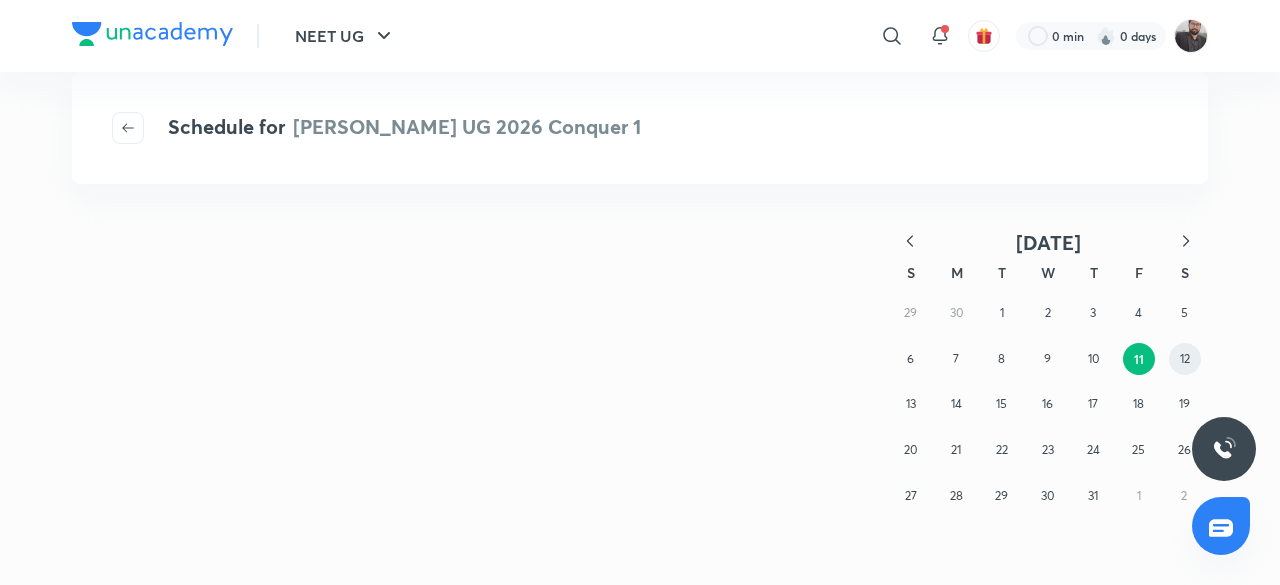click on "12" at bounding box center [1185, 358] 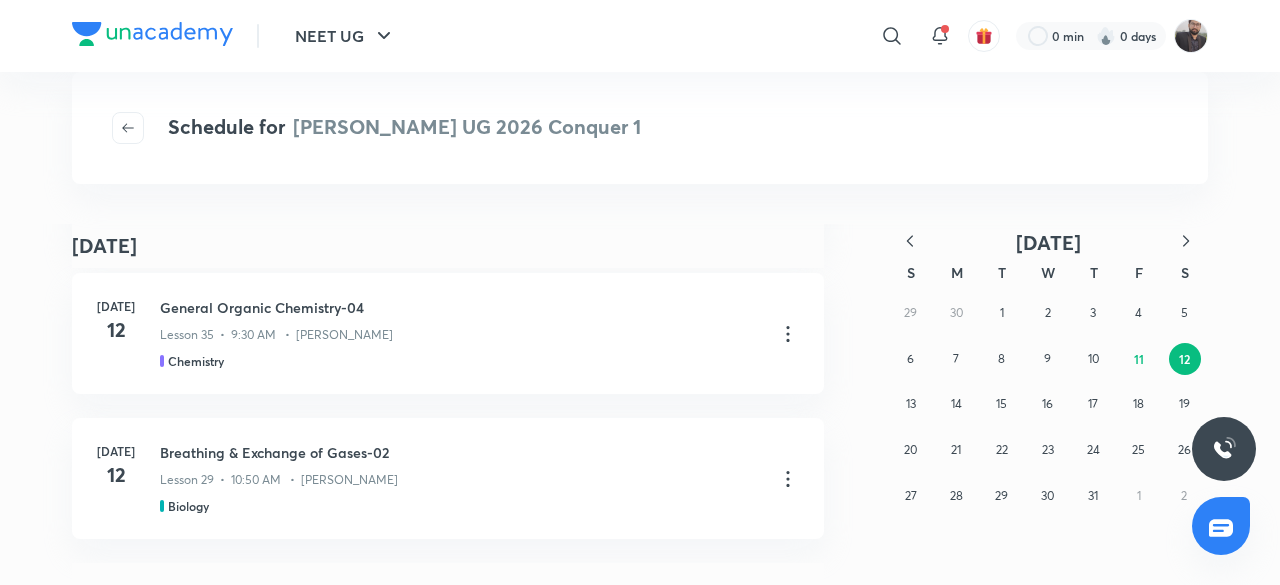 scroll, scrollTop: 317, scrollLeft: 0, axis: vertical 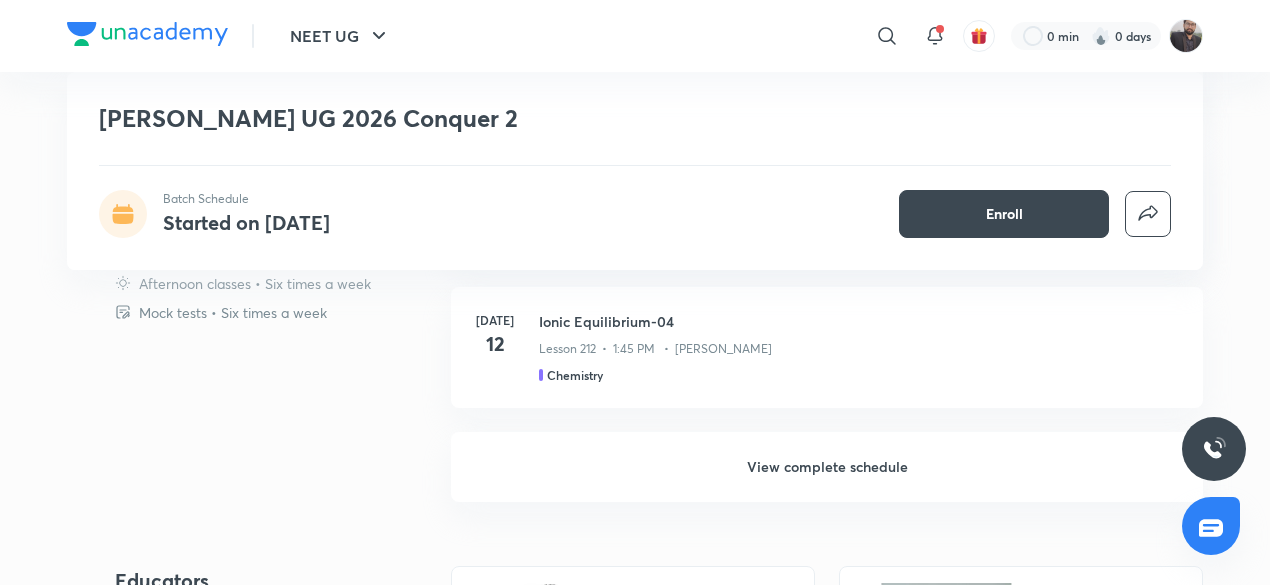 click on "View complete schedule" at bounding box center (827, 467) 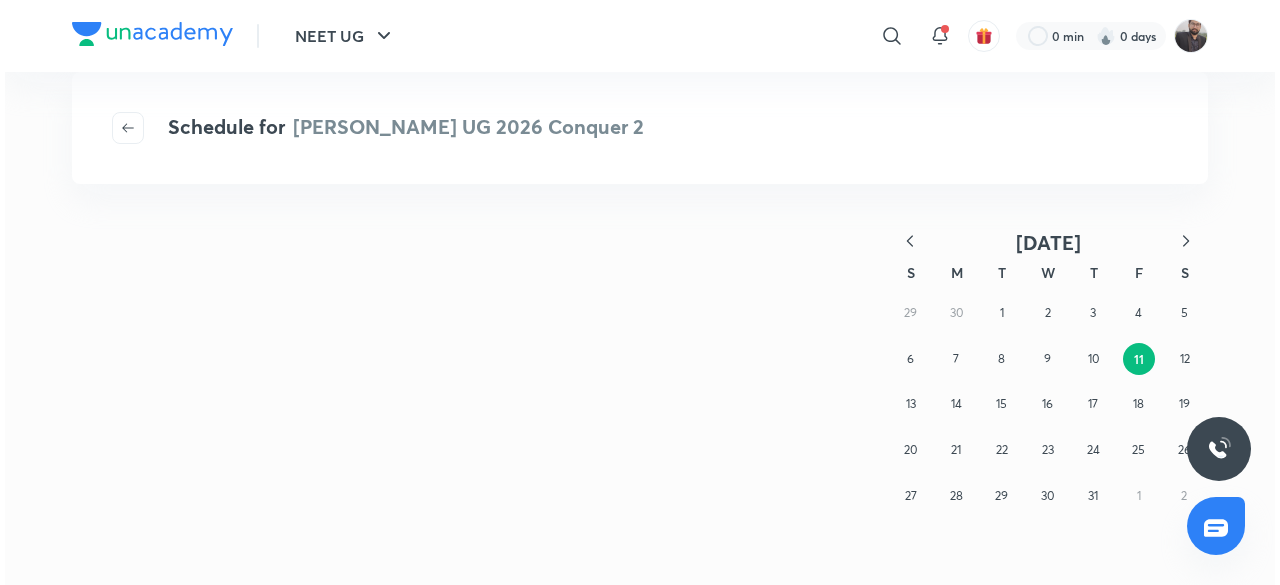 scroll, scrollTop: 0, scrollLeft: 0, axis: both 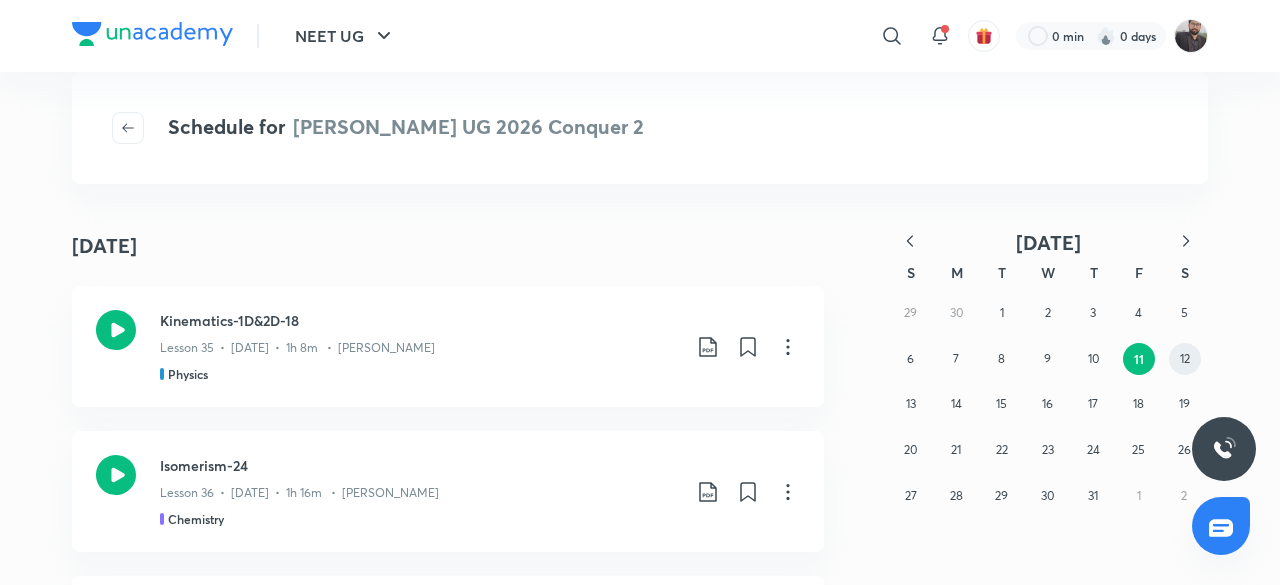 click on "12" at bounding box center (1185, 358) 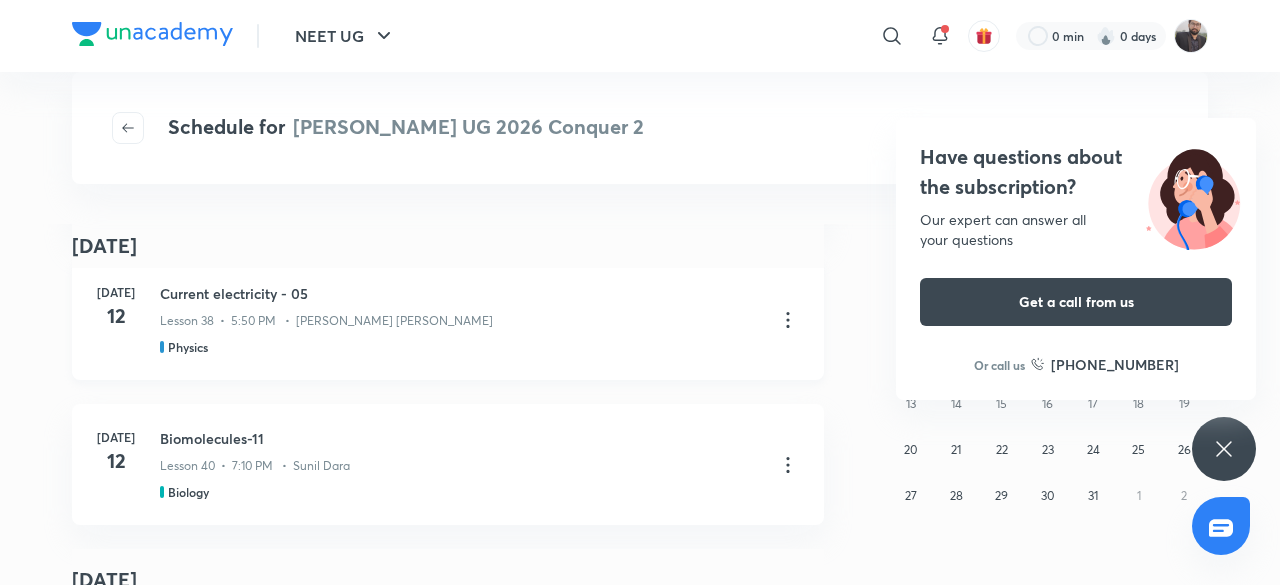 scroll, scrollTop: 5374, scrollLeft: 0, axis: vertical 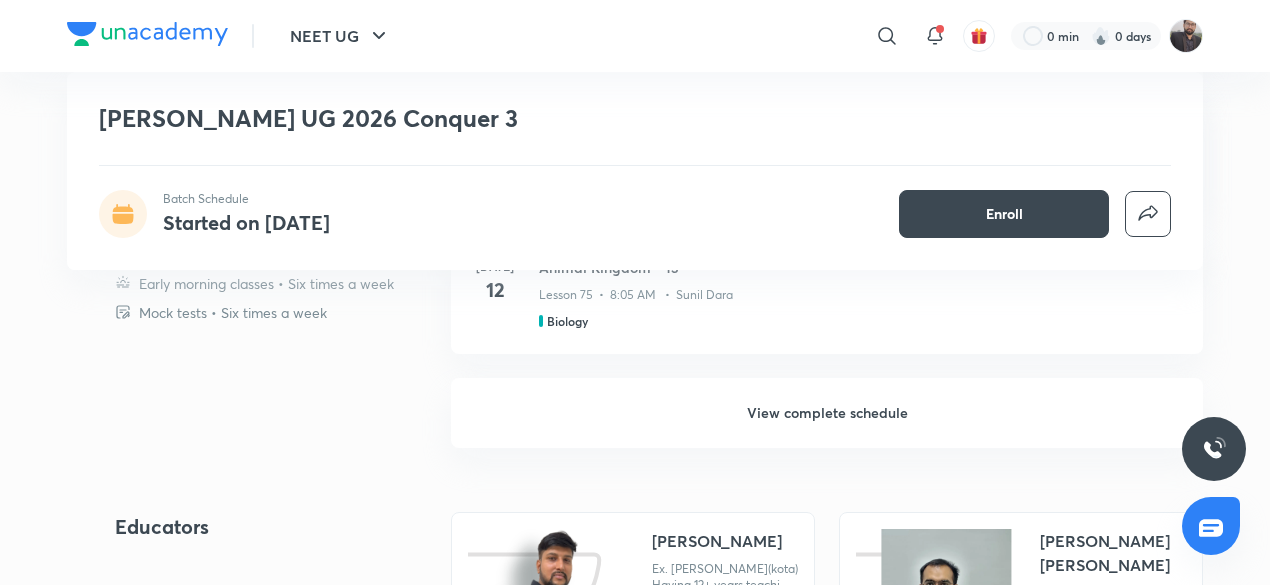 click on "View complete schedule" at bounding box center (827, 413) 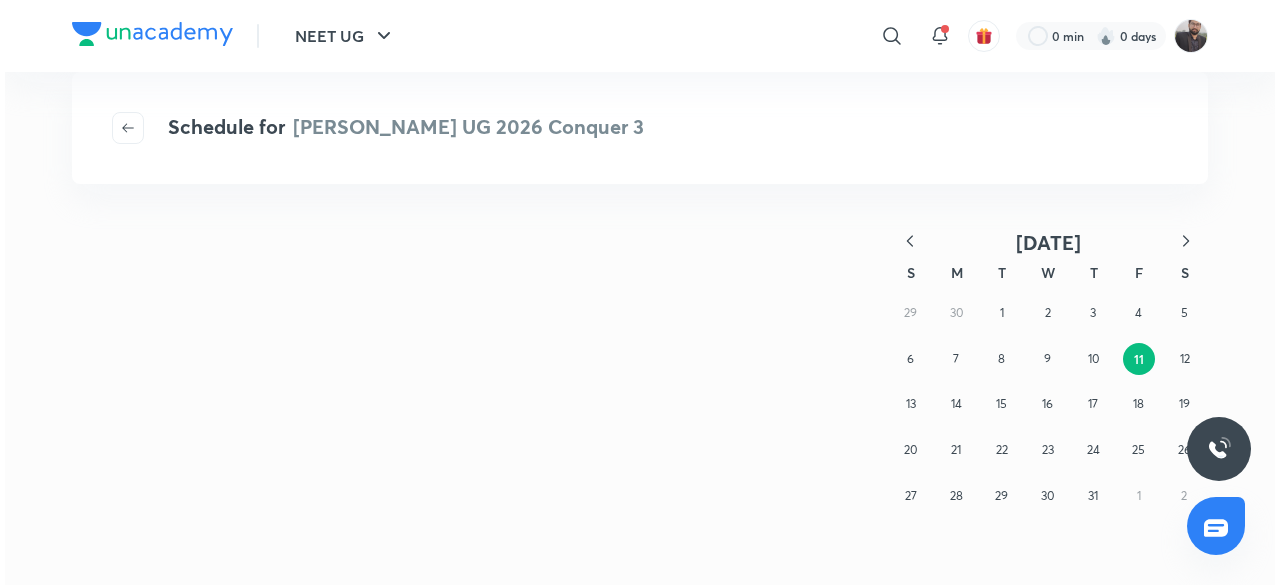 scroll, scrollTop: 0, scrollLeft: 0, axis: both 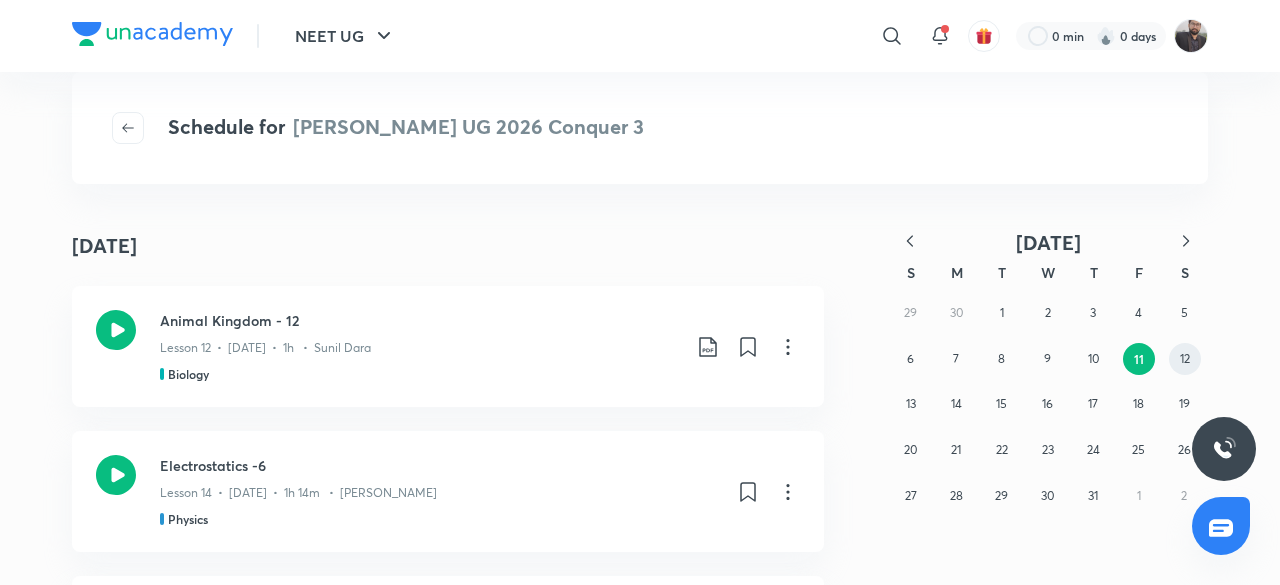 click on "12" at bounding box center (1185, 358) 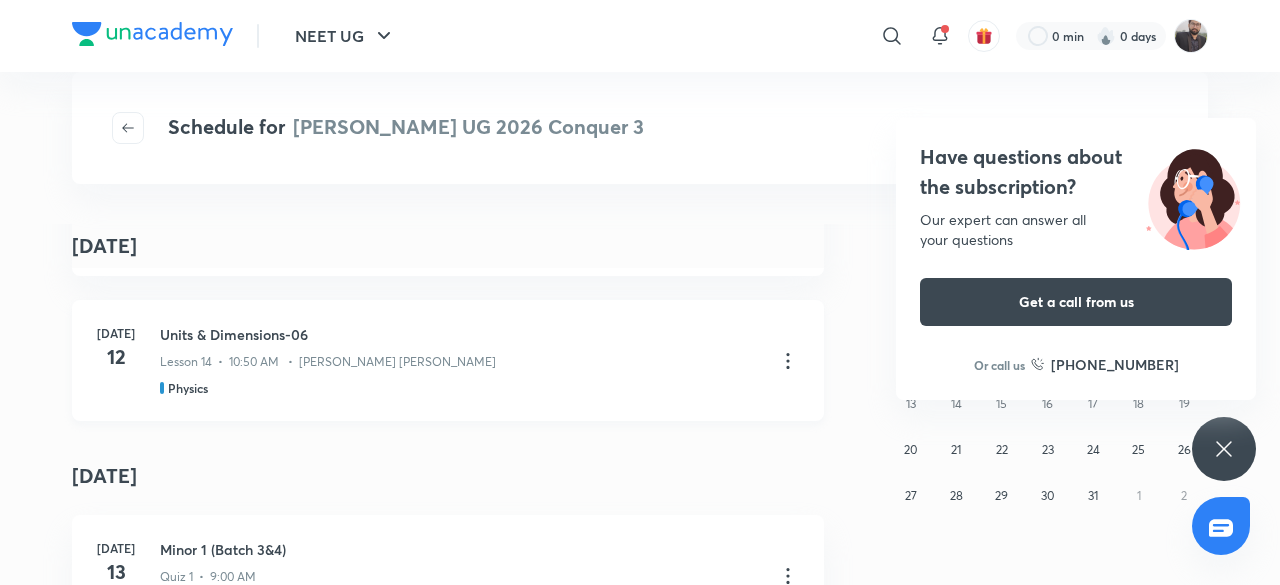 scroll, scrollTop: 7784, scrollLeft: 0, axis: vertical 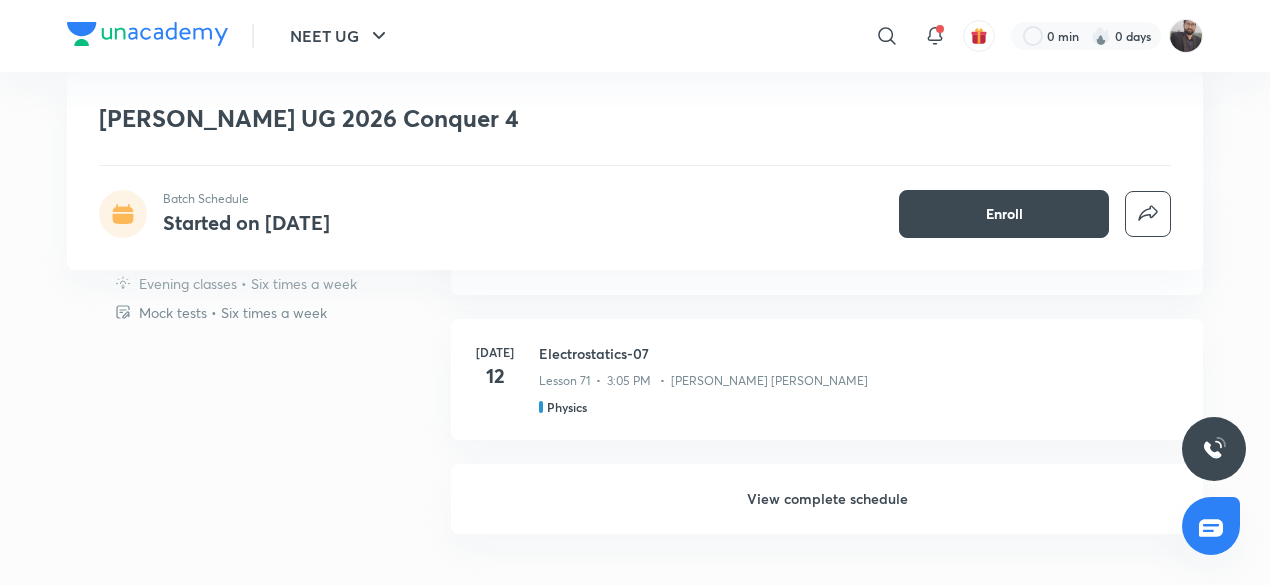 click on "View complete schedule" at bounding box center (827, 499) 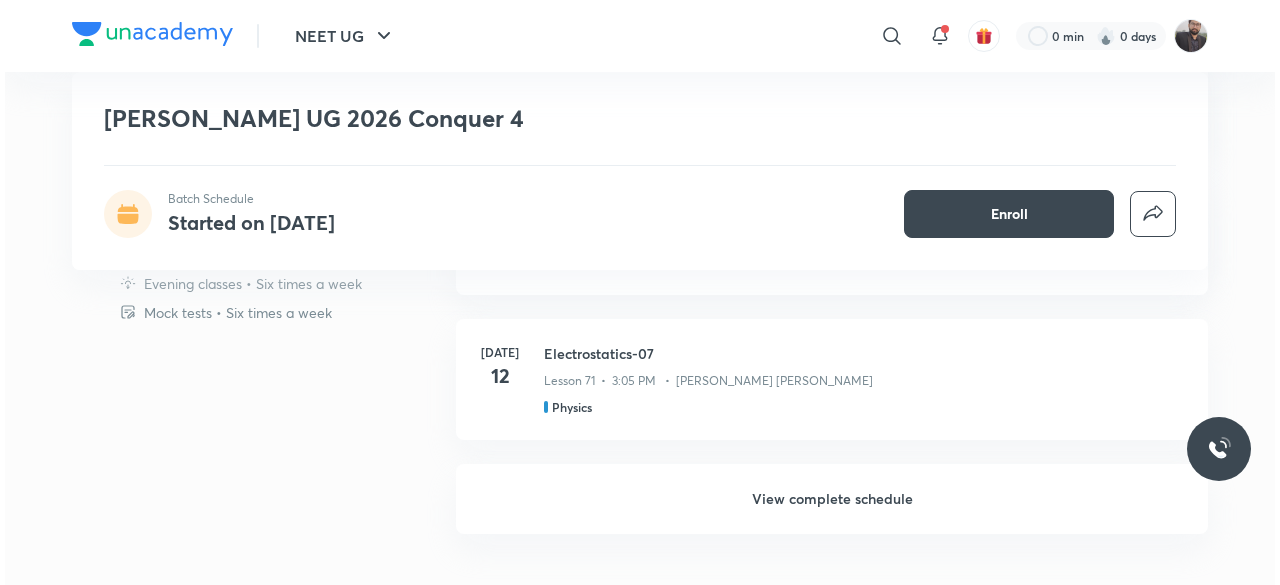scroll, scrollTop: 0, scrollLeft: 0, axis: both 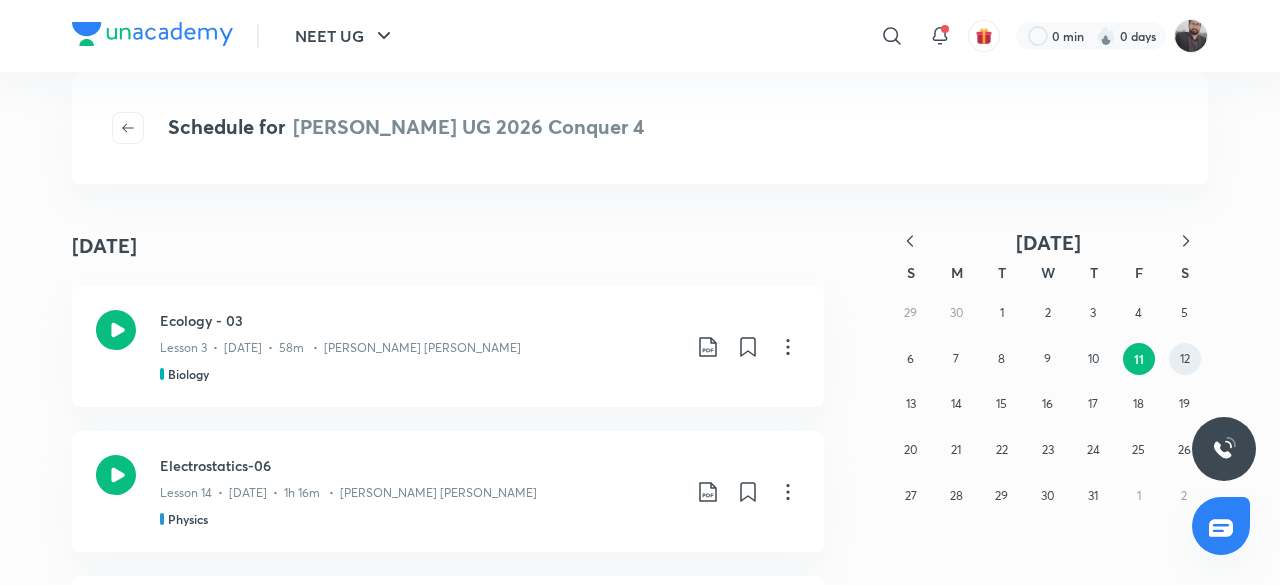 click on "12" at bounding box center [1185, 359] 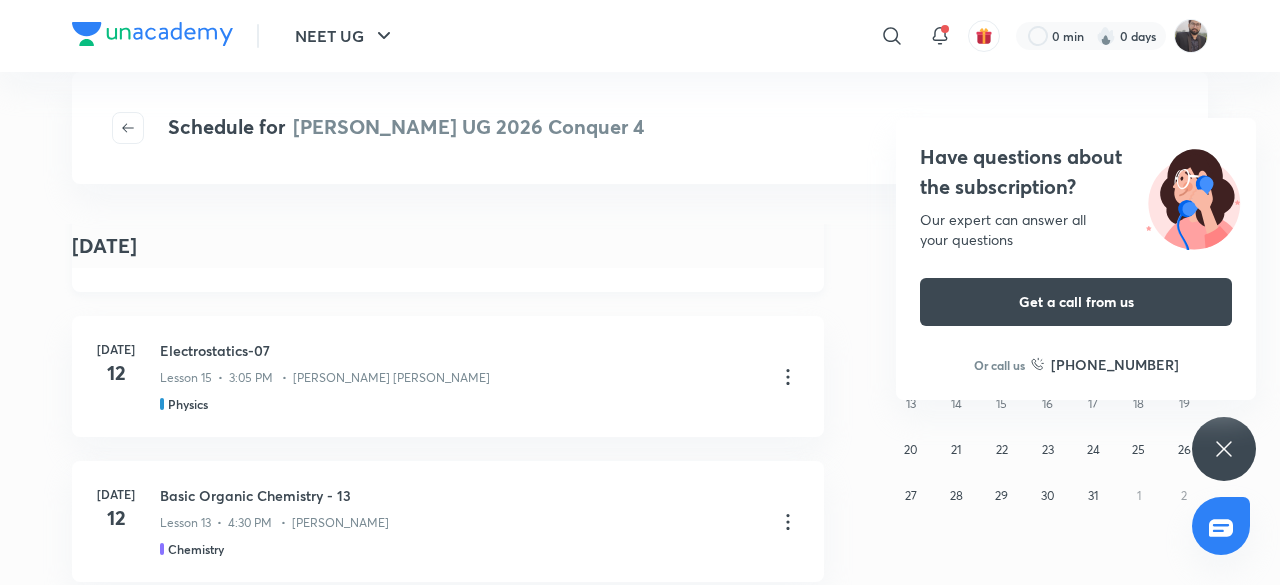 scroll, scrollTop: 102, scrollLeft: 0, axis: vertical 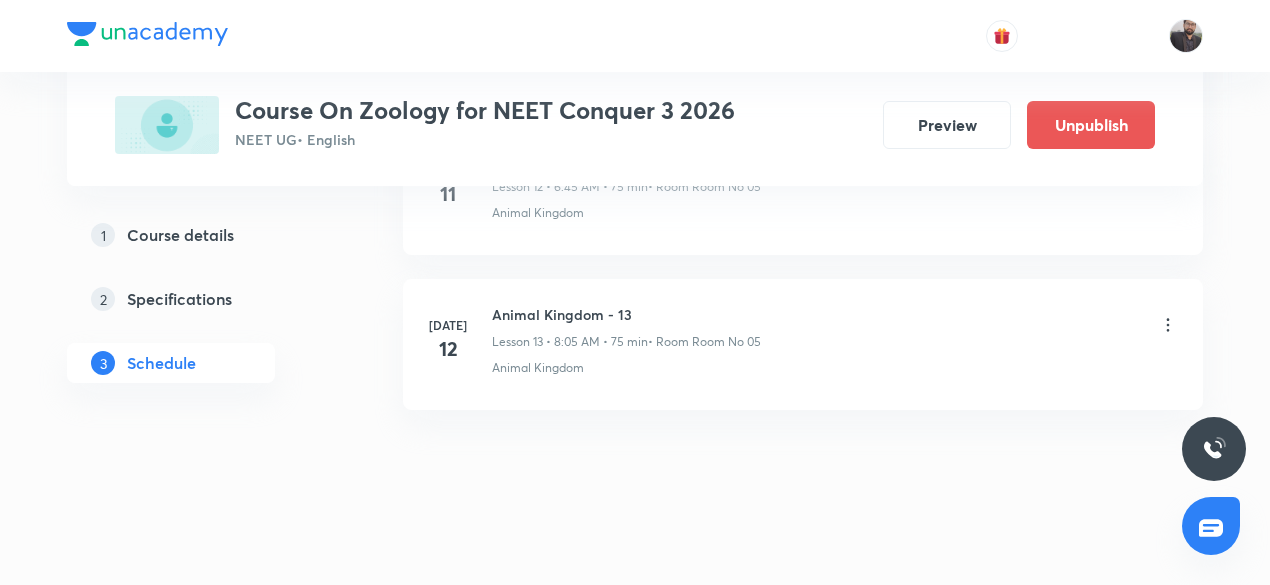 click 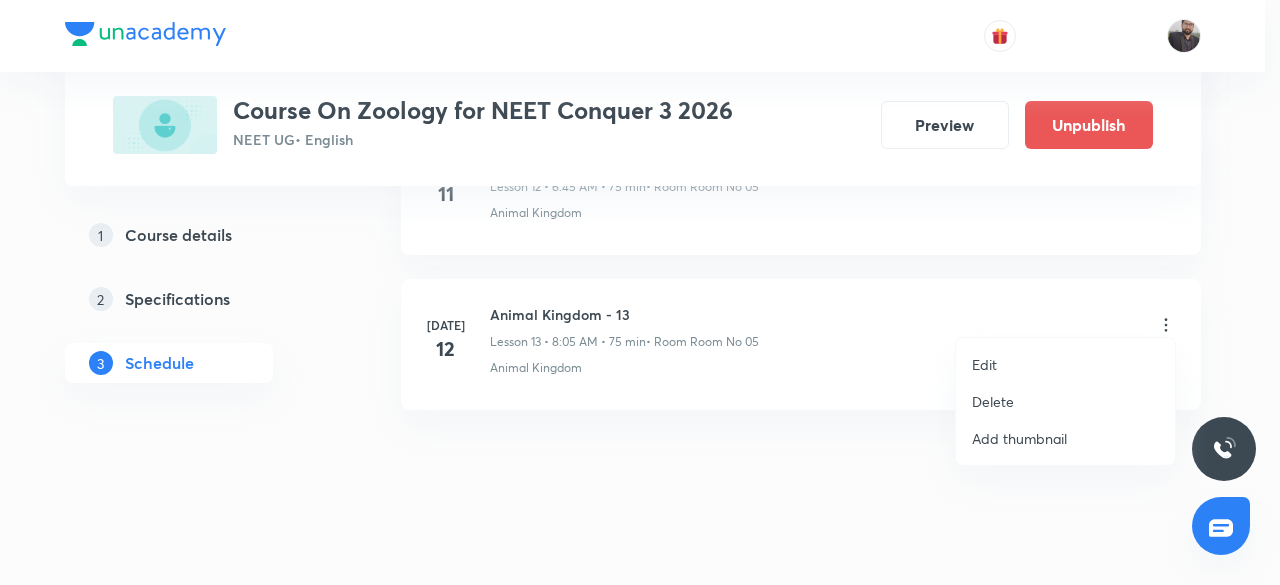 click on "Edit" at bounding box center (1065, 364) 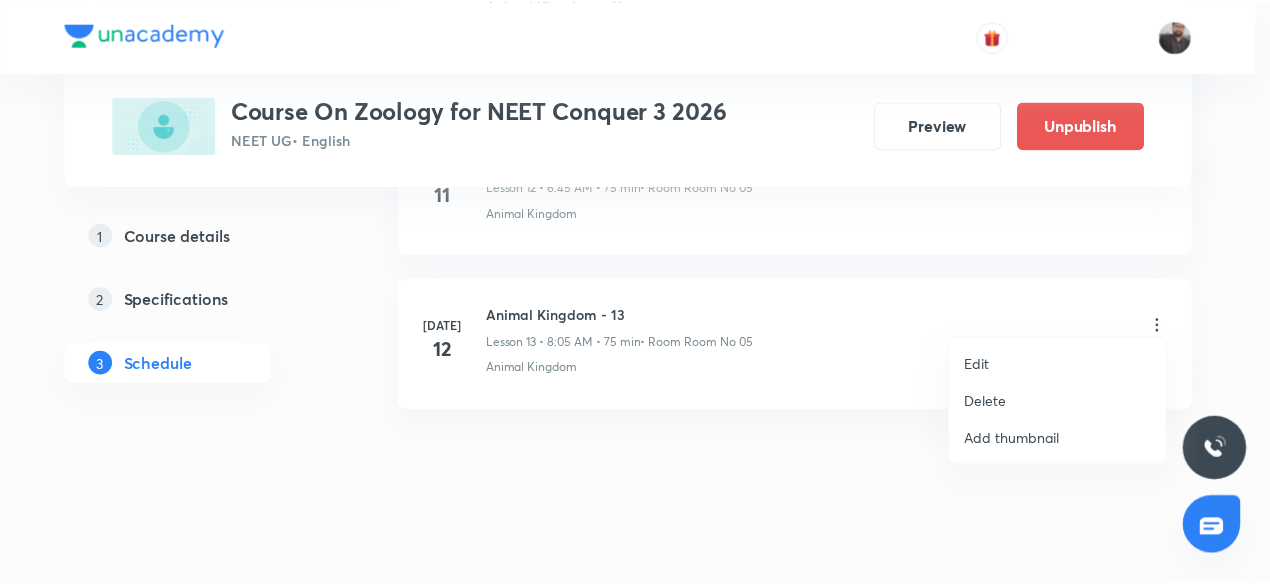 scroll, scrollTop: 2871, scrollLeft: 0, axis: vertical 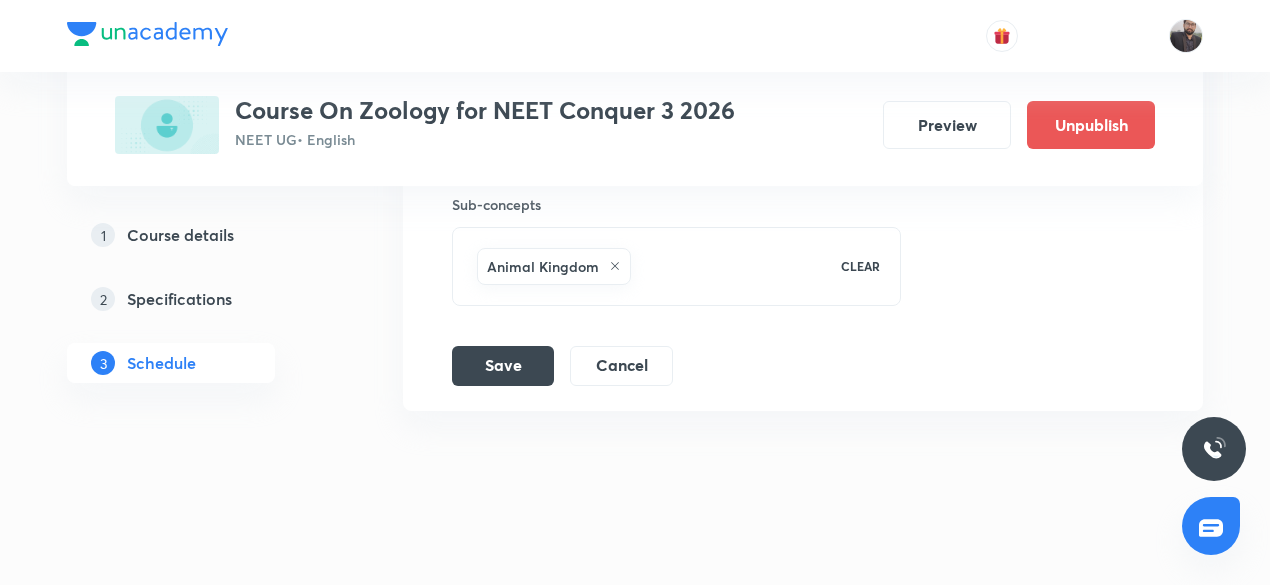 click 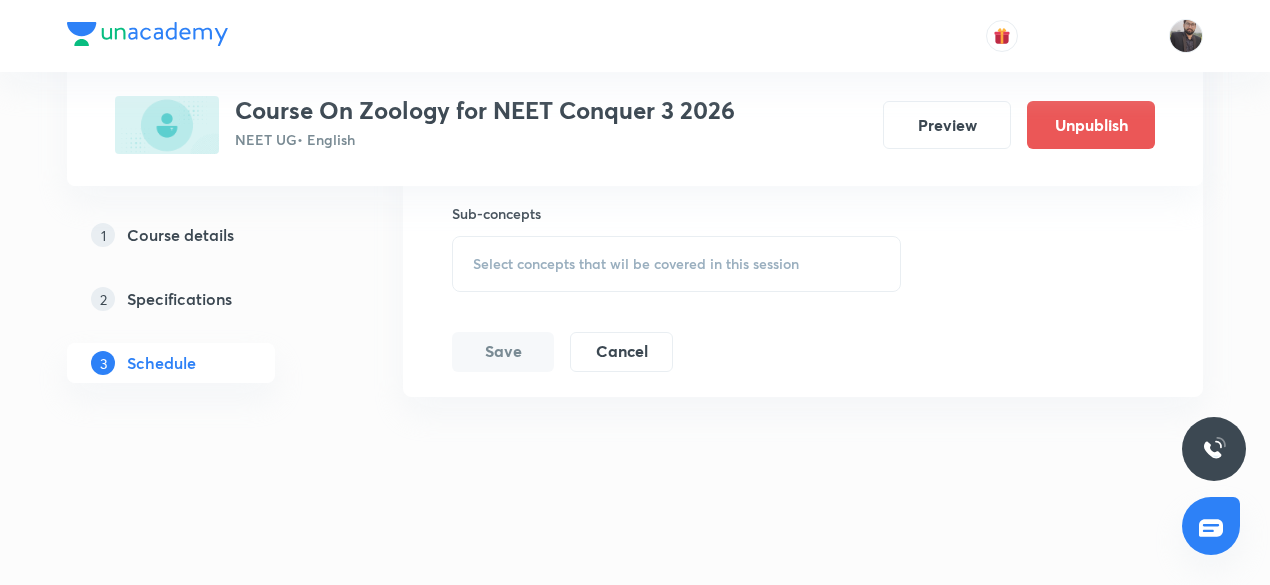 scroll, scrollTop: 2849, scrollLeft: 0, axis: vertical 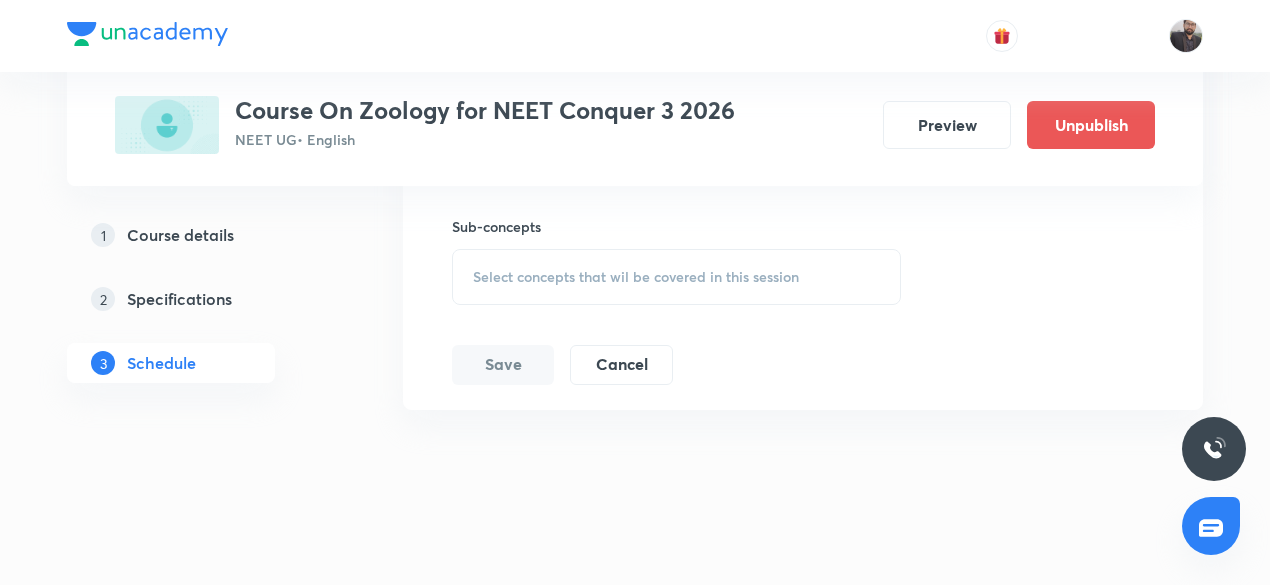 click on "Select concepts that wil be covered in this session" at bounding box center (636, 277) 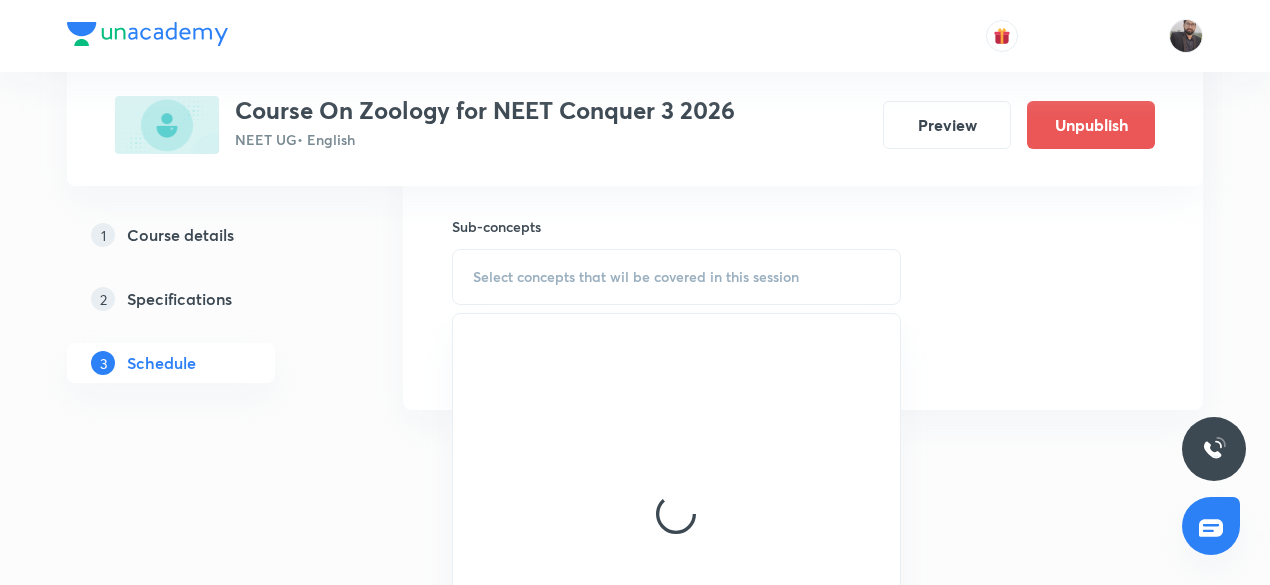 scroll, scrollTop: 2871, scrollLeft: 0, axis: vertical 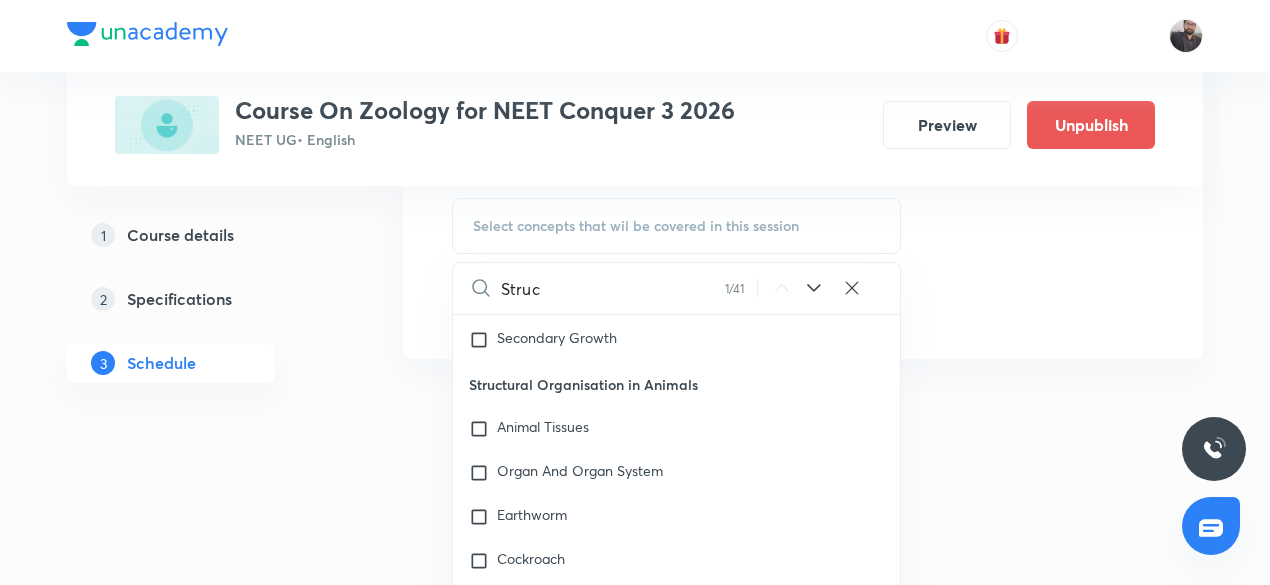 type on "Struc" 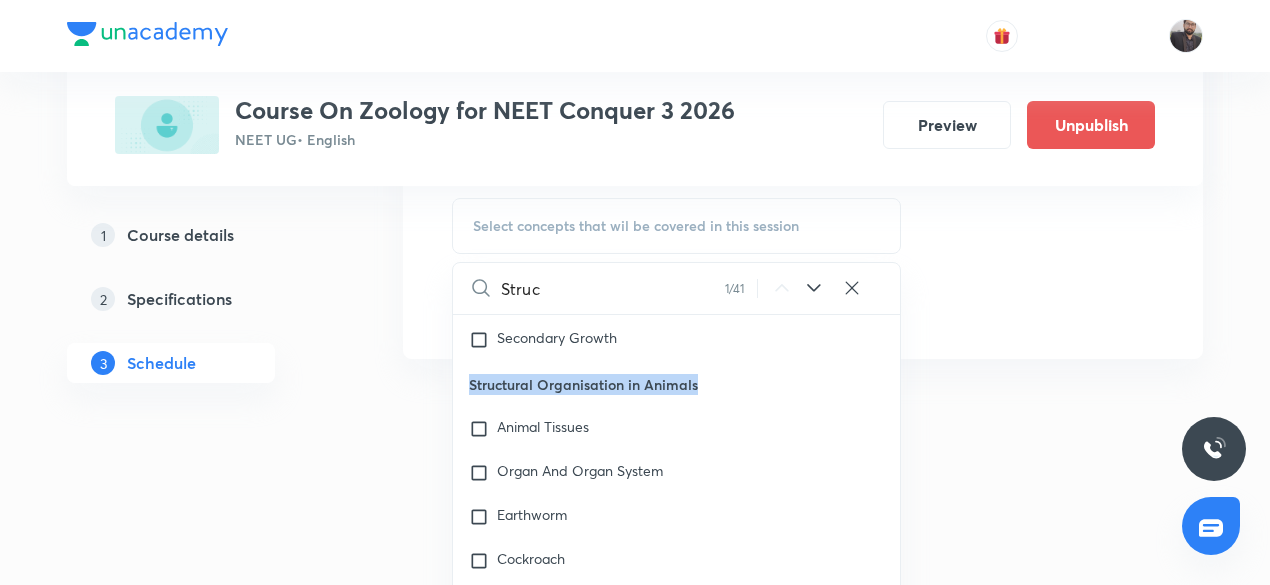click on "Structural Organisation in Animals" at bounding box center (676, 384) 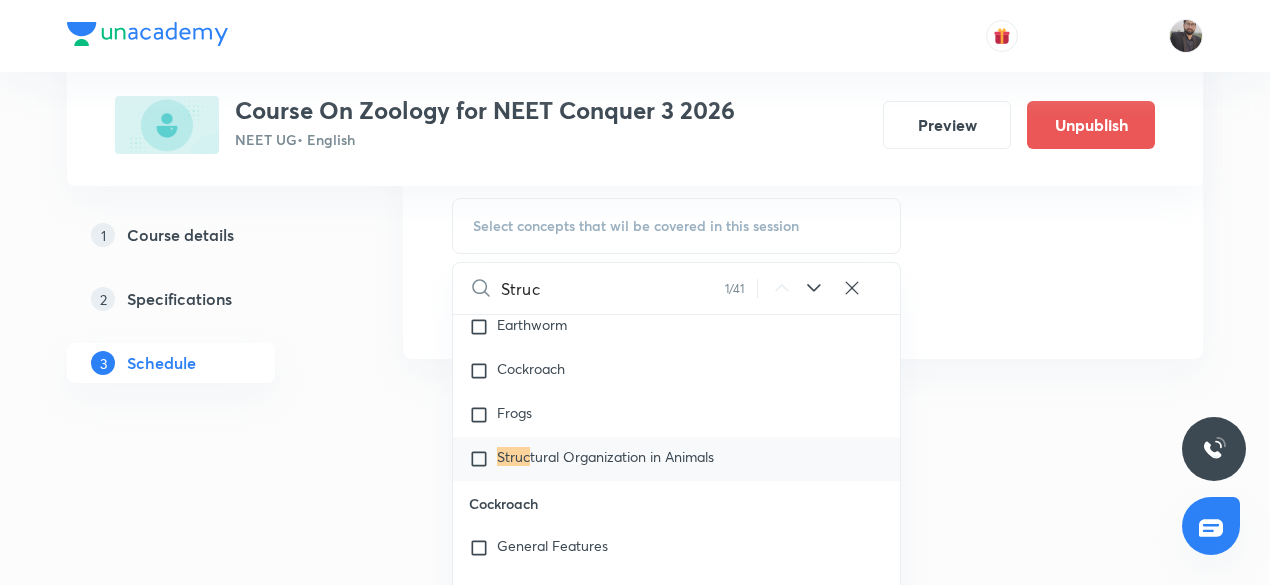 scroll, scrollTop: 2439, scrollLeft: 0, axis: vertical 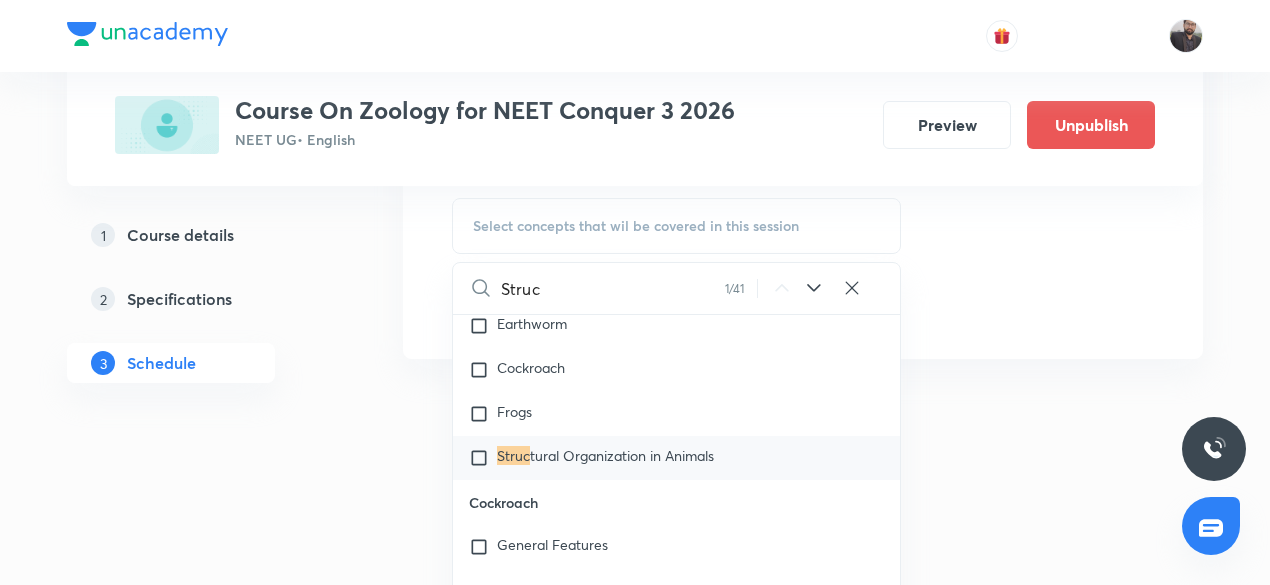 click at bounding box center [483, 458] 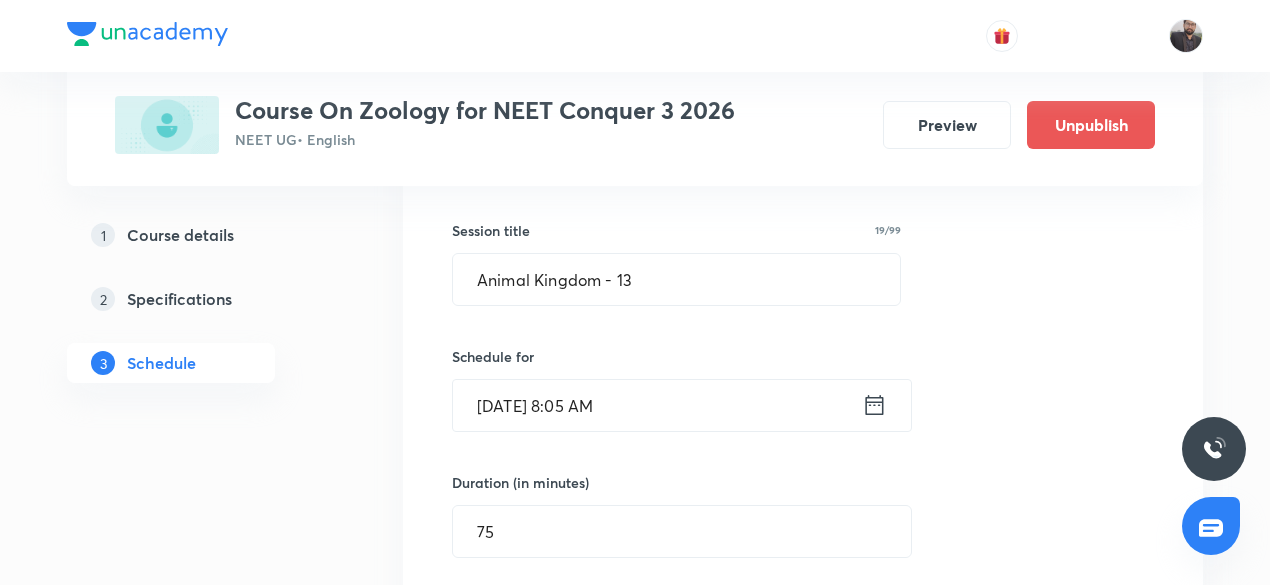 scroll, scrollTop: 2205, scrollLeft: 0, axis: vertical 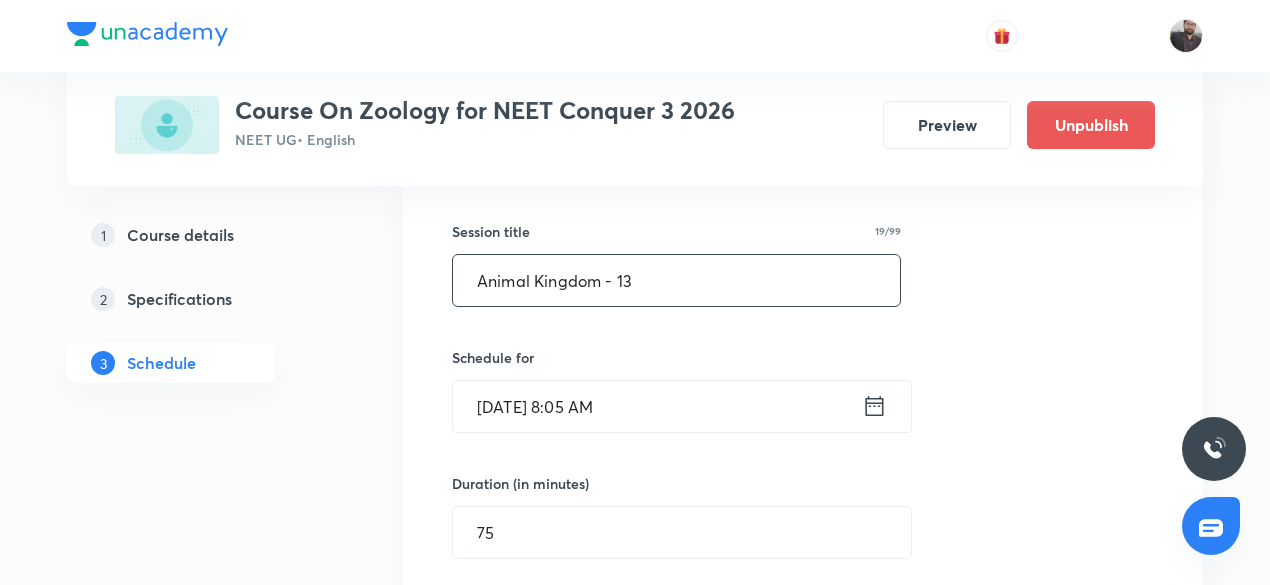 click on "Animal Kingdom - 13" at bounding box center (676, 280) 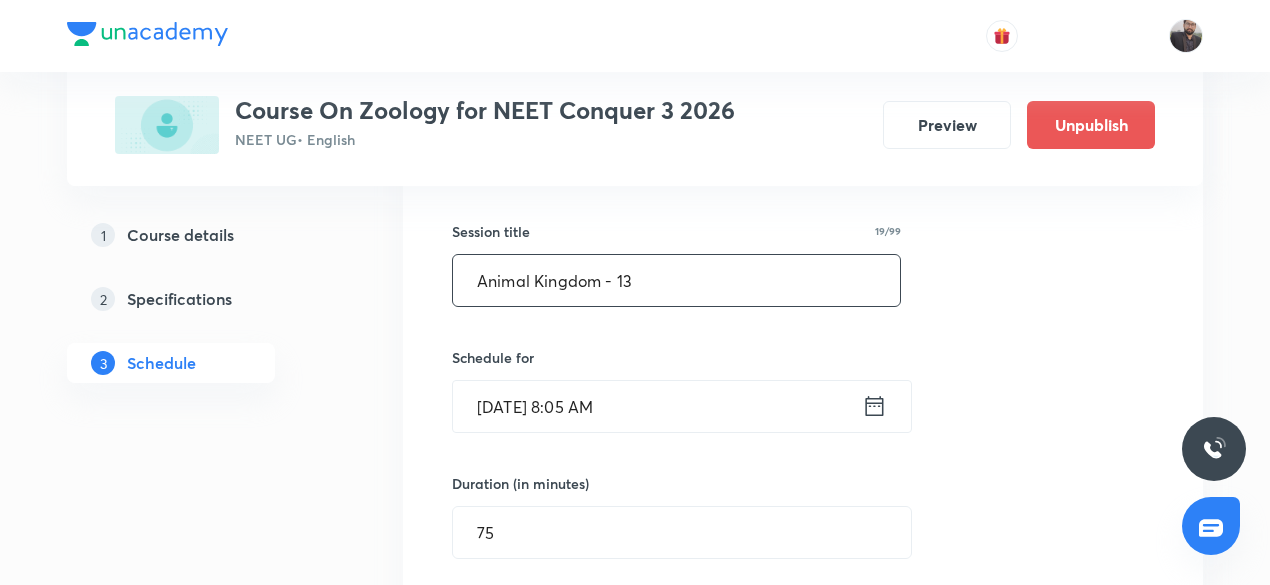 paste on "Structural Organisation in Animals" 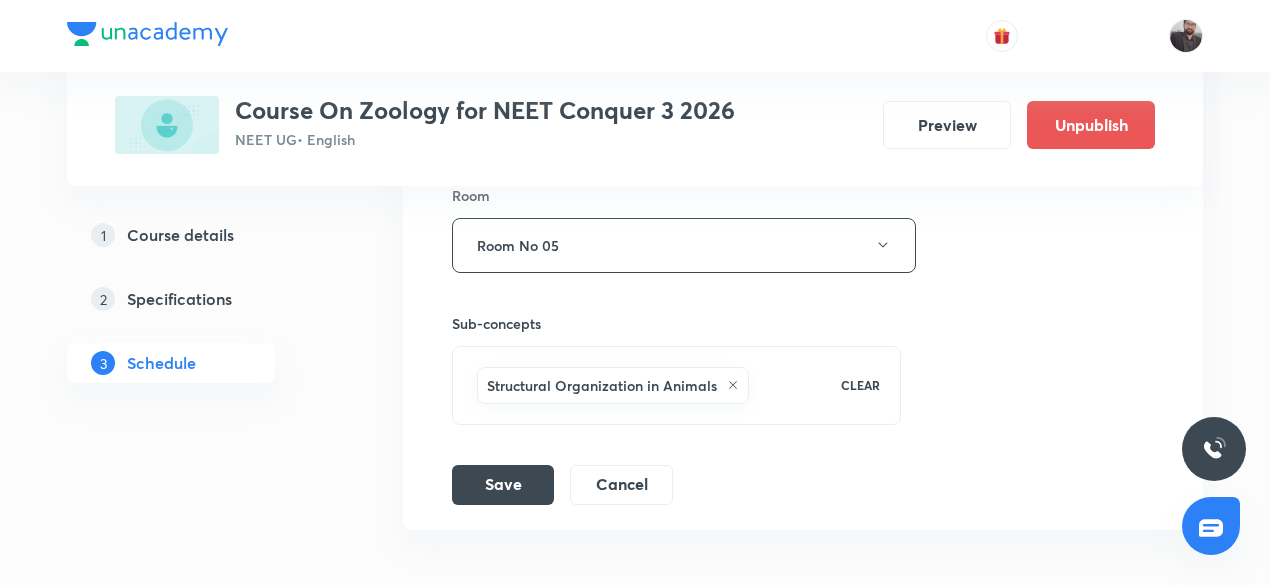 scroll, scrollTop: 2753, scrollLeft: 0, axis: vertical 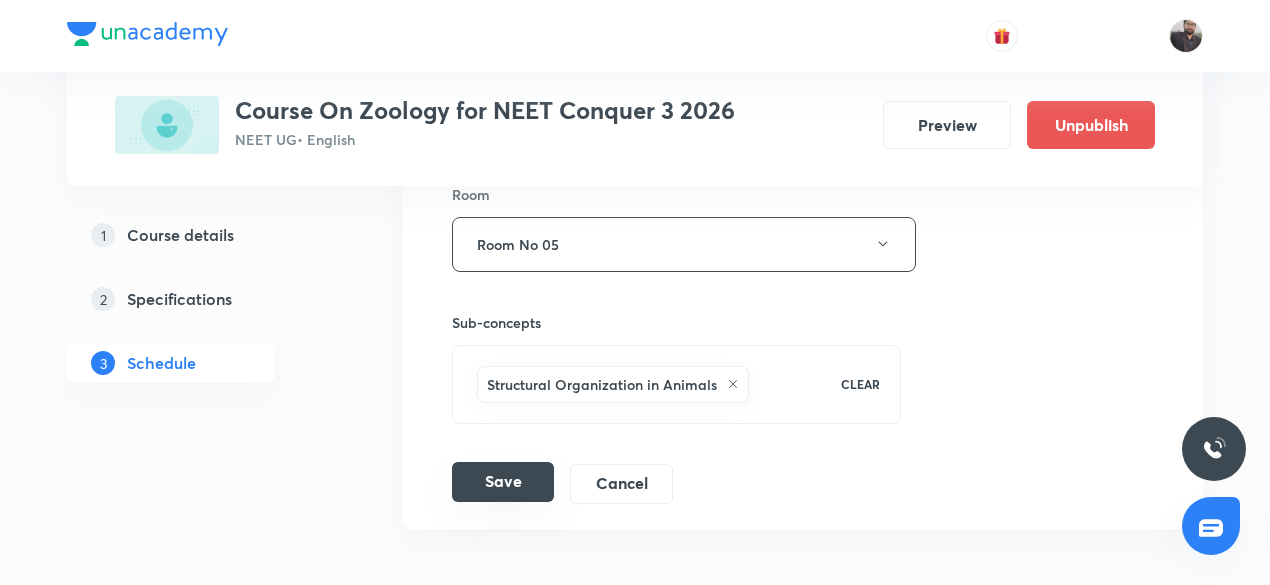 type on "Structural Organisation in Animals-01" 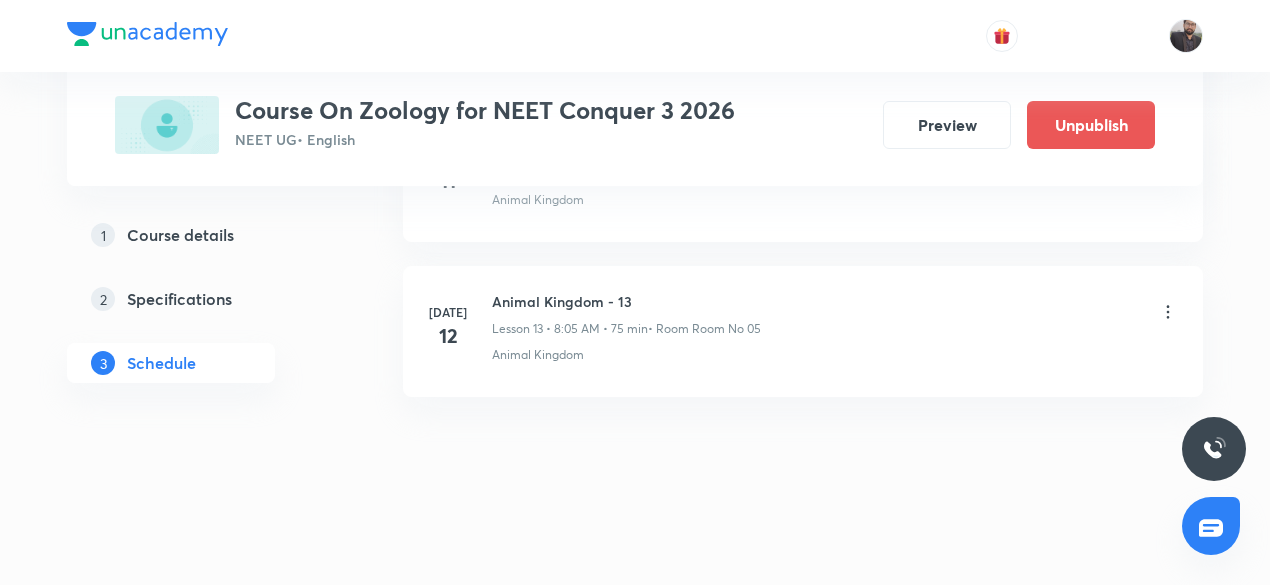 scroll, scrollTop: 2106, scrollLeft: 0, axis: vertical 